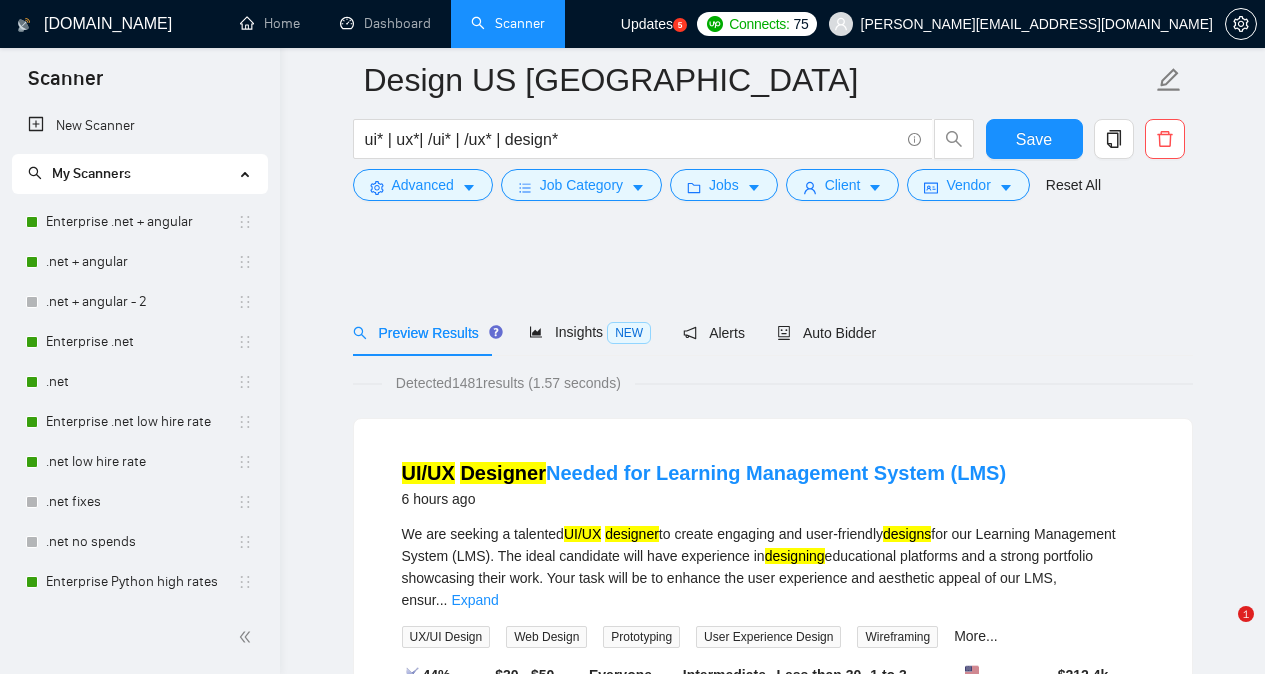 scroll, scrollTop: 560, scrollLeft: 0, axis: vertical 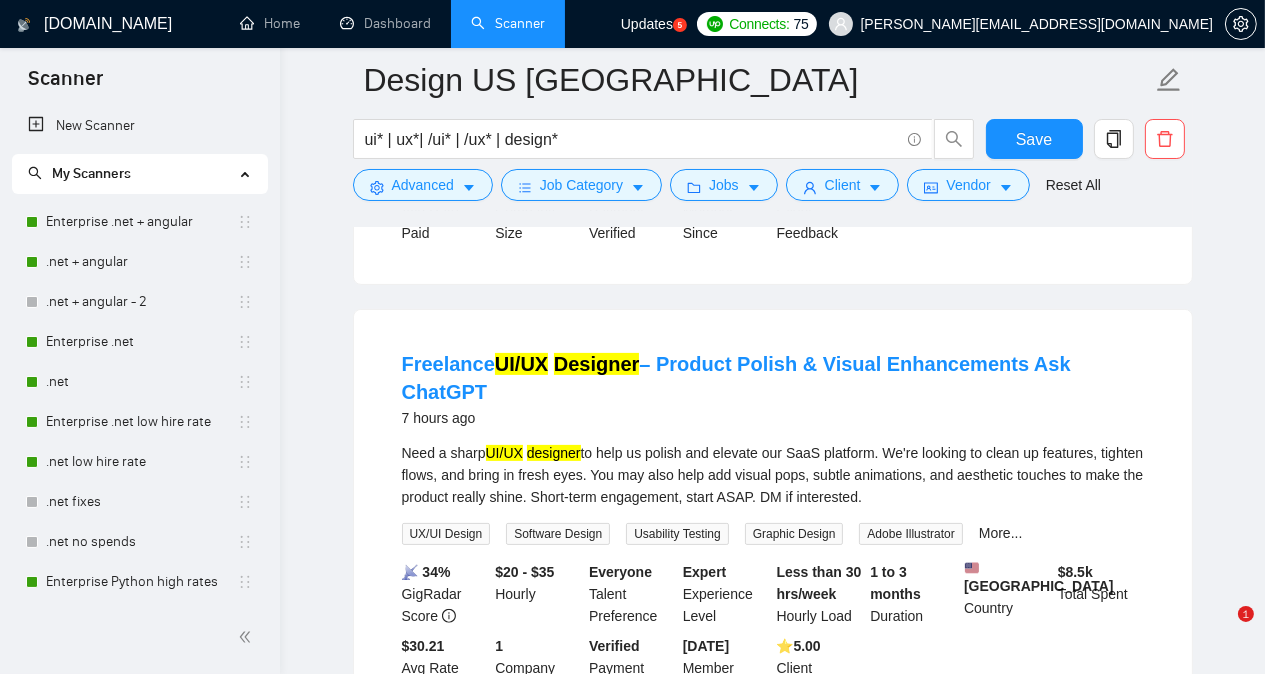 click on "Design US Canada ui* | ux*| /ui* | /ux* | design* Save Advanced   Job Category   Jobs   Client   Vendor   Reset All Preview Results Insights NEW Alerts Auto Bidder Detected   1481  results   (1.57 seconds) UI/UX   Designer  Needed for Learning Management System (LMS) 6 hours ago We are seeking a talented  UI/UX   designer  to create engaging and user-friendly  designs  for our Learning Management System (LMS). The ideal candidate will have experience in  designing  educational platforms and a strong portfolio showcasing their work. Your task will be to enhance the user experience and aesthetic appeal of our LMS, ensur ... Expand UX/UI Design Web Design Prototyping User Experience Design Wireframing More... 📡   44% GigRadar Score   $30 - $50 Hourly Everyone Talent Preference Intermediate Experience Level Less than 30 hrs/week Hourly Load 1 to 3 months Duration   [GEOGRAPHIC_DATA] Country $ 212.4k Total Spent $13.09 Avg Rate Paid 10-99 Company Size Verified Payment Verified [DATE] Member Since ⭐️  4.75" at bounding box center (772, 1896) 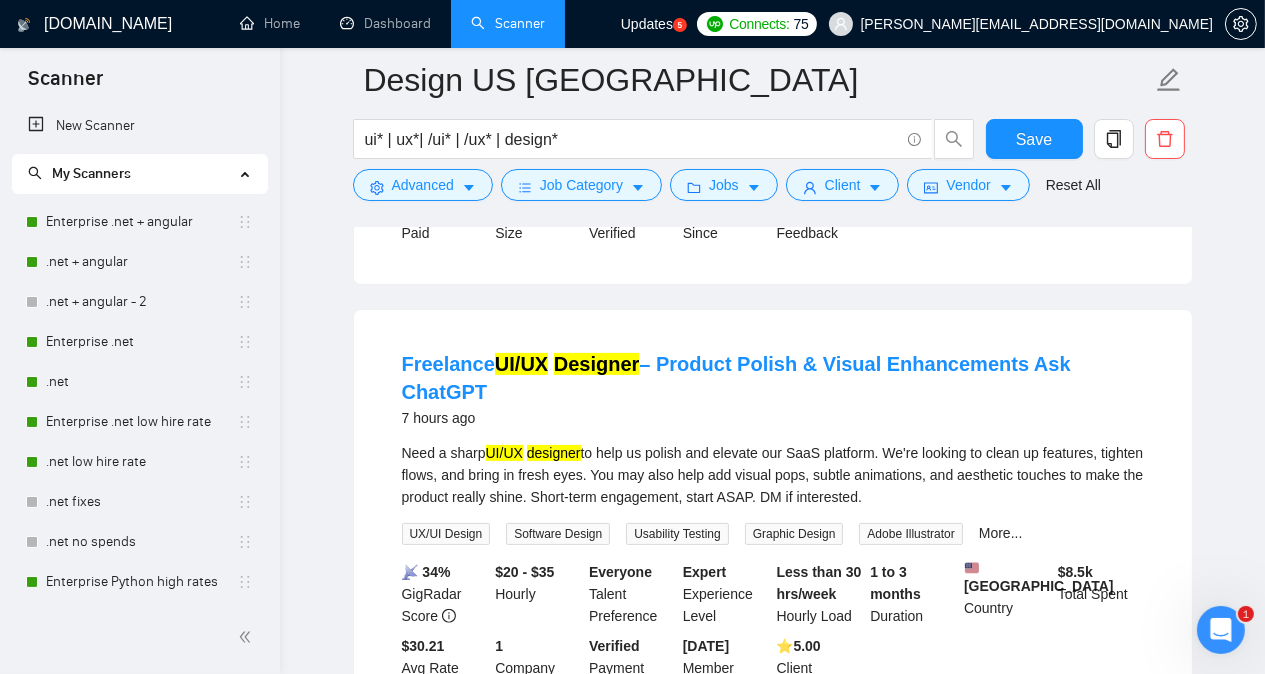 scroll, scrollTop: 1122, scrollLeft: 0, axis: vertical 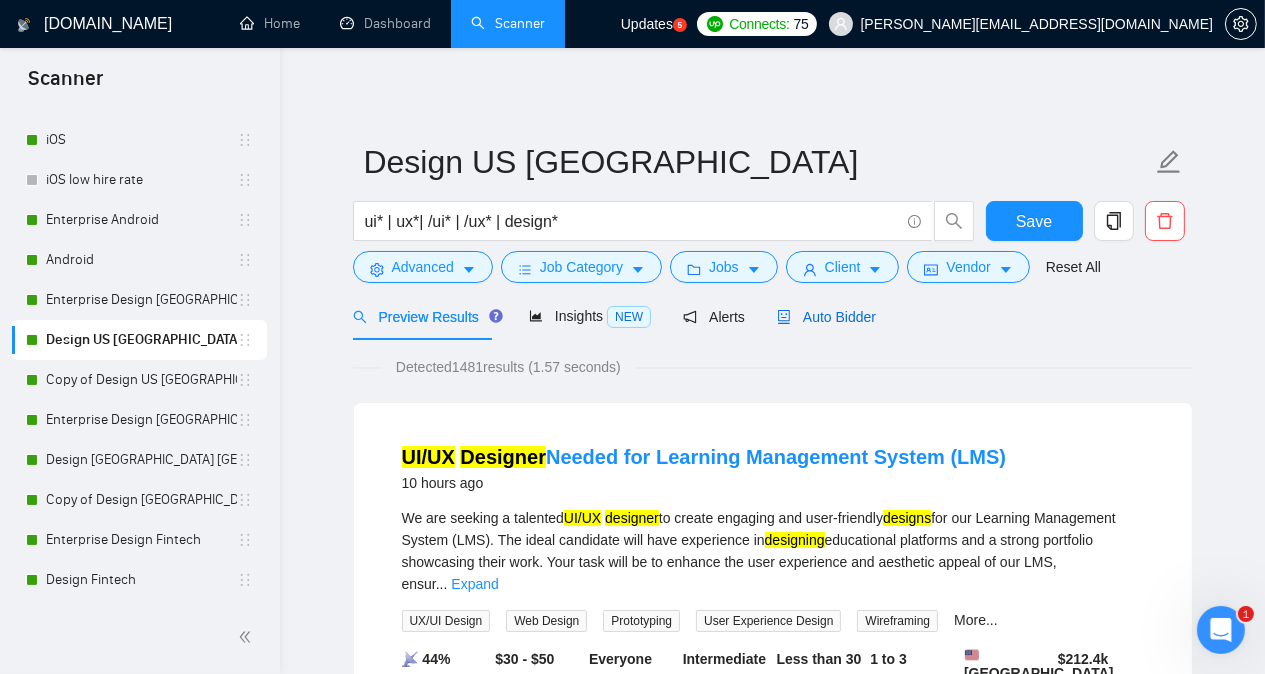 click on "Auto Bidder" at bounding box center [826, 317] 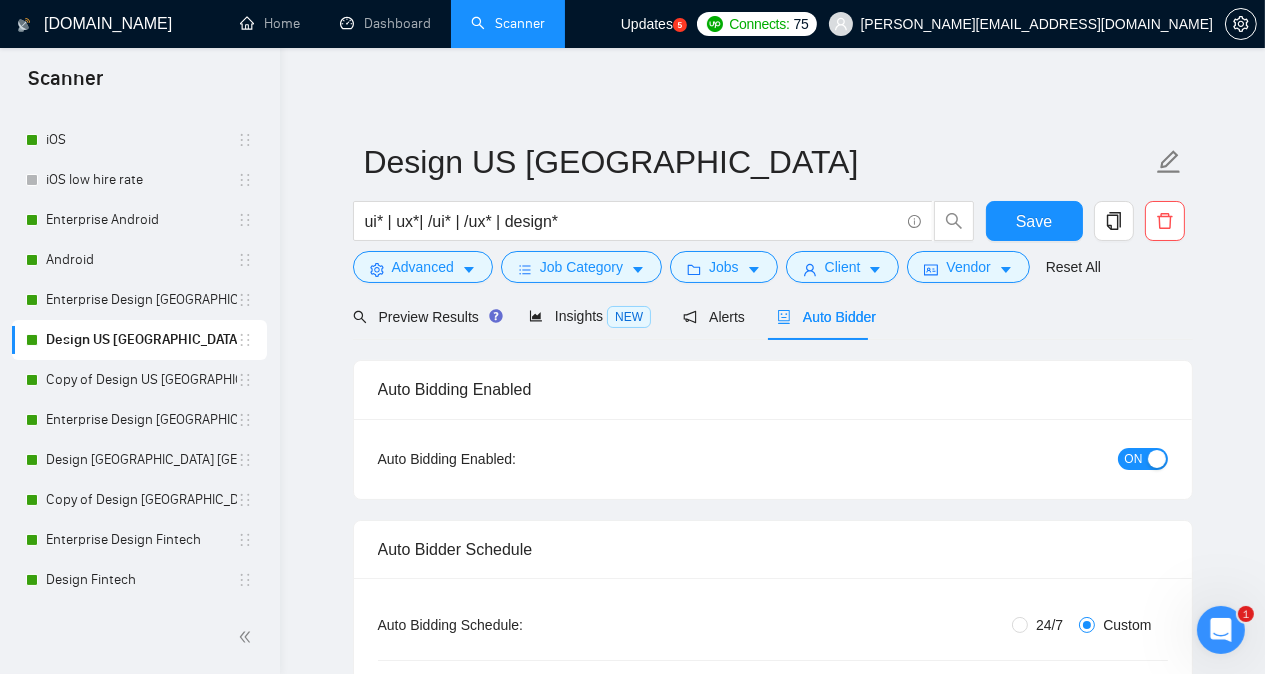radio on "false" 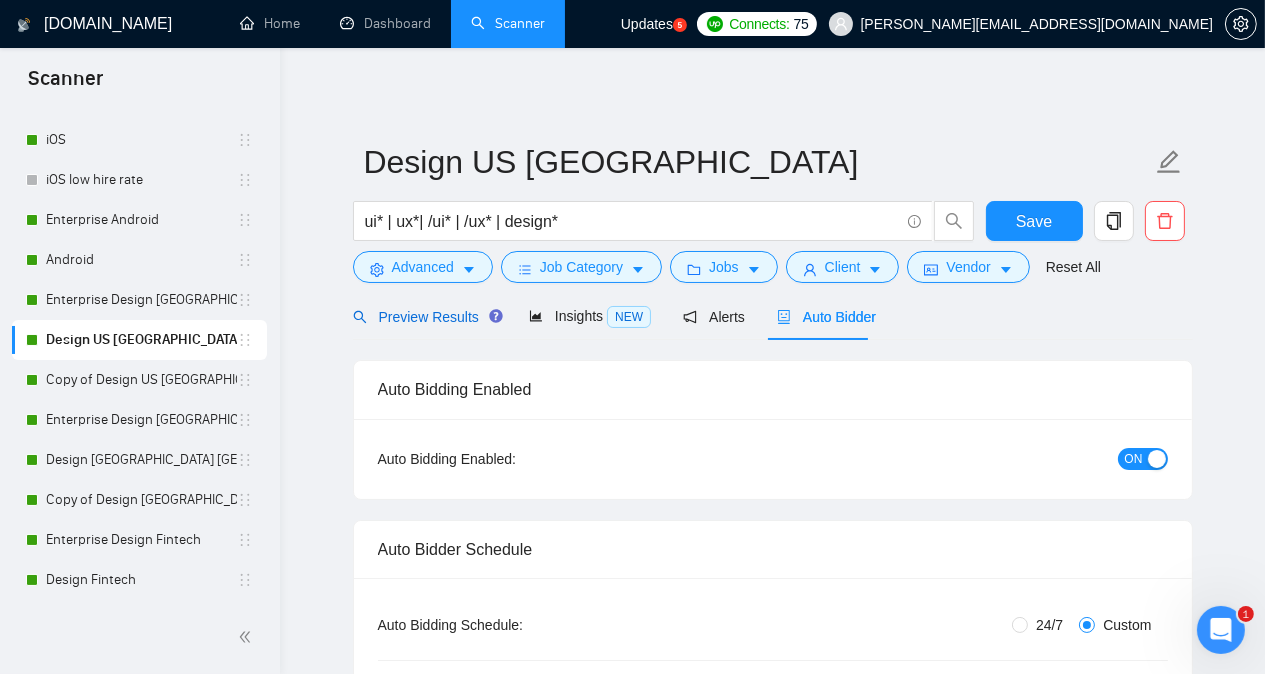 click on "Preview Results" at bounding box center (425, 317) 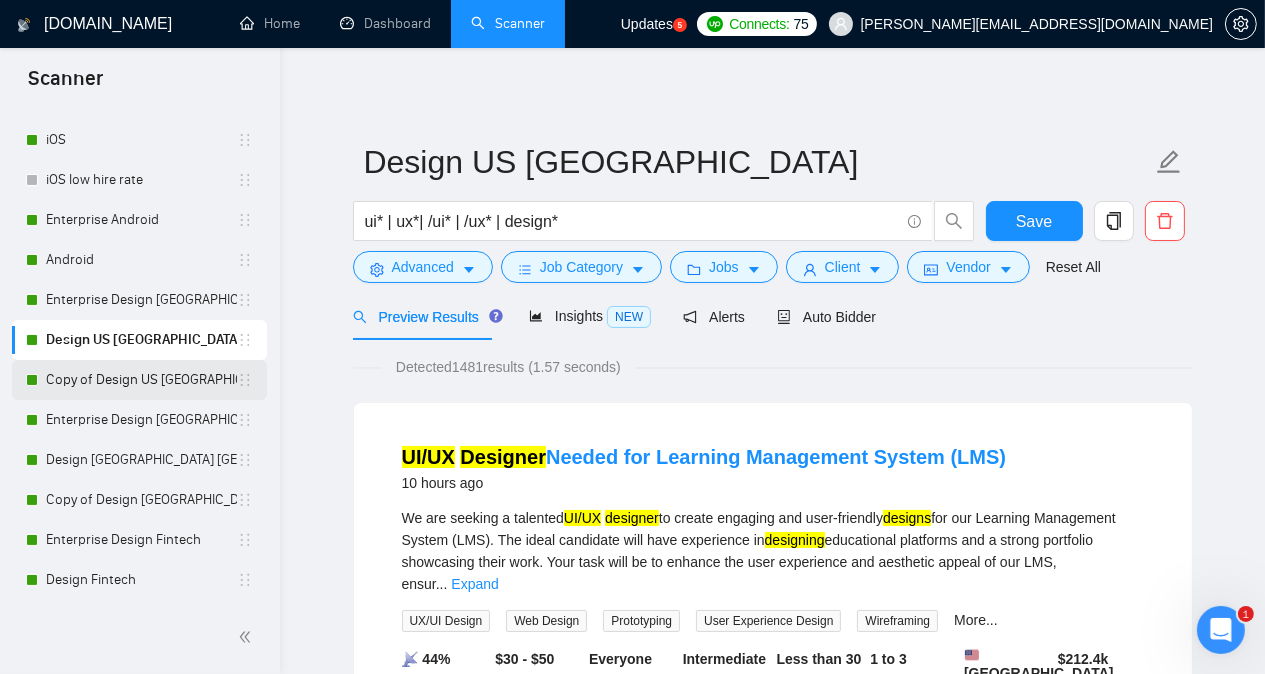 click on "Copy of Design US [GEOGRAPHIC_DATA]" at bounding box center (141, 380) 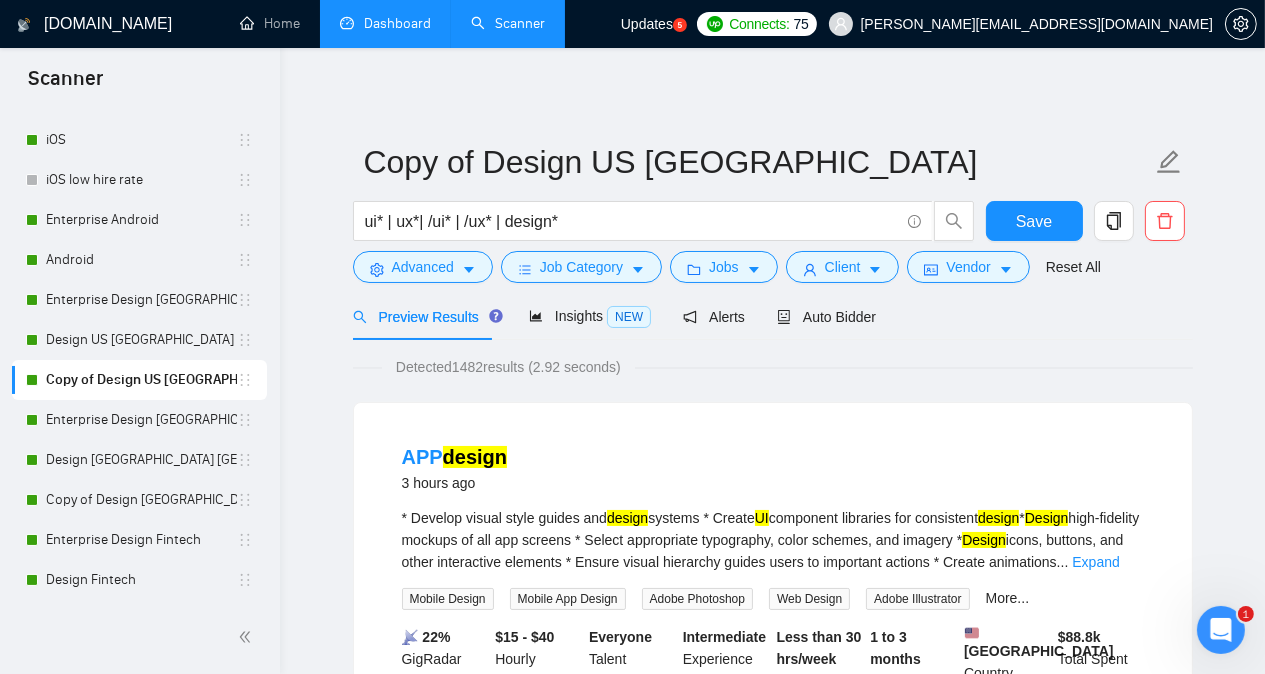 click on "Dashboard" at bounding box center (385, 23) 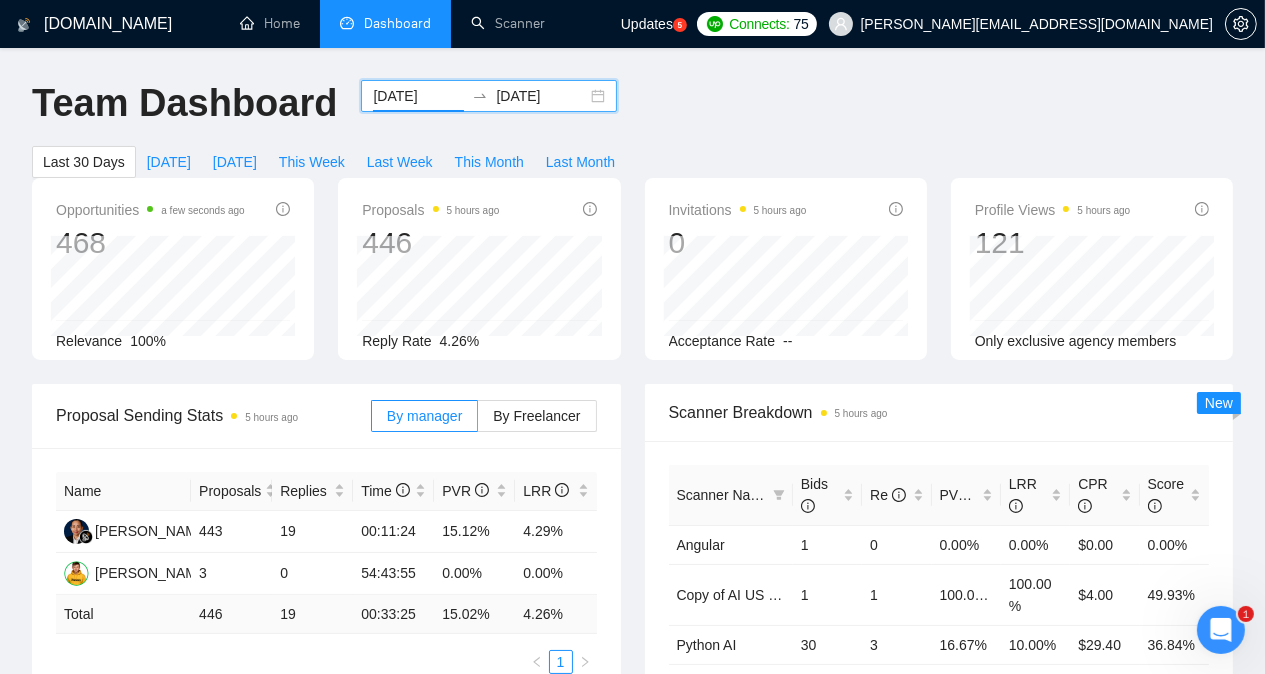 click on "[DATE]" at bounding box center (418, 96) 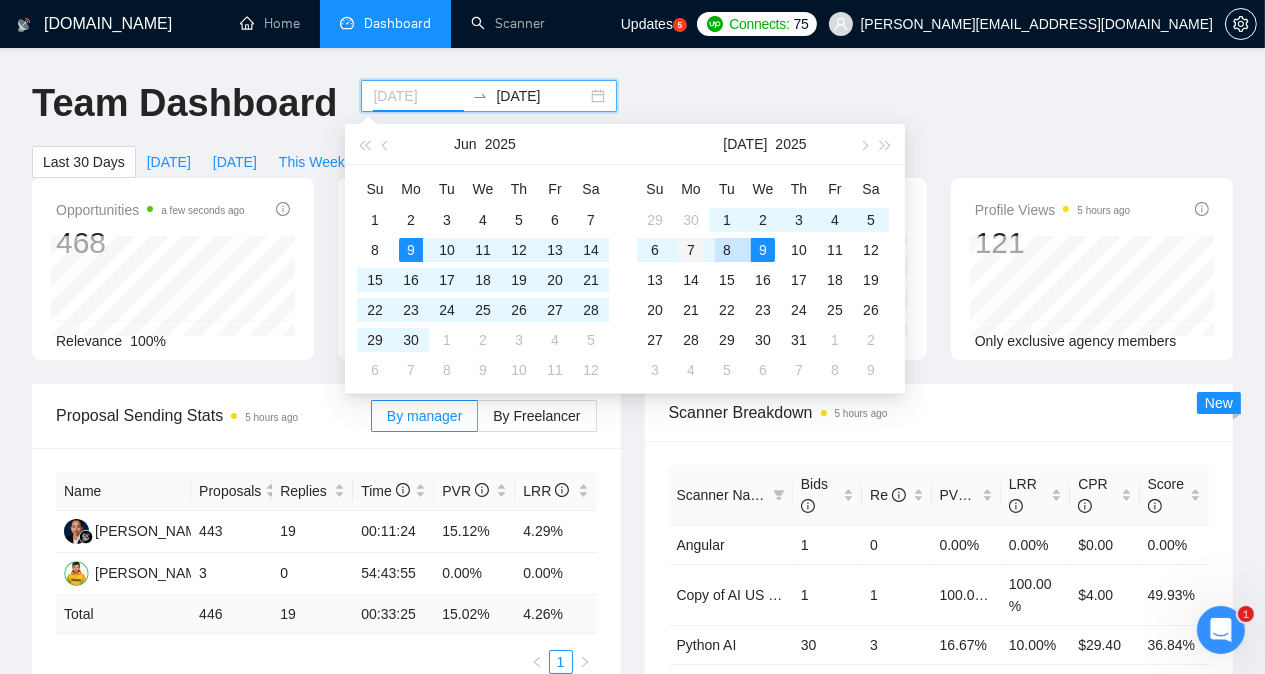 type on "[DATE]" 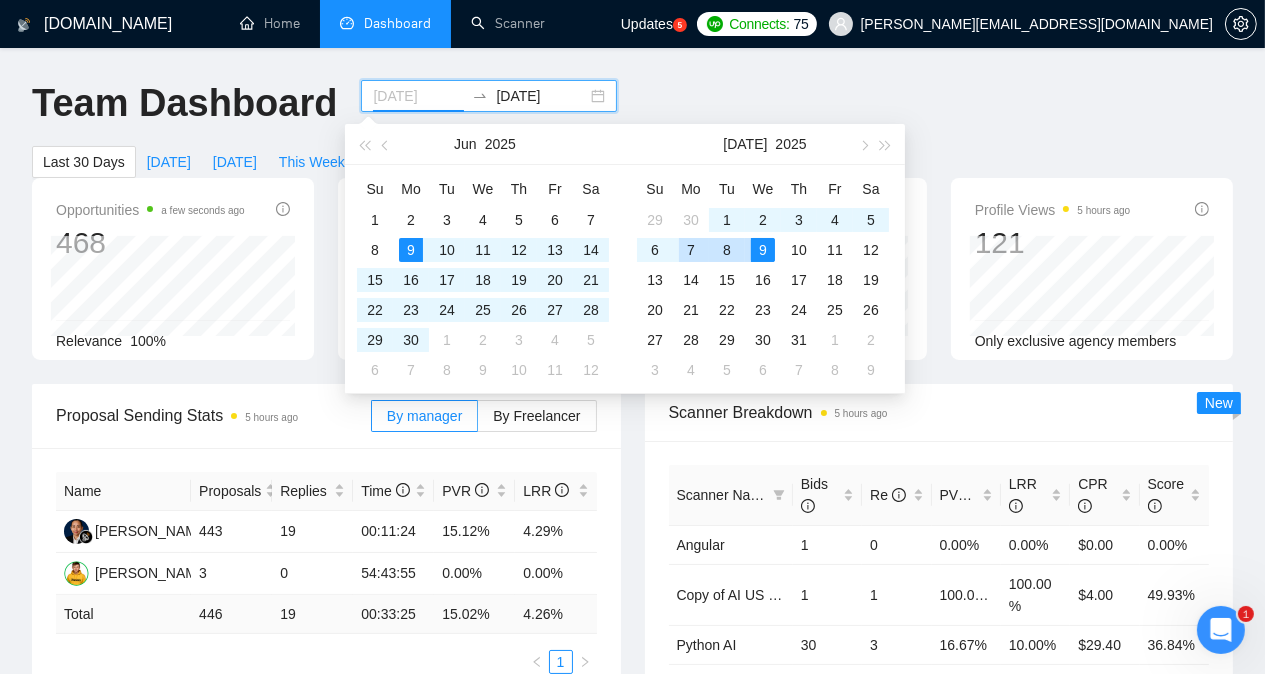 click on "7" at bounding box center [691, 250] 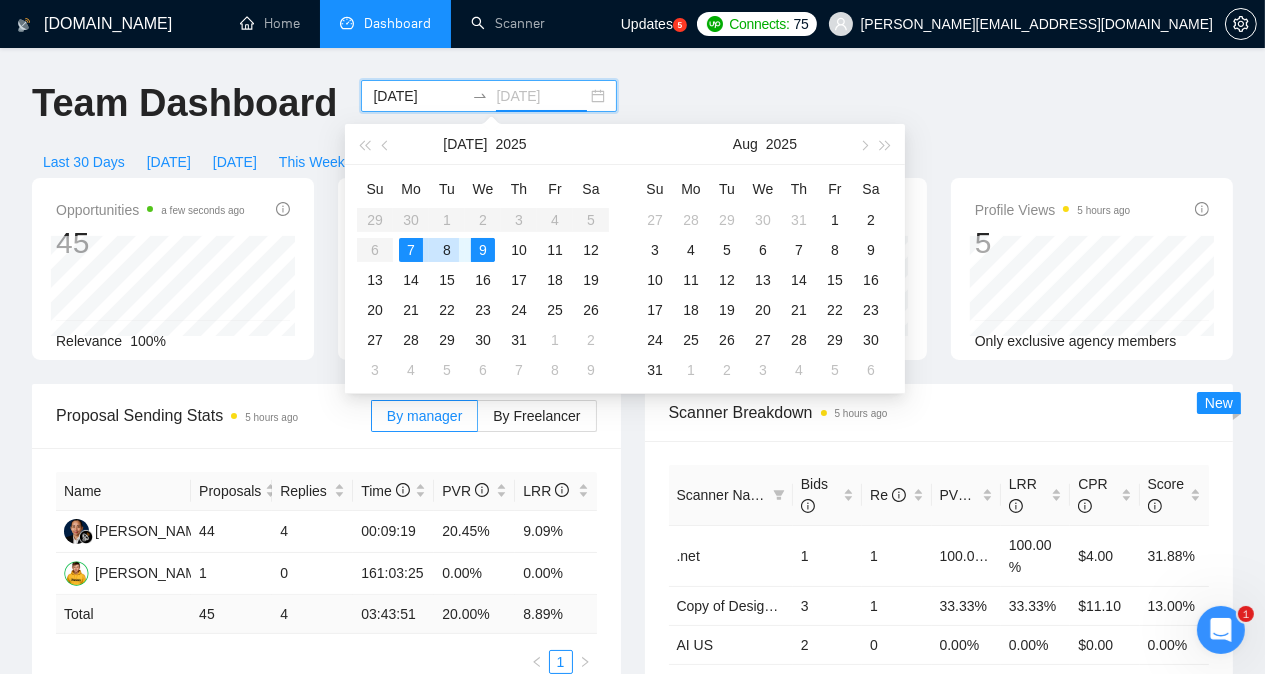 type on "[DATE]" 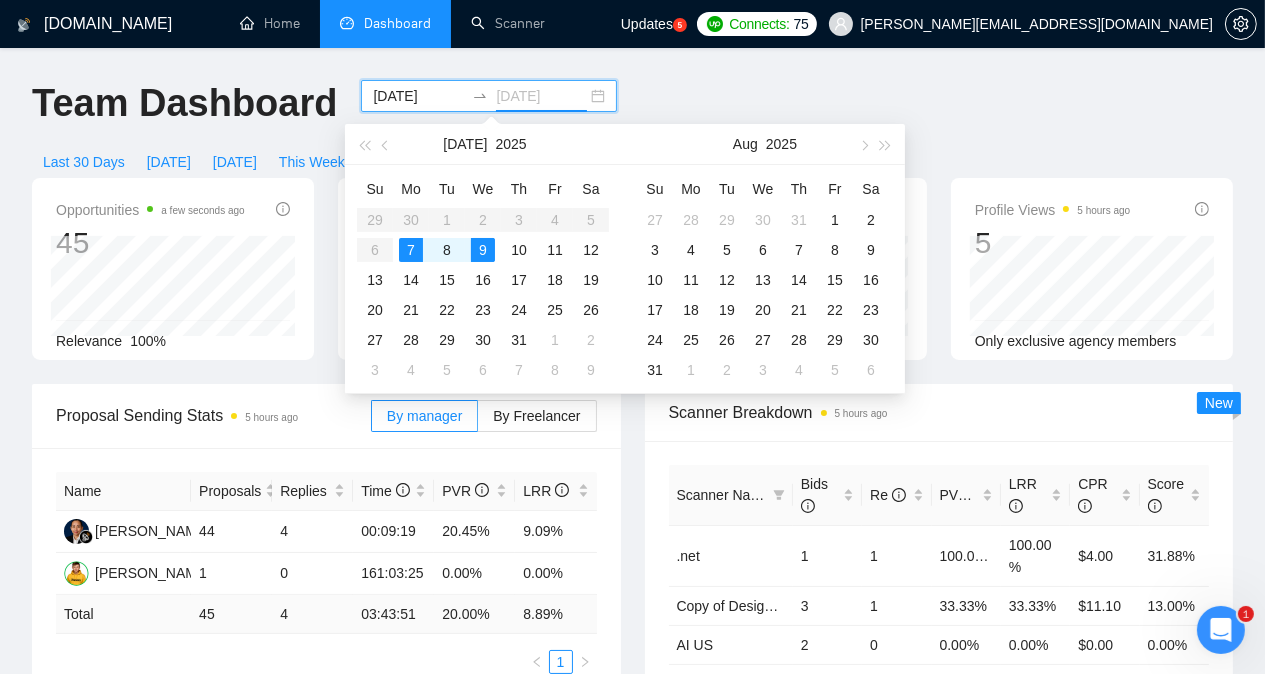 click on "7" at bounding box center [411, 250] 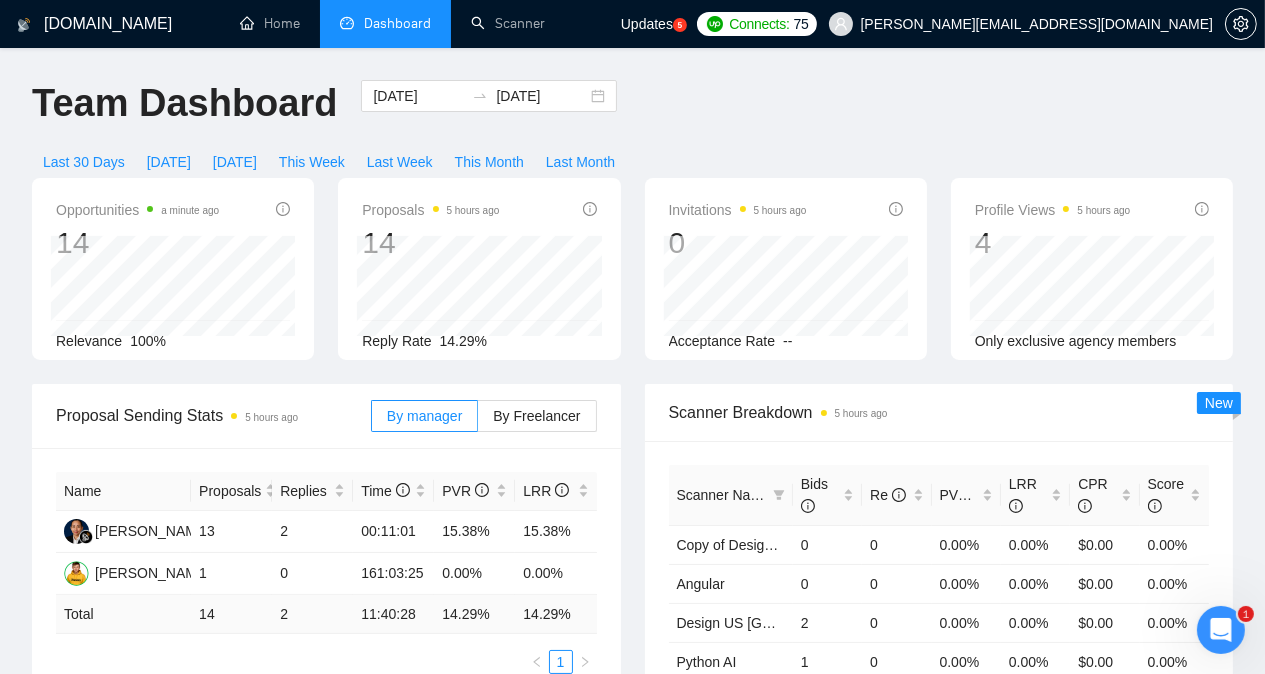 click on "[DOMAIN_NAME] Home Dashboard Scanner Updates
5
Connects: 75 [PERSON_NAME][EMAIL_ADDRESS][DOMAIN_NAME] Team Dashboard [DATE] [DATE] Last 30 Days [DATE] [DATE] This Week Last Week This Month Last Month Opportunities a minute ago 14   Relevance 100% Proposals 5 hours ago 14   [DATE]
Sent 12
Replied 2 Reply Rate 14.29% Invitations 5 hours ago 0   Acceptance Rate -- Profile Views 5 hours ago 4   Only exclusive agency members Proposal Sending Stats 5 hours ago By manager By Freelancer Name Proposals Replies Time   PVR   LRR   [PERSON_NAME] Hastuti 13 2 00:11:01 15.38% 15.38% [PERSON_NAME] 1 0 161:03:25 0.00% 0.00% Total 14 2 11:40:28 14.29 % 14.29 % 1 Scanner Breakdown 5 hours ago Scanner Name Bids   Re   PVR   LRR   CPR   Score   Copy of Design US [GEOGRAPHIC_DATA] 0 0 0.00% 0.00% $0.00 0.00% Angular  0 0 0.00% 0.00% $0.00 0.00% Design US [GEOGRAPHIC_DATA] 2 0 0.00% 0.00% $0.00 0.00% Python AI  1 0 0.00% 0.00% $0.00 0.00% .net 1 1 100.00% 100.00% $4.00 31.88% 2" at bounding box center [632, 830] 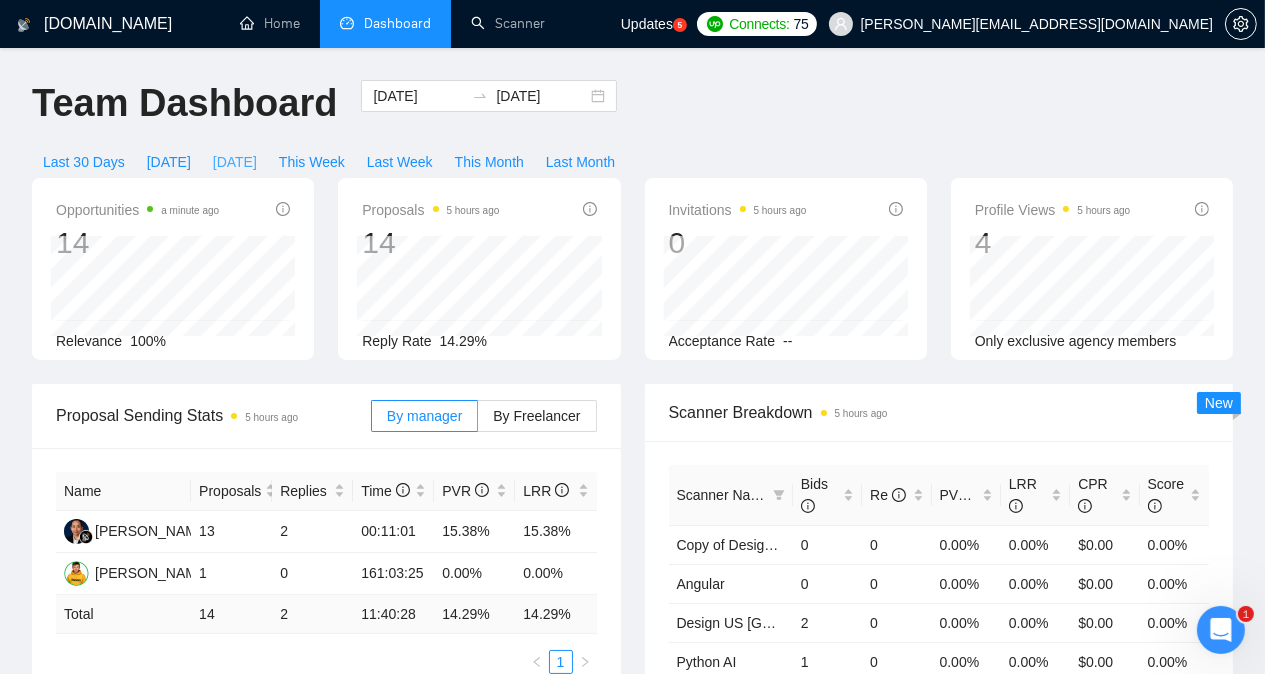 click on "[DATE]" at bounding box center [235, 162] 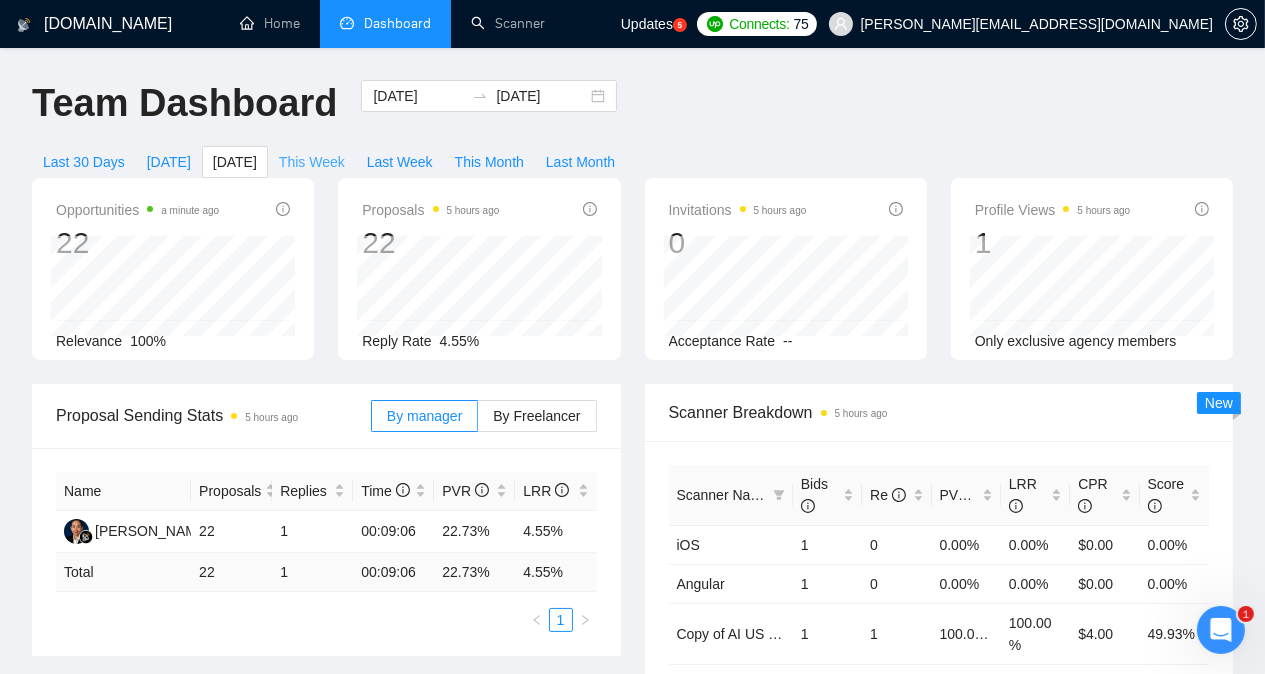 click on "This Week" at bounding box center [312, 162] 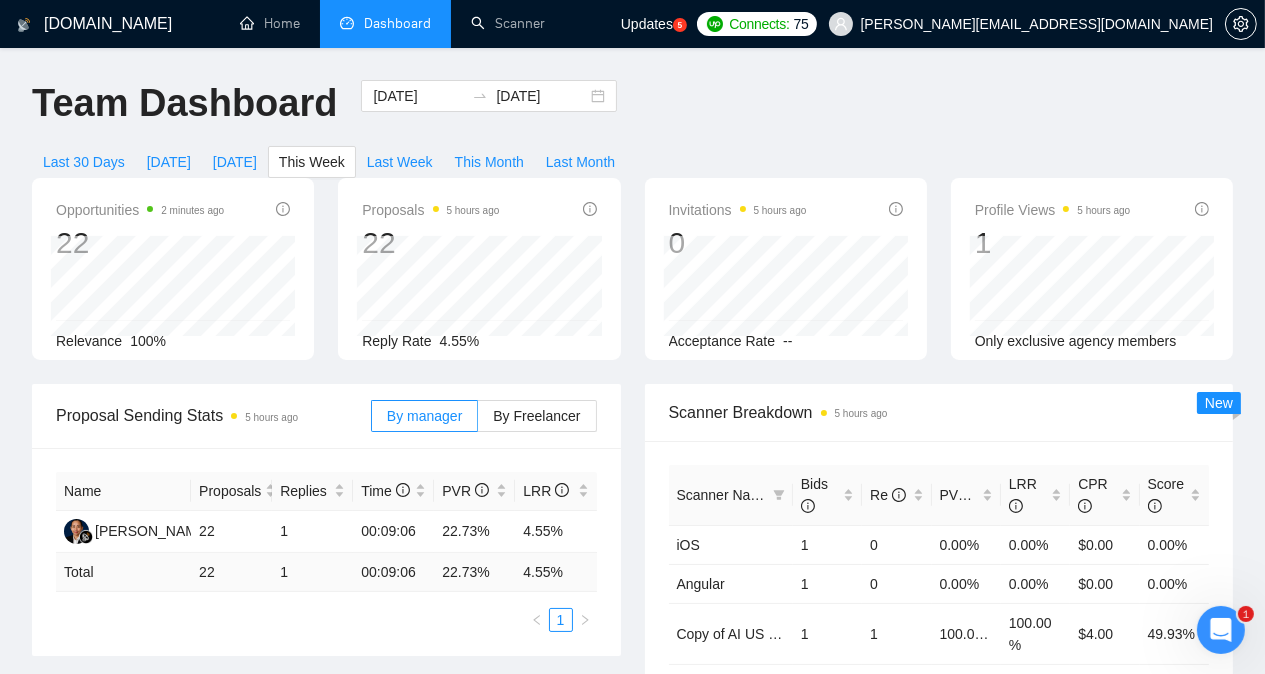 type on "[DATE]" 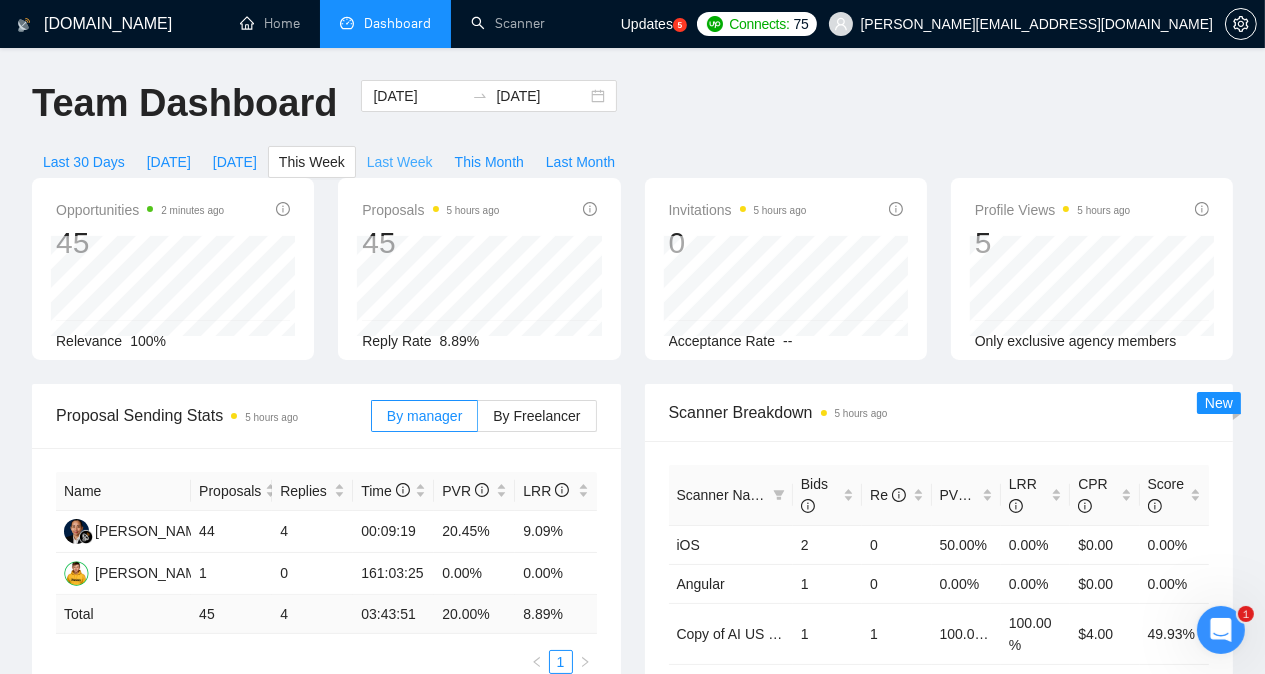 click on "Last Week" at bounding box center (400, 162) 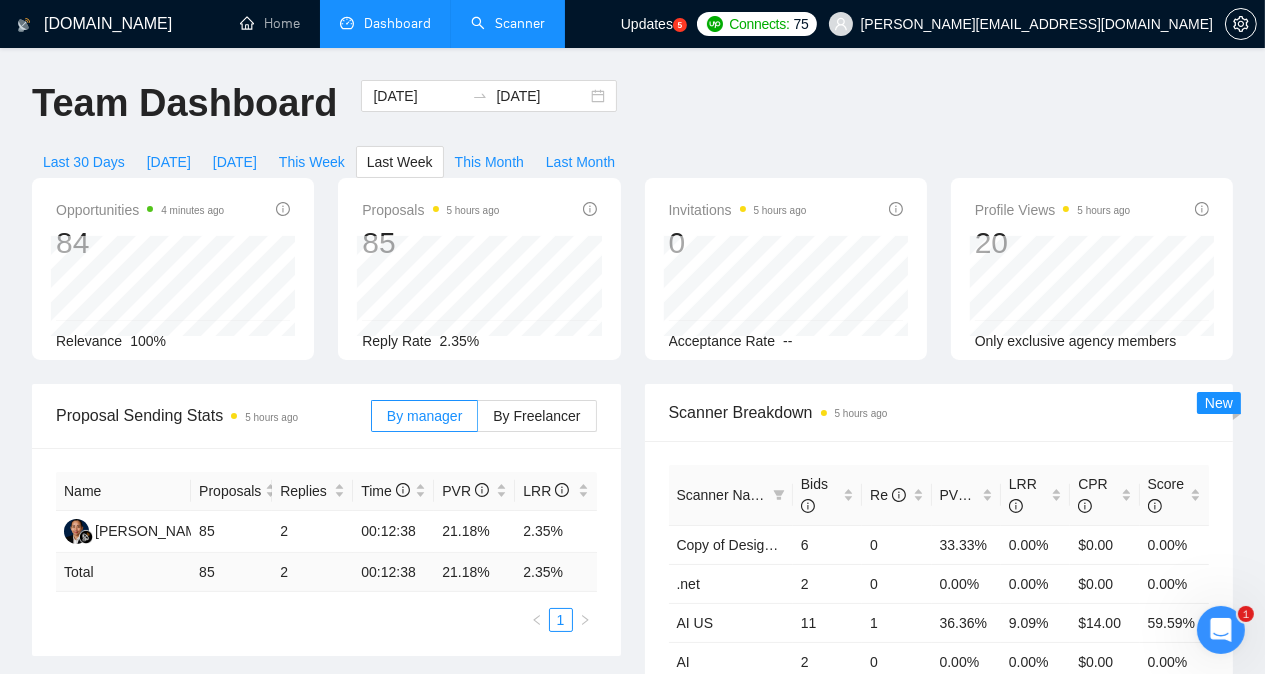 click on "Scanner" at bounding box center [508, 23] 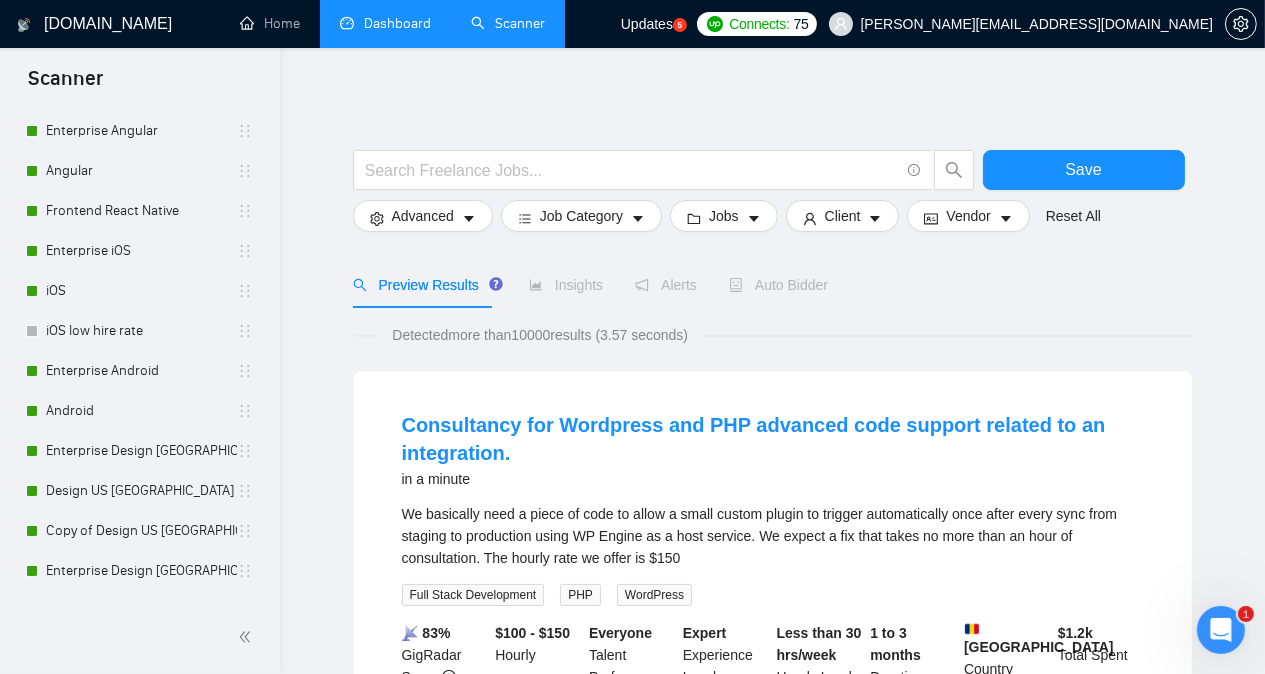 scroll, scrollTop: 984, scrollLeft: 0, axis: vertical 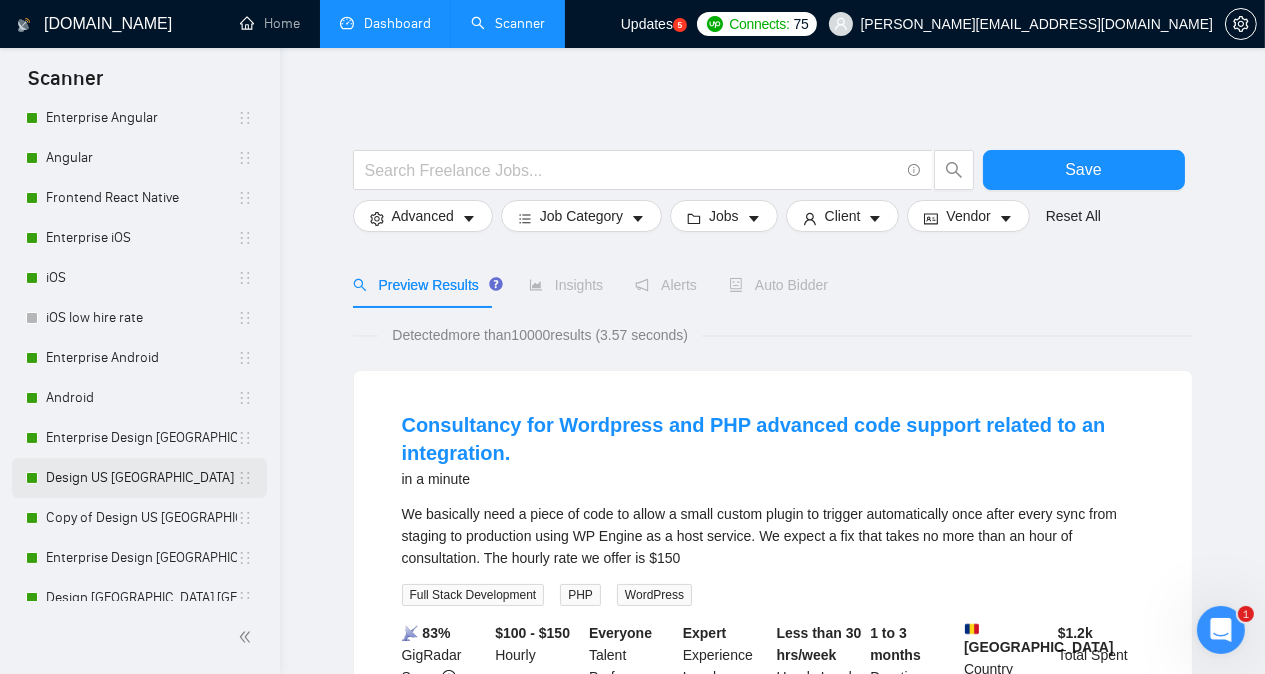 click on "Design US [GEOGRAPHIC_DATA]" at bounding box center (141, 478) 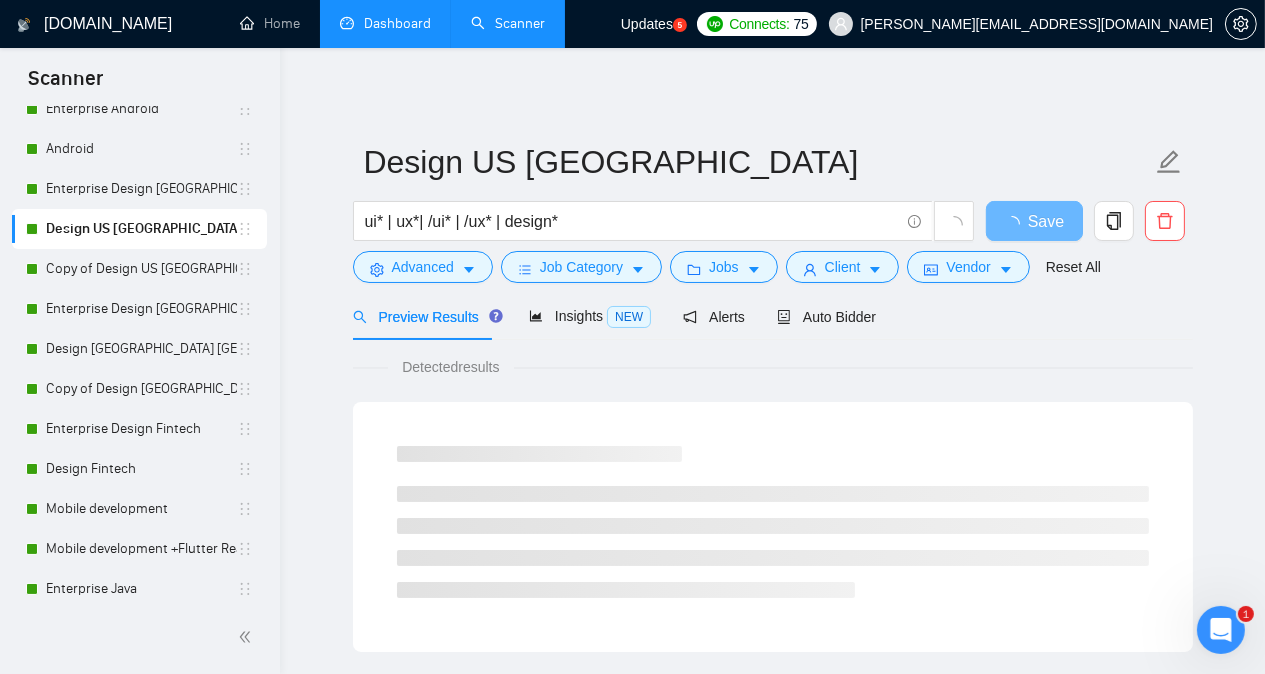 scroll, scrollTop: 1238, scrollLeft: 0, axis: vertical 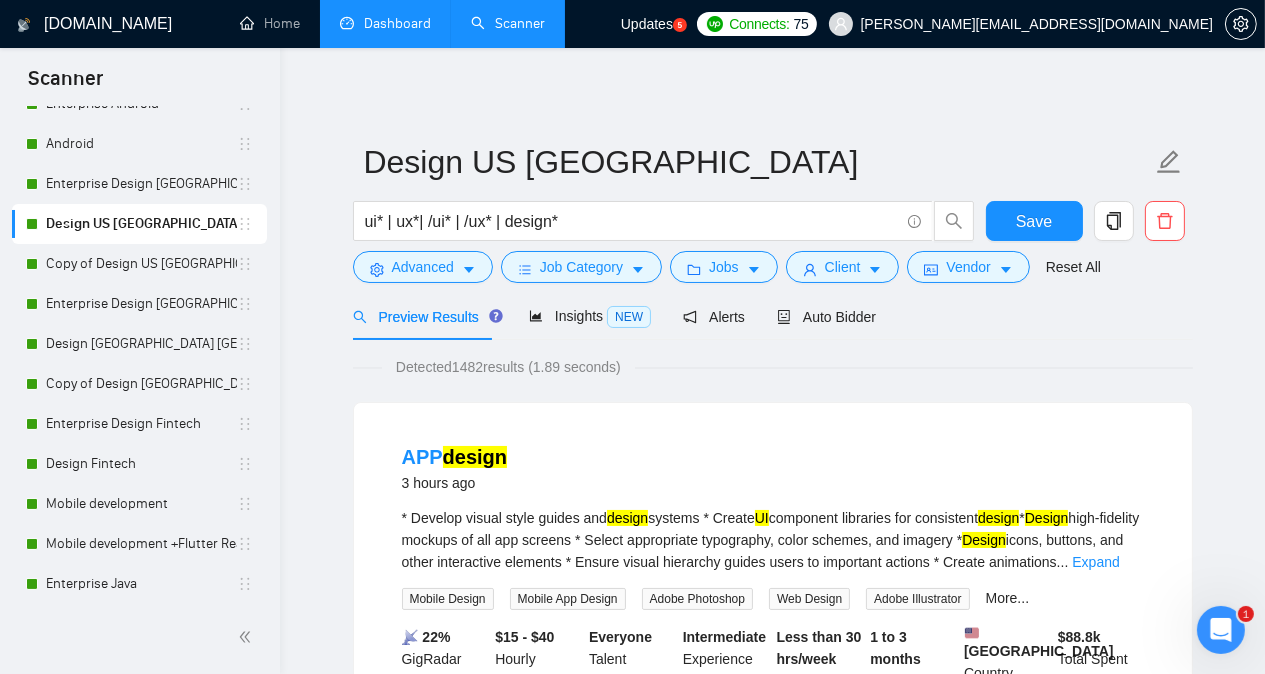 click on "Design US Canada ui* | ux*| /ui* | /ux* | design* Save Advanced   Job Category   Jobs   Client   Vendor   Reset All Preview Results Insights NEW Alerts Auto Bidder Detected   1482  results   (1.89 seconds) APP  design 3 hours ago * Develop visual style guides and  design  systems
* Create  UI  component libraries for consistent  design
*  Design  high-fidelity mockups of all app screens
*  Select appropriate typography, color schemes, and imagery
*  Design  icons, buttons, and other interactive elements
* Ensure visual hierarchy guides users to important actions
* Create animations  ... Expand Mobile Design Mobile App Design Adobe Photoshop Web Design Adobe Illustrator More... 📡   22% GigRadar Score   $15 - $40 Hourly Everyone Talent Preference Intermediate Experience Level Less than 30 hrs/week Hourly Load 1 to 3 months Duration   [GEOGRAPHIC_DATA] Country $ 88.8k Total Spent $15.02 Avg Rate Paid - Company Size Verified Payment Verified [DATE] Member Since ⭐️  5.00 Client Feedback UI/UX   Designer" at bounding box center [772, 2437] 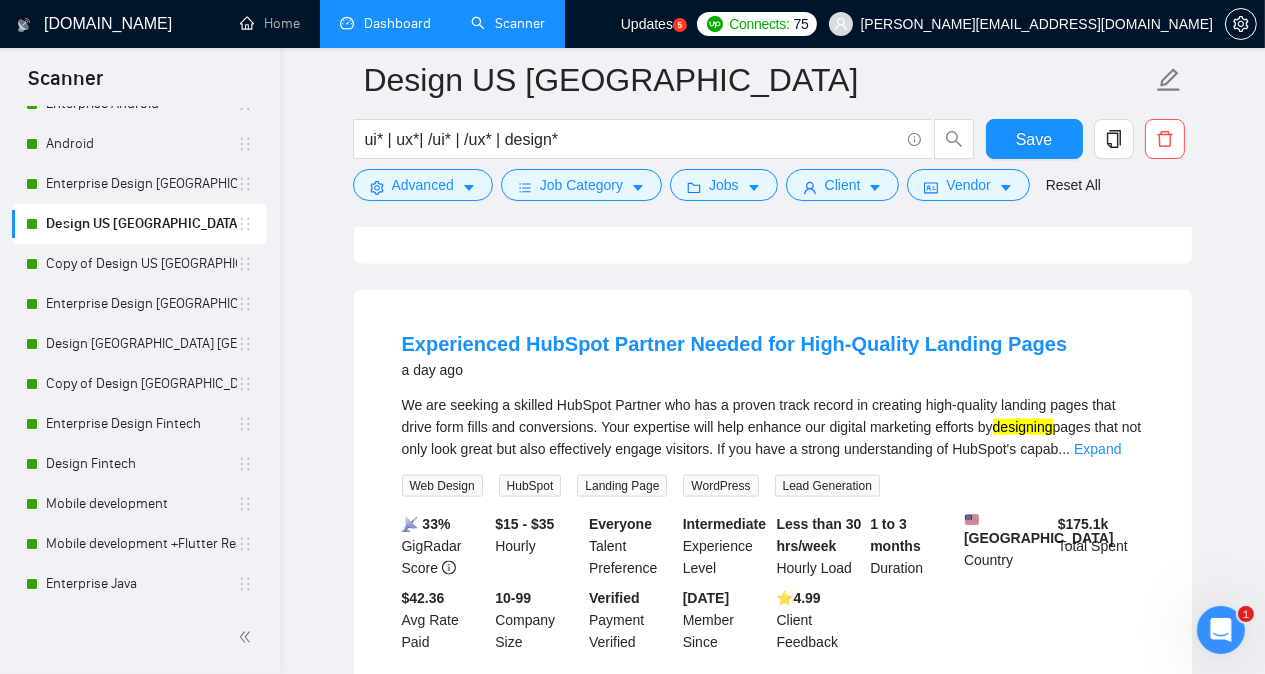 scroll, scrollTop: 3200, scrollLeft: 0, axis: vertical 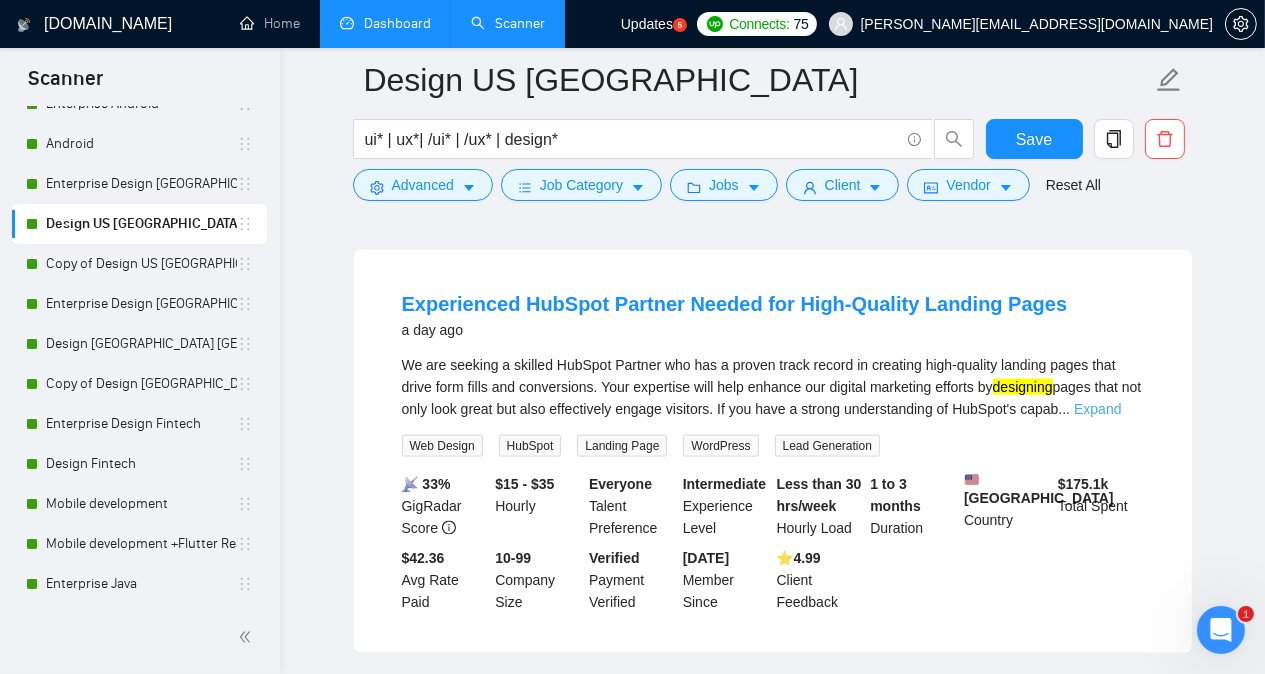 click on "Expand" at bounding box center (1097, 409) 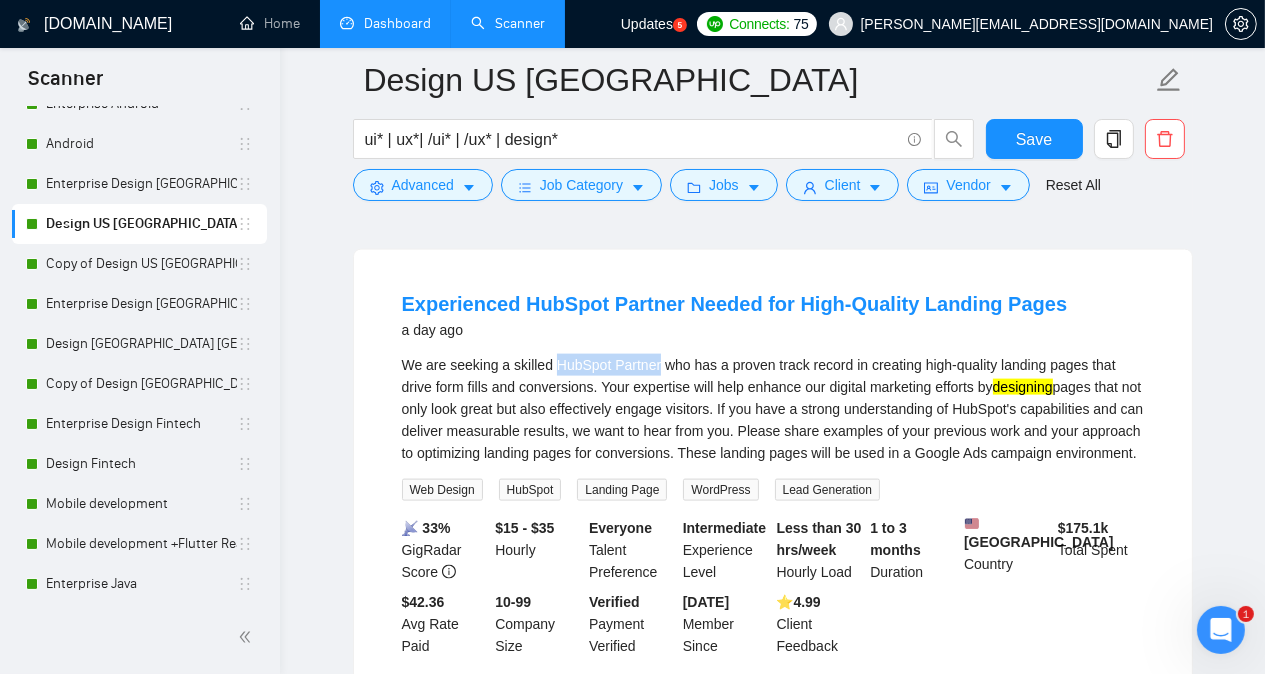 drag, startPoint x: 553, startPoint y: 364, endPoint x: 656, endPoint y: 358, distance: 103.17461 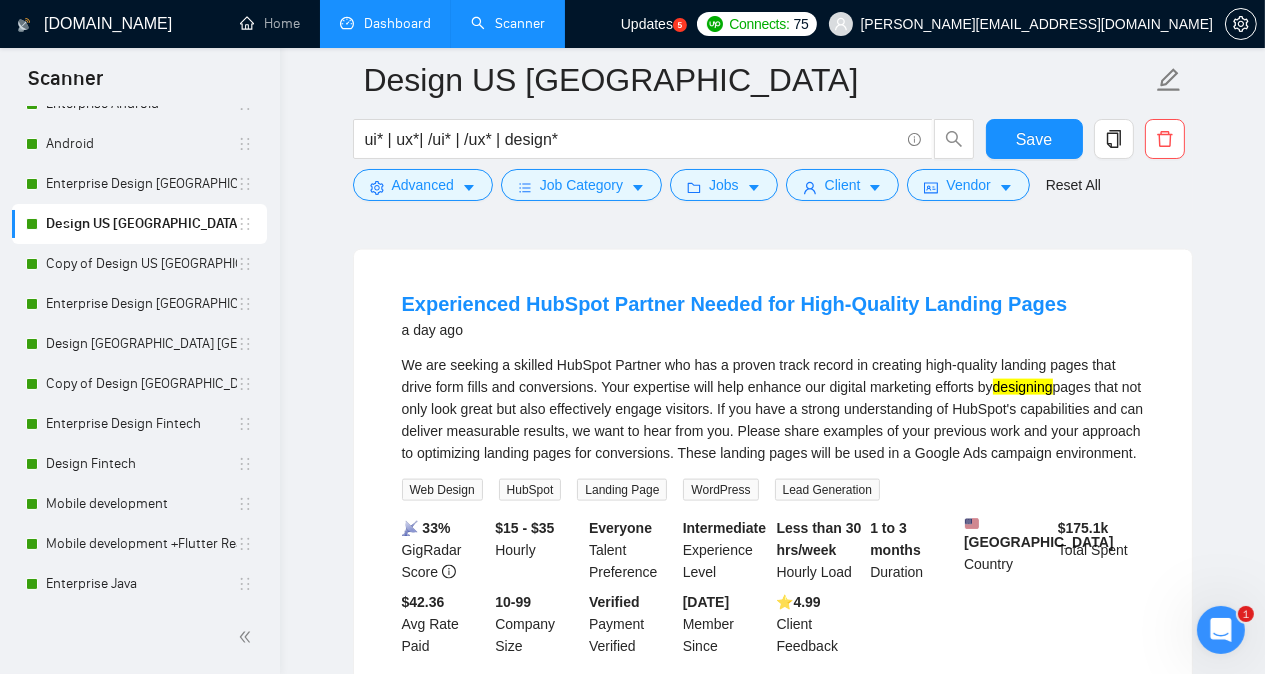 click on "Design US Canada ui* | ux*| /ui* | /ux* | design* Save Advanced   Job Category   Jobs   Client   Vendor   Reset All Preview Results Insights NEW Alerts Auto Bidder Detected   1482  results   (1.89 seconds) APP  design 3 hours ago * Develop visual style guides and  design  systems
* Create  UI  component libraries for consistent  design
*  Design  high-fidelity mockups of all app screens
*  Select appropriate typography, color schemes, and imagery
*  Design  icons, buttons, and other interactive elements
* Ensure visual hierarchy guides users to important actions
* Create animations  ... Expand Mobile Design Mobile App Design Adobe Photoshop Web Design Adobe Illustrator More... 📡   22% GigRadar Score   $15 - $40 Hourly Everyone Talent Preference Intermediate Experience Level Less than 30 hrs/week Hourly Load 1 to 3 months Duration   [GEOGRAPHIC_DATA] Country $ 88.8k Total Spent $15.02 Avg Rate Paid - Company Size Verified Payment Verified [DATE] Member Since ⭐️  5.00 Client Feedback UI/UX   Designer" at bounding box center (772, -733) 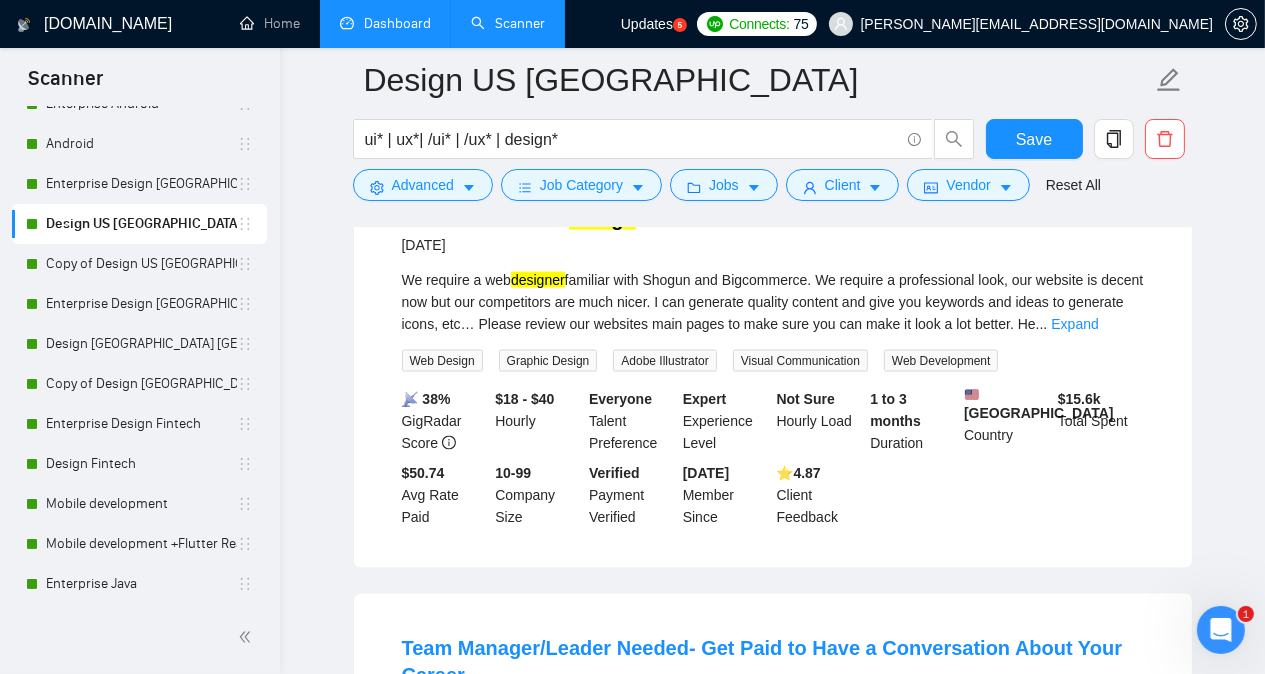 scroll, scrollTop: 3760, scrollLeft: 0, axis: vertical 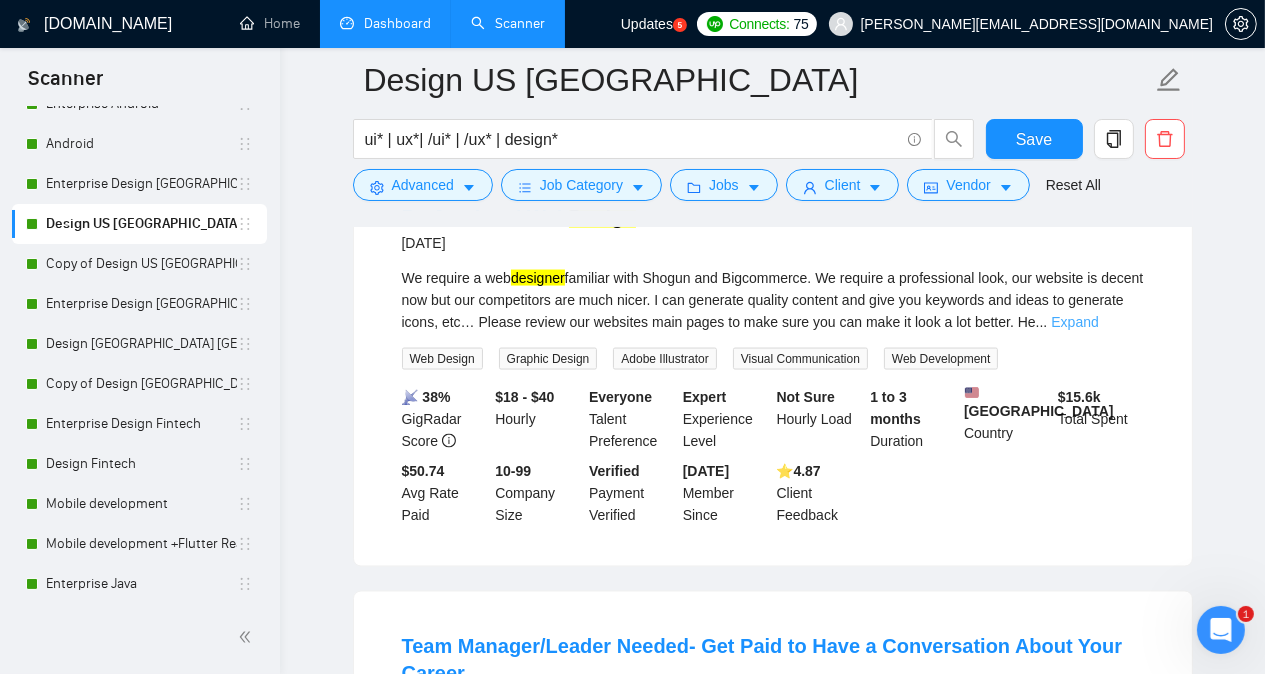 click on "Expand" at bounding box center (1074, 322) 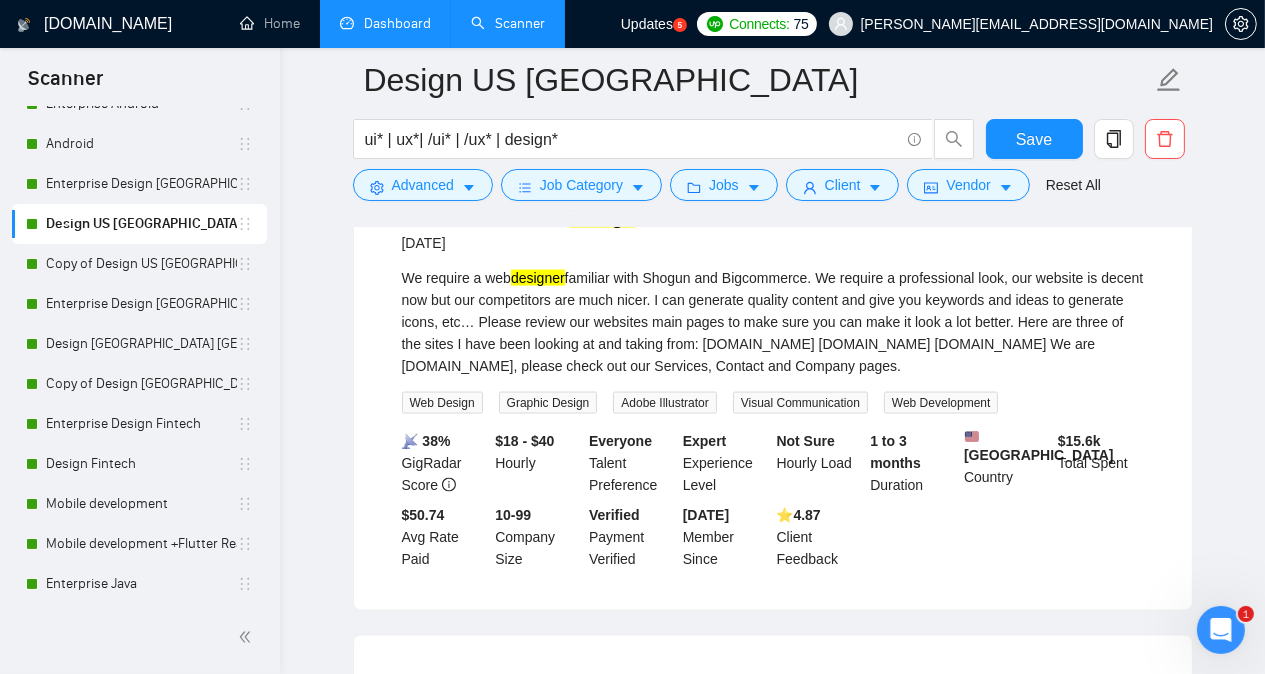 click on "Design US Canada ui* | ux*| /ui* | /ux* | design* Save Advanced   Job Category   Jobs   Client   Vendor   Reset All Preview Results Insights NEW Alerts Auto Bidder Detected   1482  results   (1.89 seconds) APP  design 3 hours ago * Develop visual style guides and  design  systems
* Create  UI  component libraries for consistent  design
*  Design  high-fidelity mockups of all app screens
*  Select appropriate typography, color schemes, and imagery
*  Design  icons, buttons, and other interactive elements
* Ensure visual hierarchy guides users to important actions
* Create animations  ... Expand Mobile Design Mobile App Design Adobe Photoshop Web Design Adobe Illustrator More... 📡   22% GigRadar Score   $15 - $40 Hourly Everyone Talent Preference Intermediate Experience Level Less than 30 hrs/week Hourly Load 1 to 3 months Duration   [GEOGRAPHIC_DATA] Country $ 88.8k Total Spent $15.02 Avg Rate Paid - Company Size Verified Payment Verified [DATE] Member Since ⭐️  5.00 Client Feedback UI/UX   Designer" at bounding box center [772, -1271] 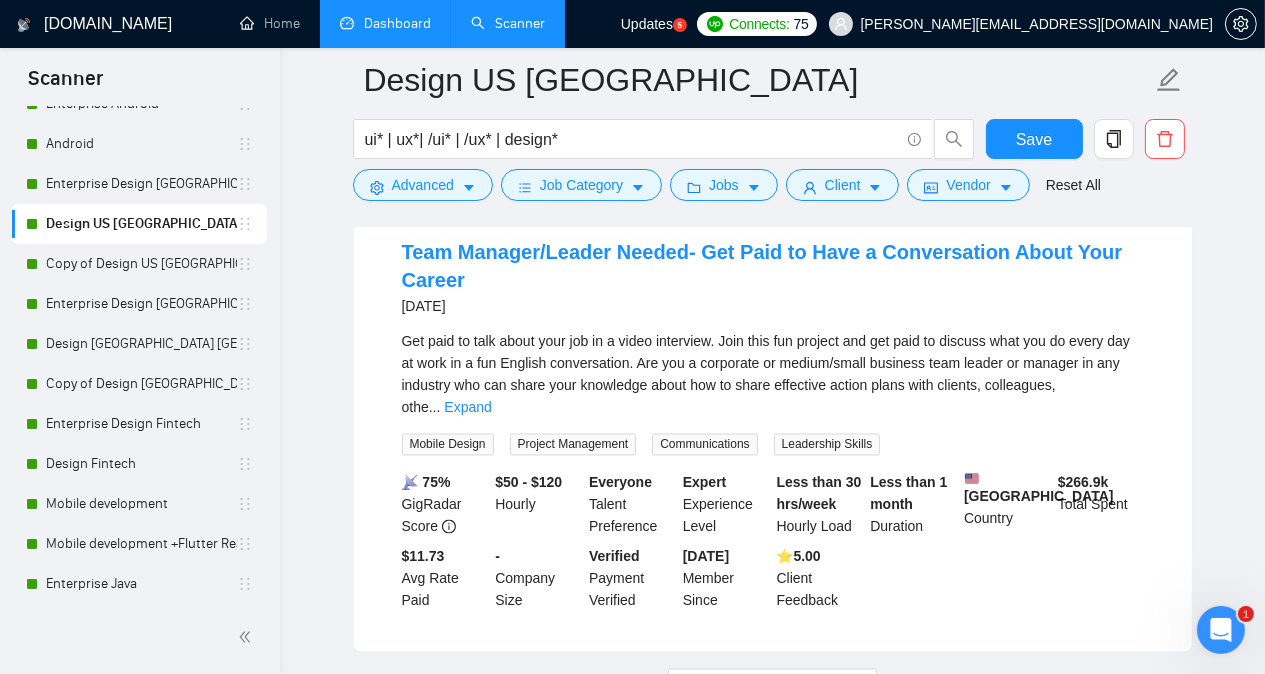 scroll, scrollTop: 4200, scrollLeft: 0, axis: vertical 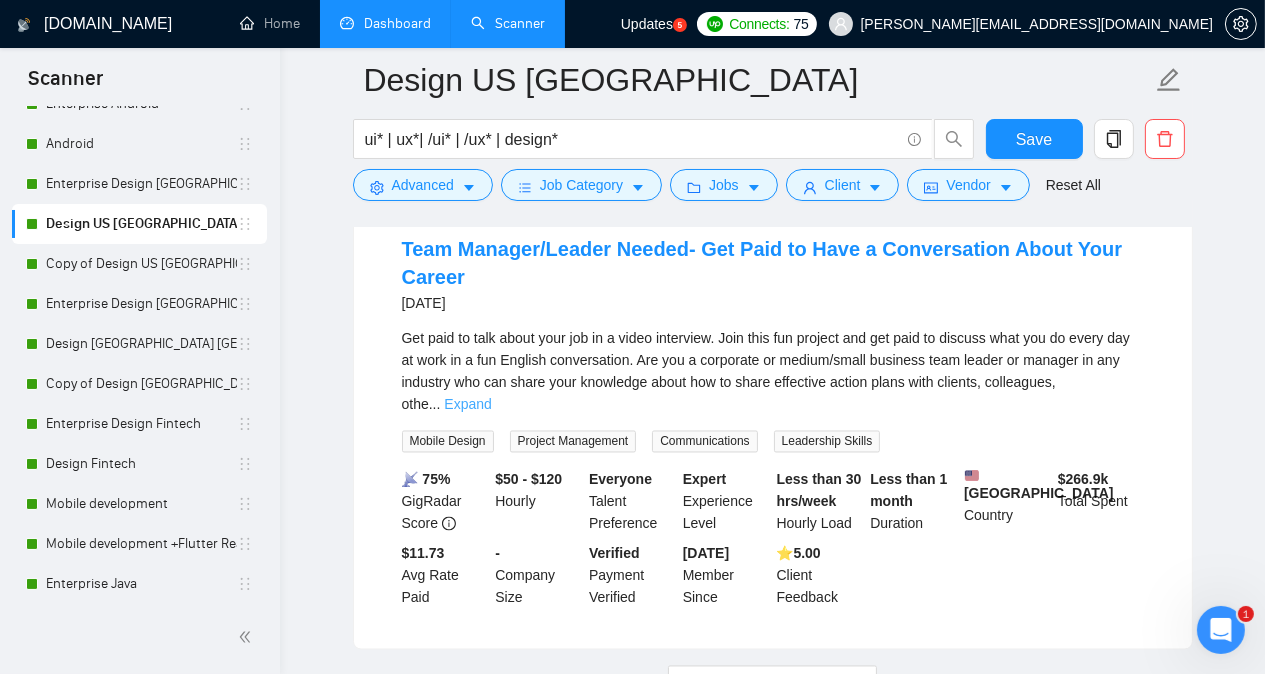 click on "Expand" at bounding box center (467, 405) 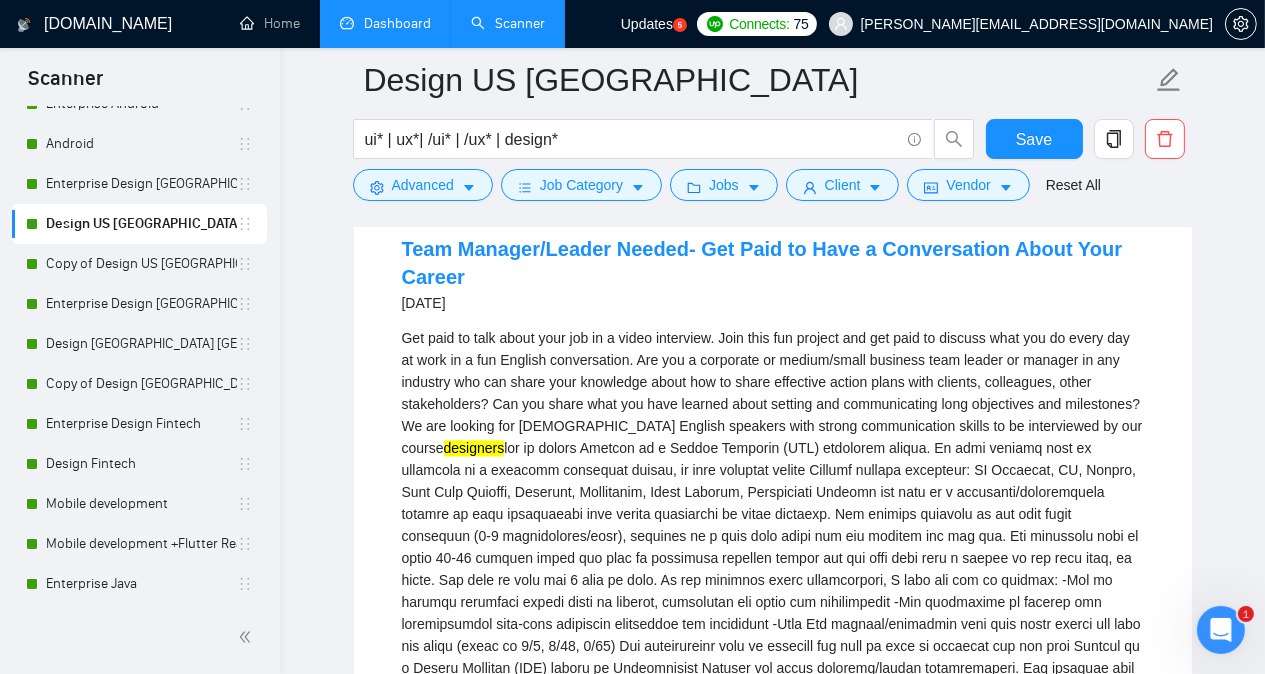 click on "Design US Canada ui* | ux*| /ui* | /ux* | design* Save Advanced   Job Category   Jobs   Client   Vendor   Reset All Preview Results Insights NEW Alerts Auto Bidder Detected   1482  results   (1.89 seconds) APP  design 3 hours ago * Develop visual style guides and  design  systems
* Create  UI  component libraries for consistent  design
*  Design  high-fidelity mockups of all app screens
*  Select appropriate typography, color schemes, and imagery
*  Design  icons, buttons, and other interactive elements
* Ensure visual hierarchy guides users to important actions
* Create animations  ... Expand Mobile Design Mobile App Design Adobe Photoshop Web Design Adobe Illustrator More... 📡   22% GigRadar Score   $15 - $40 Hourly Everyone Talent Preference Intermediate Experience Level Less than 30 hrs/week Hourly Load 1 to 3 months Duration   [GEOGRAPHIC_DATA] Country $ 88.8k Total Spent $15.02 Avg Rate Paid - Company Size Verified Payment Verified [DATE] Member Since ⭐️  5.00 Client Feedback UI/UX   Designer" at bounding box center [772, -1403] 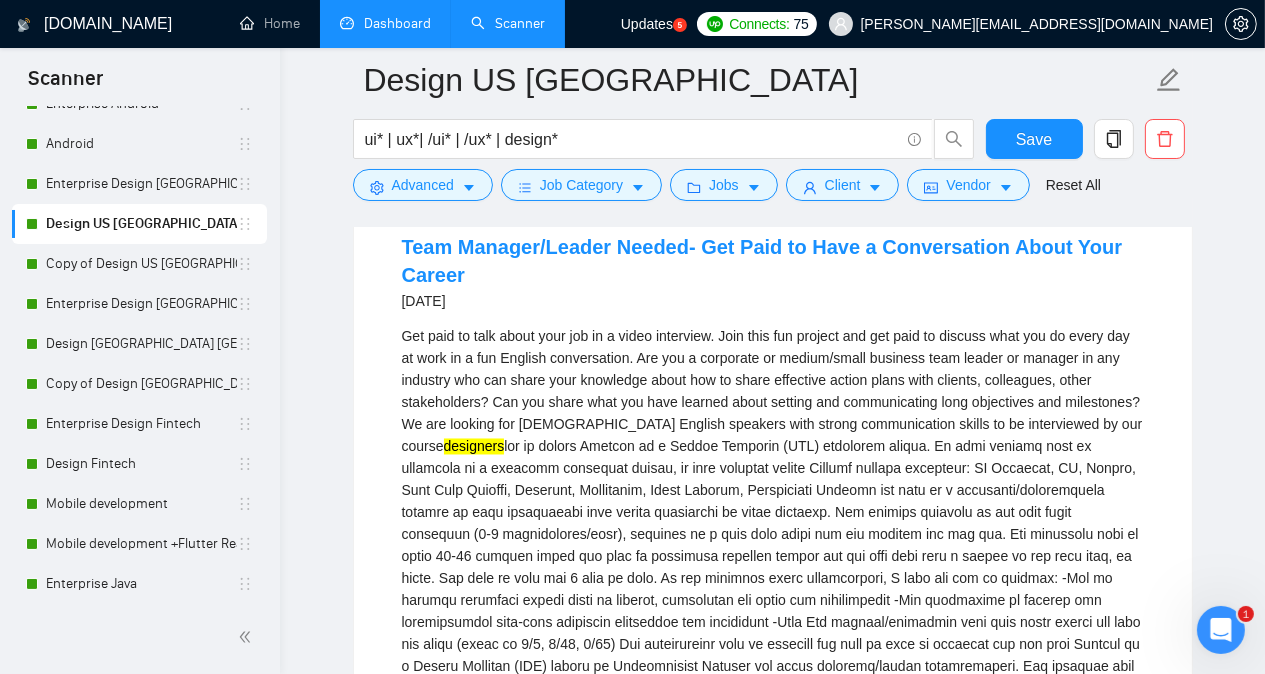 scroll, scrollTop: 4200, scrollLeft: 0, axis: vertical 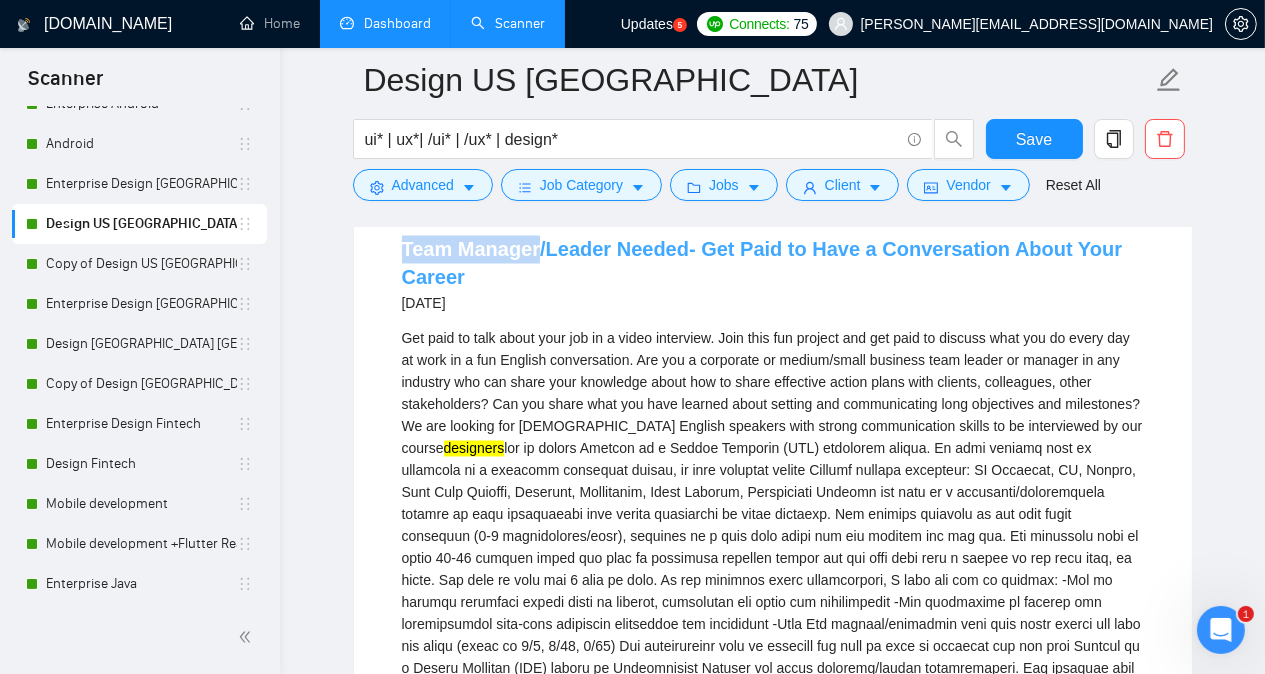 drag, startPoint x: 397, startPoint y: 298, endPoint x: 535, endPoint y: 295, distance: 138.03261 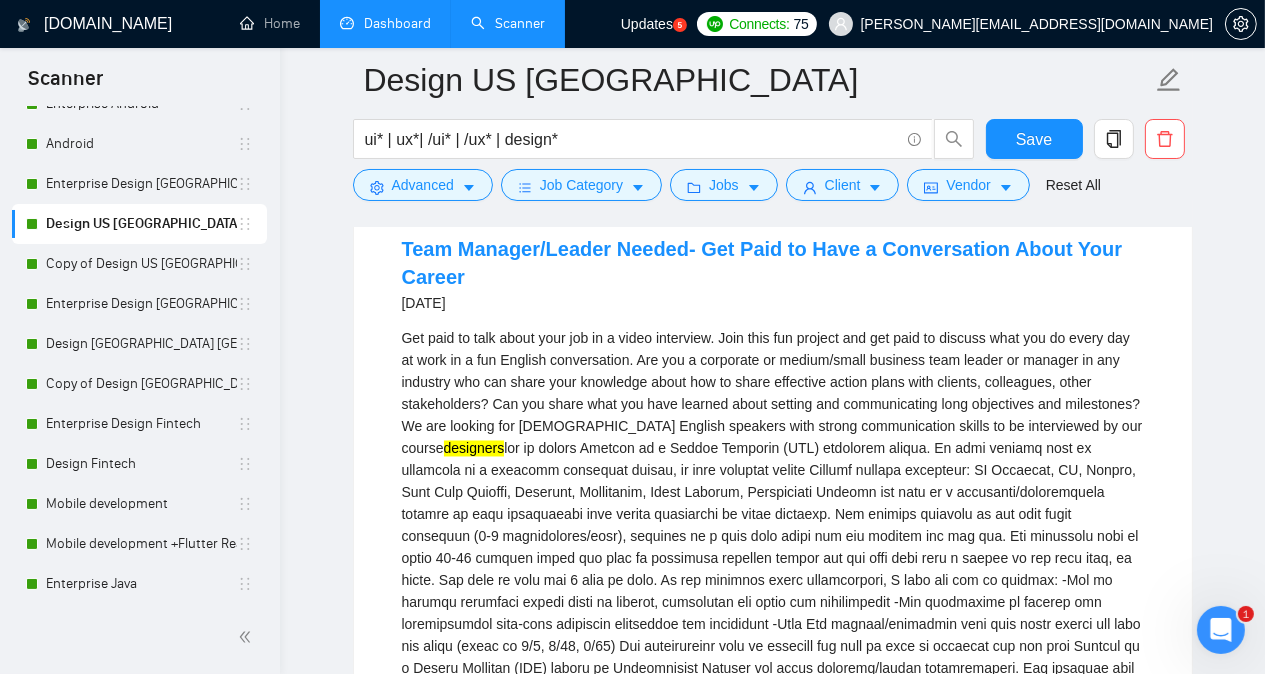 click on "Get paid to talk about your job in a video interview. Join this fun project and get paid to discuss what you do every day at work in a fun English conversation.
Are you a corporate or medium/small business team leader or manager in any industry who can share your knowledge about how to share effective action plans with clients, colleagues, other stakeholders? Can you share what you have learned about setting and communicating long objectives and milestones?
We are looking for [DEMOGRAPHIC_DATA] English speakers with strong communication skills to be interviewed by our course  designers" at bounding box center [773, 680] 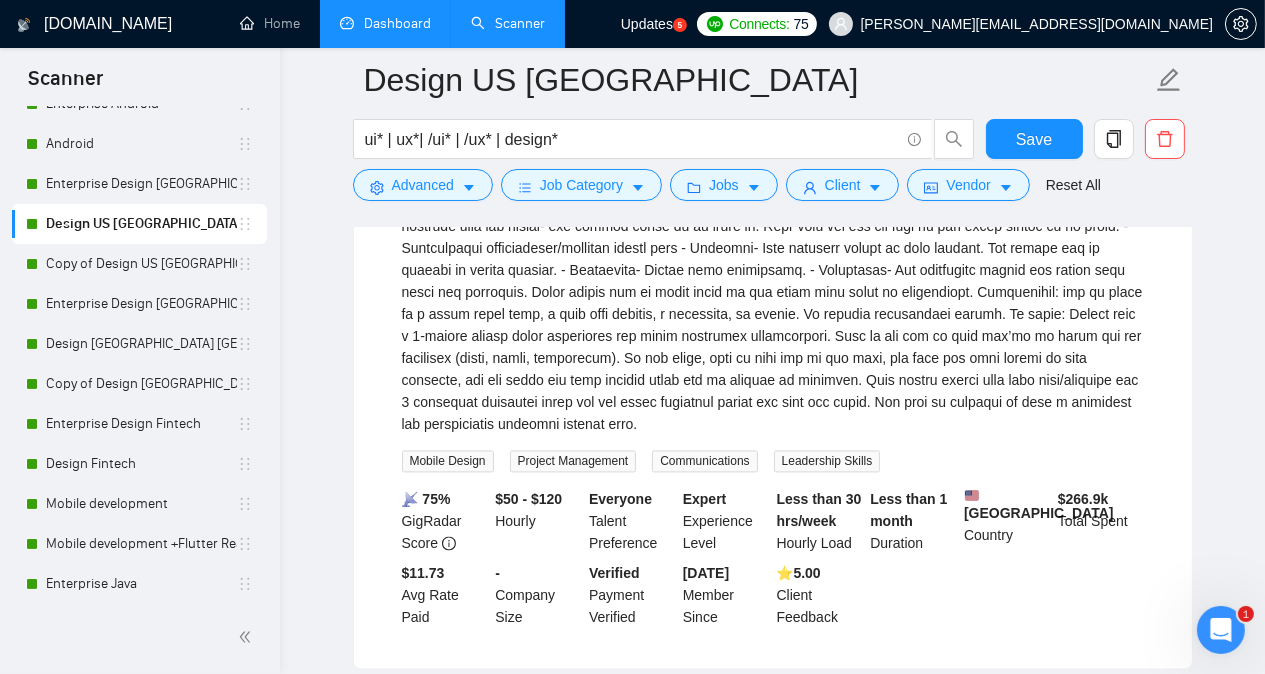 scroll, scrollTop: 4800, scrollLeft: 0, axis: vertical 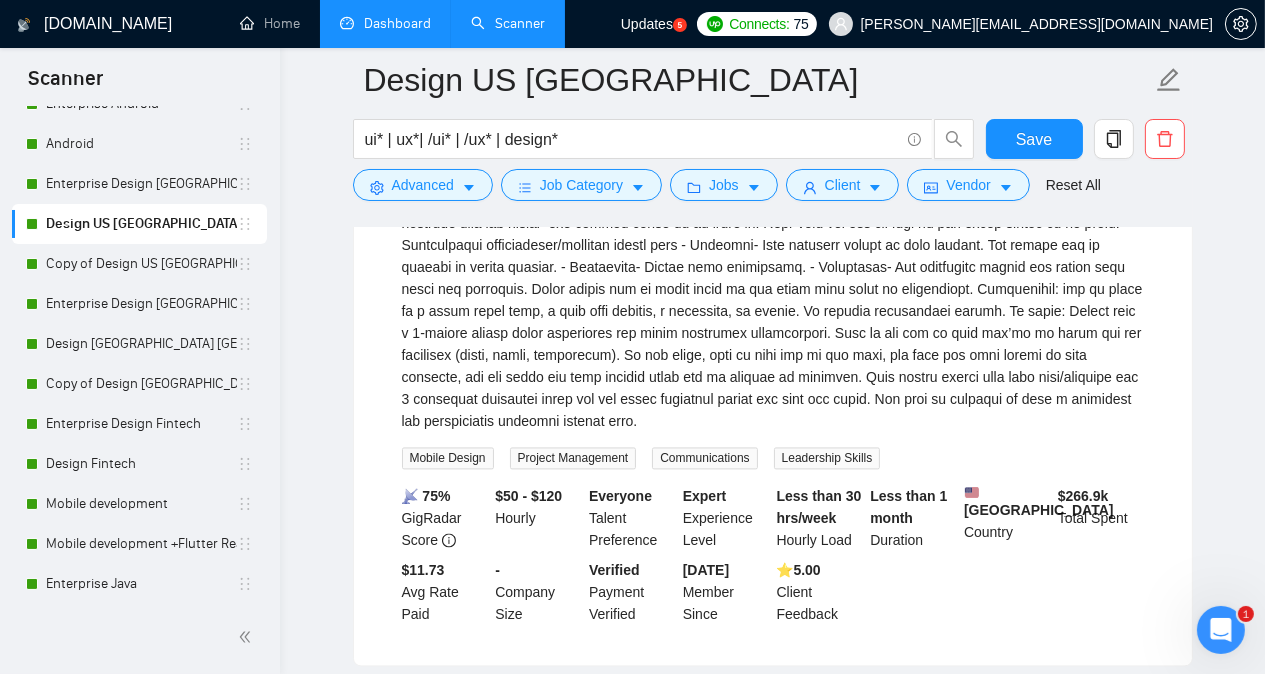 click on "Design US Canada ui* | ux*| /ui* | /ux* | design* Save Advanced   Job Category   Jobs   Client   Vendor   Reset All Preview Results Insights NEW Alerts Auto Bidder Detected   1482  results   (1.89 seconds) APP  design 3 hours ago * Develop visual style guides and  design  systems
* Create  UI  component libraries for consistent  design
*  Design  high-fidelity mockups of all app screens
*  Select appropriate typography, color schemes, and imagery
*  Design  icons, buttons, and other interactive elements
* Ensure visual hierarchy guides users to important actions
* Create animations  ... Expand Mobile Design Mobile App Design Adobe Photoshop Web Design Adobe Illustrator More... 📡   22% GigRadar Score   $15 - $40 Hourly Everyone Talent Preference Intermediate Experience Level Less than 30 hrs/week Hourly Load 1 to 3 months Duration   [GEOGRAPHIC_DATA] Country $ 88.8k Total Spent $15.02 Avg Rate Paid - Company Size Verified Payment Verified [DATE] Member Since ⭐️  5.00 Client Feedback UI/UX   Designer" at bounding box center (772, -2003) 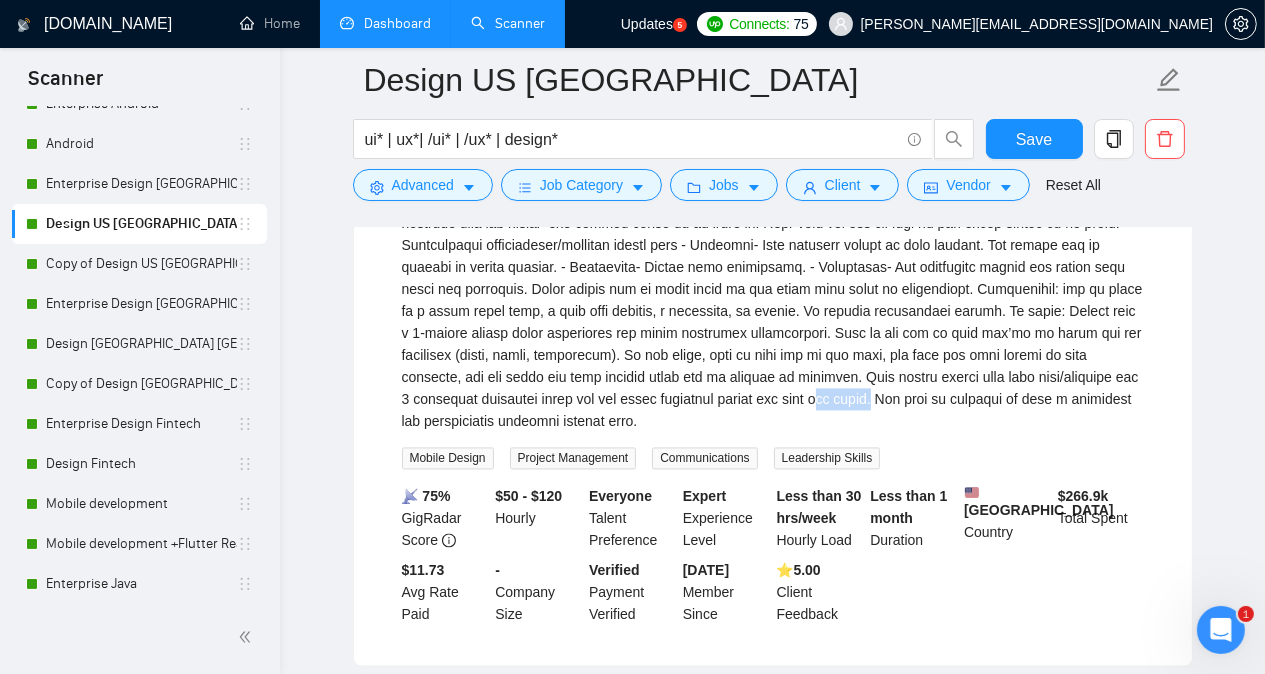 drag, startPoint x: 555, startPoint y: 445, endPoint x: 619, endPoint y: 443, distance: 64.03124 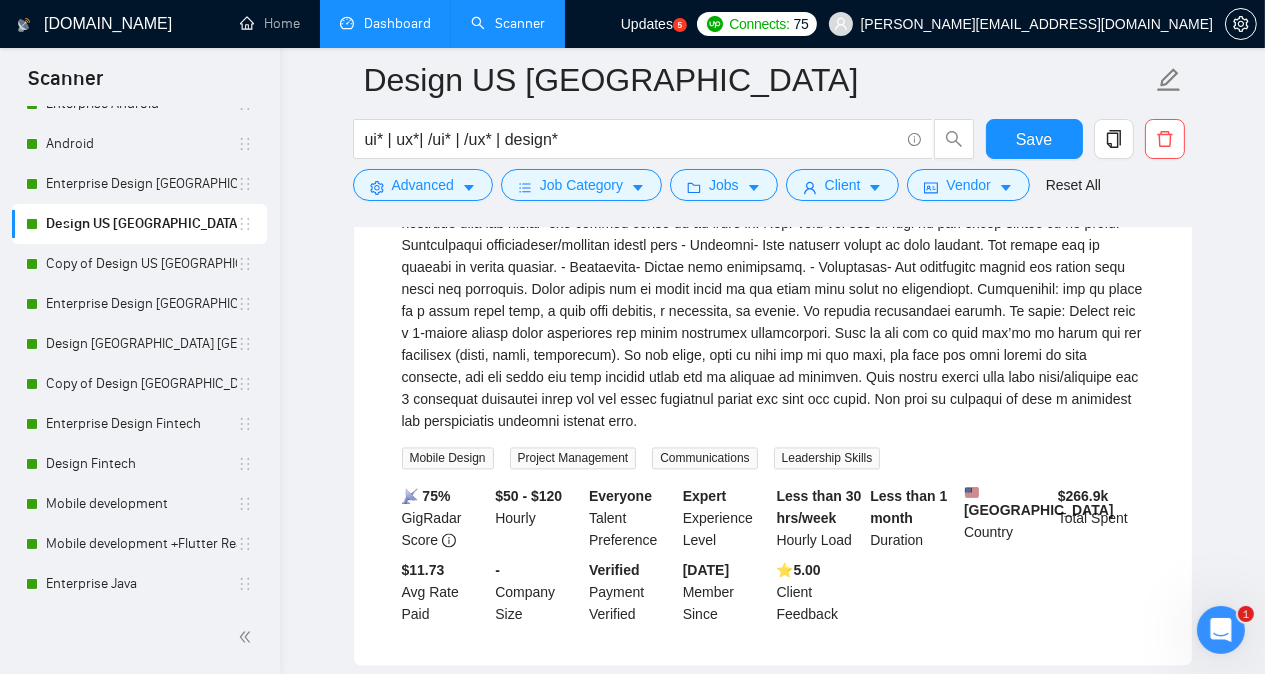 click on "Design US Canada ui* | ux*| /ui* | /ux* | design* Save Advanced   Job Category   Jobs   Client   Vendor   Reset All Preview Results Insights NEW Alerts Auto Bidder Detected   1482  results   (1.89 seconds) APP  design 3 hours ago * Develop visual style guides and  design  systems
* Create  UI  component libraries for consistent  design
*  Design  high-fidelity mockups of all app screens
*  Select appropriate typography, color schemes, and imagery
*  Design  icons, buttons, and other interactive elements
* Ensure visual hierarchy guides users to important actions
* Create animations  ... Expand Mobile Design Mobile App Design Adobe Photoshop Web Design Adobe Illustrator More... 📡   22% GigRadar Score   $15 - $40 Hourly Everyone Talent Preference Intermediate Experience Level Less than 30 hrs/week Hourly Load 1 to 3 months Duration   [GEOGRAPHIC_DATA] Country $ 88.8k Total Spent $15.02 Avg Rate Paid - Company Size Verified Payment Verified [DATE] Member Since ⭐️  5.00 Client Feedback UI/UX   Designer" at bounding box center (772, -2003) 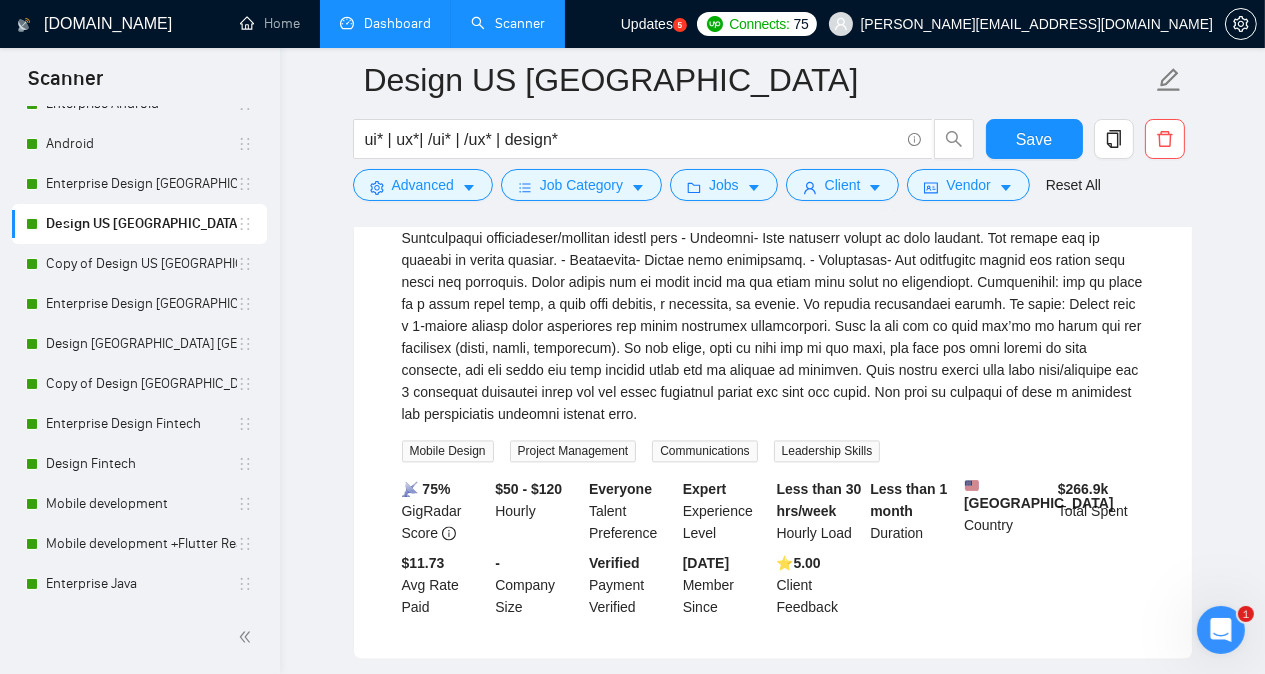 scroll, scrollTop: 4791, scrollLeft: 0, axis: vertical 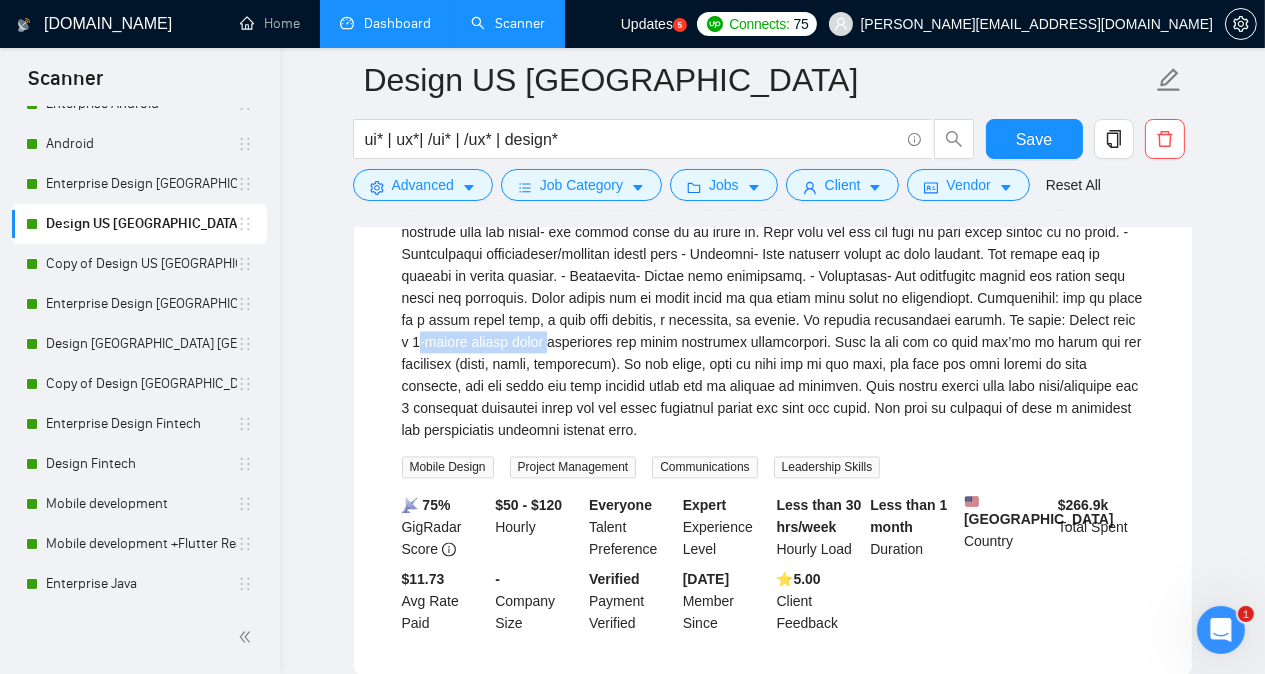 drag, startPoint x: 872, startPoint y: 365, endPoint x: 1013, endPoint y: 361, distance: 141.05673 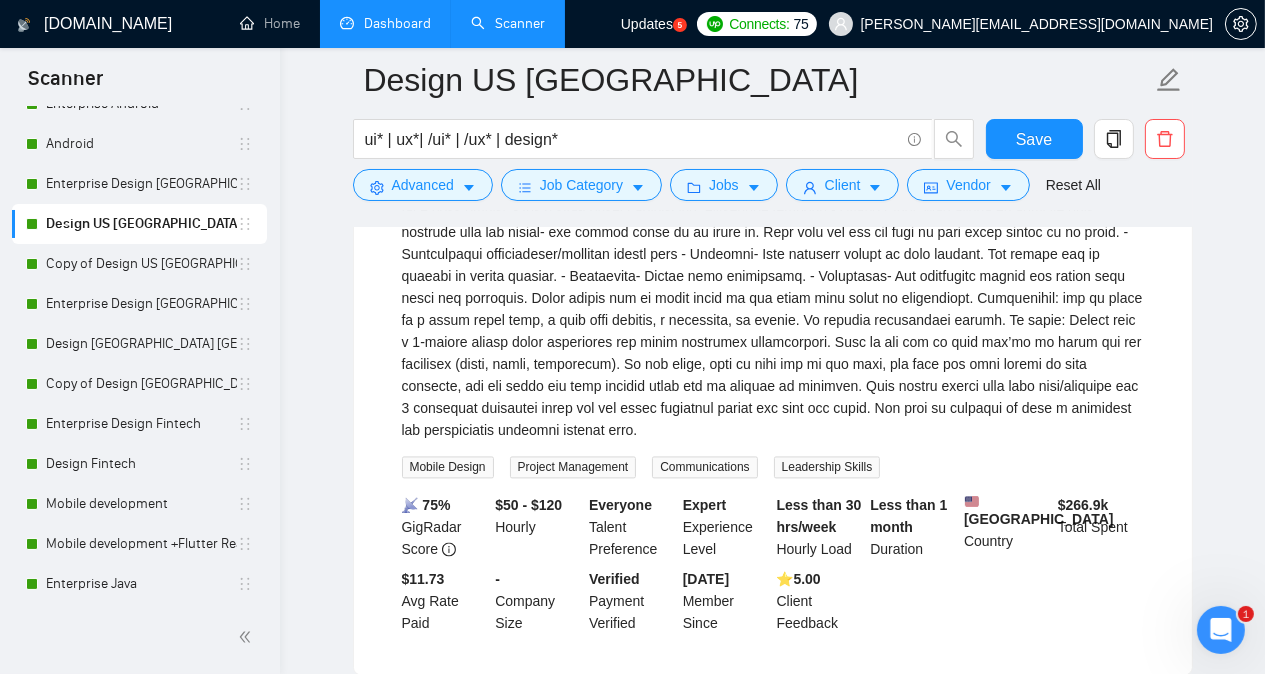 click on "Design US Canada ui* | ux*| /ui* | /ux* | design* Save Advanced   Job Category   Jobs   Client   Vendor   Reset All Preview Results Insights NEW Alerts Auto Bidder Detected   1482  results   (1.89 seconds) APP  design 3 hours ago * Develop visual style guides and  design  systems
* Create  UI  component libraries for consistent  design
*  Design  high-fidelity mockups of all app screens
*  Select appropriate typography, color schemes, and imagery
*  Design  icons, buttons, and other interactive elements
* Ensure visual hierarchy guides users to important actions
* Create animations  ... Expand Mobile Design Mobile App Design Adobe Photoshop Web Design Adobe Illustrator More... 📡   22% GigRadar Score   $15 - $40 Hourly Everyone Talent Preference Intermediate Experience Level Less than 30 hrs/week Hourly Load 1 to 3 months Duration   [GEOGRAPHIC_DATA] Country $ 88.8k Total Spent $15.02 Avg Rate Paid - Company Size Verified Payment Verified [DATE] Member Since ⭐️  5.00 Client Feedback UI/UX   Designer" at bounding box center (772, -1994) 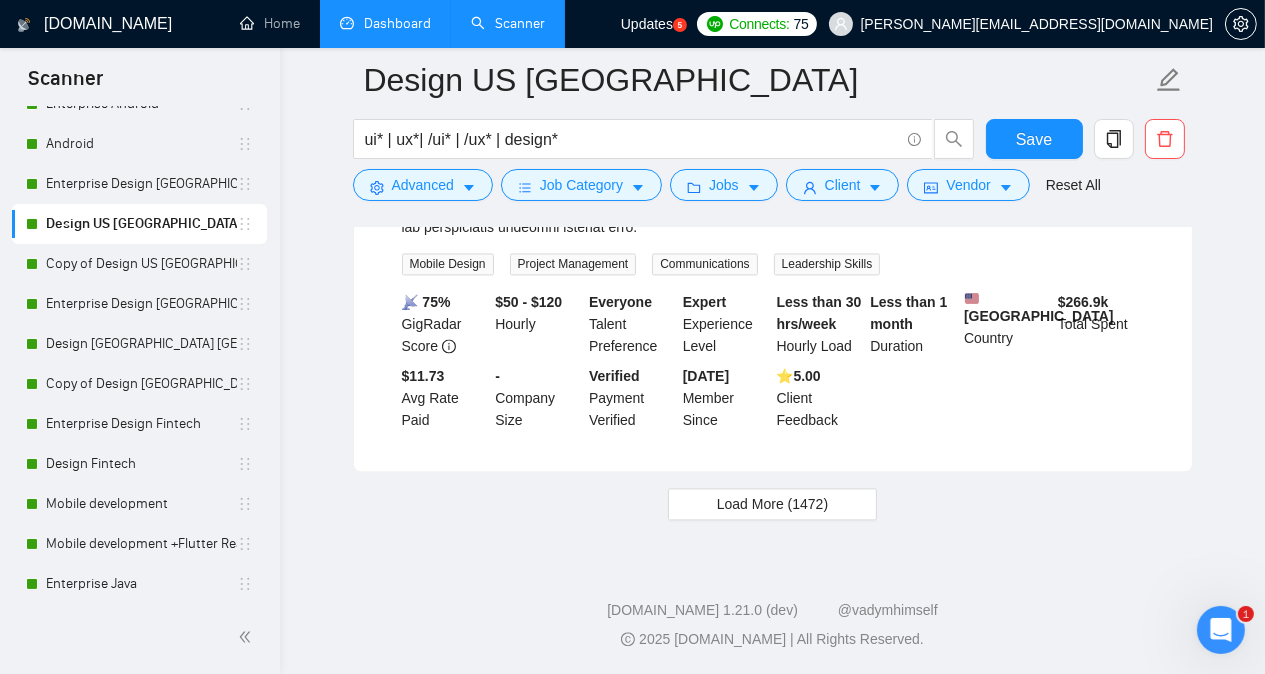 scroll, scrollTop: 5031, scrollLeft: 0, axis: vertical 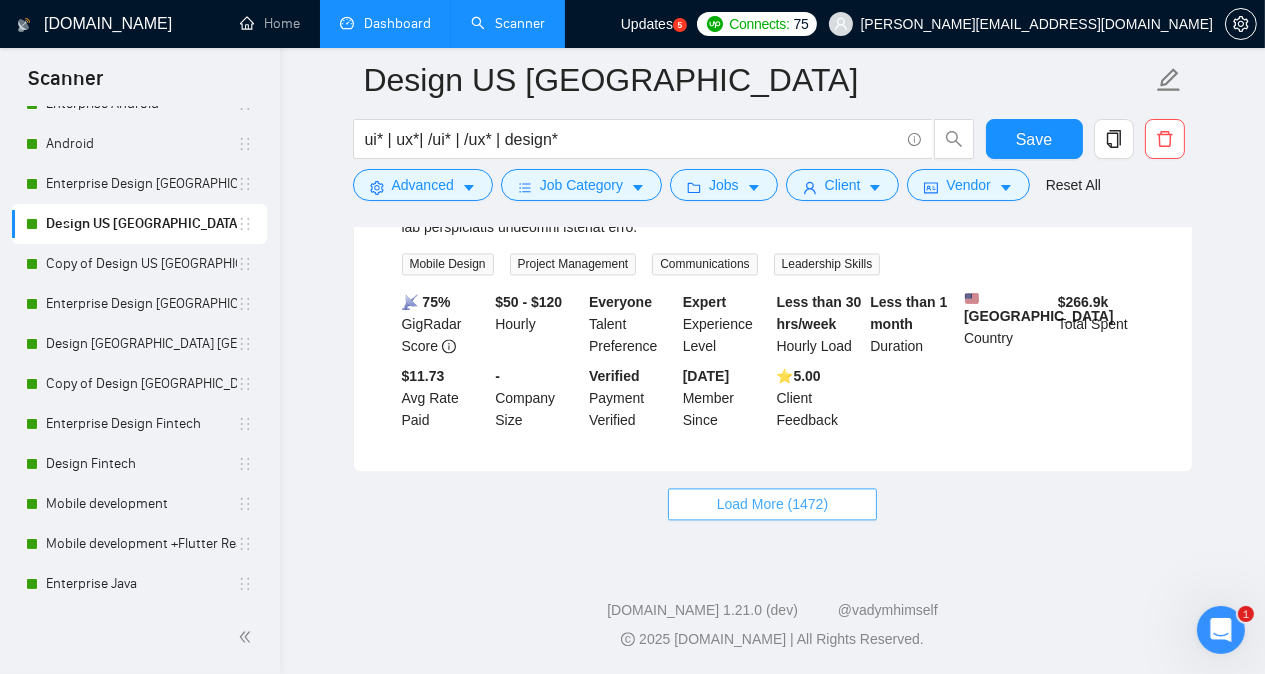 click on "Load More (1472)" at bounding box center (772, 504) 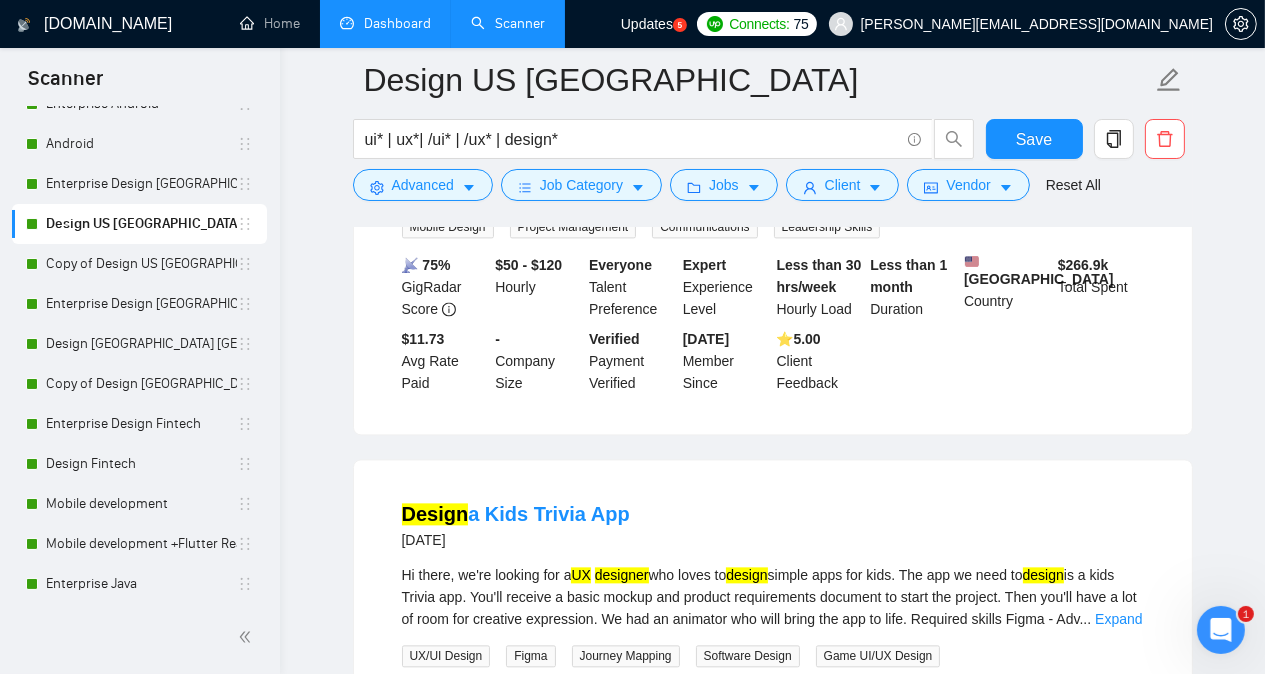 click on "APP  design 3 hours ago * Develop visual style guides and  design  systems
* Create  UI  component libraries for consistent  design
*  Design  high-fidelity mockups of all app screens
*  Select appropriate typography, color schemes, and imagery
*  Design  icons, buttons, and other interactive elements
* Ensure visual hierarchy guides users to important actions
* Create animations  ... Expand Mobile Design Mobile App Design Adobe Photoshop Web Design Adobe Illustrator More... 📡   22% GigRadar Score   $15 - $40 Hourly Everyone Talent Preference Intermediate Experience Level Less than 30 hrs/week Hourly Load 1 to 3 months Duration   [GEOGRAPHIC_DATA] Country $ 88.8k Total Spent $15.02 Avg Rate Paid - Company Size Verified Payment Verified [DATE] Member Since ⭐️  5.00 Client Feedback UI/UX   Designer  Needed for Learning Management System (LMS) 10 hours ago We are seeking a talented  UI/UX   designer  to create engaging and user-friendly  designs designing ... Expand UX/UI Design Web Design Prototyping" at bounding box center (773, 144) 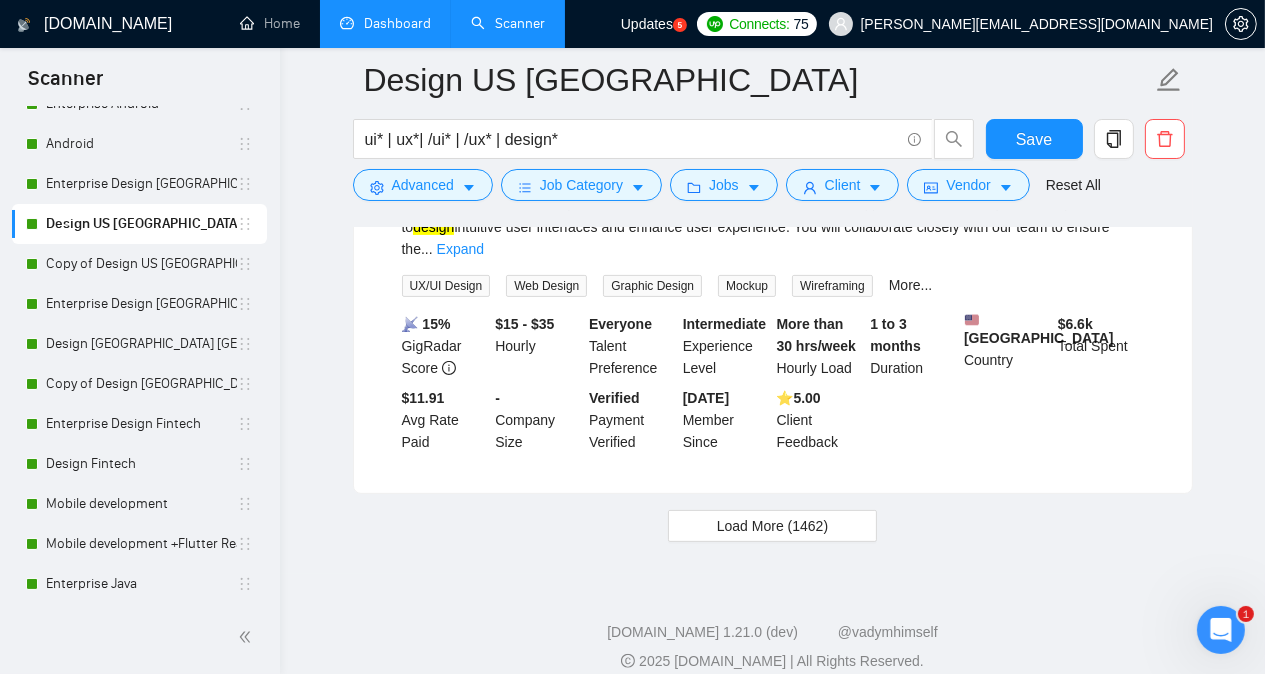 scroll, scrollTop: 9456, scrollLeft: 0, axis: vertical 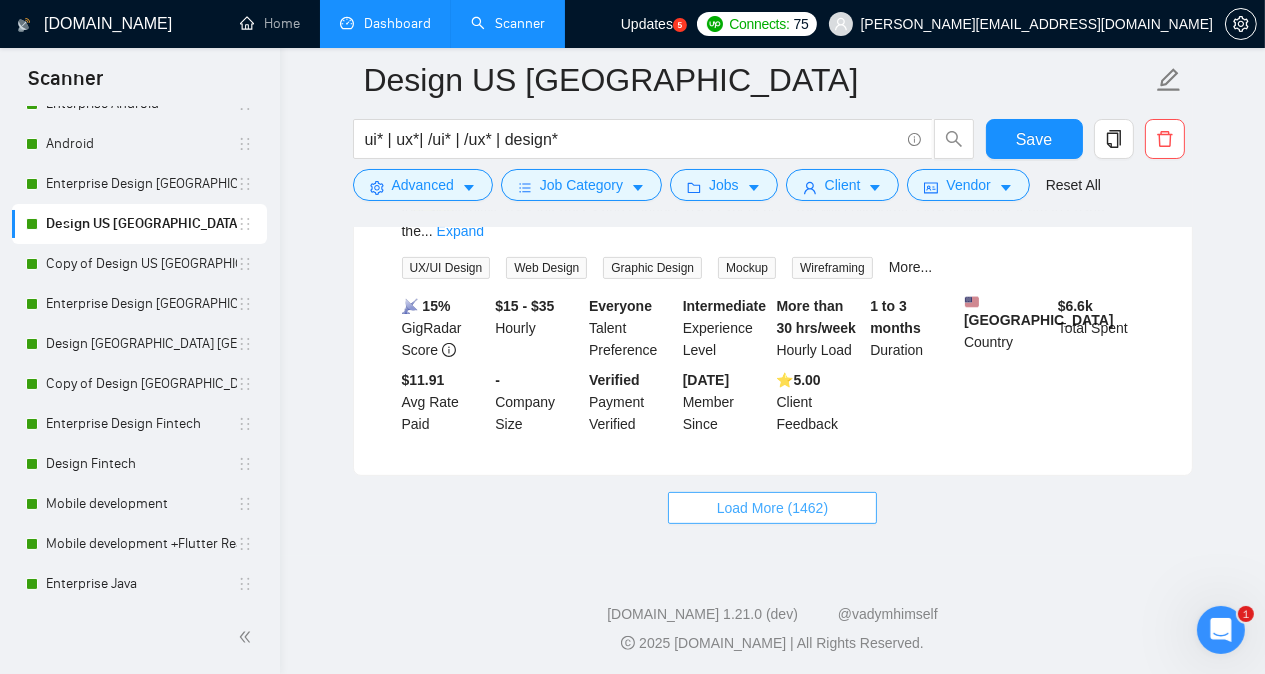 click on "Load More (1462)" at bounding box center (772, 508) 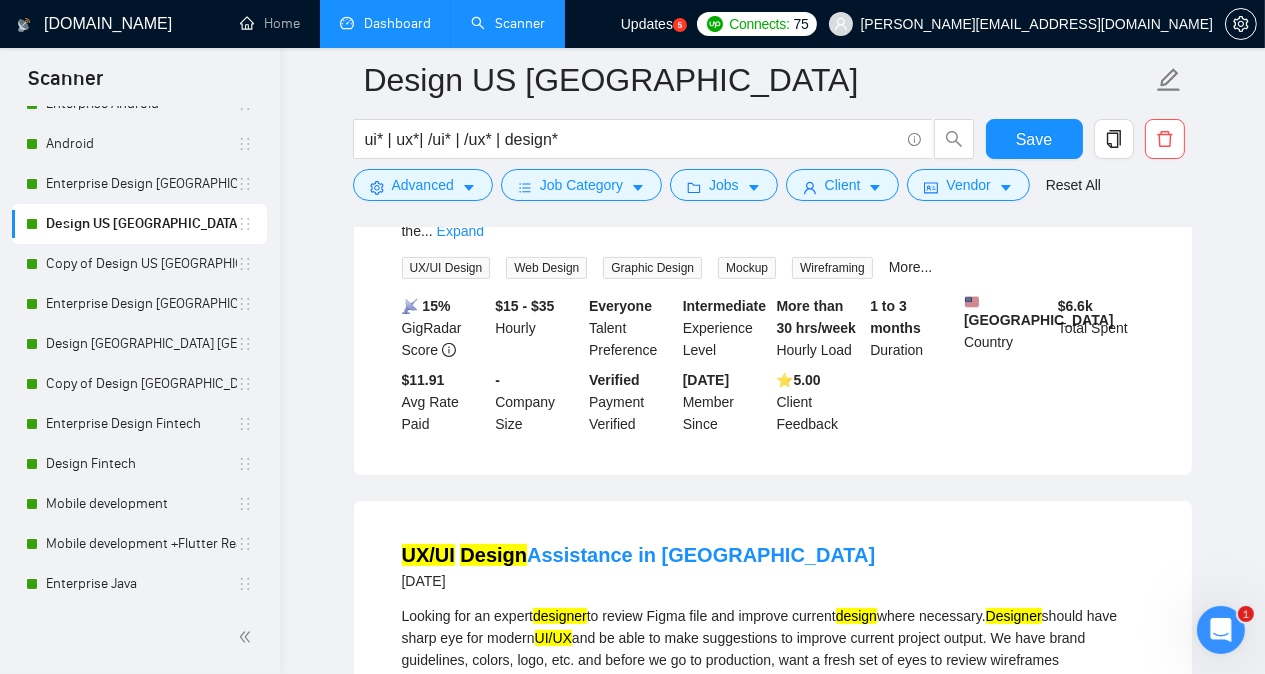 type 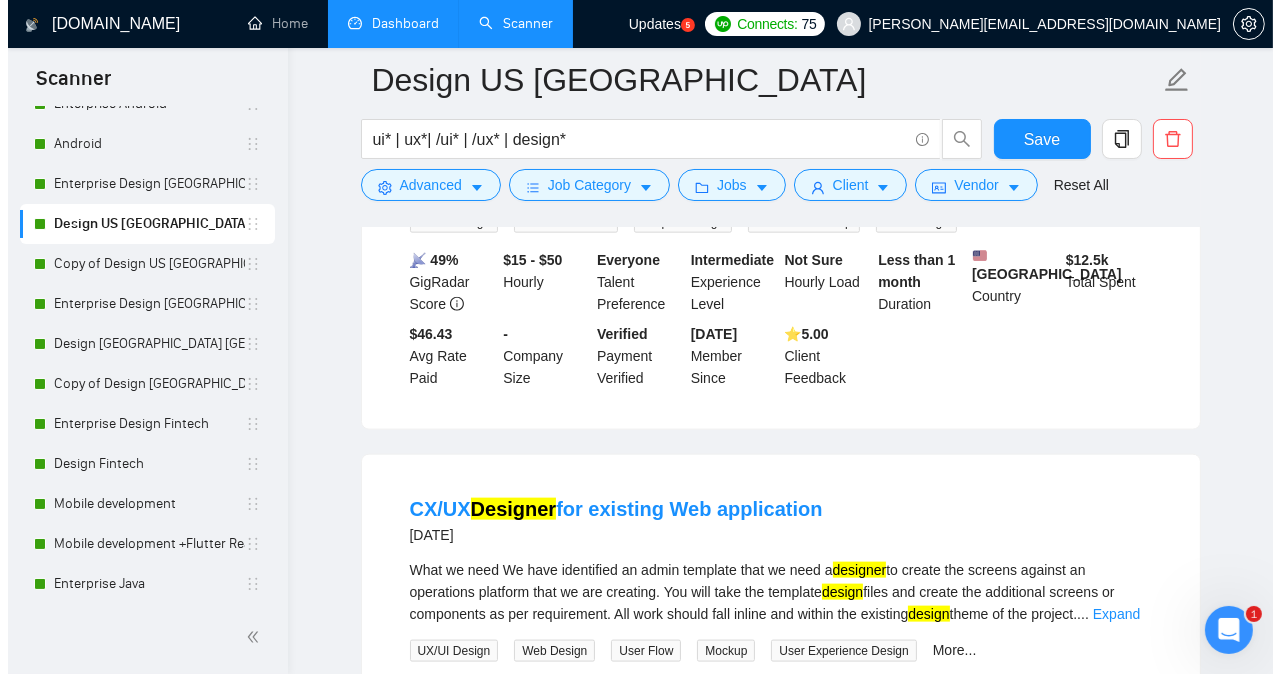 scroll, scrollTop: 11696, scrollLeft: 0, axis: vertical 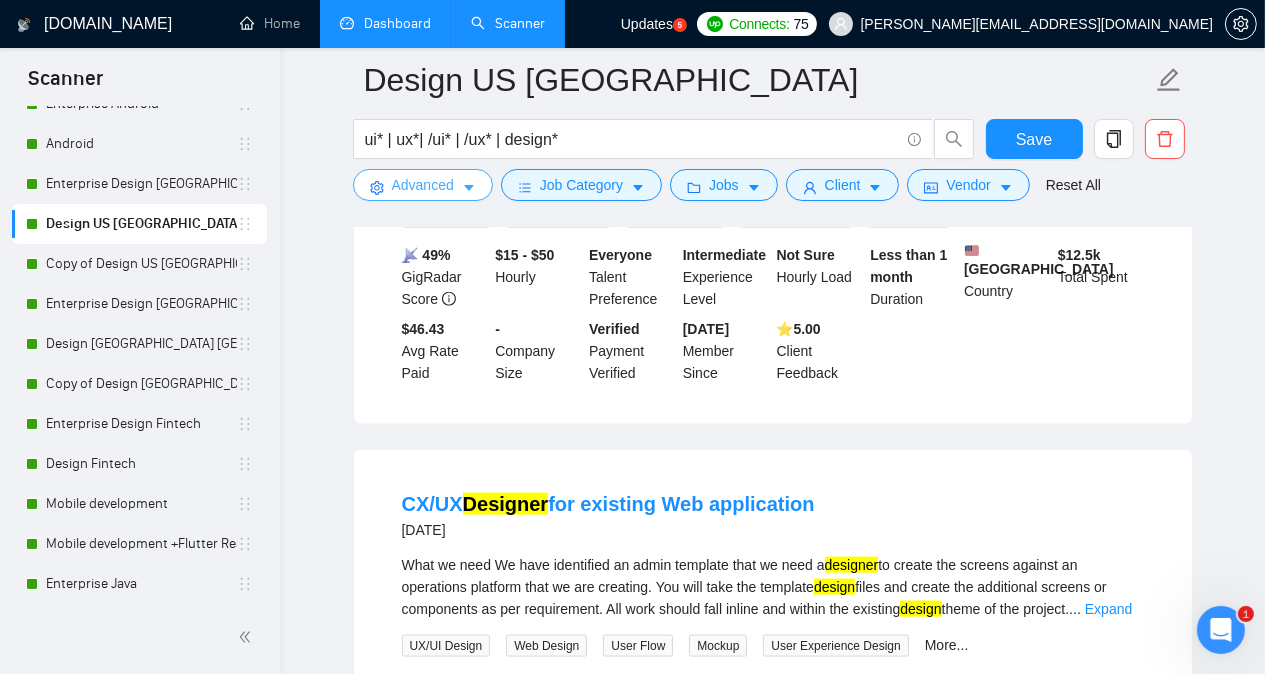 click on "Advanced" at bounding box center [423, 185] 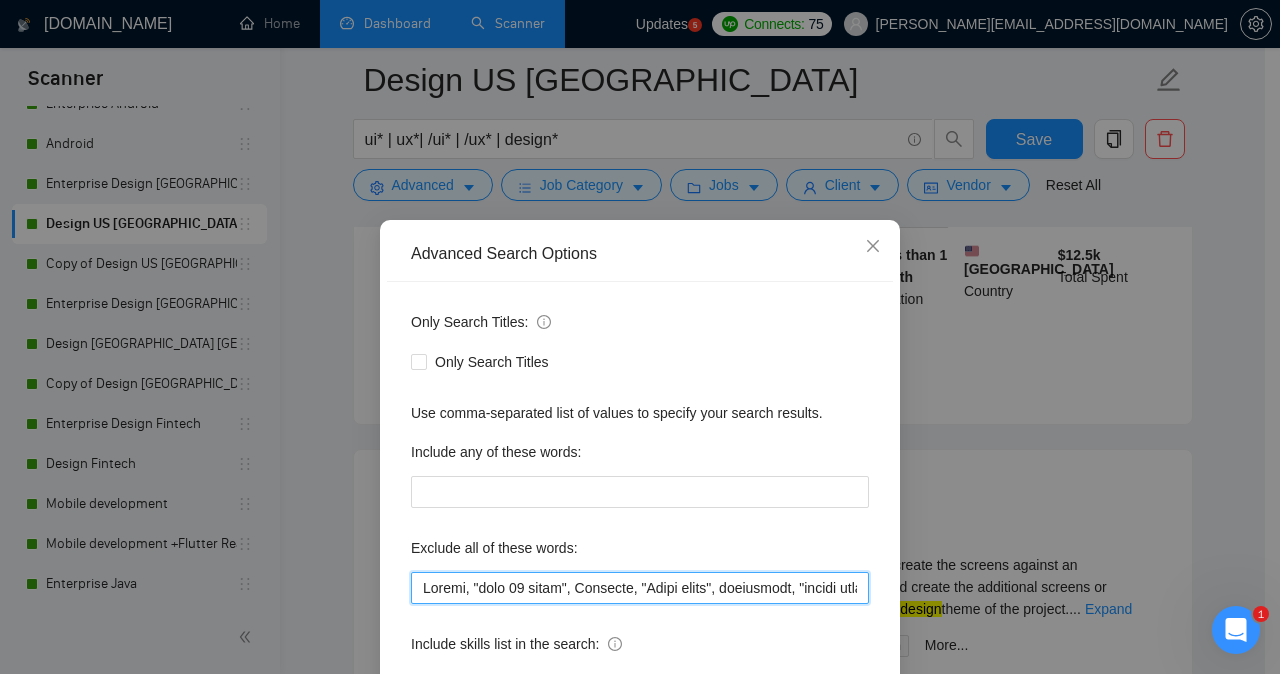 click at bounding box center (640, 588) 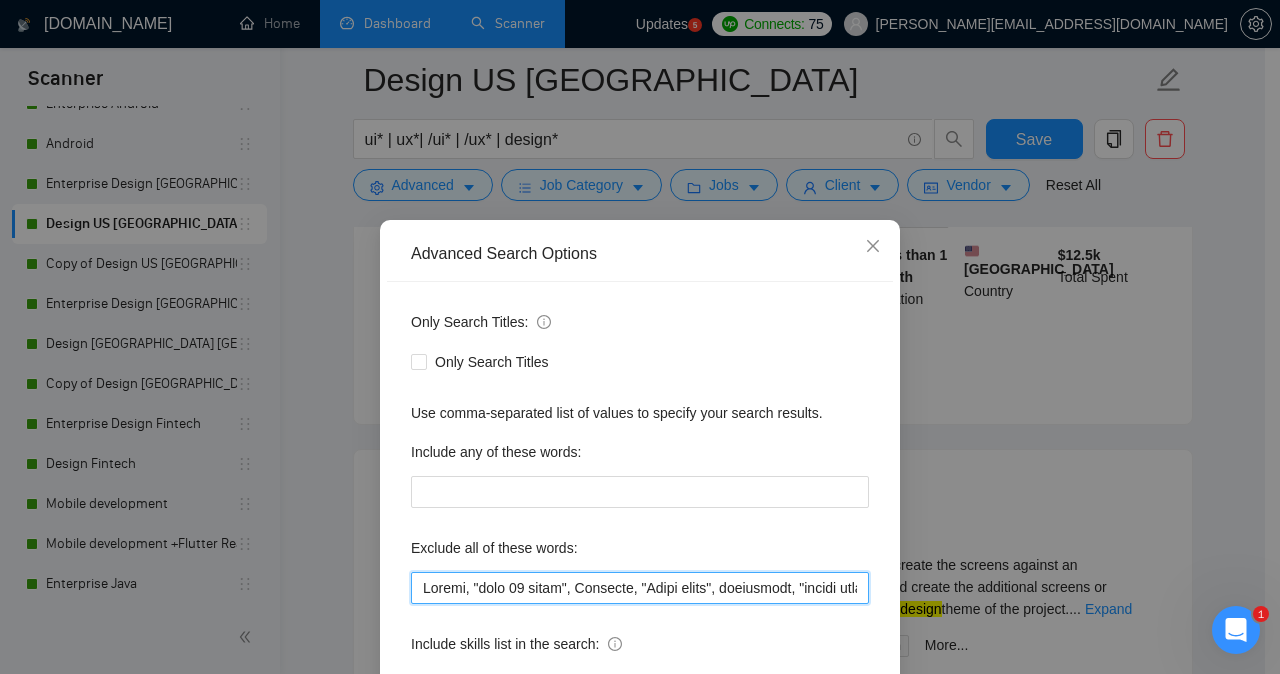 paste on "HubSpot Partner, Team Manager, two weeks, 1-minute sample video," 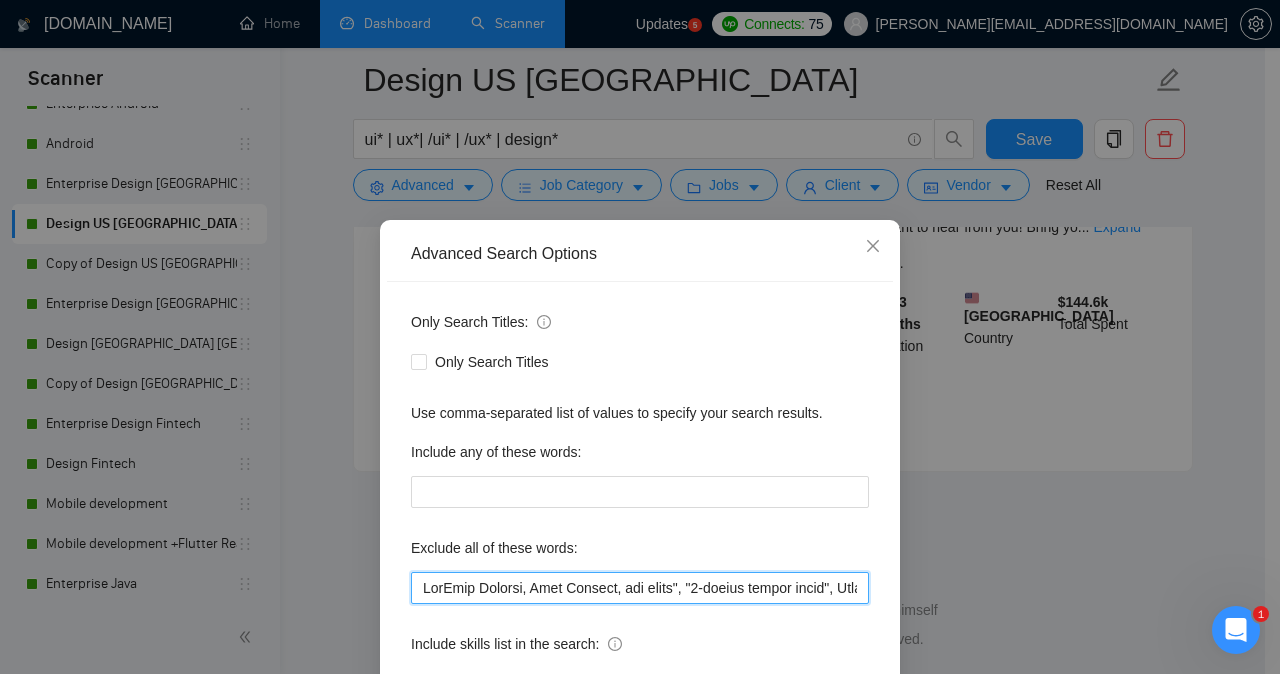 scroll, scrollTop: 2661, scrollLeft: 0, axis: vertical 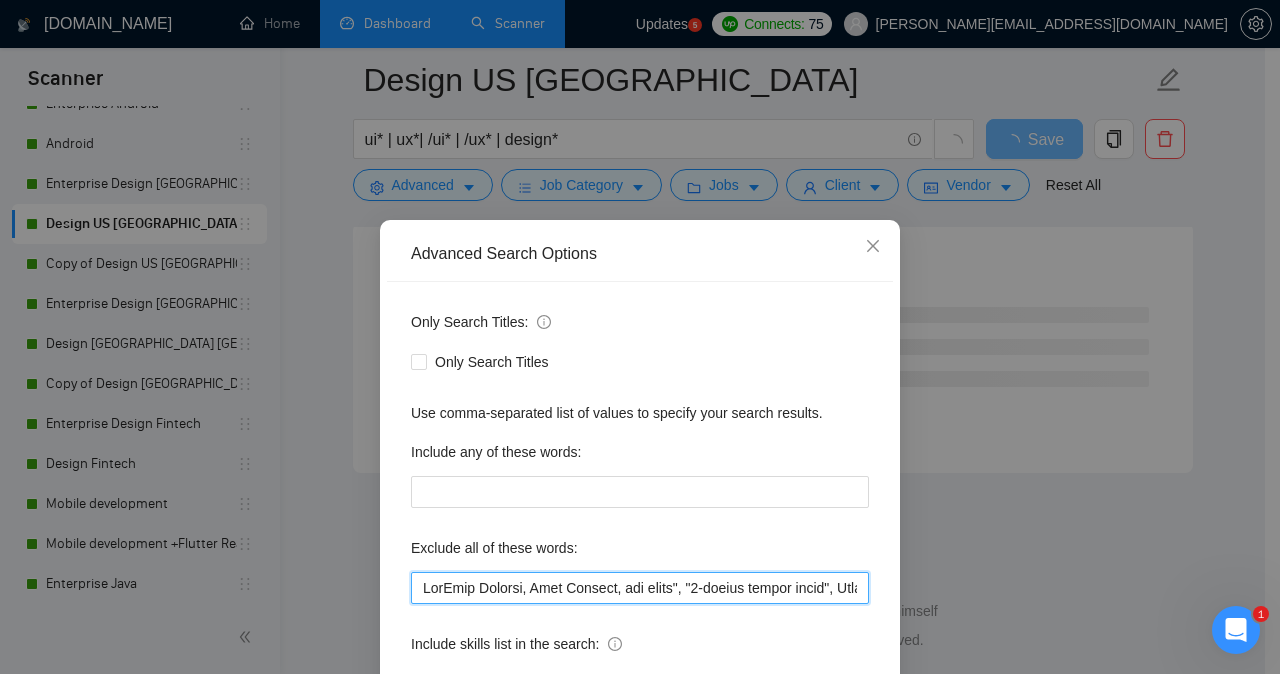 click at bounding box center (640, 588) 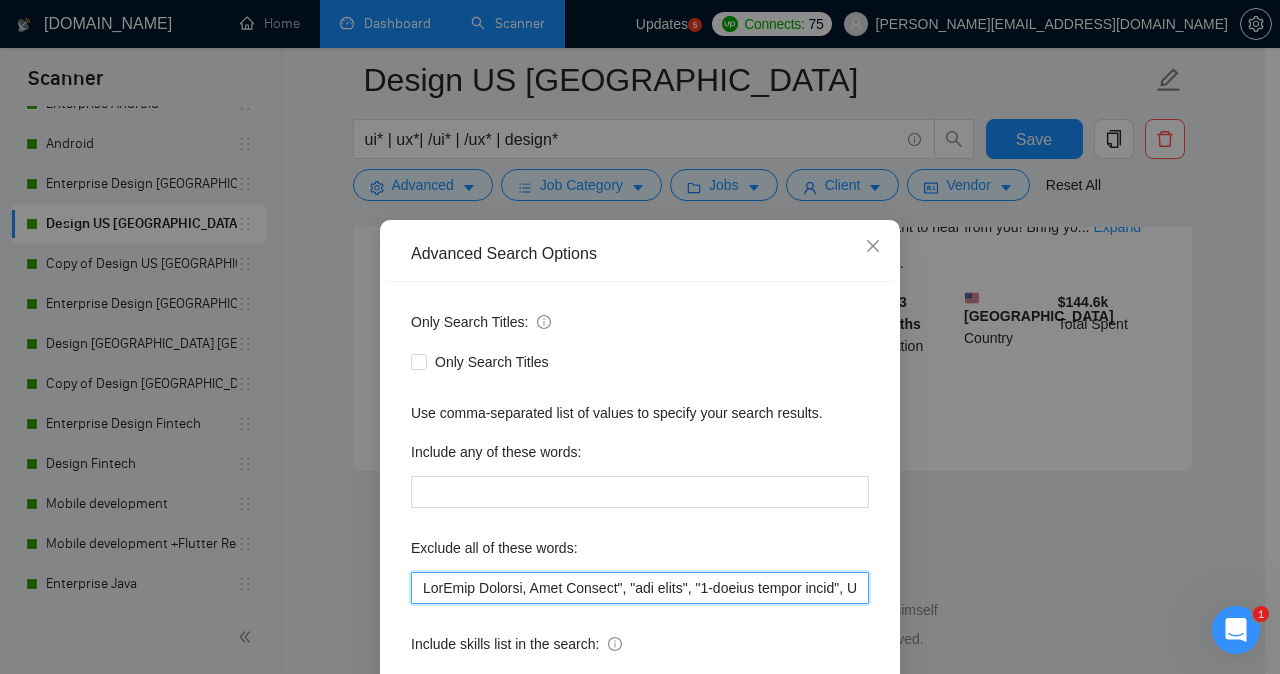 scroll, scrollTop: 2661, scrollLeft: 0, axis: vertical 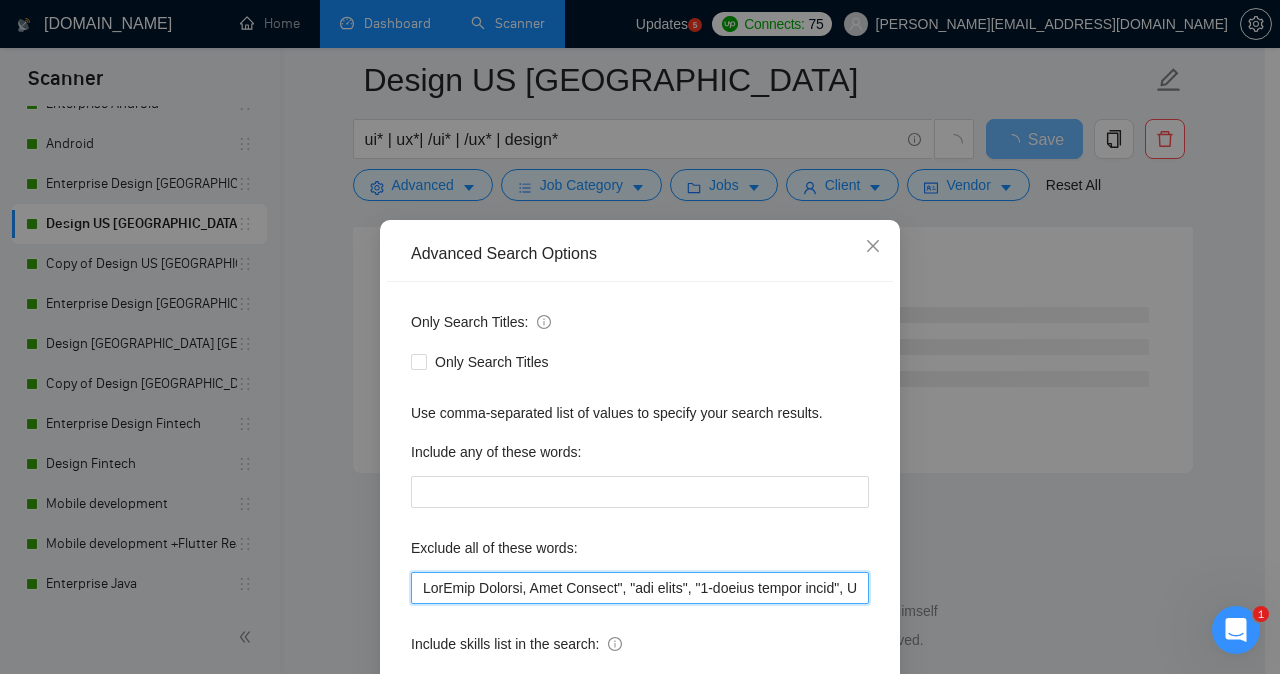 click at bounding box center (640, 588) 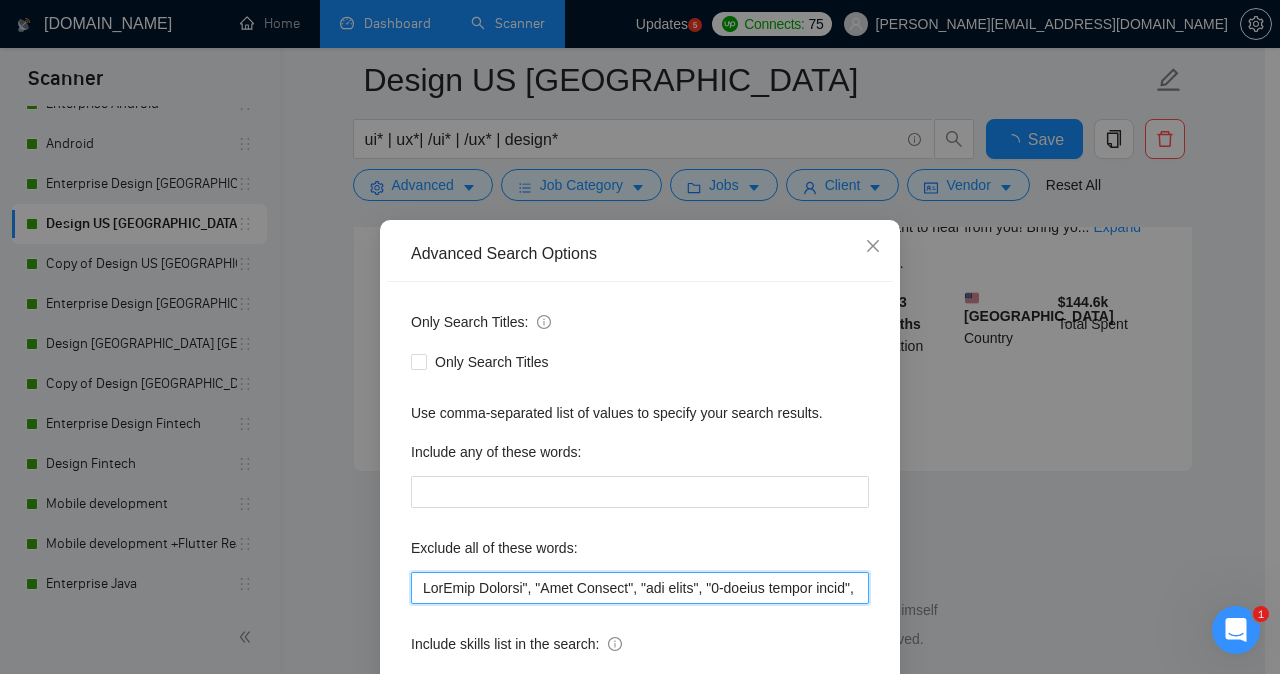 scroll, scrollTop: 4285, scrollLeft: 0, axis: vertical 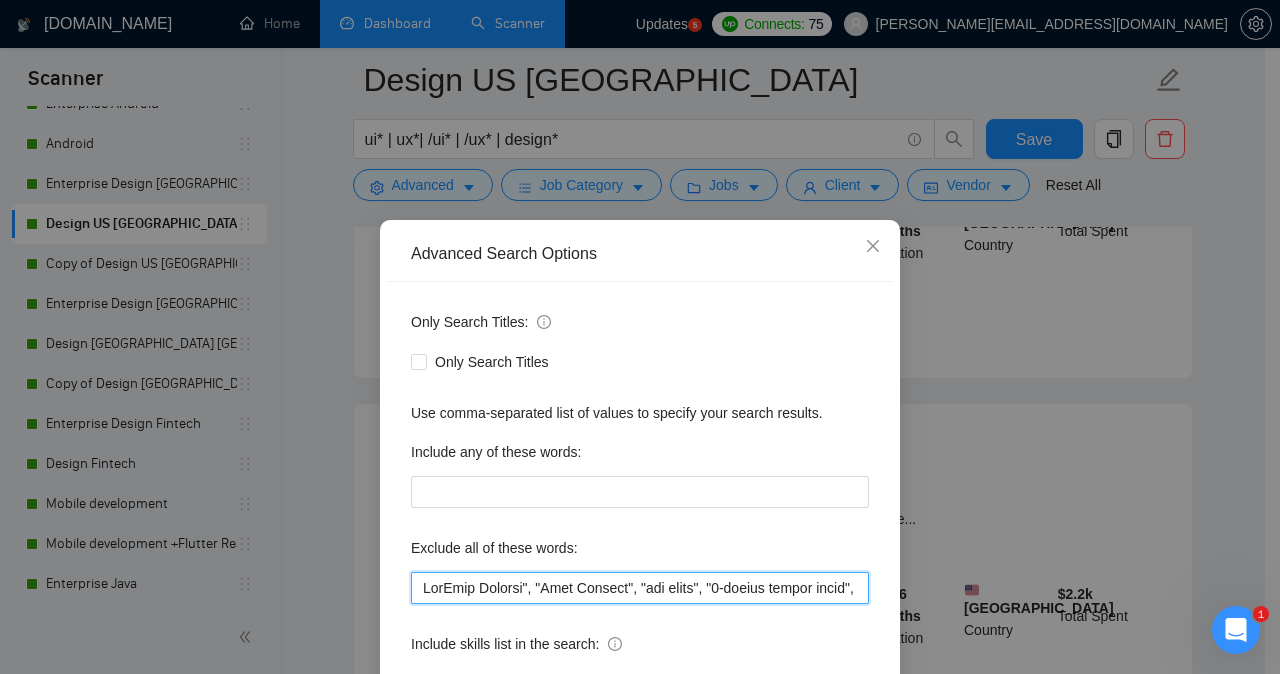 click at bounding box center (640, 588) 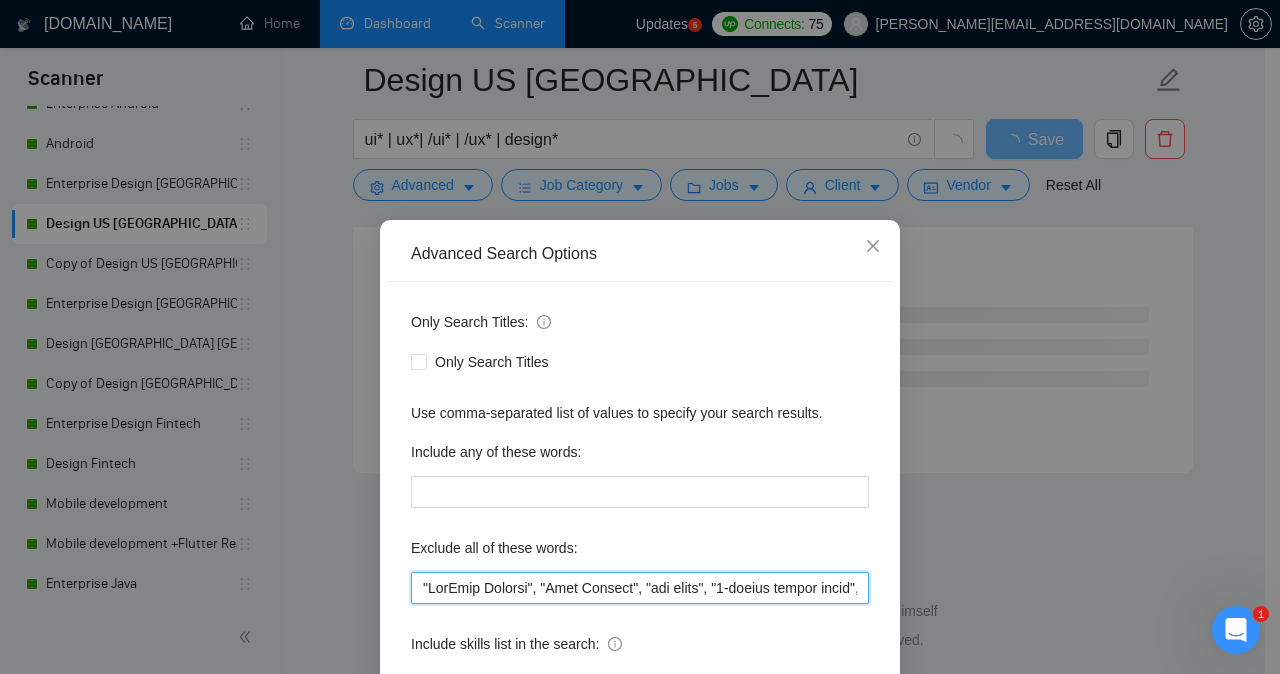 type on ""HubSpot Partner", "Team Manager", "two weeks", "1-minute sample video", Canvas, "next 12 hours", Substack, "[GEOGRAPHIC_DATA] based", internship, "splash screen", "Notion expert ", "Website Upgrade", GoDaddy, Mailchimp, "2-3 days", consultant, Canva, SEO, site, "Business Analyst", short, Booking, [PERSON_NAME], "home screen", homepage, Magento, "pitch deck", "Art Director", Oxygen, "landing page", "Conversion Optimization", "conversion specialist", Squarespace, migrat*, Teachable, Firmware, iot, Divi, "Website Build", Webflow, developer, dev, engineer, programmer, "hardware design", slow, "Design & Development", "to finalize", "Website Editor", "designer/builder", [DATE], [DATE], [PERSON_NAME], MAUI, "5-8 pages", "one page", "one-page", "designer/developer", GoHighLevel, GHL ,"(GoHighLevel)", "do it in an hour", "***NO AGENCIES, ONLY EXPERT FREELANCERS/CONSULTANTS***", "***NO AGENCIES", "ONLY EXPERT FREELANCERS/CONSULTANTS***", updat*, urgent, maintain, maintenance, pars*, casino, small, sex, little, tweak, tweaks, fix, fixes, easy,..." 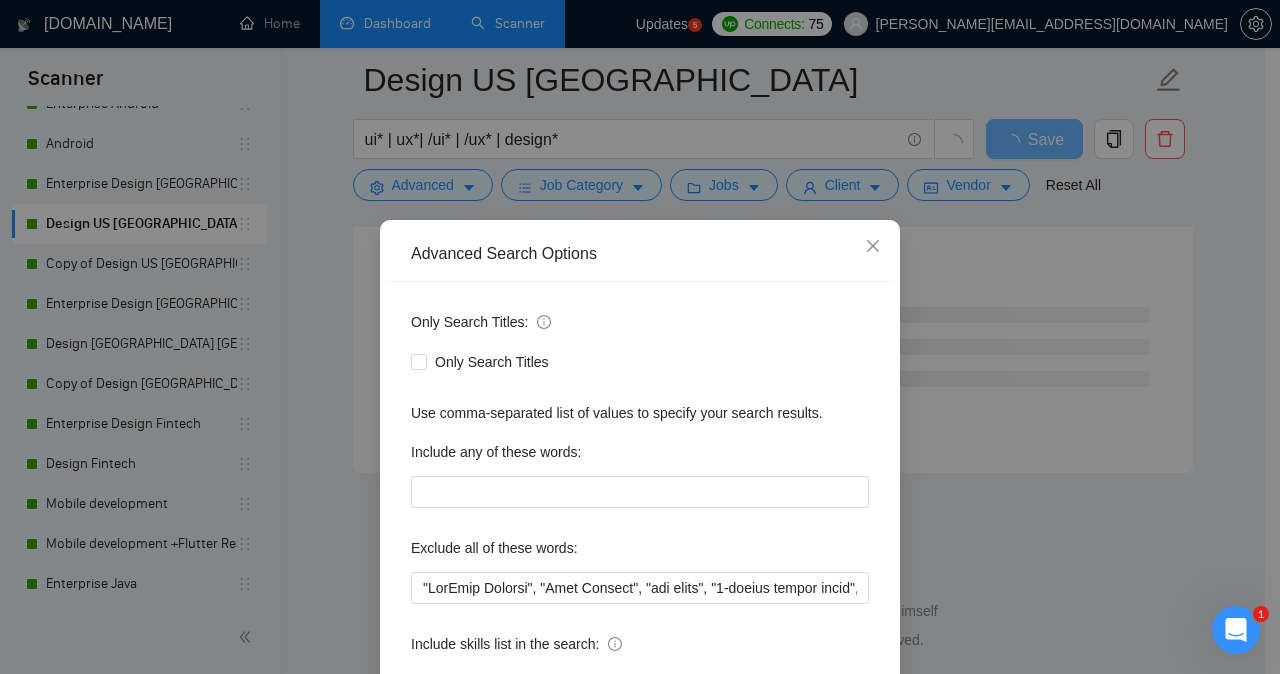 scroll, scrollTop: 157, scrollLeft: 0, axis: vertical 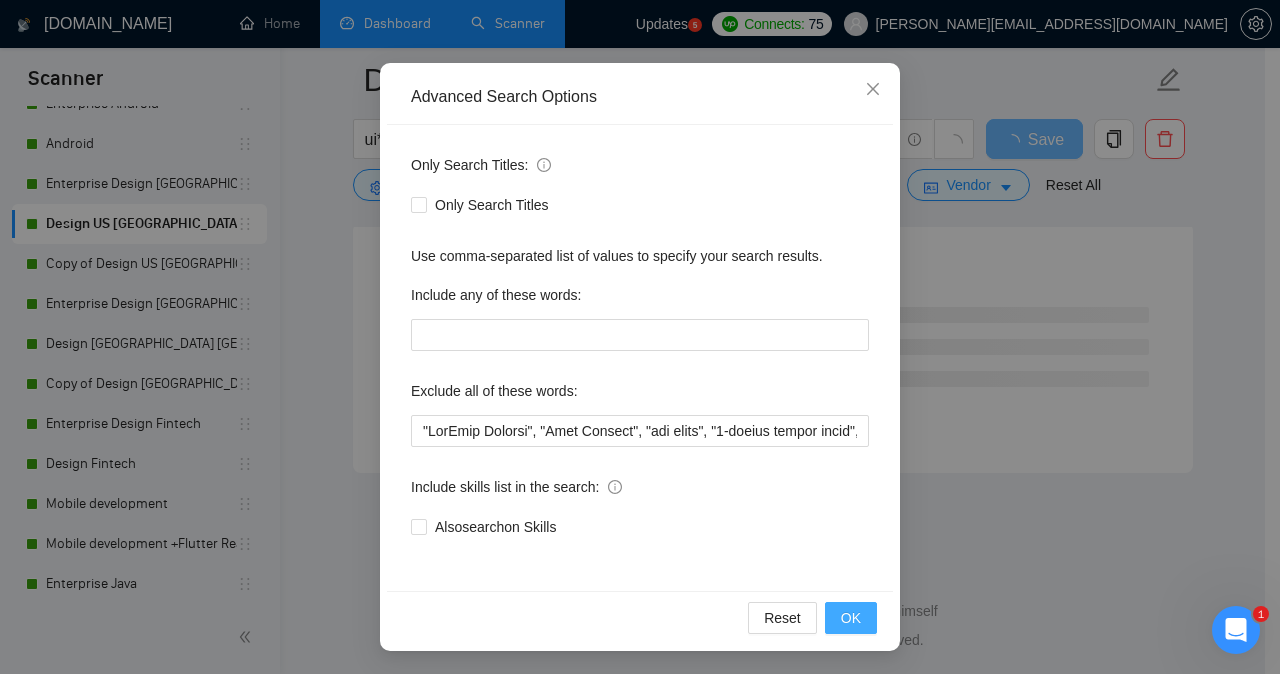 click on "OK" at bounding box center (851, 618) 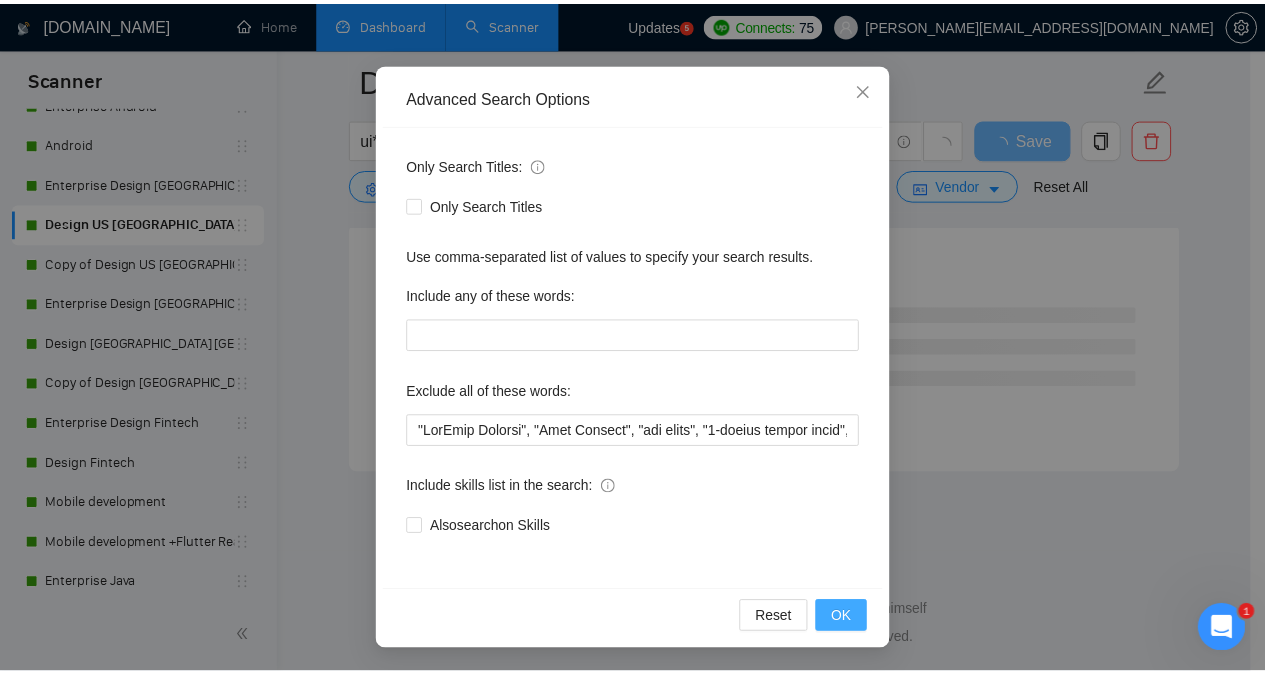 scroll, scrollTop: 57, scrollLeft: 0, axis: vertical 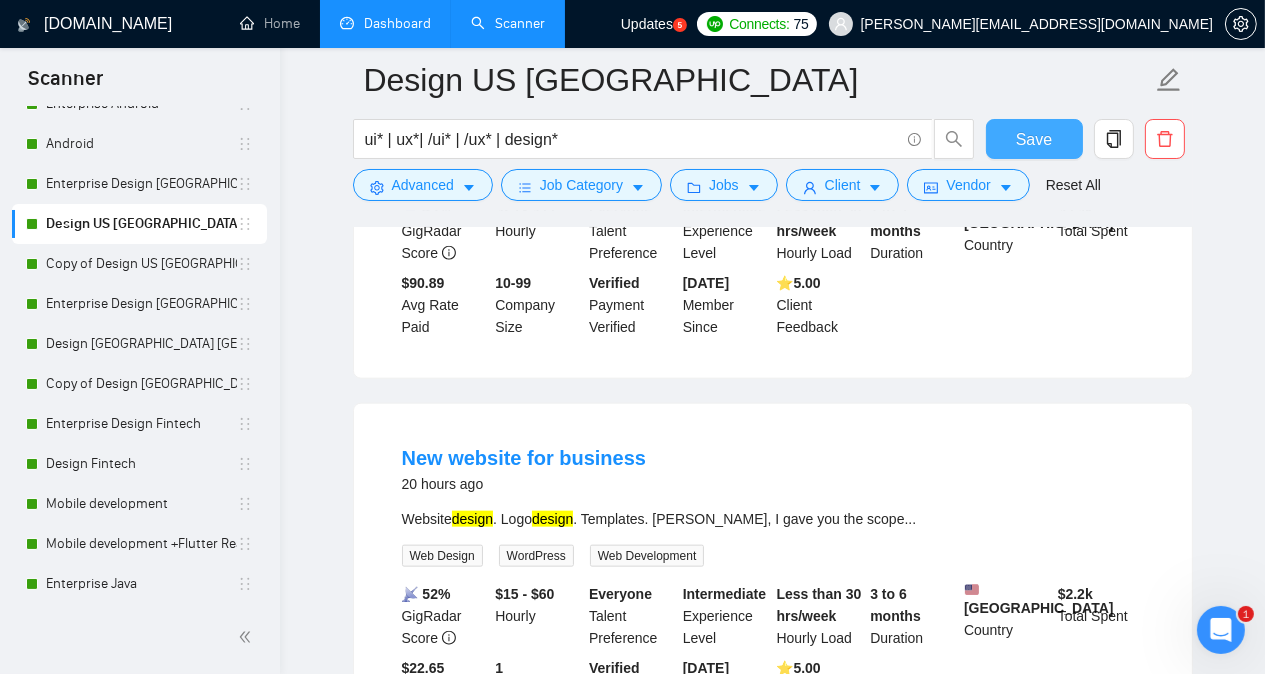 click on "Save" at bounding box center [1034, 139] 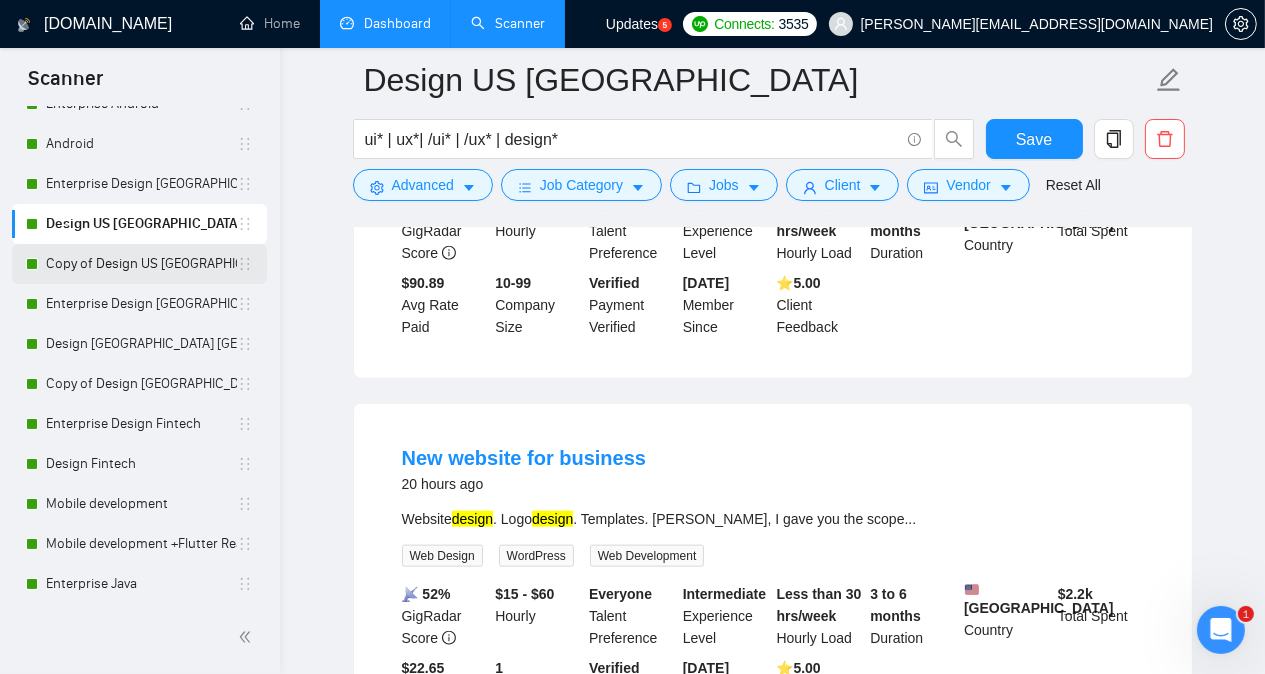 click on "Copy of Design US [GEOGRAPHIC_DATA]" at bounding box center [141, 264] 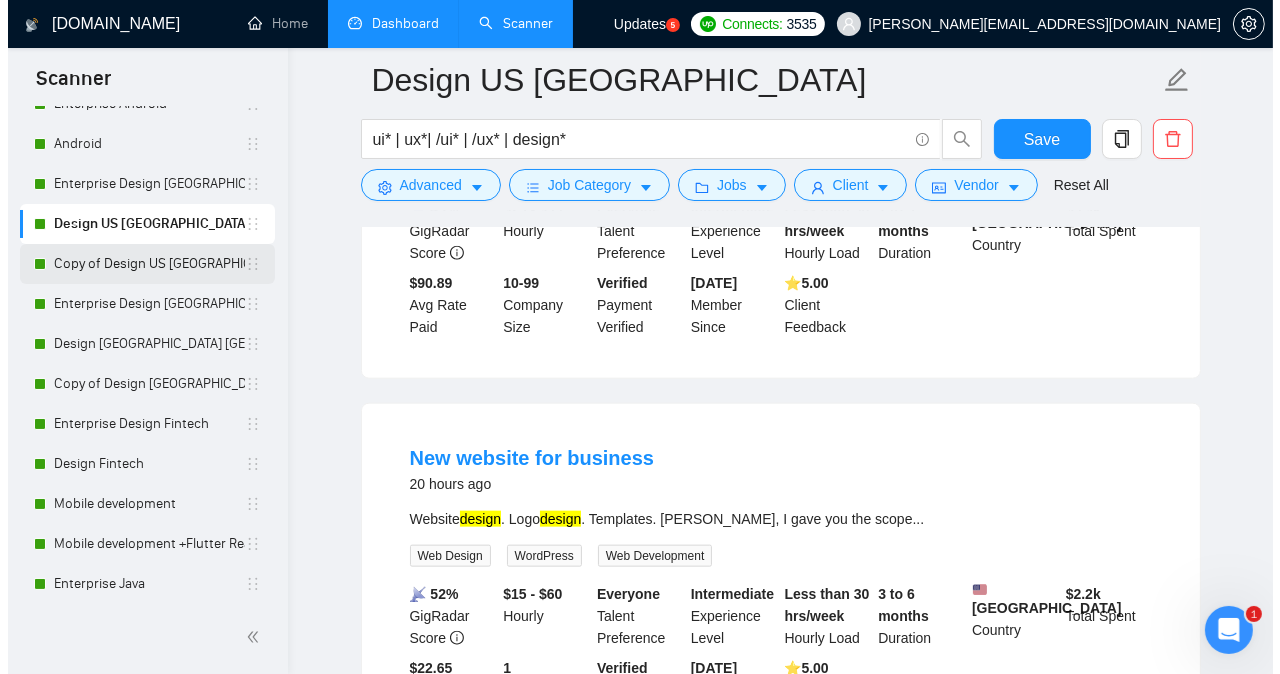 scroll, scrollTop: 55, scrollLeft: 0, axis: vertical 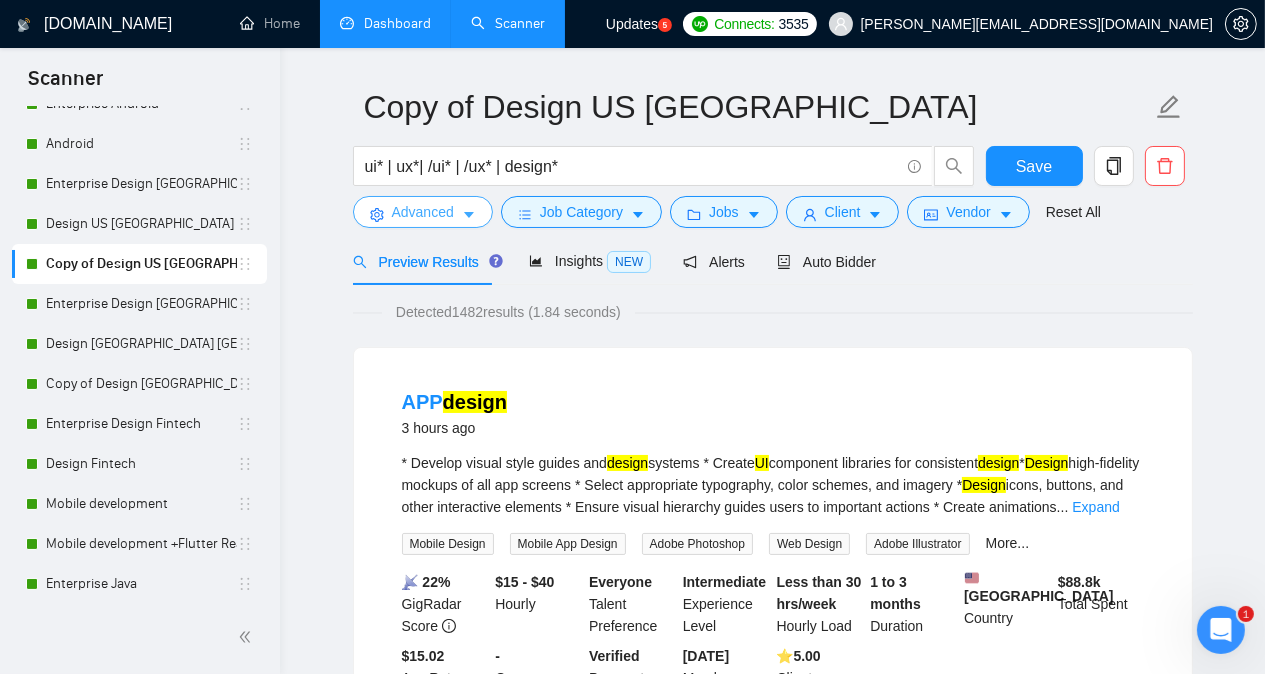 click on "Advanced" at bounding box center [423, 212] 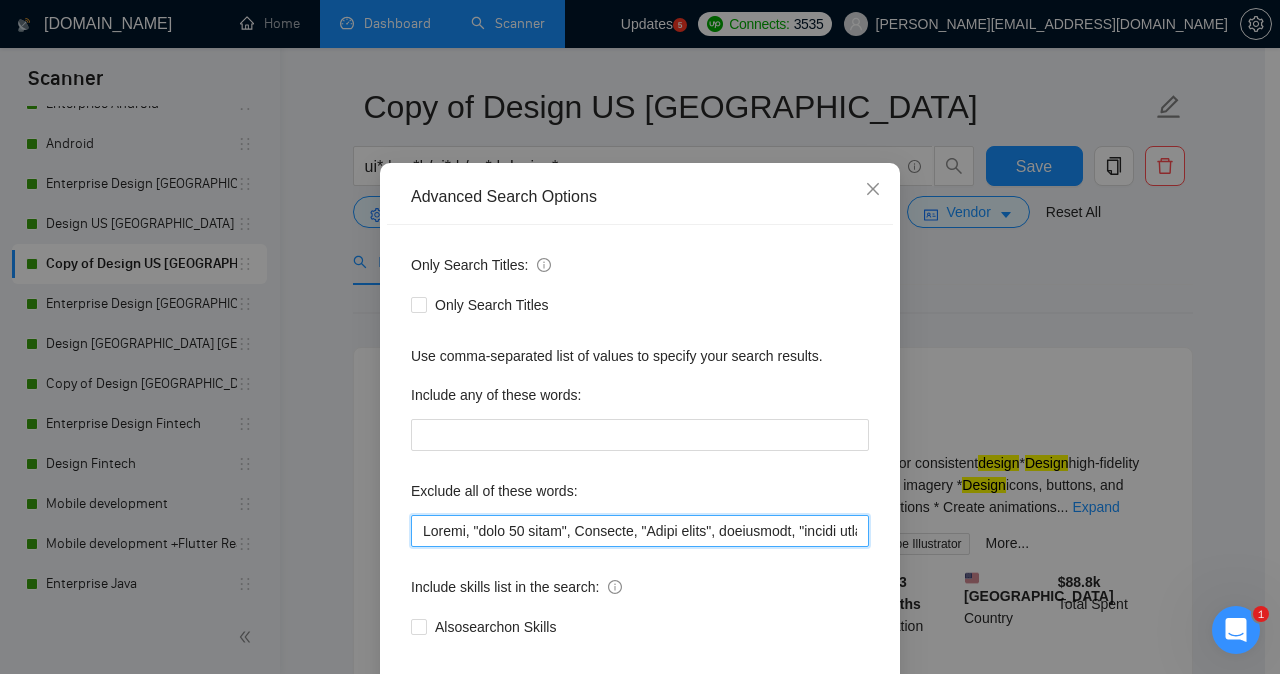 click at bounding box center [640, 531] 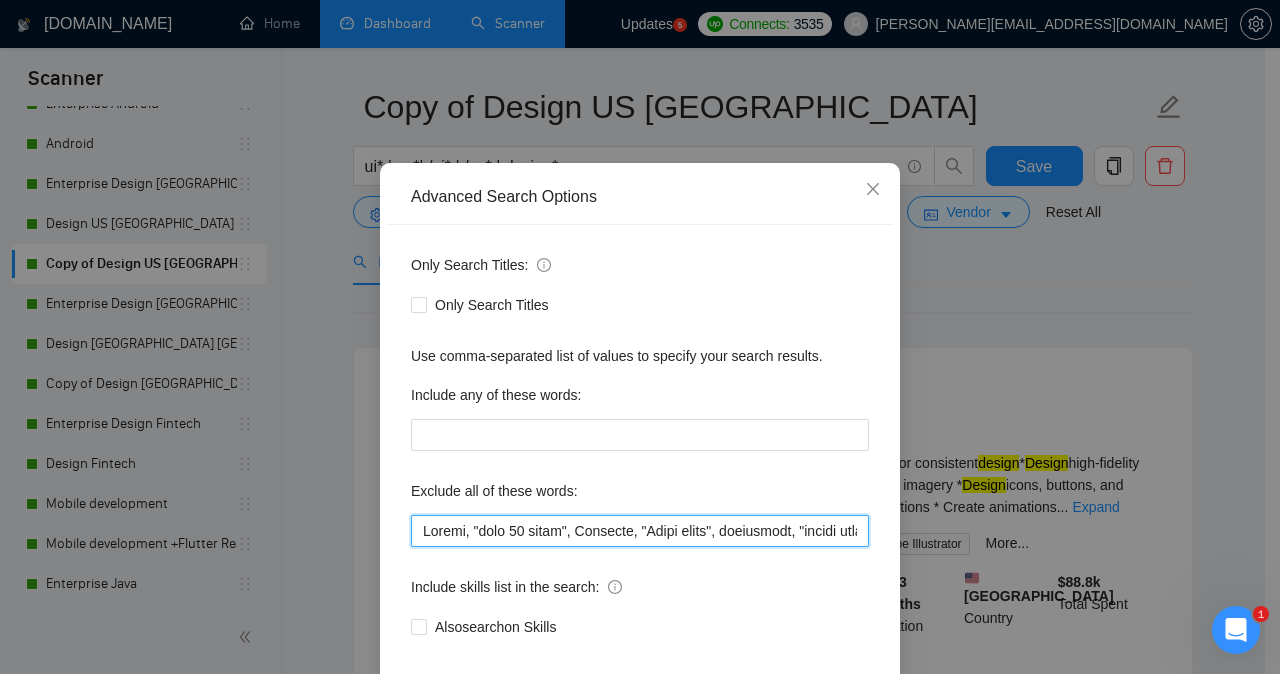 paste on "HubSpot Partner, Team Manager, two weeks, 1-minute sample video," 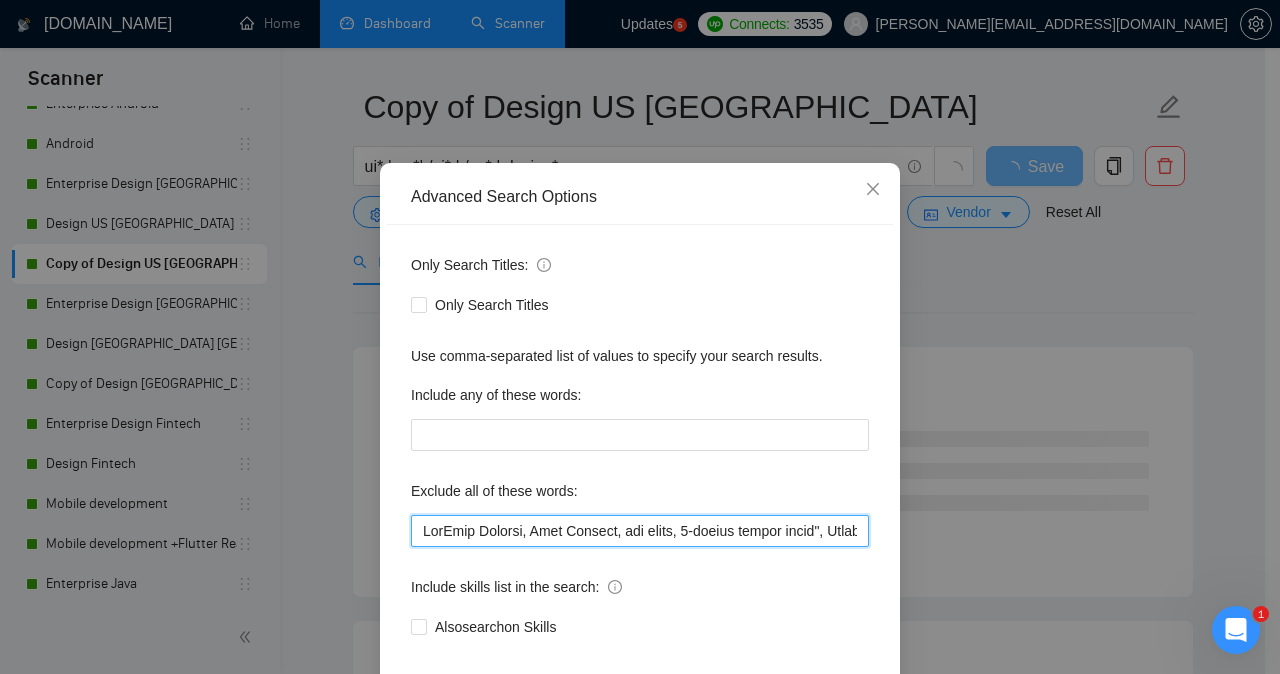 click at bounding box center (640, 531) 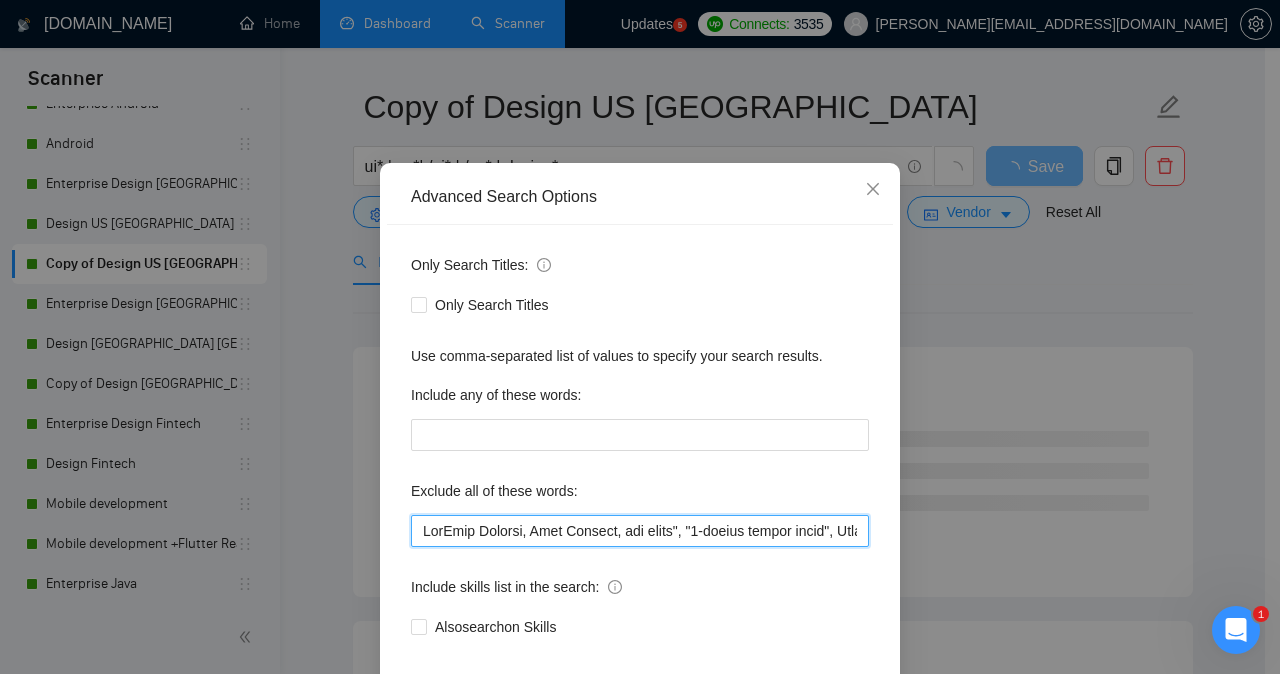 click at bounding box center [640, 531] 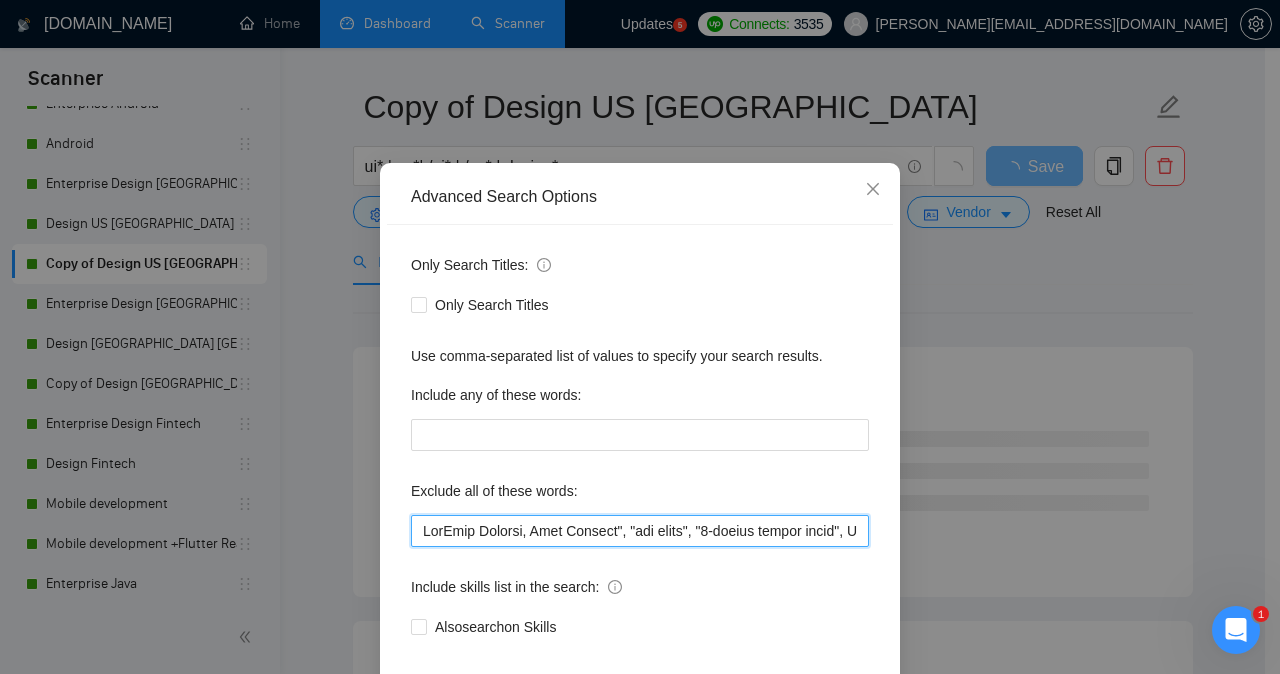 click at bounding box center (640, 531) 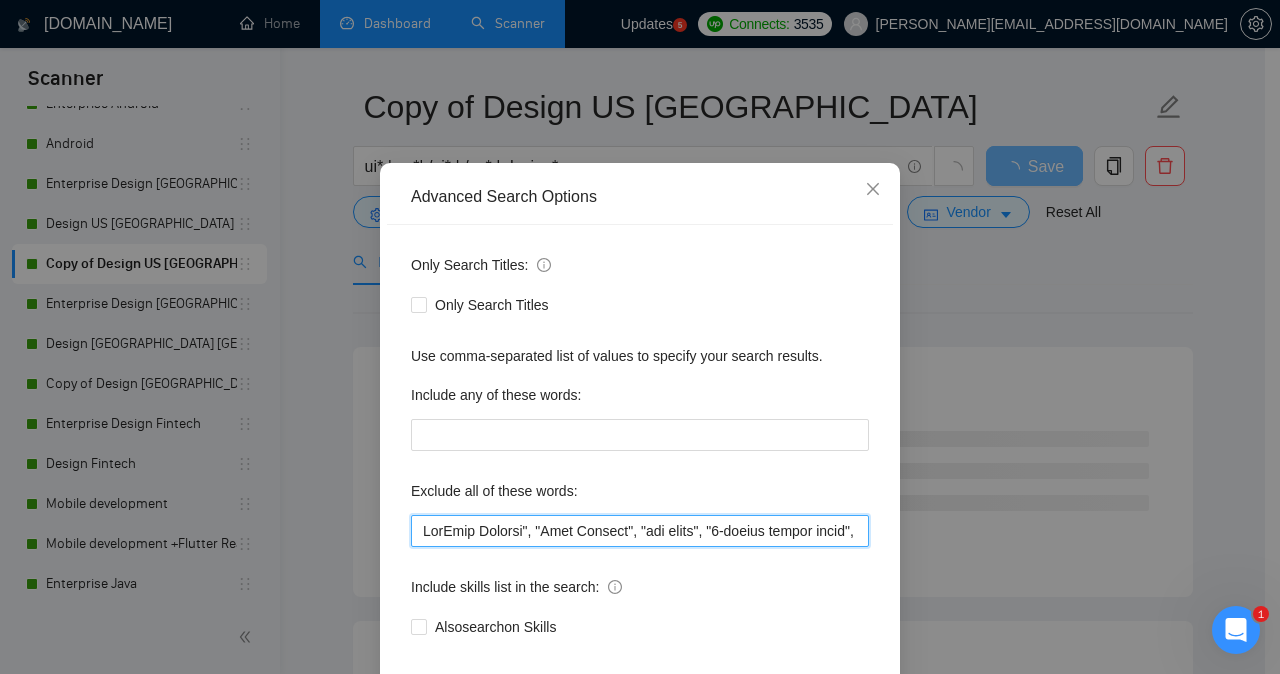 click at bounding box center (640, 531) 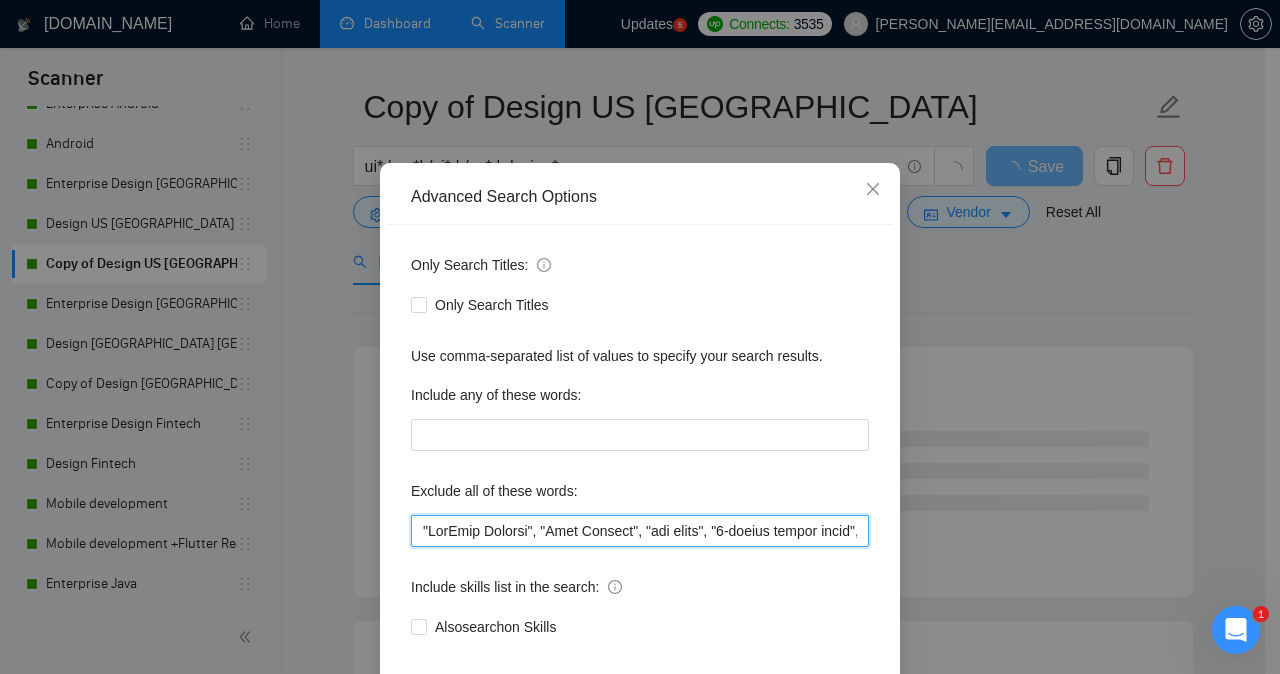type on ""HubSpot Partner", "Team Manager", "two weeks", "1-minute sample video", Canvas, "next 12 hours", Substack, "India based", internship, "splash screen", Substack, "Notion expert ", "Website Upgrade", GoDaddy, Mailchimp, "2-3 days", consultant, Canva, SEO, site, "Business Analyst", short, Booking, [PERSON_NAME], "home screen", homepage, Magento, "pitch deck", "Art Director", Oxygen, "landing page", "Conversion Optimization", "conversion specialist", Squarespace, migrat*, Teachable, Firmware, iot, Divi, "Website Build", Webflow, developer, dev, engineer, programmer, "hardware design", slow, "Design & Development", "to finalize", "Website Editor", "designer/builder", [DATE], [DATE], [PERSON_NAME], MAUI, "5-8 pages", "one page", "one-page", "designer/developer", GoHighLevel, GHL ,"(GoHighLevel)", "do it in an hour", "***NO AGENCIES, ONLY EXPERT FREELANCERS/CONSULTANTS***", "***NO AGENCIES", "ONLY EXPERT FREELANCERS/CONSULTANTS***", updat*, urgent, maintain, maintenance, pars*, casino, small, sex, little, tweak, tweaks, fix, fi..." 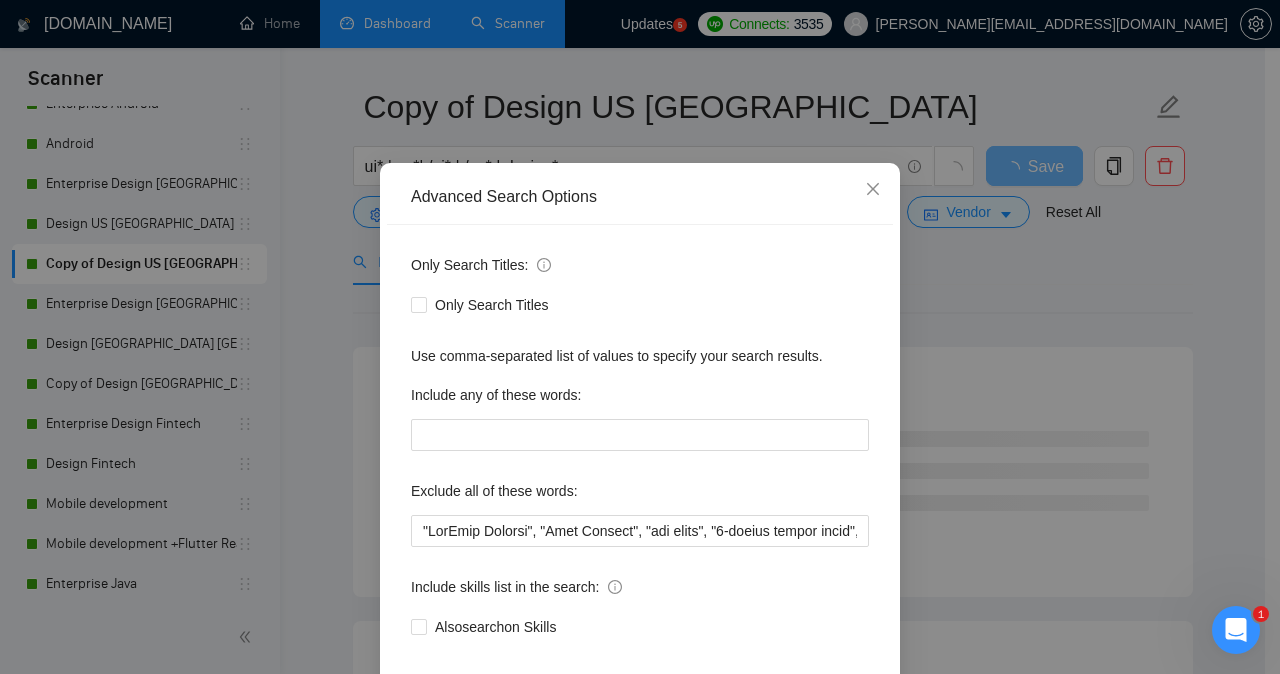 scroll, scrollTop: 139, scrollLeft: 0, axis: vertical 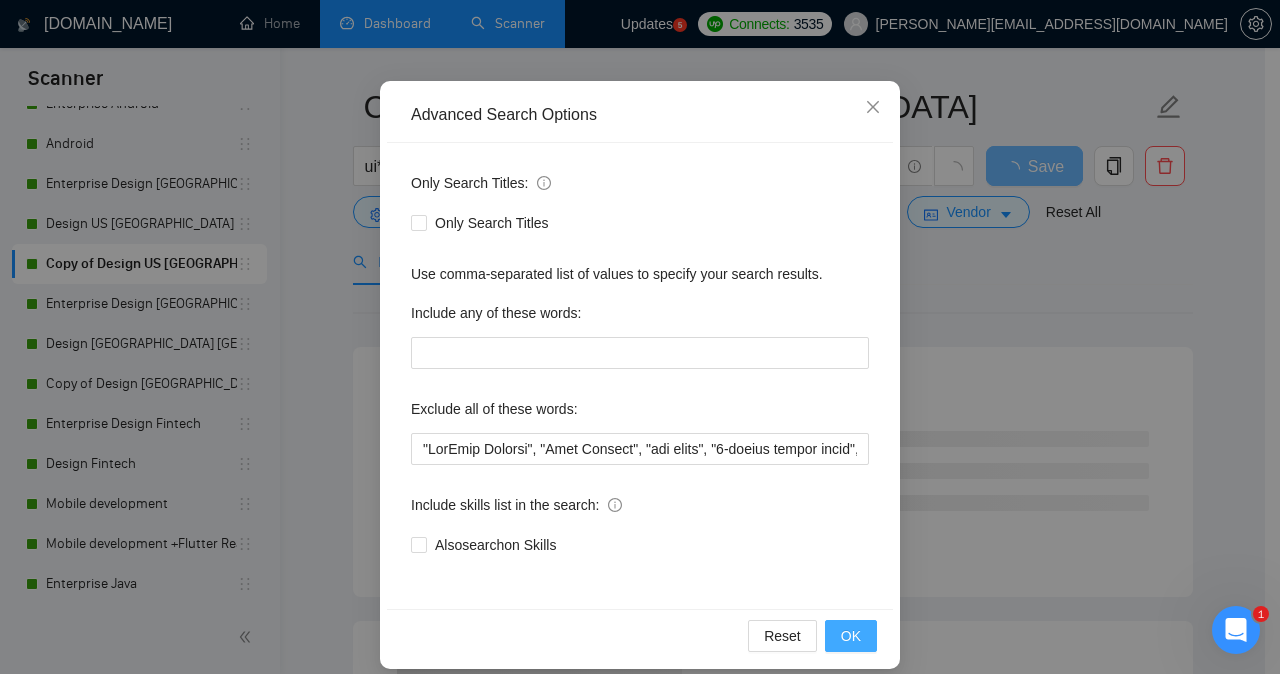 click on "OK" at bounding box center (851, 636) 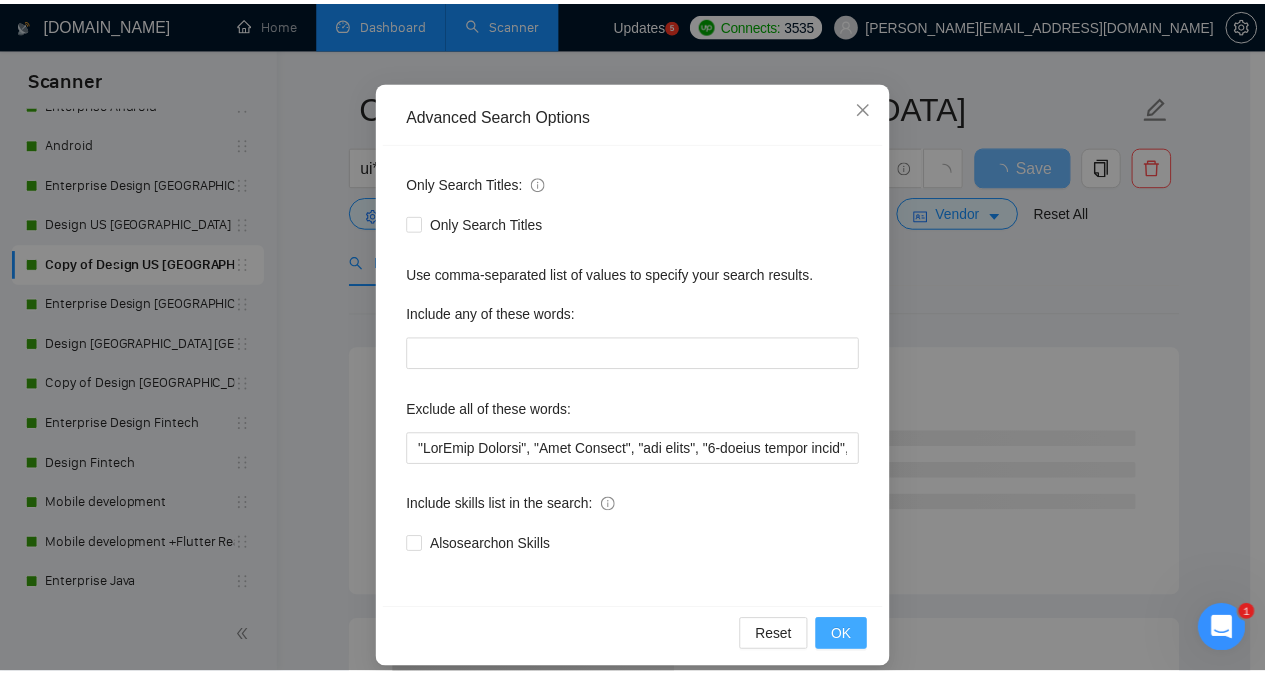 scroll, scrollTop: 57, scrollLeft: 0, axis: vertical 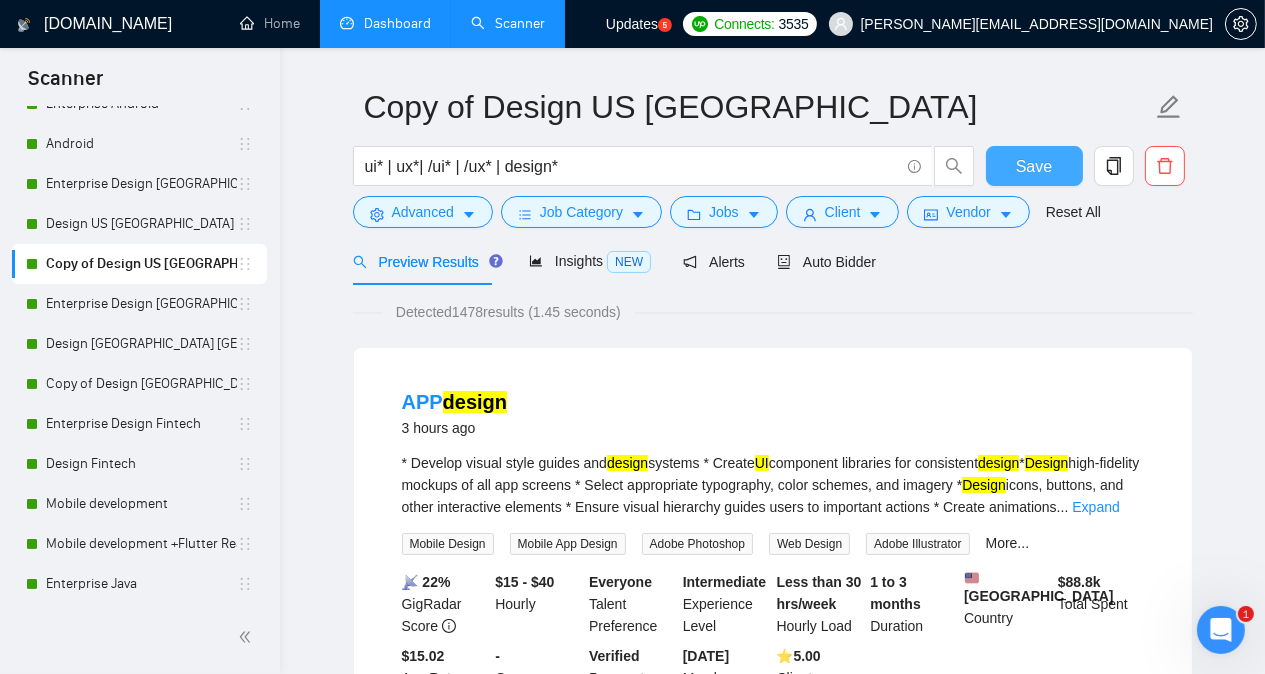 click on "Save" at bounding box center (1034, 166) 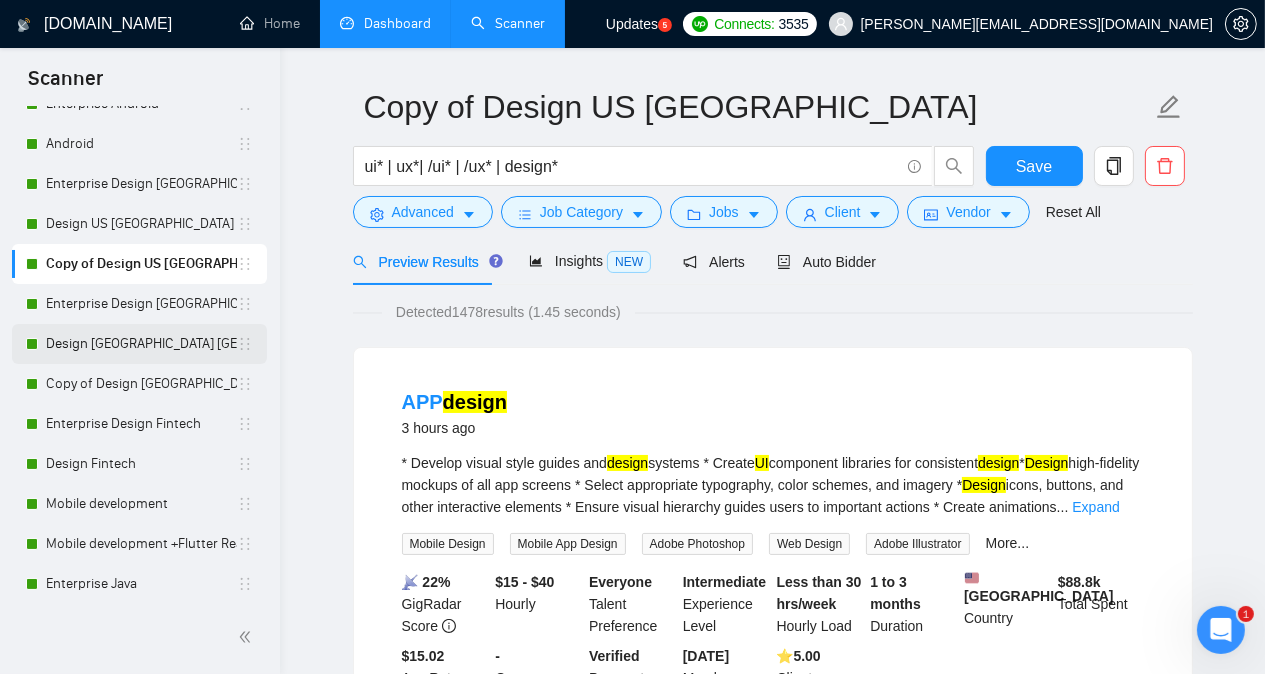 click on "Design [GEOGRAPHIC_DATA] [GEOGRAPHIC_DATA] other countries" at bounding box center (141, 344) 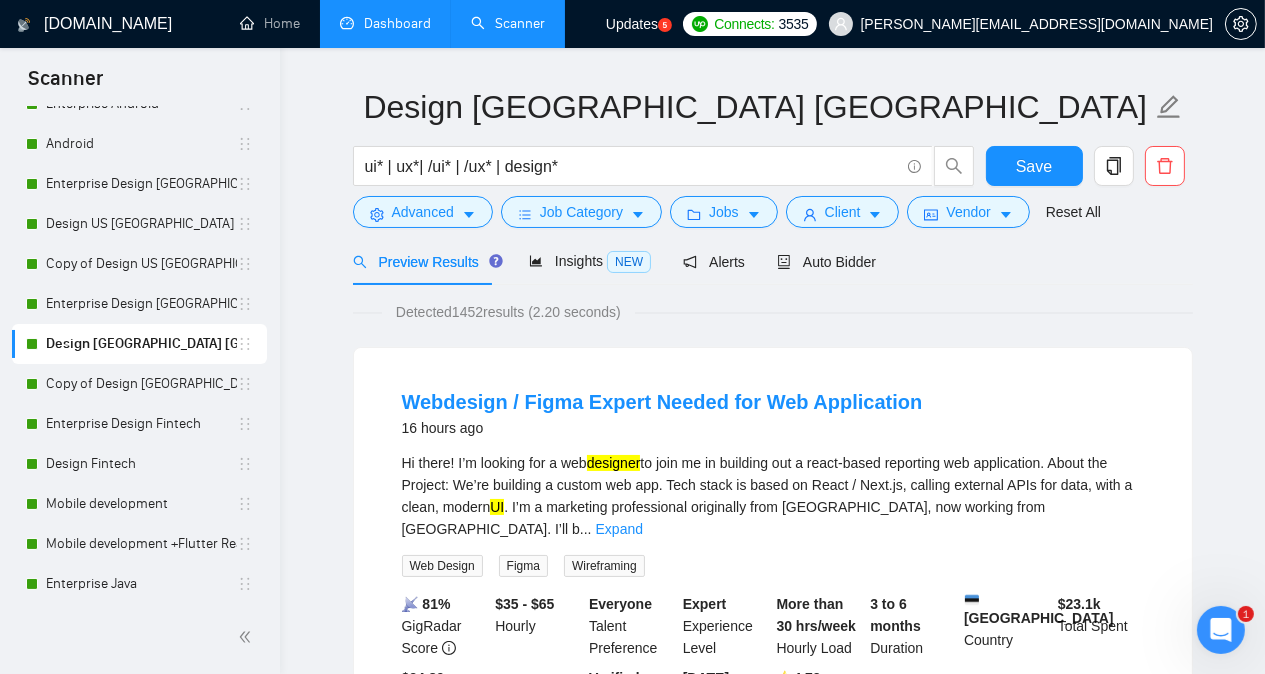 click on "[DOMAIN_NAME] Home Dashboard Scanner Updates
5
Connects: 3535 [PERSON_NAME][EMAIL_ADDRESS][DOMAIN_NAME] Design [GEOGRAPHIC_DATA] [GEOGRAPHIC_DATA] other countries ui* | ux*| /ui* | /ux* | design* Save Advanced   Job Category   Jobs   Client   Vendor   Reset All Preview Results Insights NEW Alerts Auto Bidder Detected   1452  results   (2.20 seconds) Webdesign / Figma Expert Needed for Web Application 16 hours ago Hi there!
I’m looking for a  web  designer  to join me in building out a react-based reporting web application.
About the Project:
We’re building a custom web app. Tech stack is based on React / Next.js, calling external APIs for data, with a clean, modern  UI .
I’m a marketing professional originally from [GEOGRAPHIC_DATA], now working from [GEOGRAPHIC_DATA]. I’ll b ... Expand Web Design Figma Wireframing 📡   81% GigRadar Score   $35 - $65 Hourly Everyone Talent Preference Expert Experience Level More than 30 hrs/week Hourly Load 3 to 6 months Duration   [GEOGRAPHIC_DATA] Country $ 23.1k $24.89 -" at bounding box center [772, 2452] 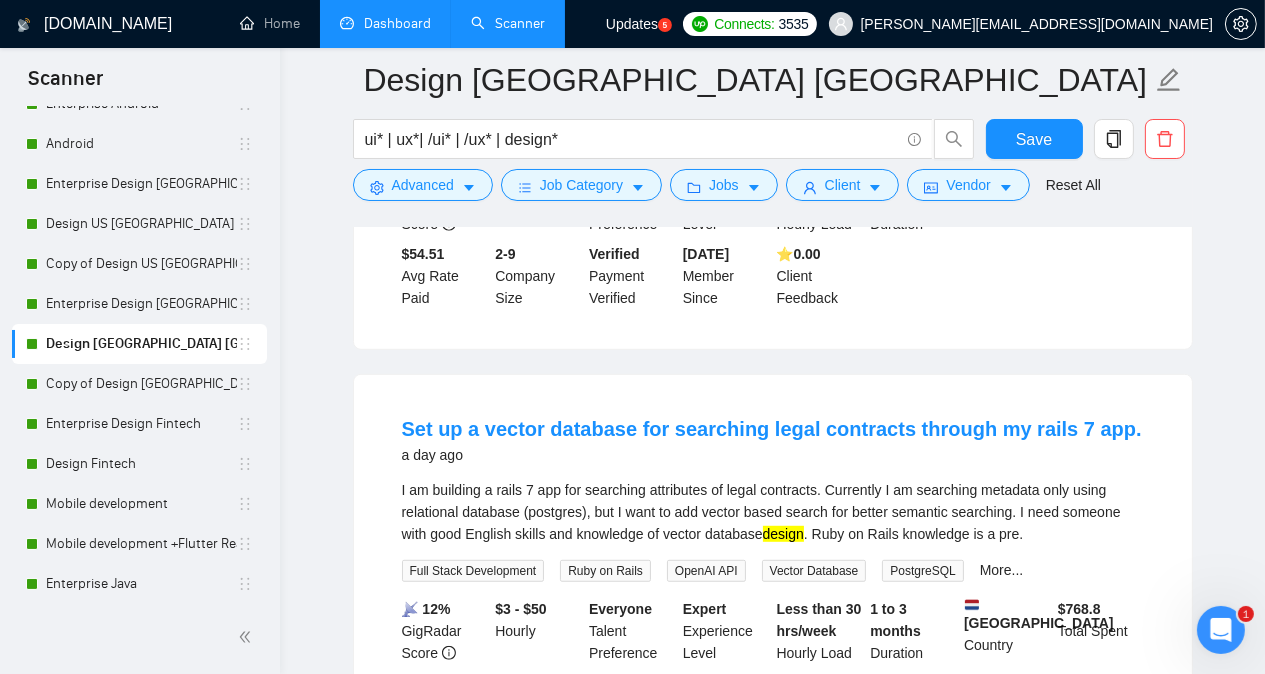 scroll, scrollTop: 1415, scrollLeft: 0, axis: vertical 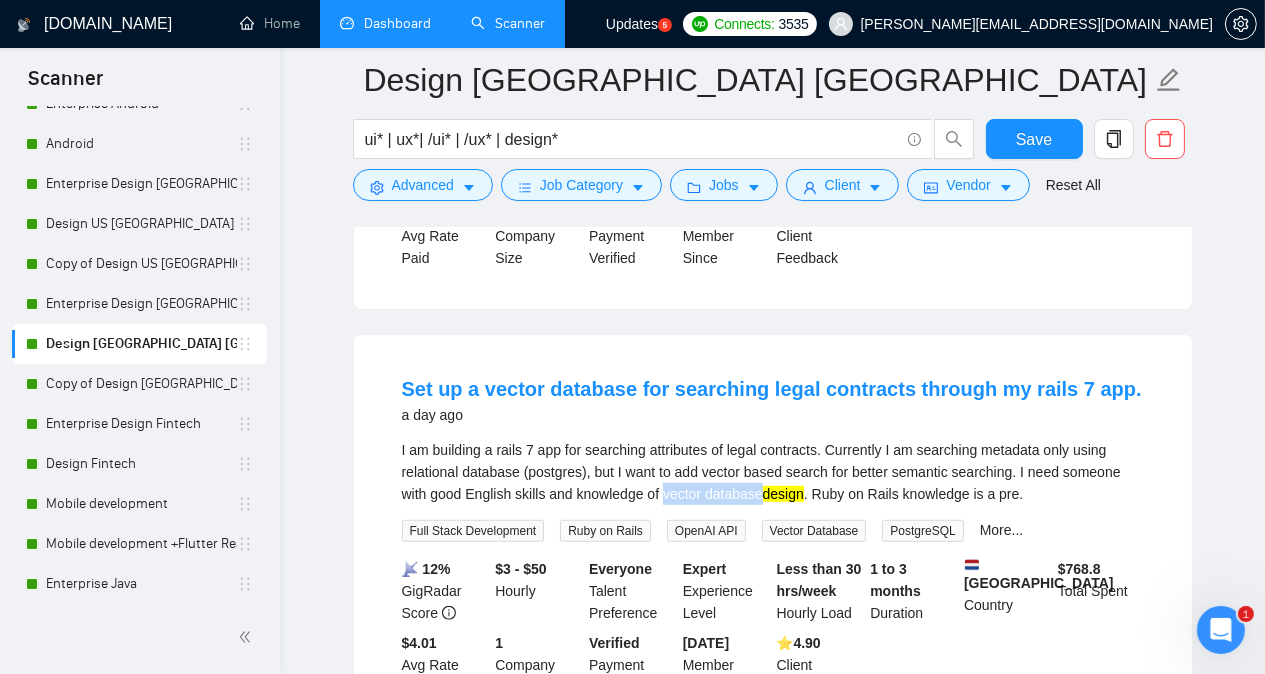 drag, startPoint x: 633, startPoint y: 457, endPoint x: 729, endPoint y: 454, distance: 96.04687 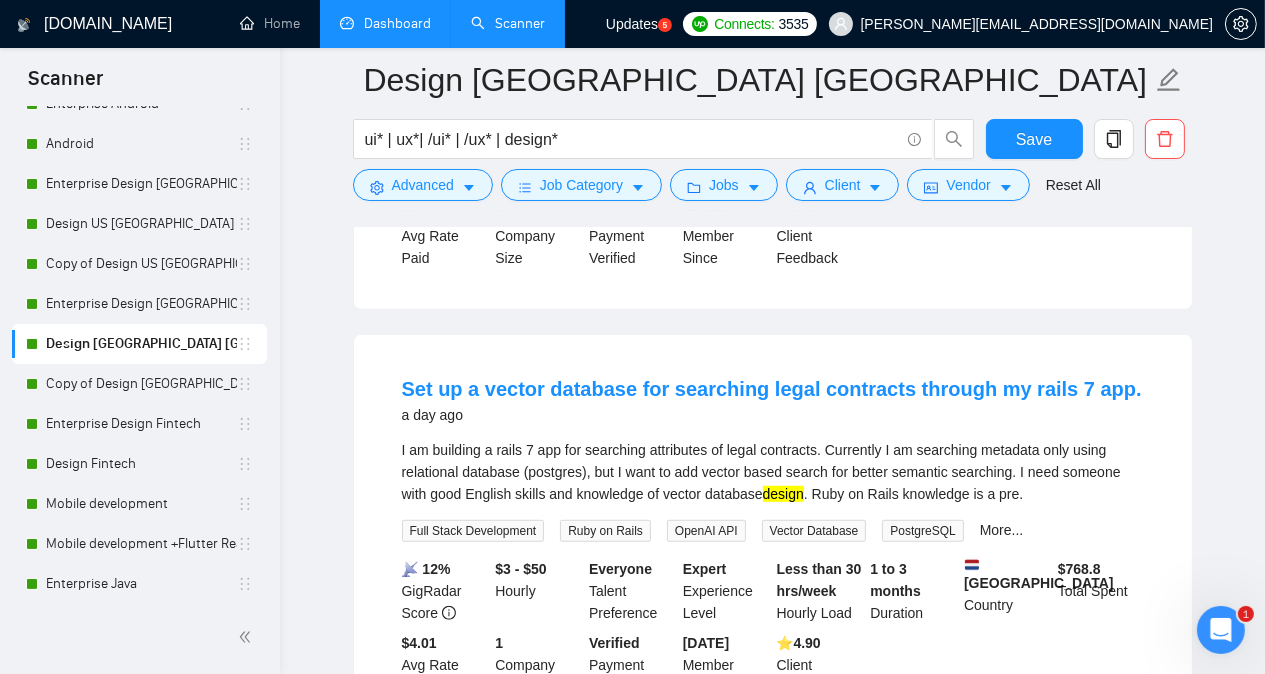 click on "Design [GEOGRAPHIC_DATA] [GEOGRAPHIC_DATA] other countries ui* | ux*| /ui* | /ux* | design* Save Advanced   Job Category   Jobs   Client   Vendor   Reset All Preview Results Insights NEW Alerts Auto Bidder Detected   1452  results   (2.20 seconds) Webdesign / Figma Expert Needed for Web Application 16 hours ago Hi there!
I’m looking for a  web  designer  to join me in building out a react-based reporting web application.
About the Project:
We’re building a custom web app. Tech stack is based on React / Next.js, calling external APIs for data, with a clean, modern  UI .
I’m a marketing professional originally from [GEOGRAPHIC_DATA], now working from [GEOGRAPHIC_DATA]. I’ll b ... Expand Web Design Figma Wireframing 📡   81% GigRadar Score   $35 - $65 Hourly Everyone Talent Preference Expert Experience Level More than 30 hrs/week Hourly Load 3 to 6 months Duration   [GEOGRAPHIC_DATA] Country $ 23.1k Total Spent $24.89 Avg Rate Paid - Company Size Verified Payment Verified [DATE] Member Since ⭐️  4.72 Client Feedback designer 18 hours ago" at bounding box center [772, 1063] 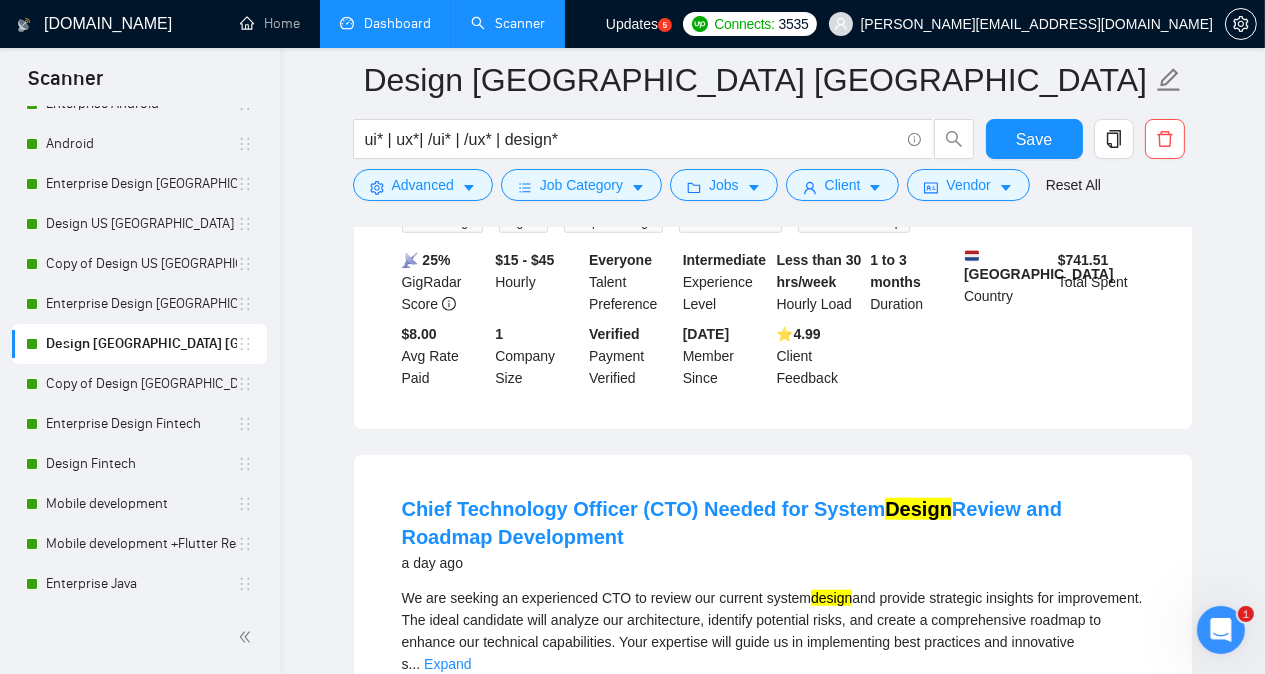 scroll, scrollTop: 2255, scrollLeft: 0, axis: vertical 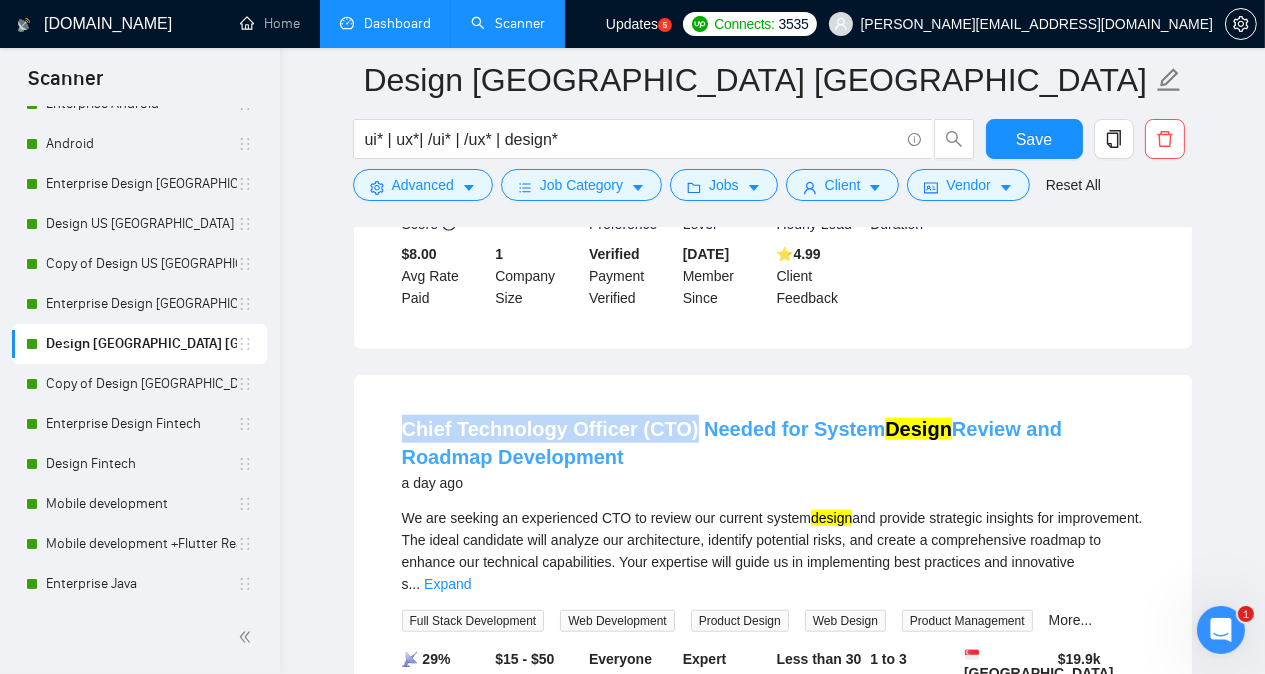 drag, startPoint x: 387, startPoint y: 369, endPoint x: 678, endPoint y: 359, distance: 291.17178 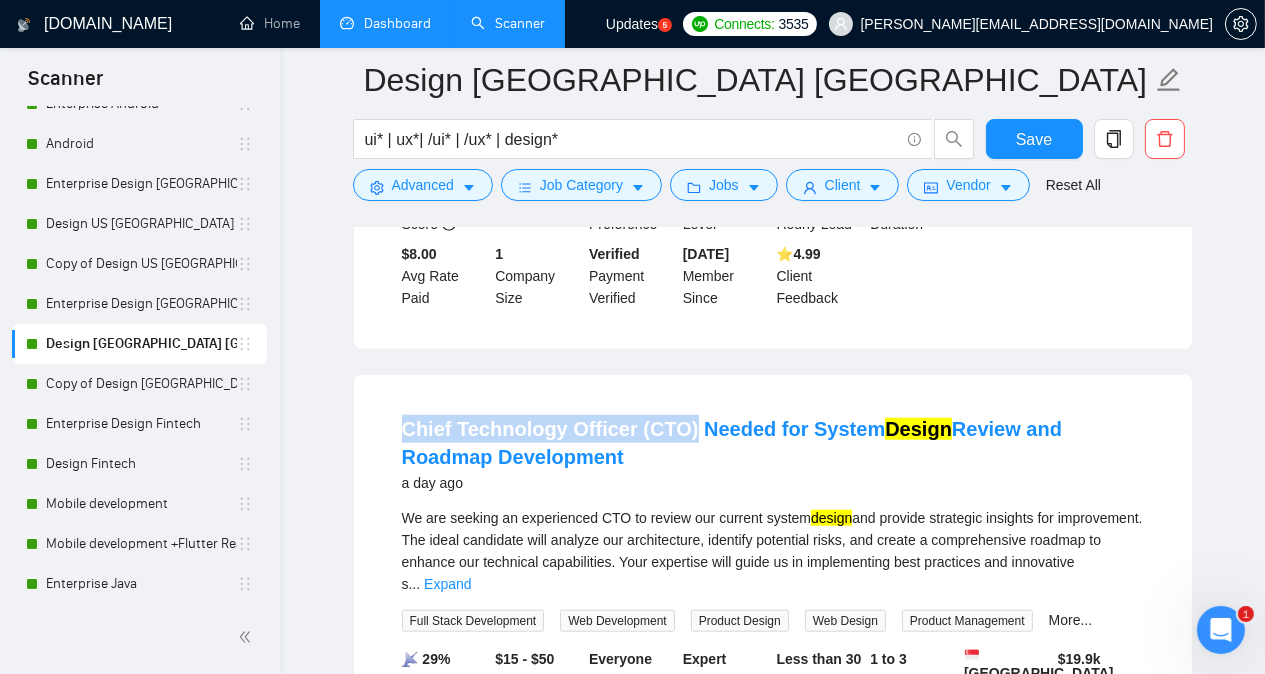 click on "Webdesign / Figma Expert Needed for Web Application 16 hours ago Hi there!
I’m looking for a  web  designer  to join me in building out a react-based reporting web application.
About the Project:
We’re building a custom web app. Tech stack is based on React / Next.js, calling external APIs for data, with a clean, modern  UI .
I’m a marketing professional originally from [GEOGRAPHIC_DATA], now working from [GEOGRAPHIC_DATA]. I’ll b ... Expand Web Design Figma Wireframing 📡   81% GigRadar Score   $35 - $65 Hourly Everyone Talent Preference Expert Experience Level More than 30 hrs/week Hourly Load 3 to 6 months Duration   [GEOGRAPHIC_DATA] Country $ 23.1k Total Spent $24.89 Avg Rate Paid - Company Size Verified Payment Verified [DATE] Member Since ⭐️  4.72 Client Feedback World class mobile app  designer  needed to revamp sports/fitness app 18 hours ago We have built a mobile app for a sport/fitness/gym and would love to get it re-designed with a fresh modern look.
We would need to think about the  design ..." at bounding box center (773, 368) 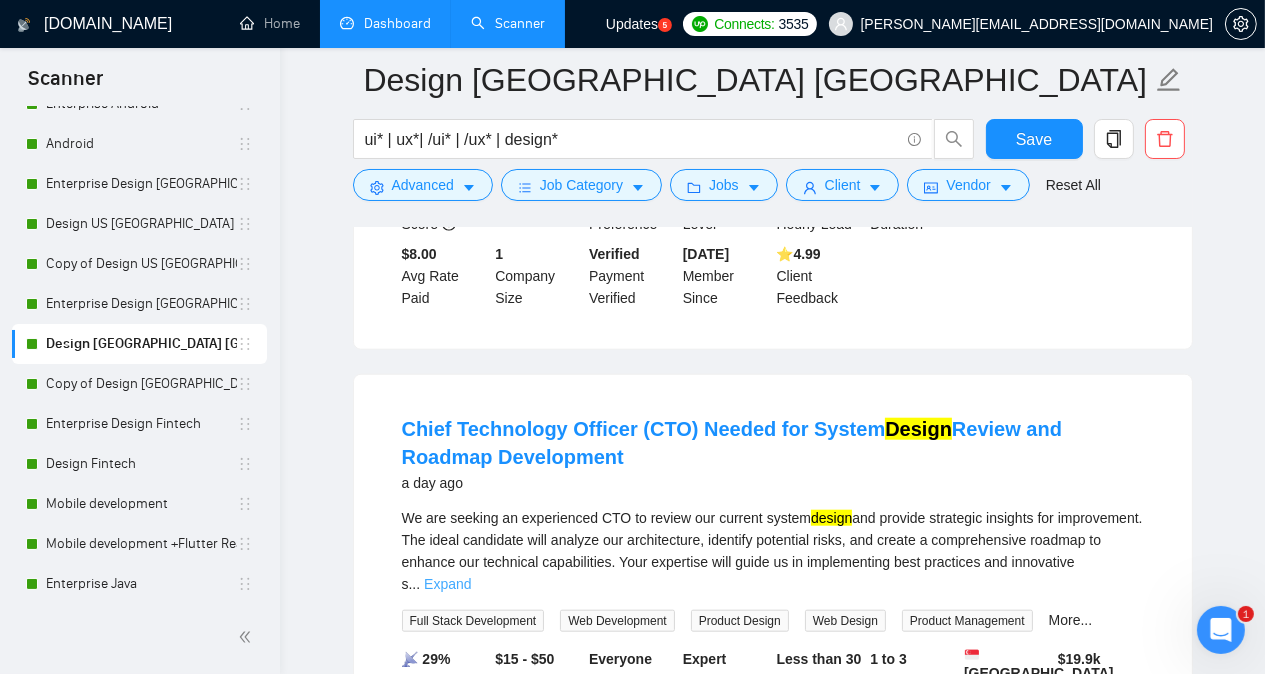 click on "Expand" at bounding box center [447, 584] 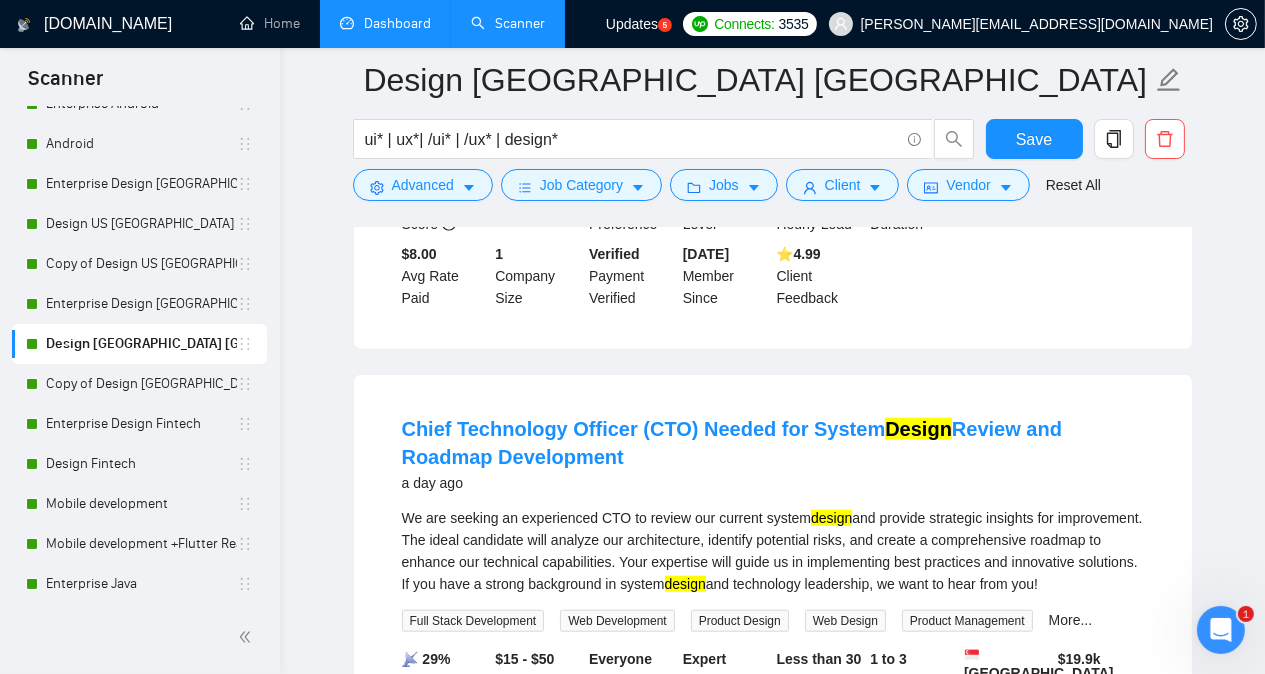 click on "Design [GEOGRAPHIC_DATA] [GEOGRAPHIC_DATA] other countries ui* | ux*| /ui* | /ux* | design* Save Advanced   Job Category   Jobs   Client   Vendor   Reset All Preview Results Insights NEW Alerts Auto Bidder Detected   1452  results   (2.20 seconds) Webdesign / Figma Expert Needed for Web Application 16 hours ago Hi there!
I’m looking for a  web  designer  to join me in building out a react-based reporting web application.
About the Project:
We’re building a custom web app. Tech stack is based on React / Next.js, calling external APIs for data, with a clean, modern  UI .
I’m a marketing professional originally from [GEOGRAPHIC_DATA], now working from [GEOGRAPHIC_DATA]. I’ll b ... Expand Web Design Figma Wireframing 📡   81% GigRadar Score   $35 - $65 Hourly Everyone Talent Preference Expert Experience Level More than 30 hrs/week Hourly Load 3 to 6 months Duration   [GEOGRAPHIC_DATA] Country $ 23.1k Total Spent $24.89 Avg Rate Paid - Company Size Verified Payment Verified [DATE] Member Since ⭐️  4.72 Client Feedback designer 18 hours ago" at bounding box center (772, 223) 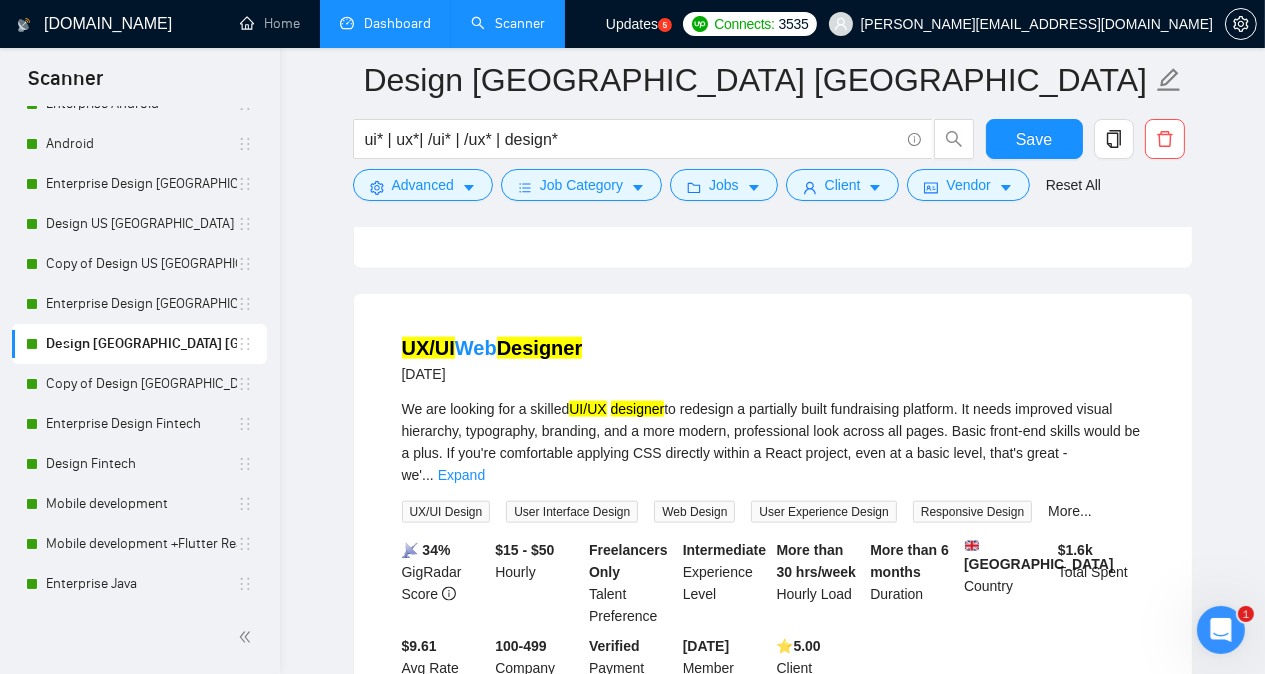 scroll, scrollTop: 2855, scrollLeft: 0, axis: vertical 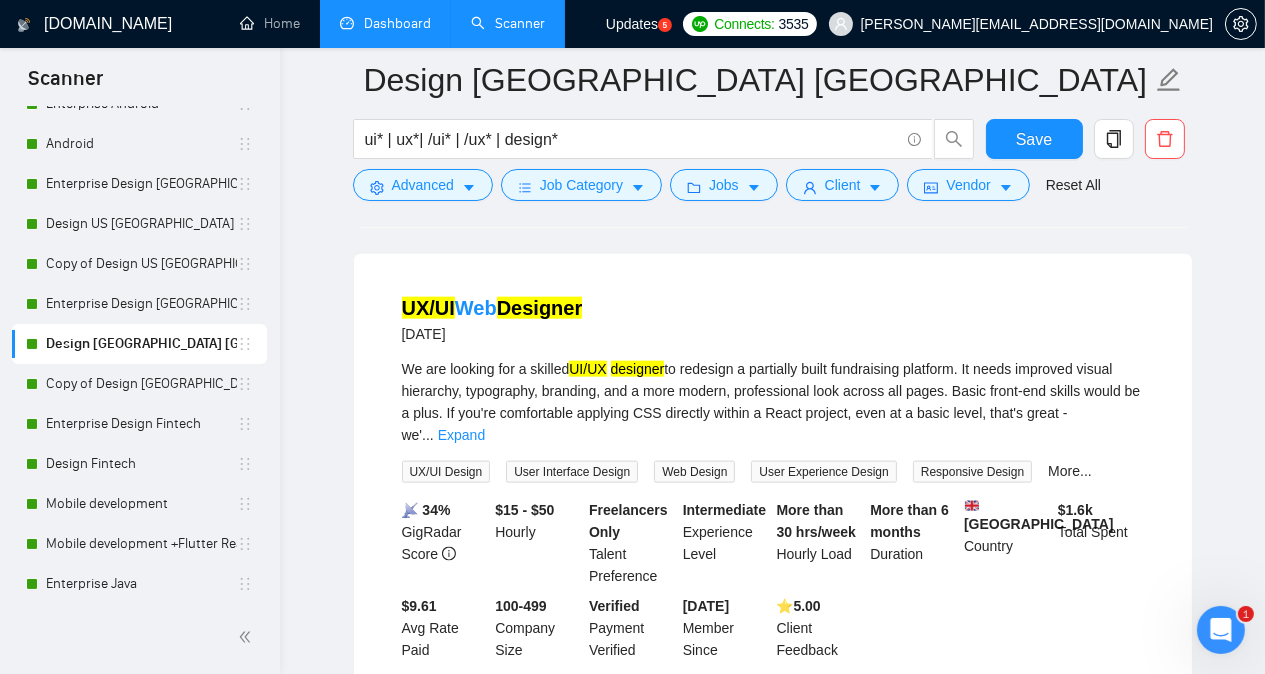 click on "[DOMAIN_NAME] Home Dashboard Scanner Updates
5
Connects: 3535 [PERSON_NAME][EMAIL_ADDRESS][DOMAIN_NAME] Design [GEOGRAPHIC_DATA] [GEOGRAPHIC_DATA] other countries ui* | ux*| /ui* | /ux* | design* Save Advanced   Job Category   Jobs   Client   Vendor   Reset All Preview Results Insights NEW Alerts Auto Bidder Detected   1452  results   (2.20 seconds) Webdesign / Figma Expert Needed for Web Application 16 hours ago Hi there!
I’m looking for a  web  designer  to join me in building out a react-based reporting web application.
About the Project:
We’re building a custom web app. Tech stack is based on React / Next.js, calling external APIs for data, with a clean, modern  UI .
I’m a marketing professional originally from [GEOGRAPHIC_DATA], now working from [GEOGRAPHIC_DATA]. I’ll b ... Expand Web Design Figma Wireframing 📡   81% GigRadar Score   $35 - $65 Hourly Everyone Talent Preference Expert Experience Level More than 30 hrs/week Hourly Load 3 to 6 months Duration   [GEOGRAPHIC_DATA] Country $ 23.1k $24.89 -" at bounding box center [772, -340] 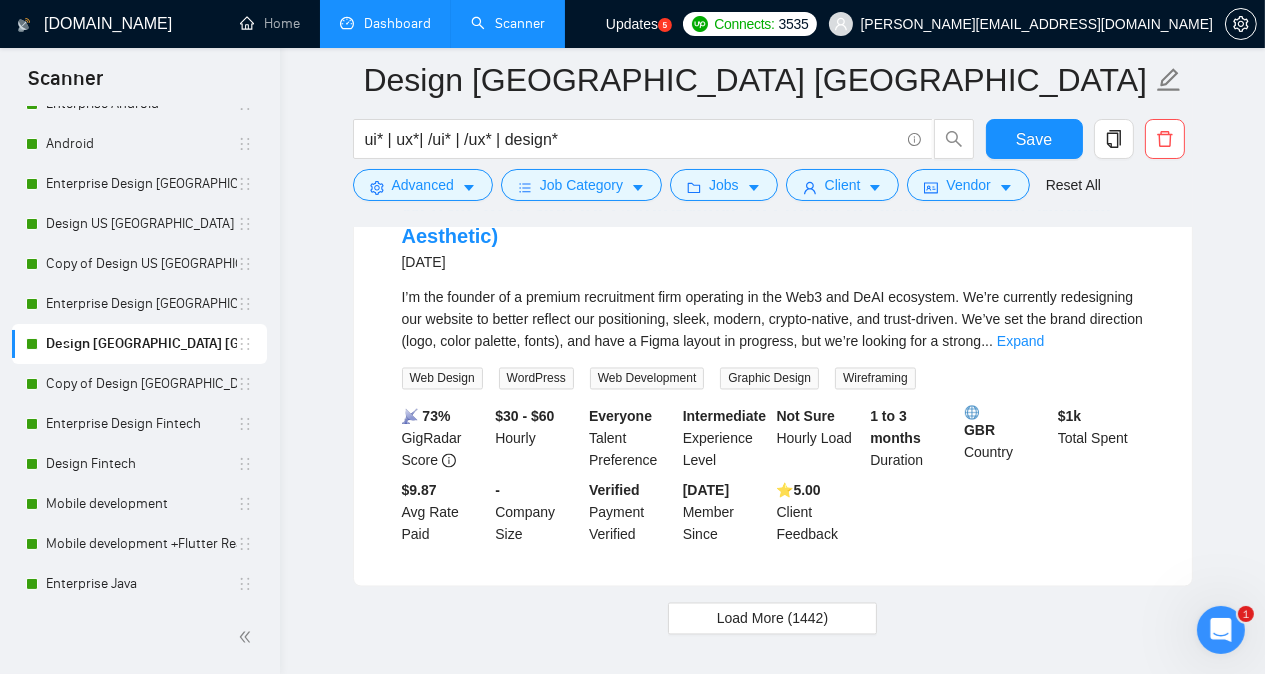 scroll, scrollTop: 4265, scrollLeft: 0, axis: vertical 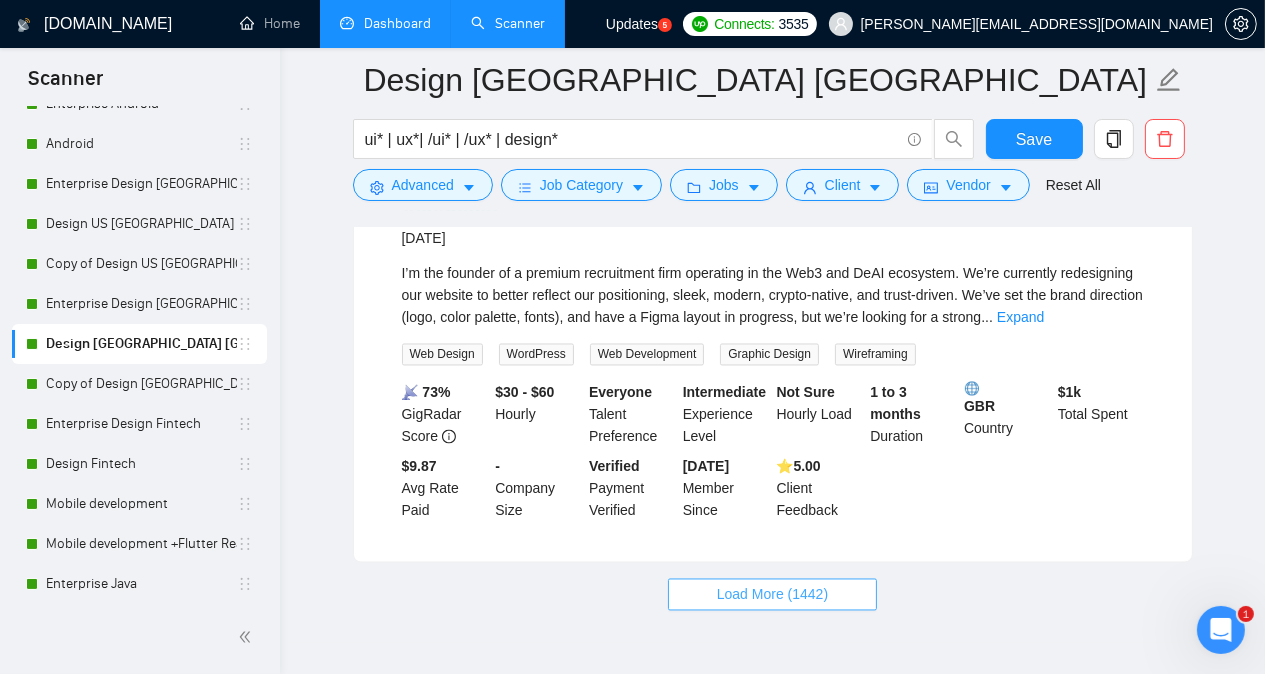 click on "Load More (1442)" at bounding box center [772, 595] 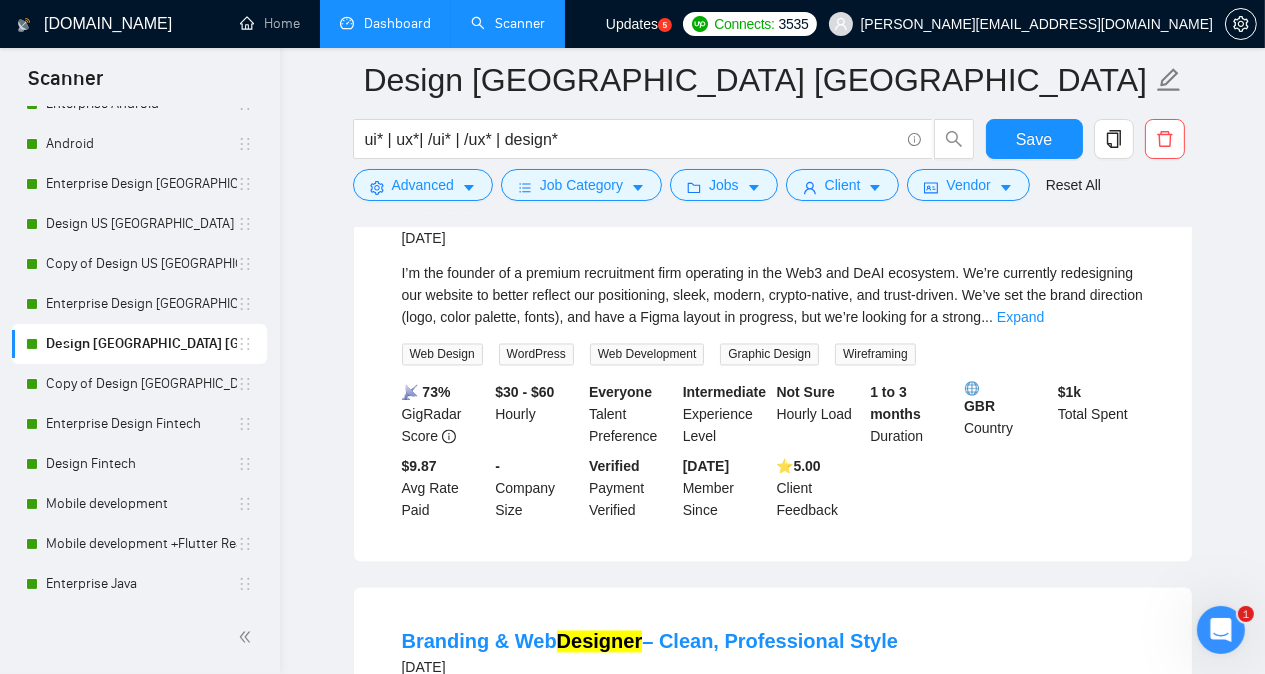 type 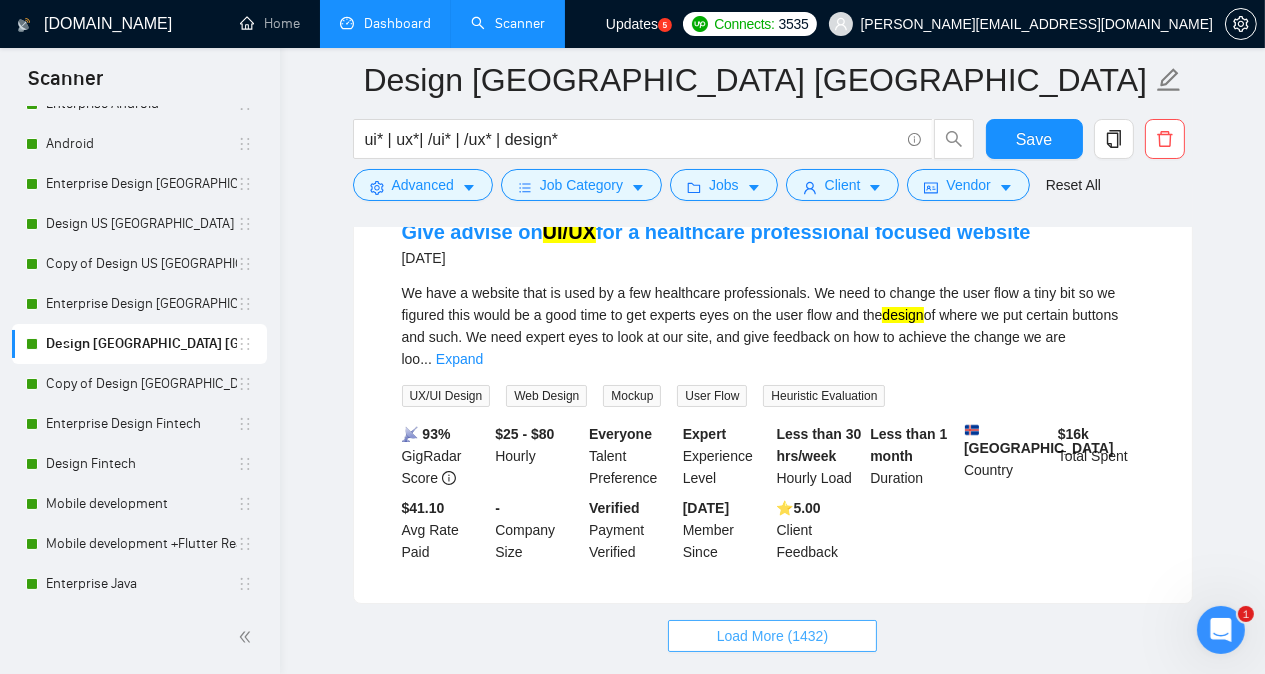scroll, scrollTop: 8625, scrollLeft: 0, axis: vertical 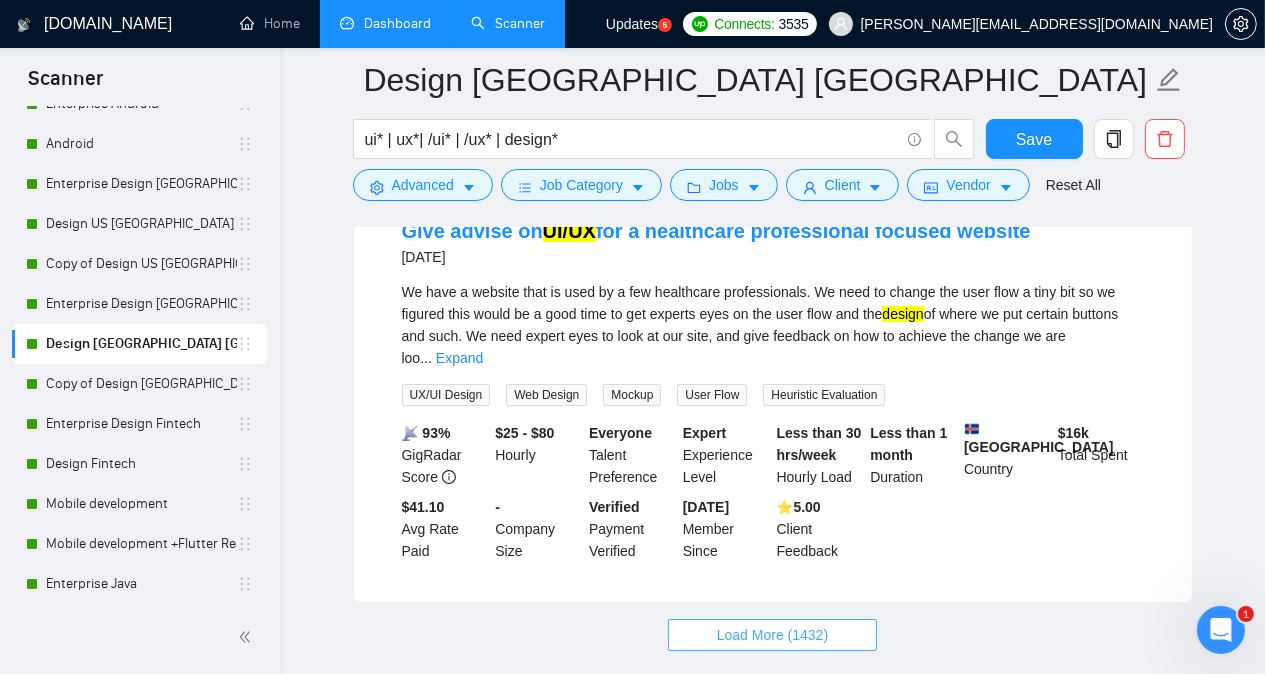 click on "Load More (1432)" at bounding box center [772, 635] 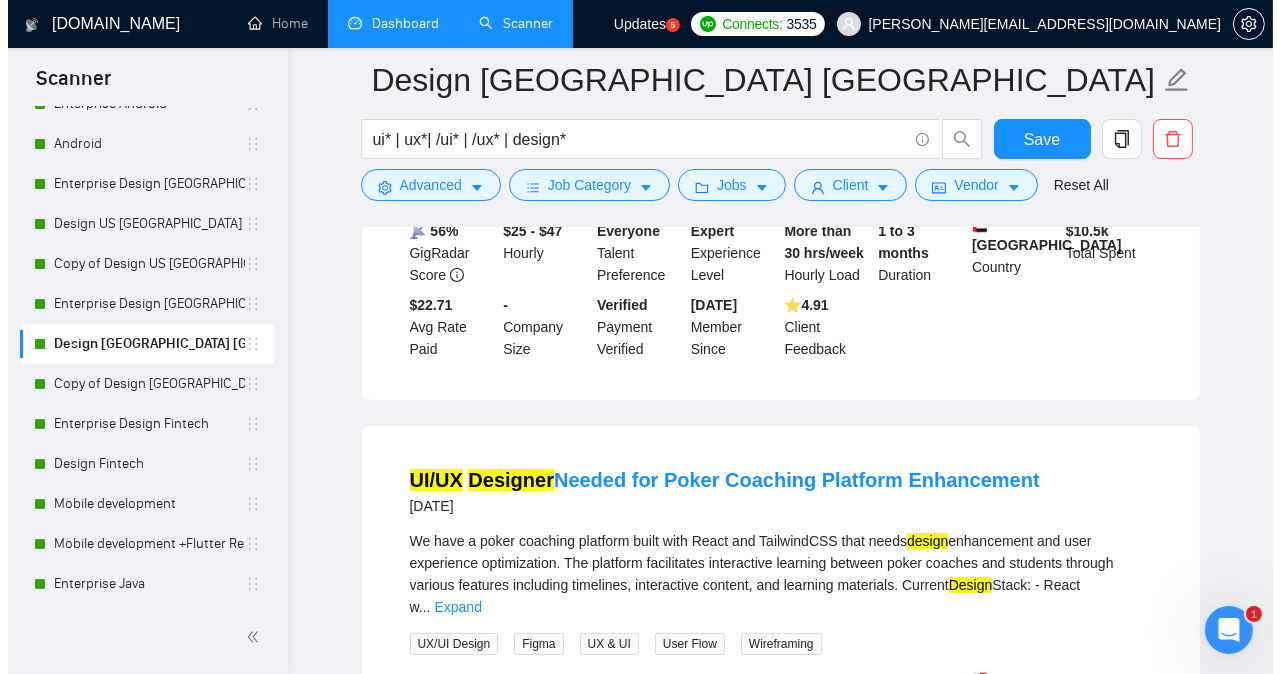 scroll, scrollTop: 9265, scrollLeft: 0, axis: vertical 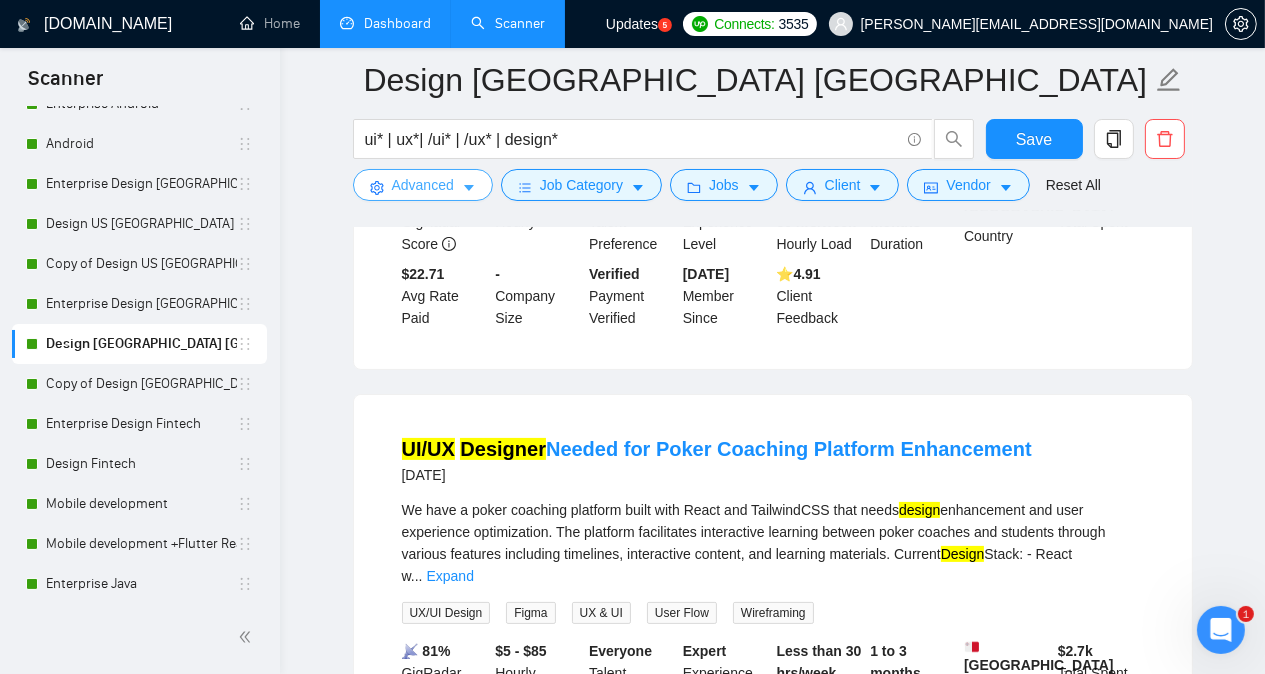 click on "Advanced" at bounding box center (423, 185) 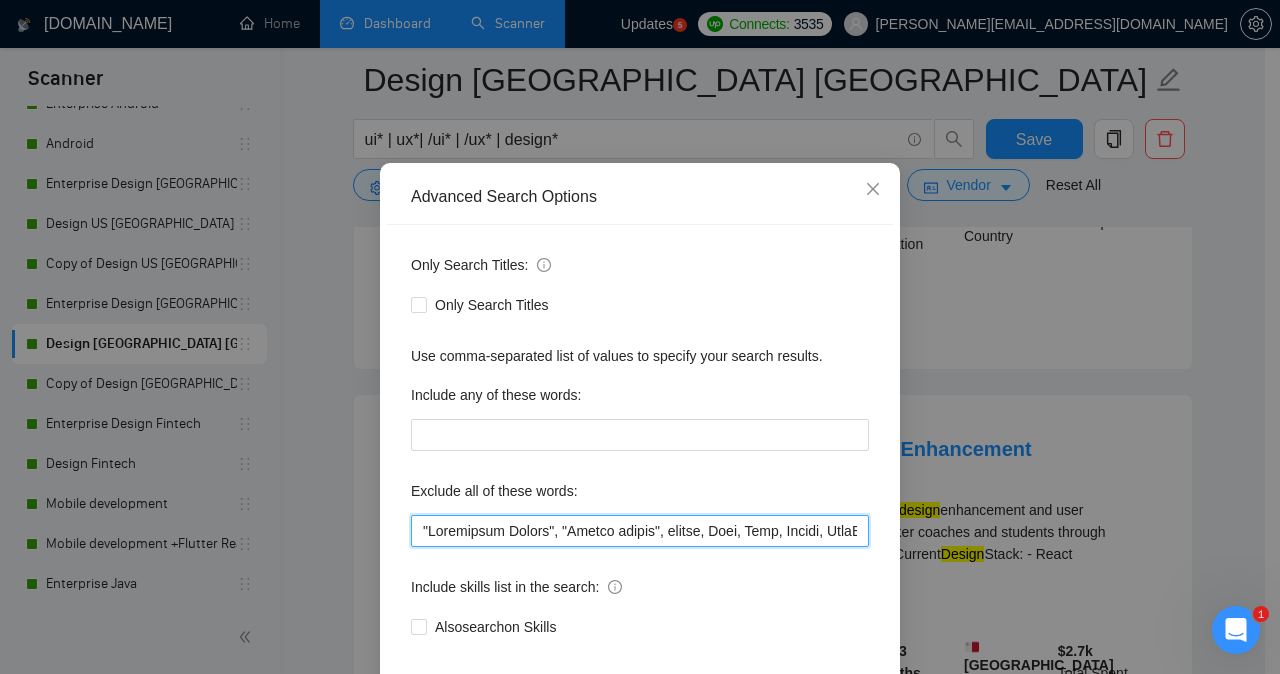 click at bounding box center (640, 531) 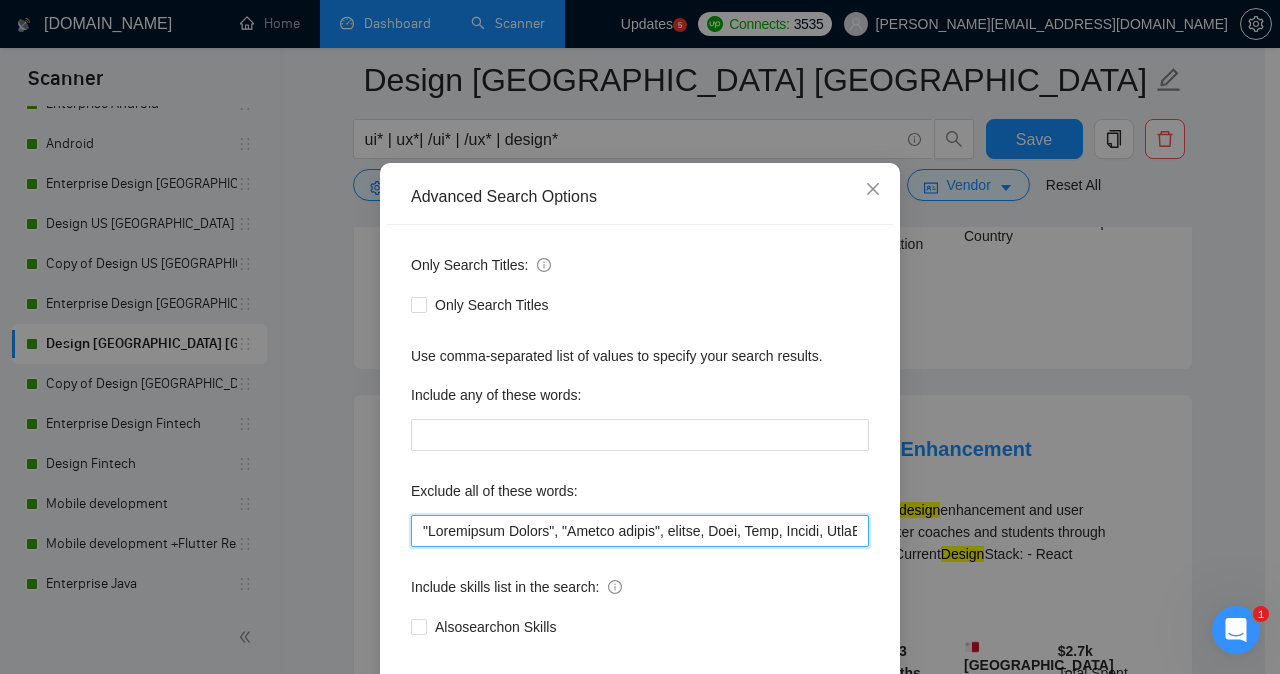 paste on "vector database, Chief Technology Officer, (CTO), CTO," 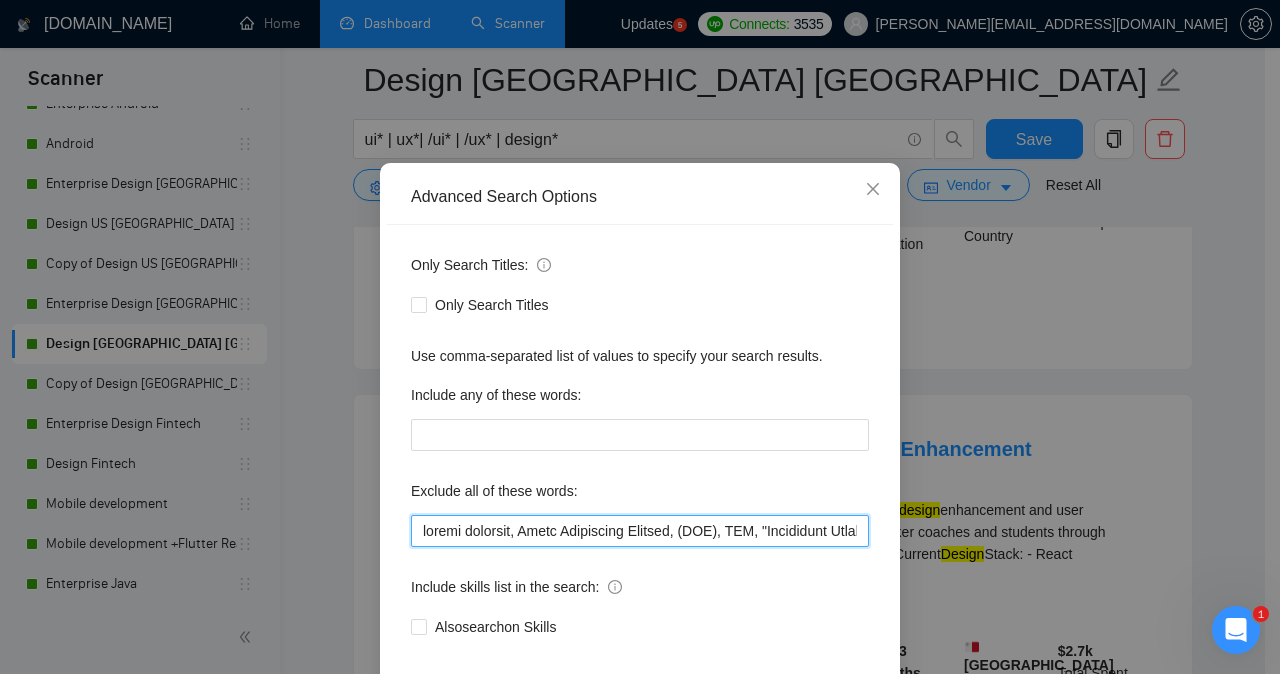 scroll, scrollTop: 8141, scrollLeft: 0, axis: vertical 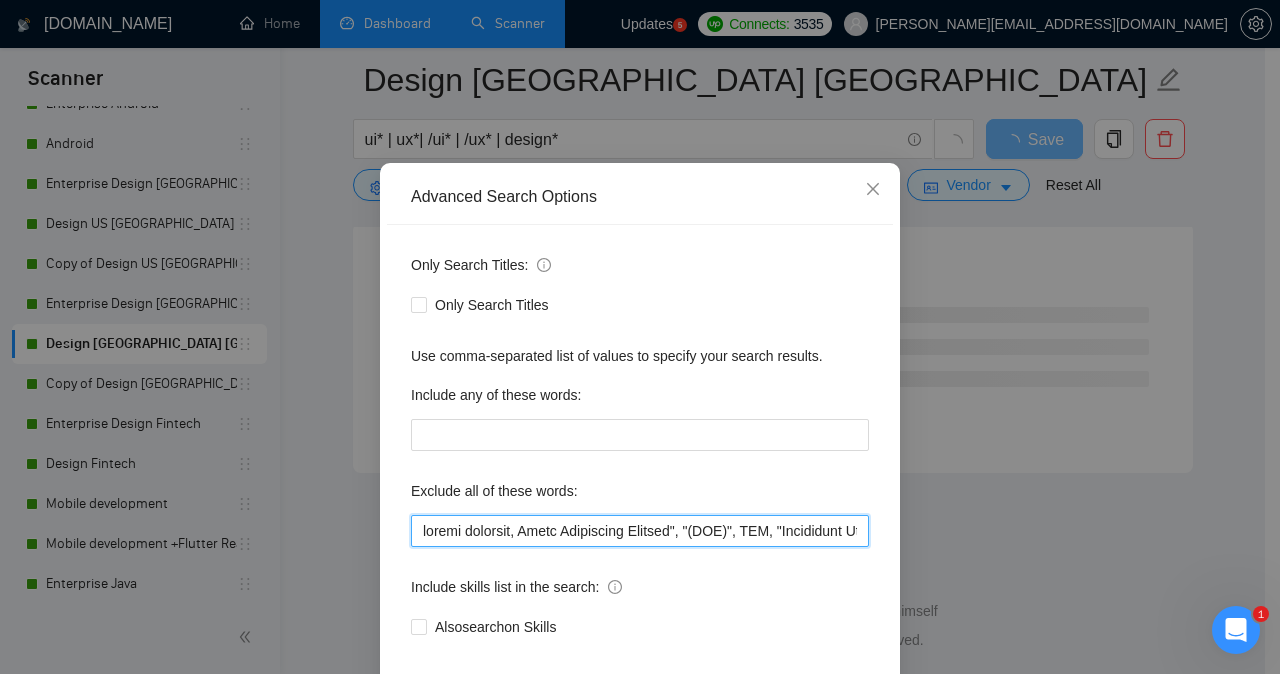 click at bounding box center (640, 531) 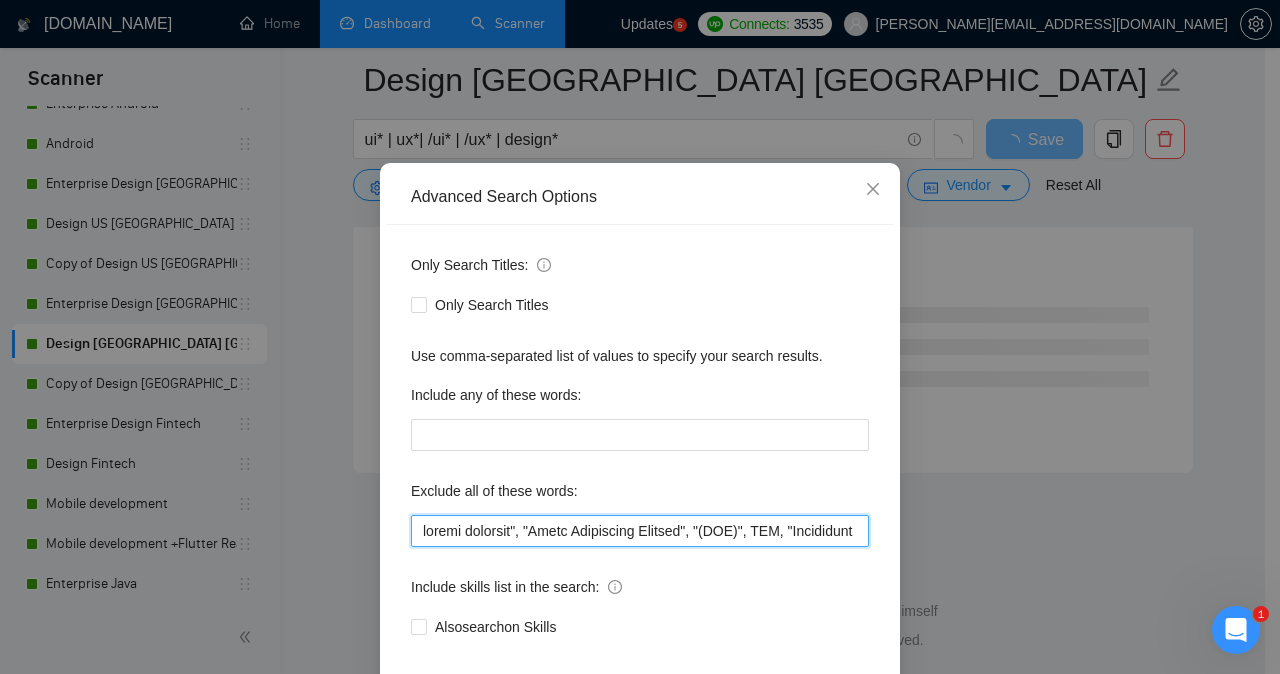 click at bounding box center (640, 531) 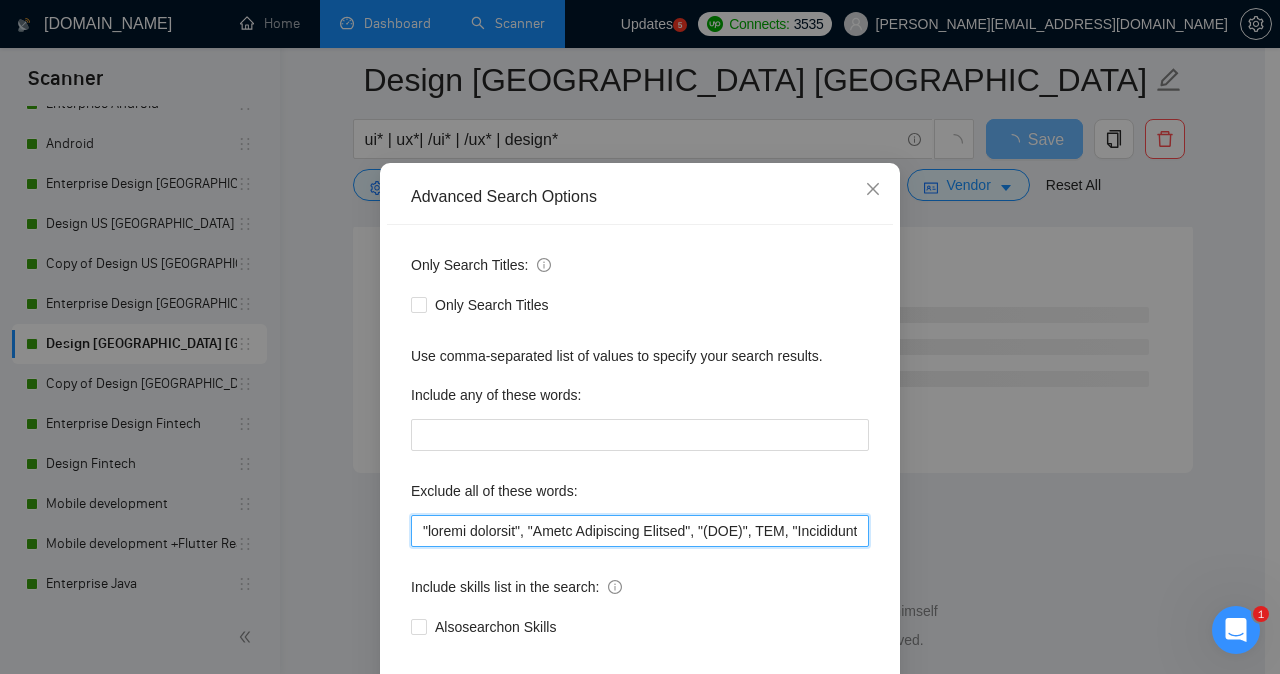 type on ""vector database", "Chief Technology Officer", "(CTO)", CTO, "Automation Expert", "Notion expert", banner, Divi, Rust, Beaver, HighLevel, "STM 32", "5-8 page", "one page", "one-page", MeloTTS, Piper, developer, dev, engineer, programmer, Squarespace, "/developer", Salesforce, webform, Retool, Swing, "AI engine", Boomi, "MySQL skills", "from GitHub", Tron, "Power Apps", GeneratePress, "Generate Blocks Pro", [DATE], [DATE], architect, [PERSON_NAME], MAUI, Magento, "designer/builder", Drupal, Oxygen, "Integration Developer", HRIS, "Java developer", algorithm, "/Ionic", Supabase, "data scientist", "Store Optimization", "(ASO)", "developer/engineer", "hardware design", "agent builder", ChatGPT Enterprise Expert*, ChatGPT API*, slow, SureCart, Design & Development*, "implement AI agent", ComfyUI, Diffusion, SysON, "(MBSE)", MBSE, Softr, Kajabi, "to finalize", "Website Editor", "AI Chat Engineer", Unbounce, "do it in an hour", "***NO AGENCIES, ONLY EXPERT FREELANCERS/CONSULTANTS***", "***NO AGENCIES", "ONLY EXPERT FREELA..." 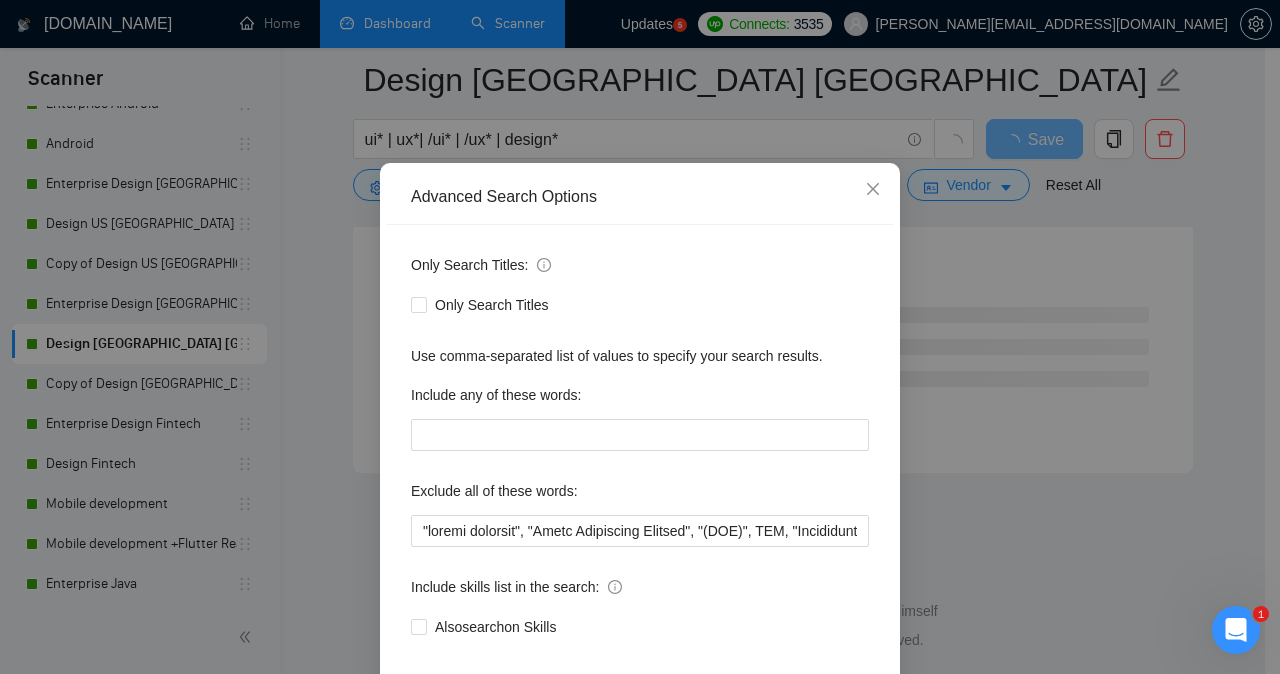 scroll, scrollTop: 157, scrollLeft: 0, axis: vertical 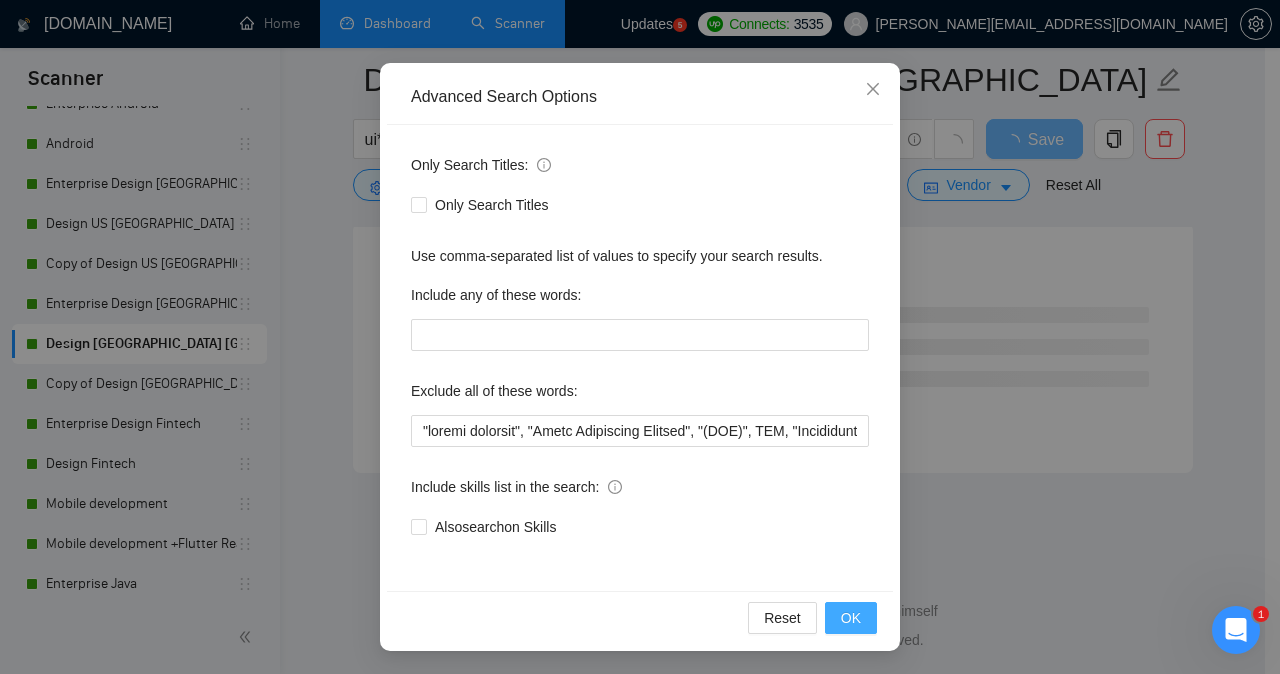 click on "OK" at bounding box center (851, 618) 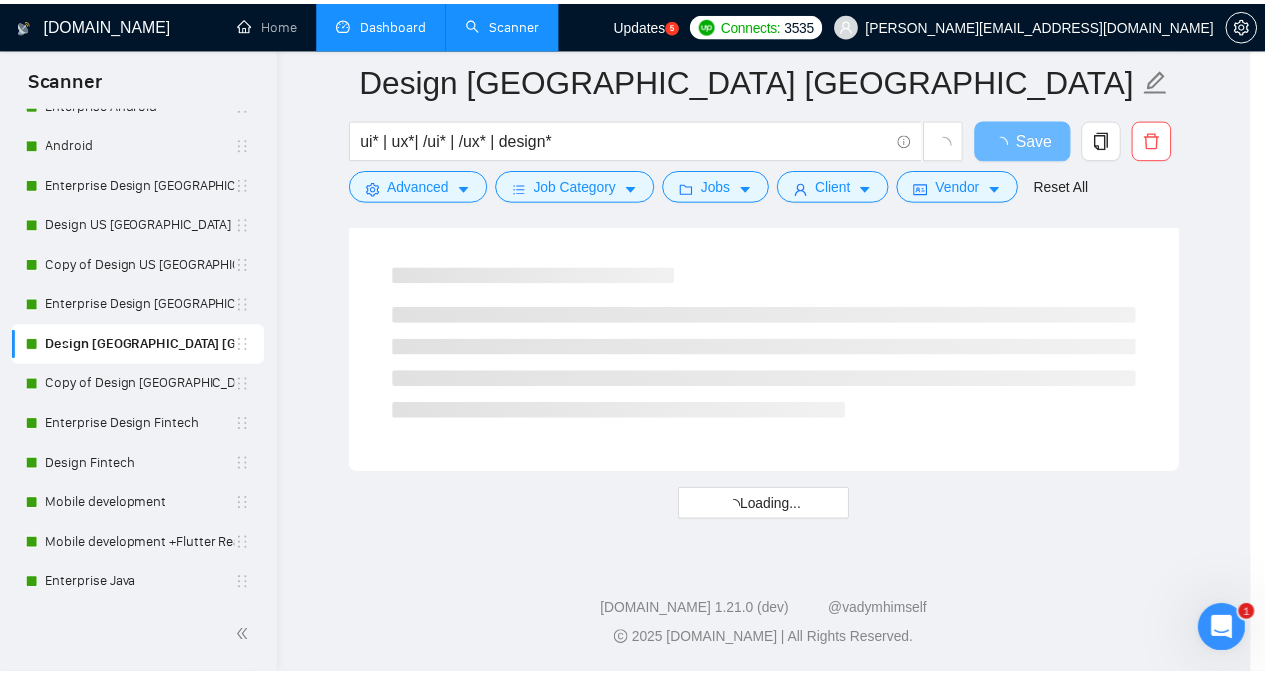 scroll, scrollTop: 57, scrollLeft: 0, axis: vertical 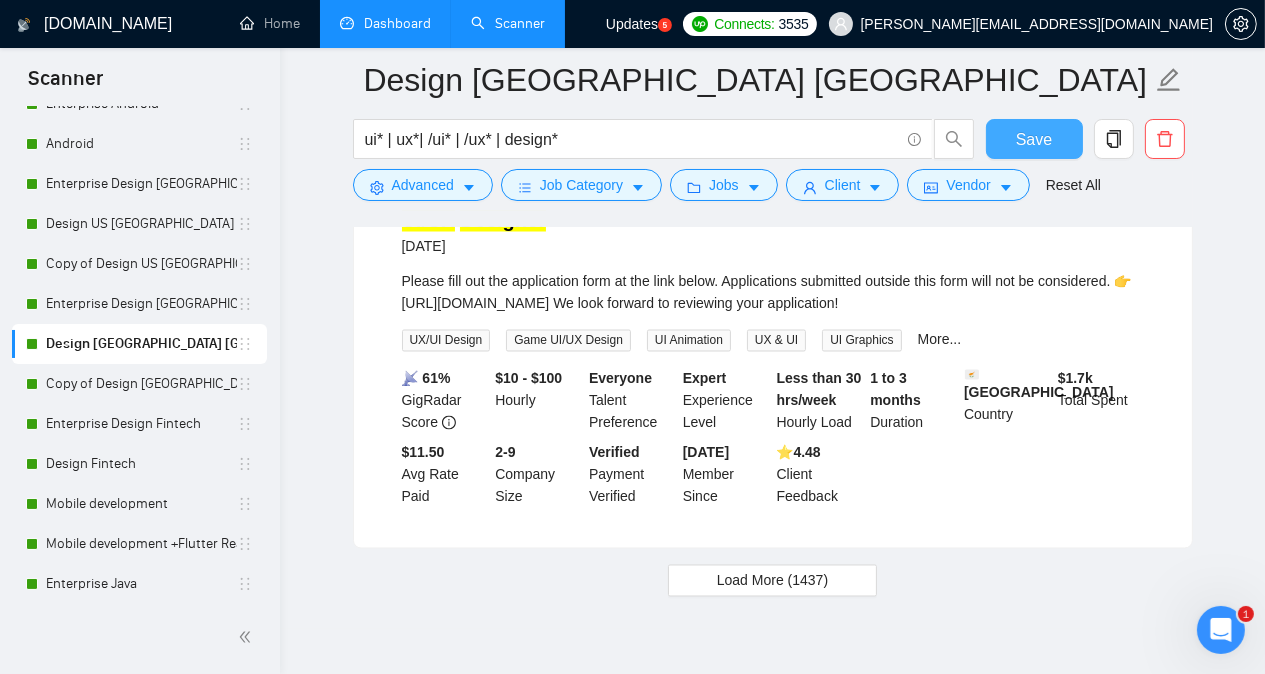 click on "Save" at bounding box center [1034, 139] 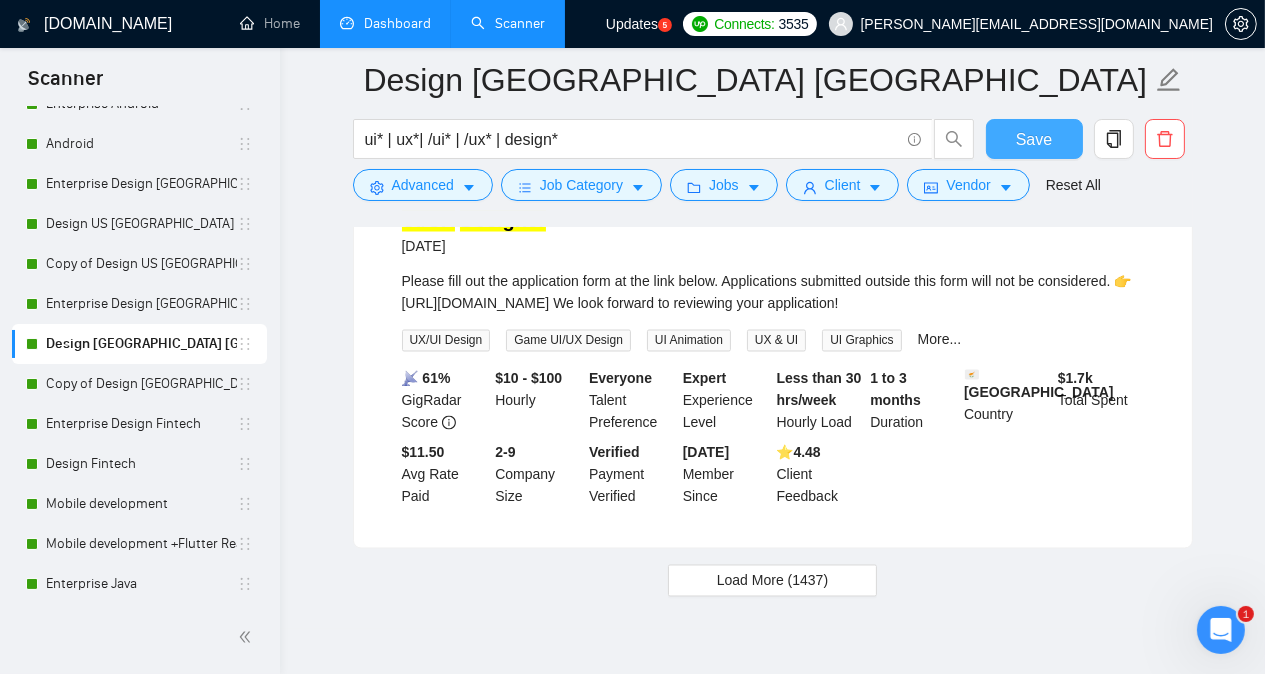 click on "Save" at bounding box center (1034, 139) 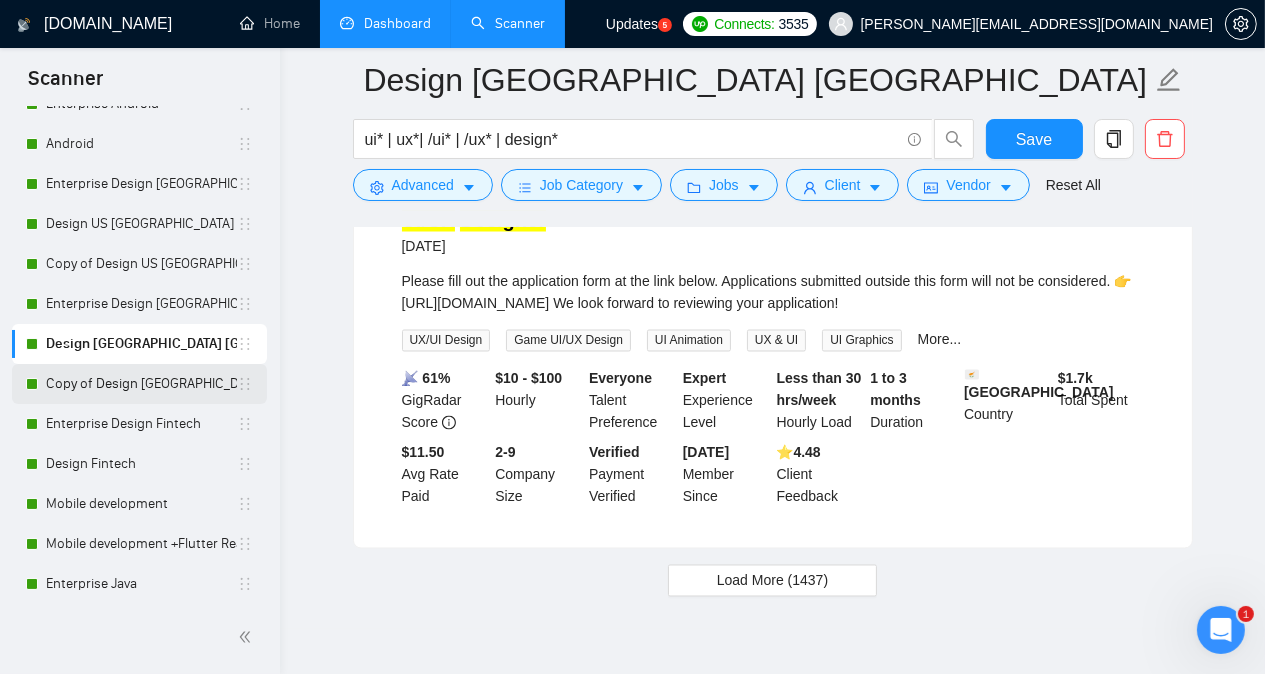 click on "Copy of Design [GEOGRAPHIC_DATA] [GEOGRAPHIC_DATA] other countries" at bounding box center [141, 384] 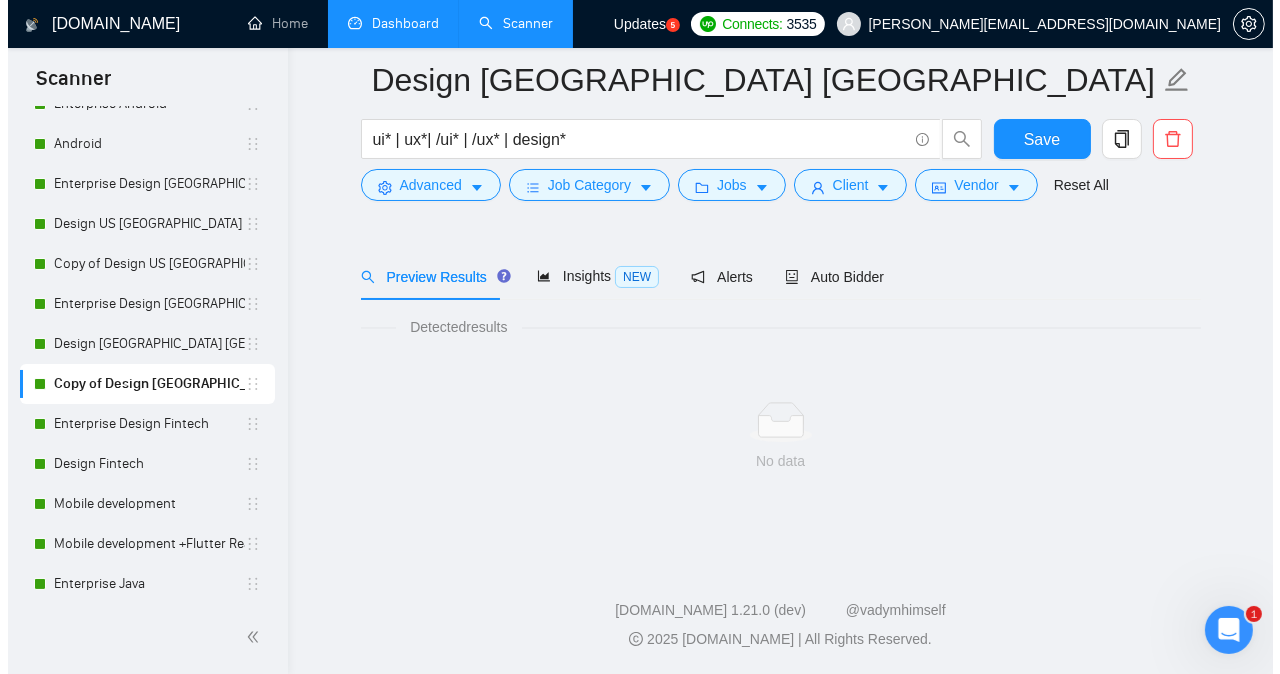 scroll, scrollTop: 55, scrollLeft: 0, axis: vertical 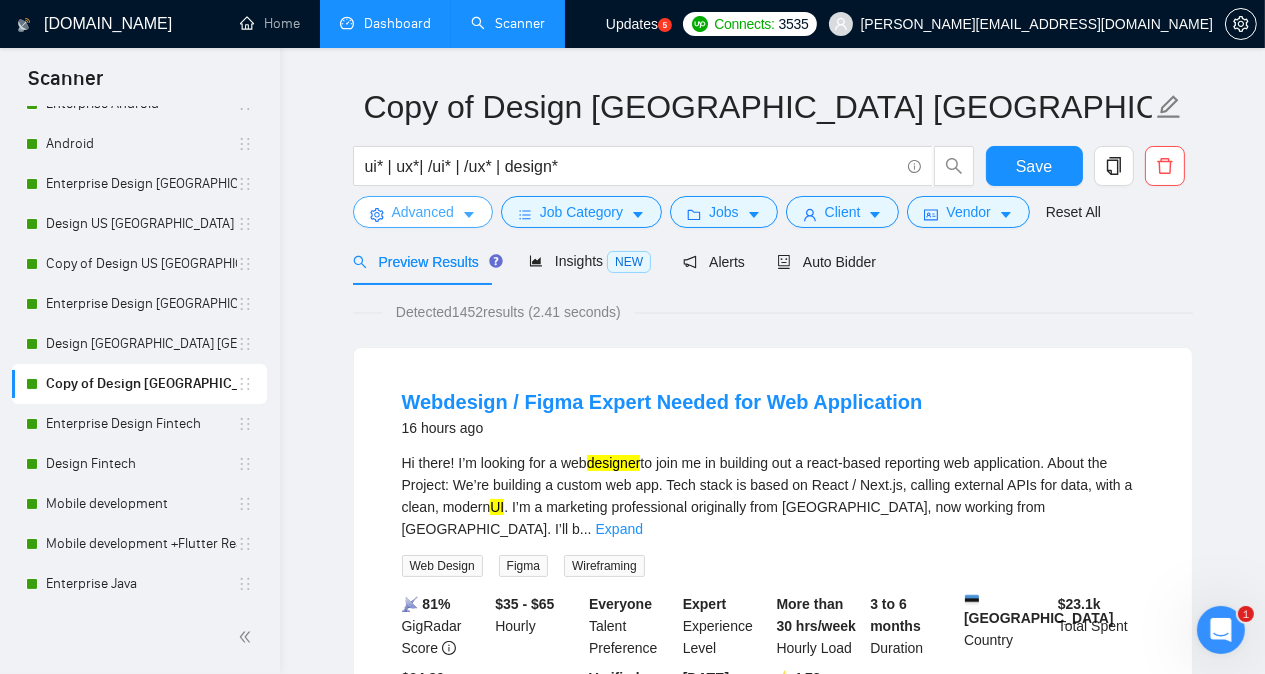 click on "Advanced" at bounding box center (423, 212) 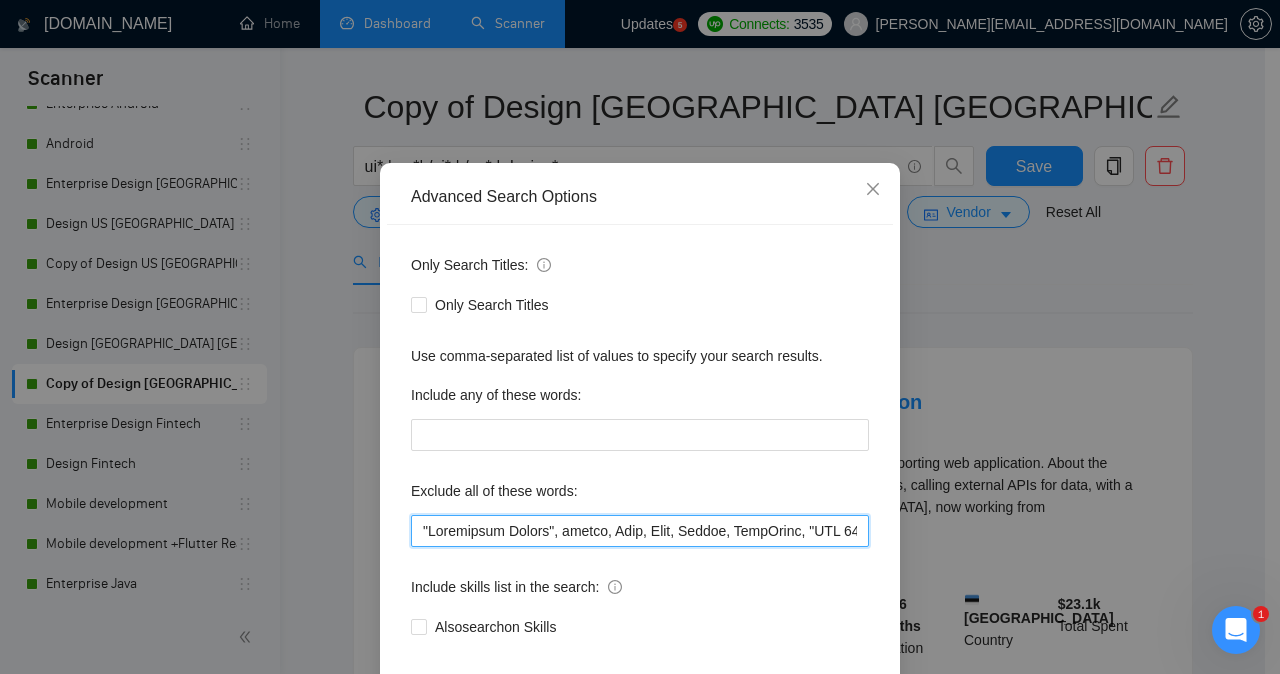 click at bounding box center (640, 531) 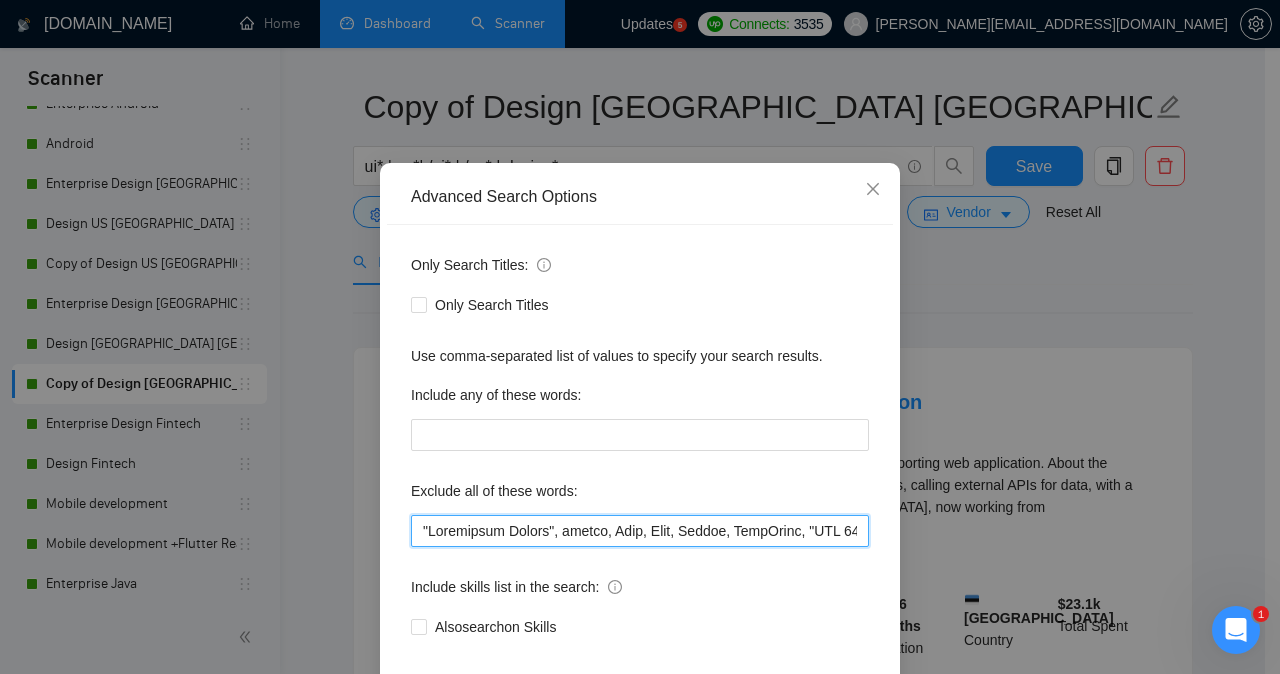 paste on "vector database, Chief Technology Officer, (CTO), CTO," 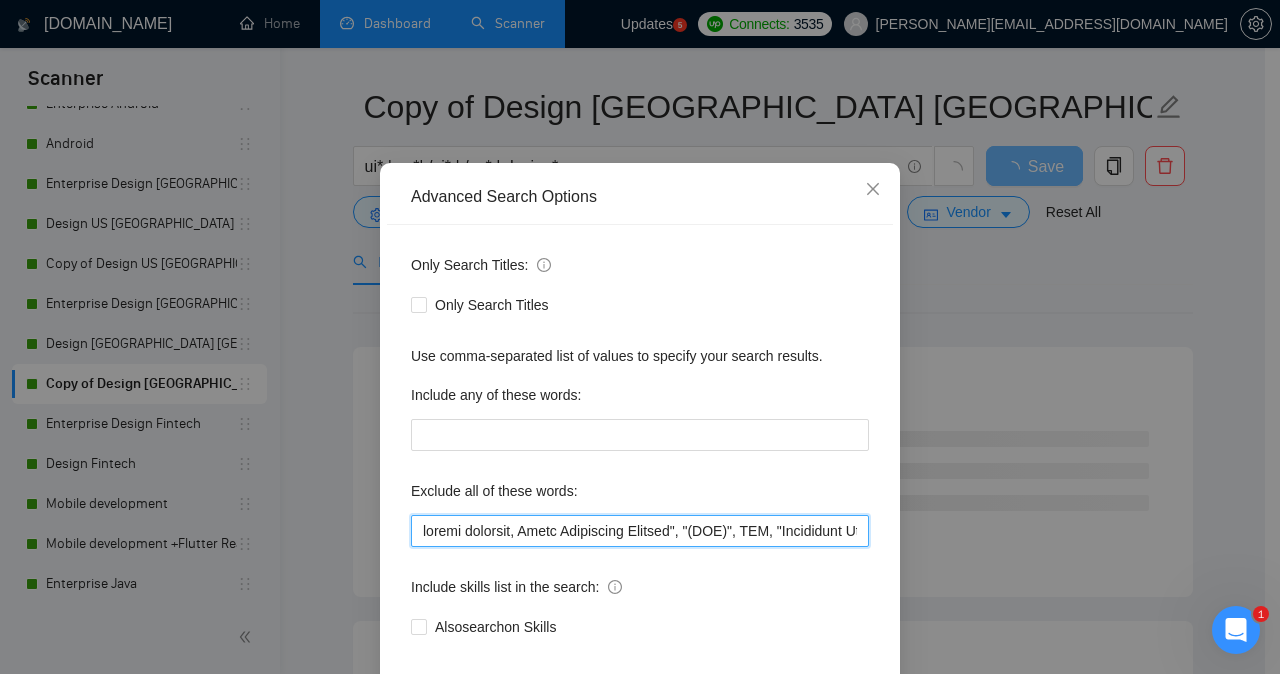 click at bounding box center (640, 531) 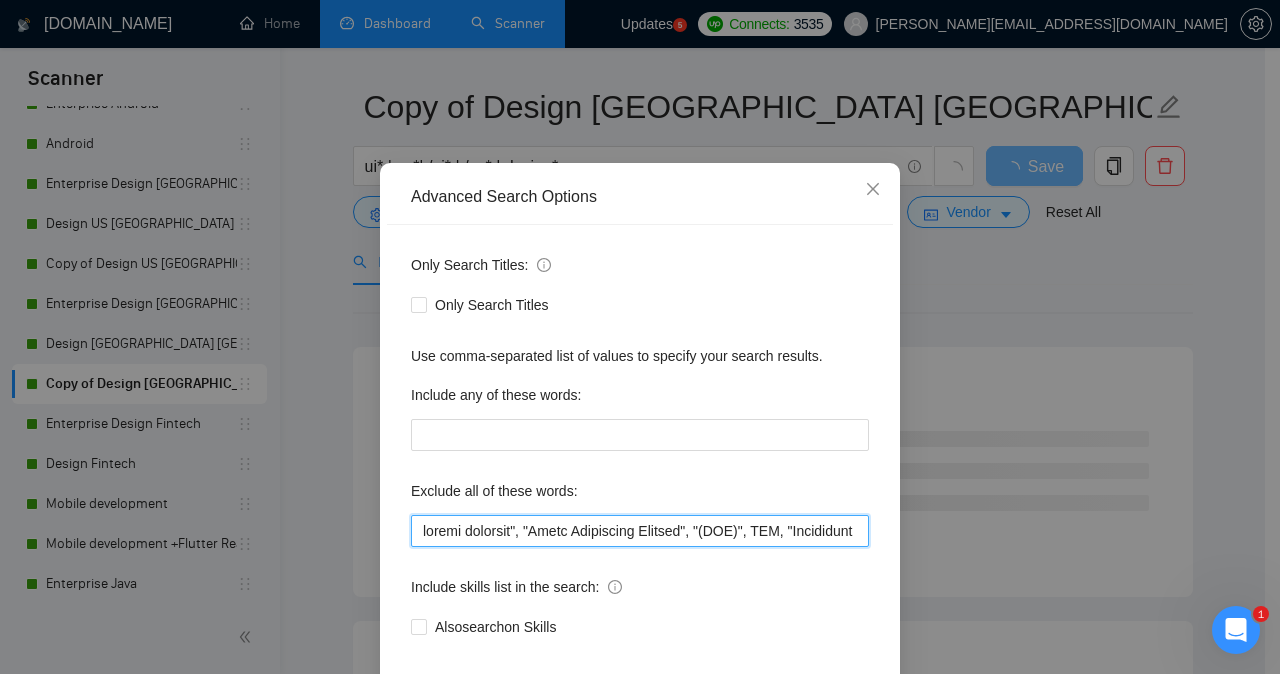 click at bounding box center (640, 531) 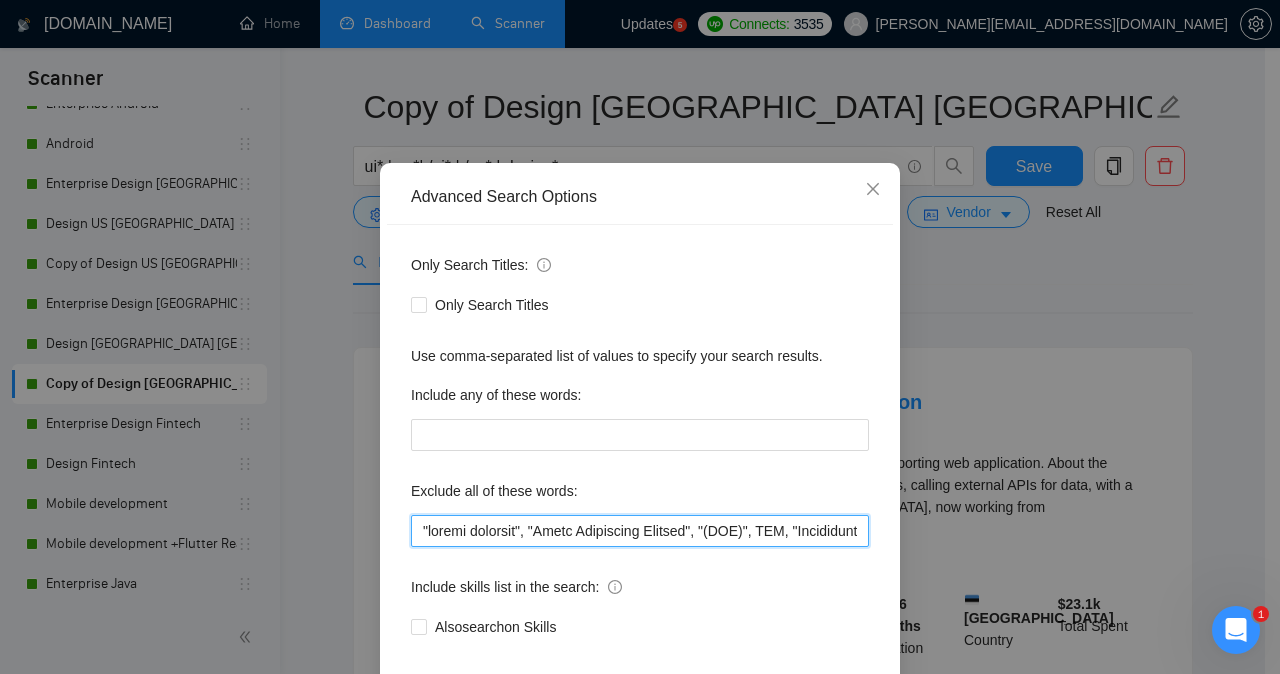 type on ""vector database", "Chief Technology Officer", "(CTO)", CTO, "Automation Expert", banner, Divi, Rust, Beaver, HighLevel, "STM 32", "5-8 page", "one page", "one-page", MeloTTS, Piper, developer, dev, engineer, programmer, Squarespace, "/developer", Salesforce, webform, Retool, Swing, "AI engine", Boomi, "MySQL skills", "from GitHub", Tron, "Power Apps", GeneratePress, "Generate Blocks Pro", [DATE], [DATE], architect, [PERSON_NAME], MAUI, Magento, "designer/builder", Drupal, Oxygen, "Integration Developer", HRIS, "Java developer", algorithm, "/Ionic", Supabase, "data scientist", "Store Optimization", "(ASO)", "developer/engineer", "hardware design", "agent builder", ChatGPT Enterprise Expert*, ChatGPT API*, slow, SureCart, Design & Development*, "implement AI agent", ComfyUI, Diffusion, SysON, "(MBSE)", MBSE, Softr, Kajabi, "to finalize", "Website Editor", "AI Chat Engineer", Unbounce, "do it in an hour", "***NO AGENCIES, ONLY EXPERT FREELANCERS/CONSULTANTS***", "***NO AGENCIES", "ONLY EXPERT FREELANCERS/CONSULTANTS..." 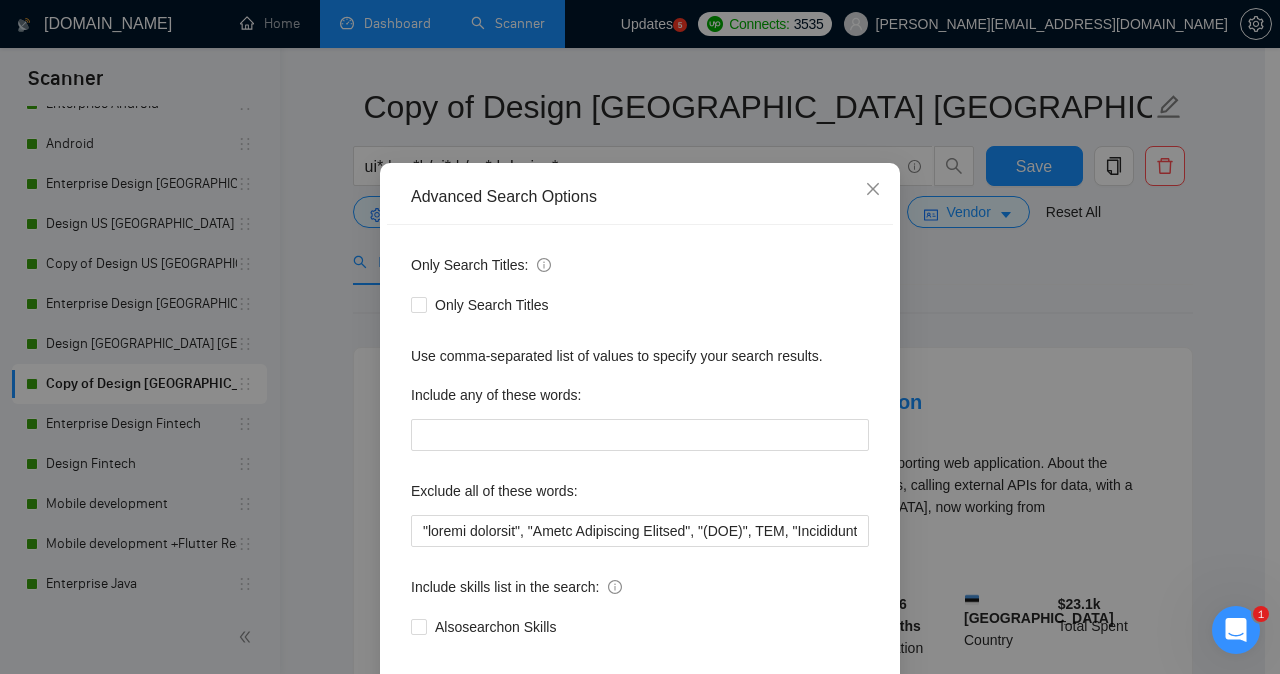 scroll, scrollTop: 157, scrollLeft: 0, axis: vertical 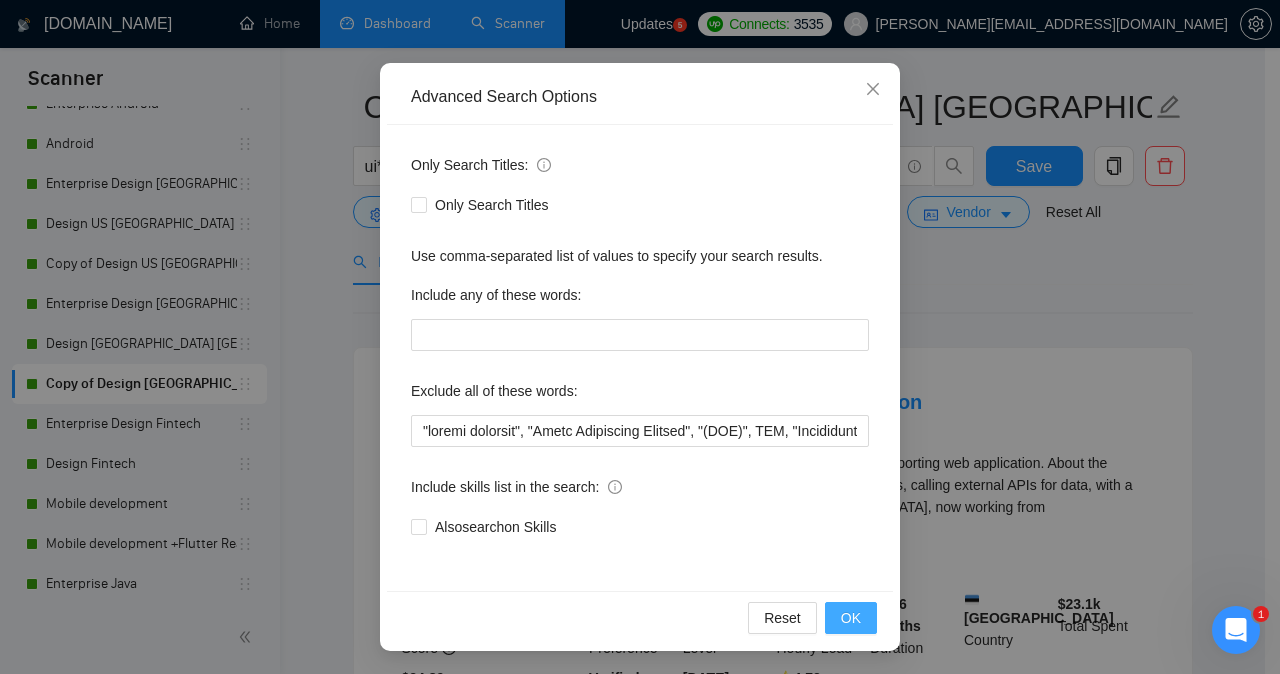 click on "OK" at bounding box center [851, 618] 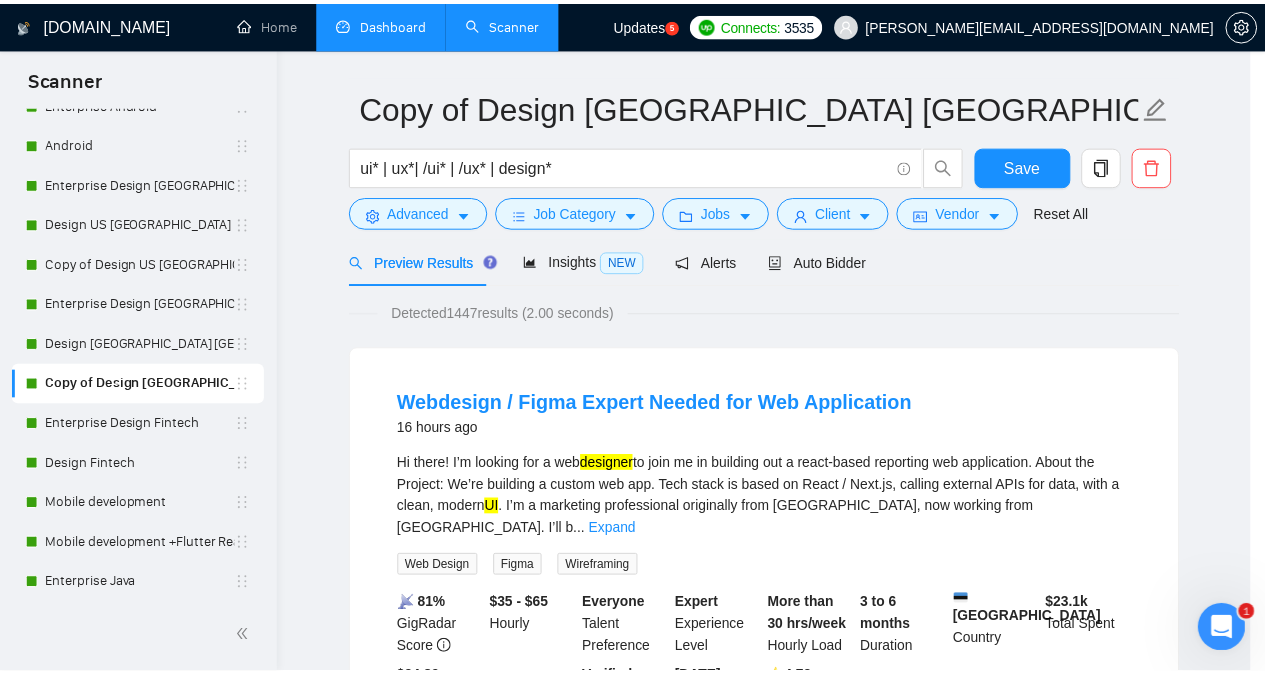 scroll, scrollTop: 57, scrollLeft: 0, axis: vertical 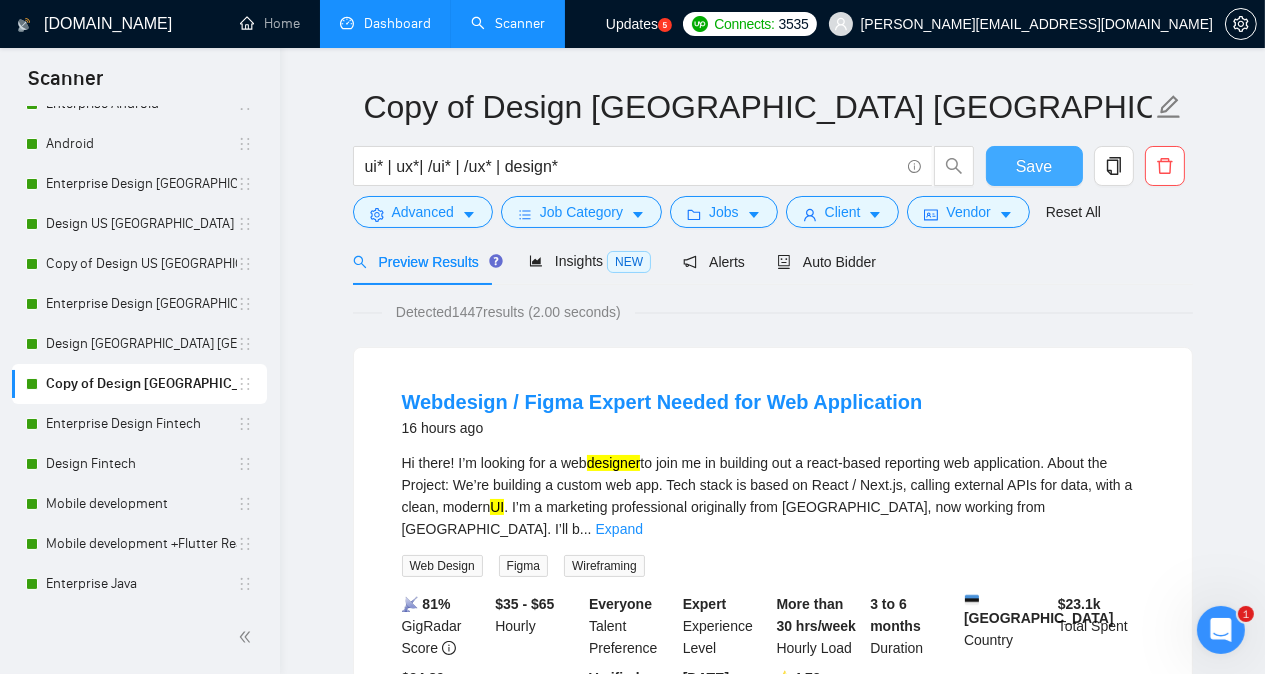 click on "Save" at bounding box center [1034, 166] 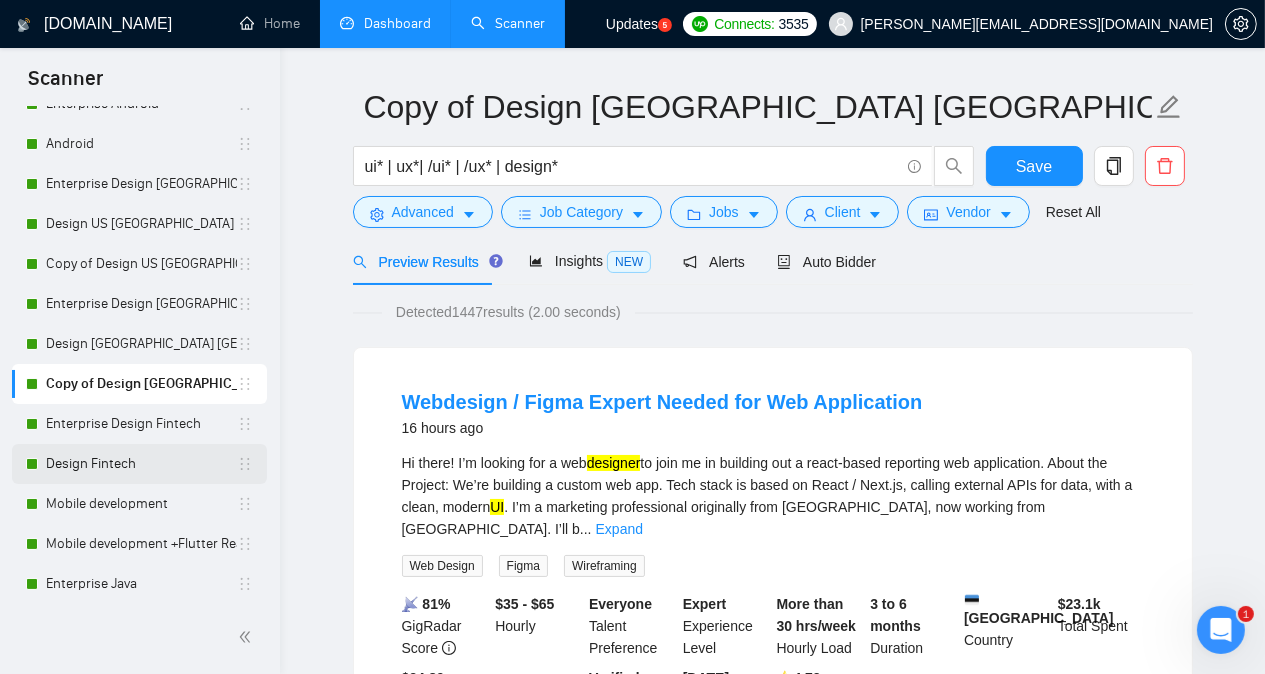 click on "Design Fintech" at bounding box center (141, 464) 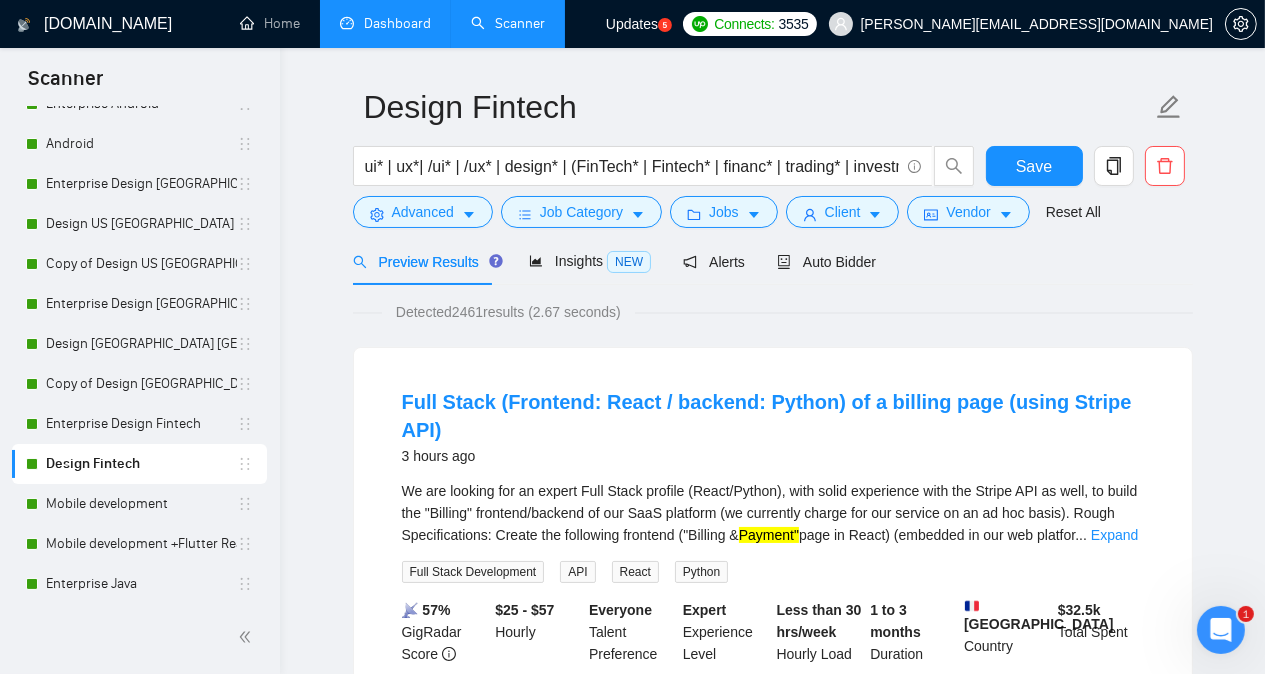 click on "Design Fintech ui* | ux*| /ui* | /ux* | design* | (FinTech* | Fintech* | financ* | trading* | investment* | payment* | bank* | loan* | lending* | wealth* | crypto* Save Advanced   Job Category   Jobs   Client   Vendor   Reset All Preview Results Insights NEW Alerts Auto Bidder Detected   2461  results   (2.67 seconds) Full Stack (Frontend: React / backend: Python) of a billing page (using Stripe API) 3 hours ago We are looking for an expert Full Stack profile (React/Python), with solid experience with the Stripe API as well, to build the "Billing" frontend/backend of our SaaS platform (we currently charge for our service on an ad hoc basis).
Rough Specifications:
Create the following frontend ("Billing &  Payment"  page in React) (embedded in our web platfor ... Expand Full Stack Development API React Python 📡   57% GigRadar Score   $25 - $57 Hourly Everyone Talent Preference Expert Experience Level Less than 30 hrs/week Hourly Load 1 to 3 months Duration   [GEOGRAPHIC_DATA] Country $ 32.5k Total Spent $28.67 10-99" at bounding box center [772, 2357] 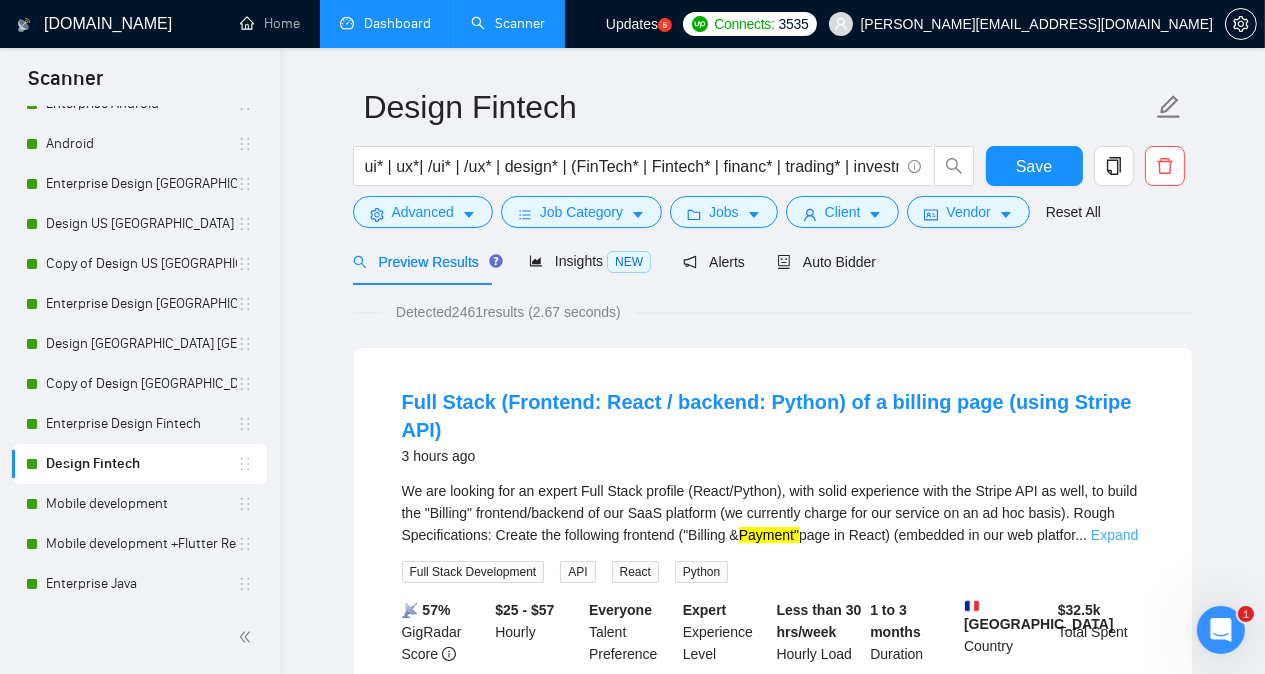 click on "Expand" at bounding box center [1114, 535] 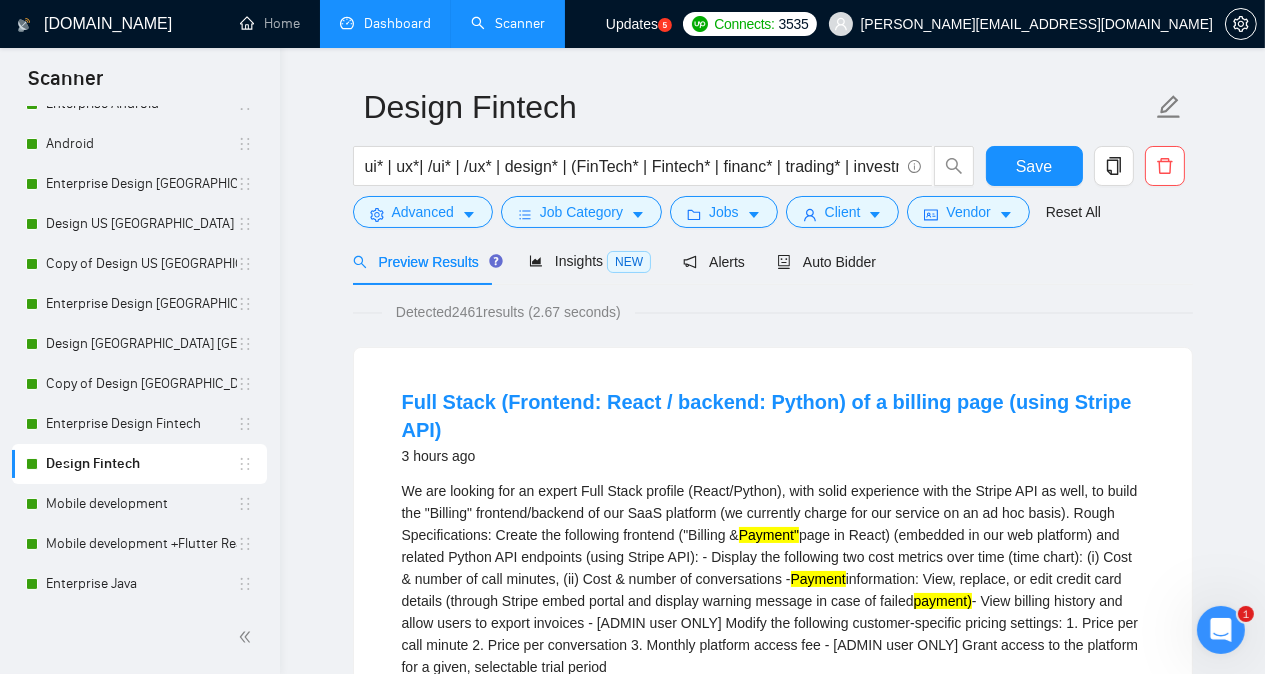 click on "Design Fintech ui* | ux*| /ui* | /ux* | design* | (FinTech* | Fintech* | financ* | trading* | investment* | payment* | bank* | loan* | lending* | wealth* | crypto* Save Advanced   Job Category   Jobs   Client   Vendor   Reset All Preview Results Insights NEW Alerts Auto Bidder Detected   2461  results   (2.67 seconds) Full Stack (Frontend: React / backend: Python) of a billing page (using Stripe API) 3 hours ago We are looking for an expert Full Stack profile (React/Python), with solid experience with the Stripe API as well, to build the "Billing" frontend/backend of our SaaS platform (we currently charge for our service on an ad hoc basis).
Rough Specifications:
Create the following frontend ("Billing &  Payment"  page in React) (embedded in our web platform) and related Python API endpoints (using Stripe API):
- Display the following two cost metrics over time (time chart): (i) Cost & number of call minutes, (ii) Cost & number of conversations
-  Payment payment) Full Stack Development API React Python" at bounding box center [772, 2423] 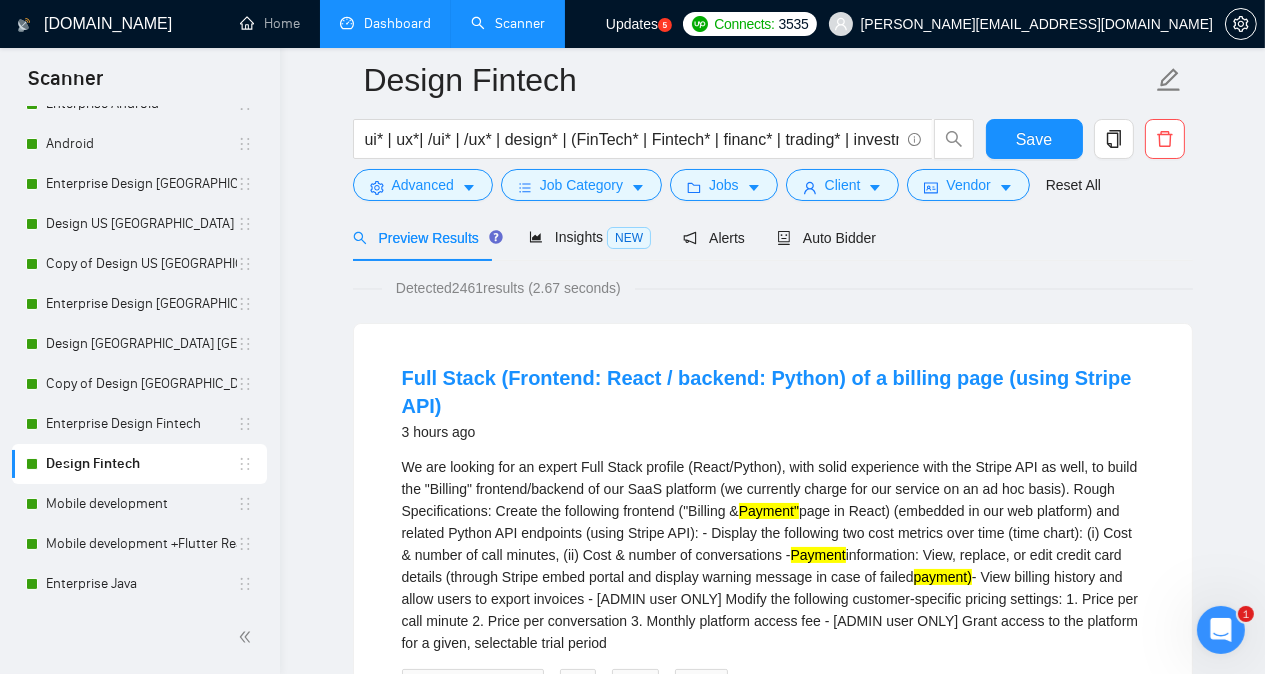 scroll, scrollTop: 135, scrollLeft: 0, axis: vertical 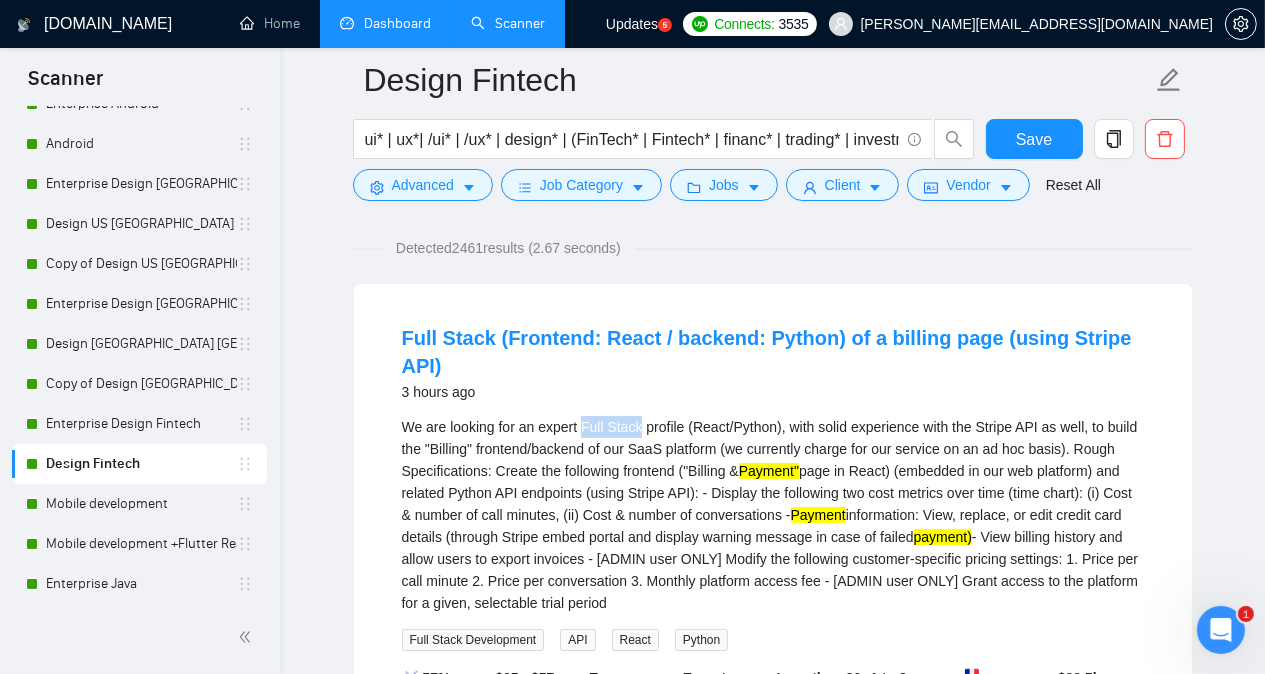 drag, startPoint x: 582, startPoint y: 395, endPoint x: 637, endPoint y: 395, distance: 55 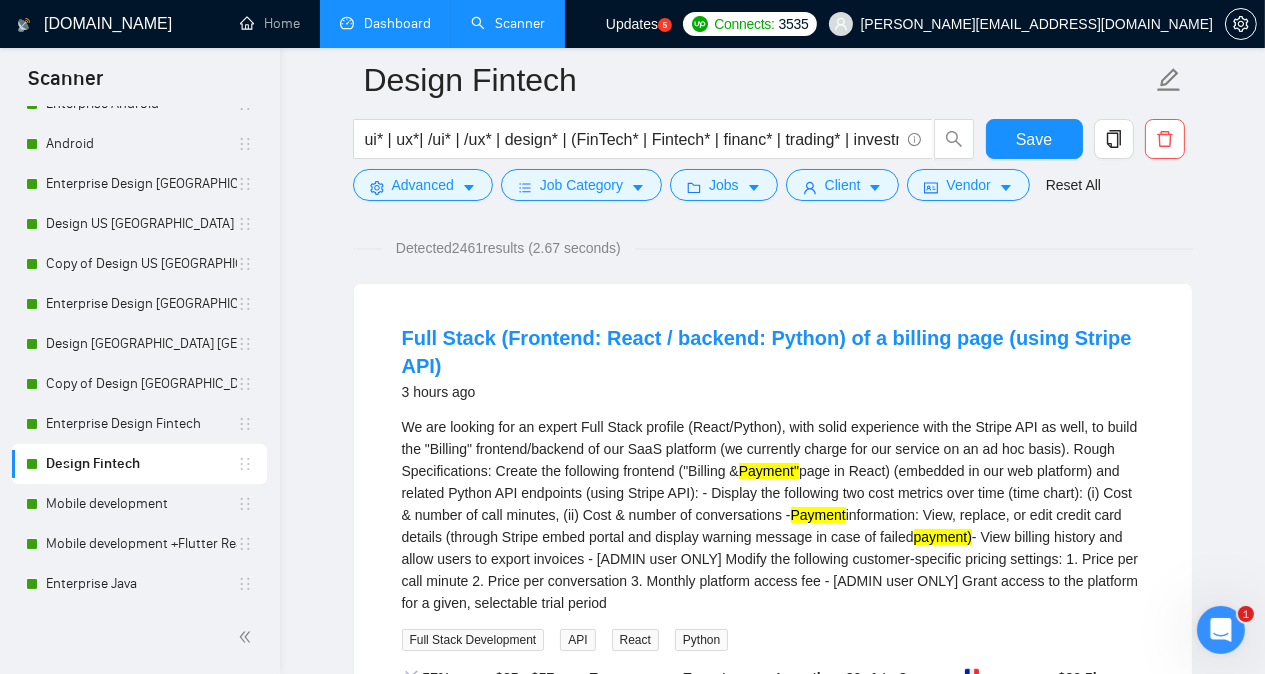 click on "Design Fintech ui* | ux*| /ui* | /ux* | design* | (FinTech* | Fintech* | financ* | trading* | investment* | payment* | bank* | loan* | lending* | wealth* | crypto* Save Advanced   Job Category   Jobs   Client   Vendor   Reset All Preview Results Insights NEW Alerts Auto Bidder Detected   2461  results   (2.67 seconds) Full Stack (Frontend: React / backend: Python) of a billing page (using Stripe API) 3 hours ago We are looking for an expert Full Stack profile (React/Python), with solid experience with the Stripe API as well, to build the "Billing" frontend/backend of our SaaS platform (we currently charge for our service on an ad hoc basis).
Rough Specifications:
Create the following frontend ("Billing &  Payment"  page in React) (embedded in our web platform) and related Python API endpoints (using Stripe API):
- Display the following two cost metrics over time (time chart): (i) Cost & number of call minutes, (ii) Cost & number of conversations
-  Payment payment) Full Stack Development API React Python" at bounding box center [772, 2351] 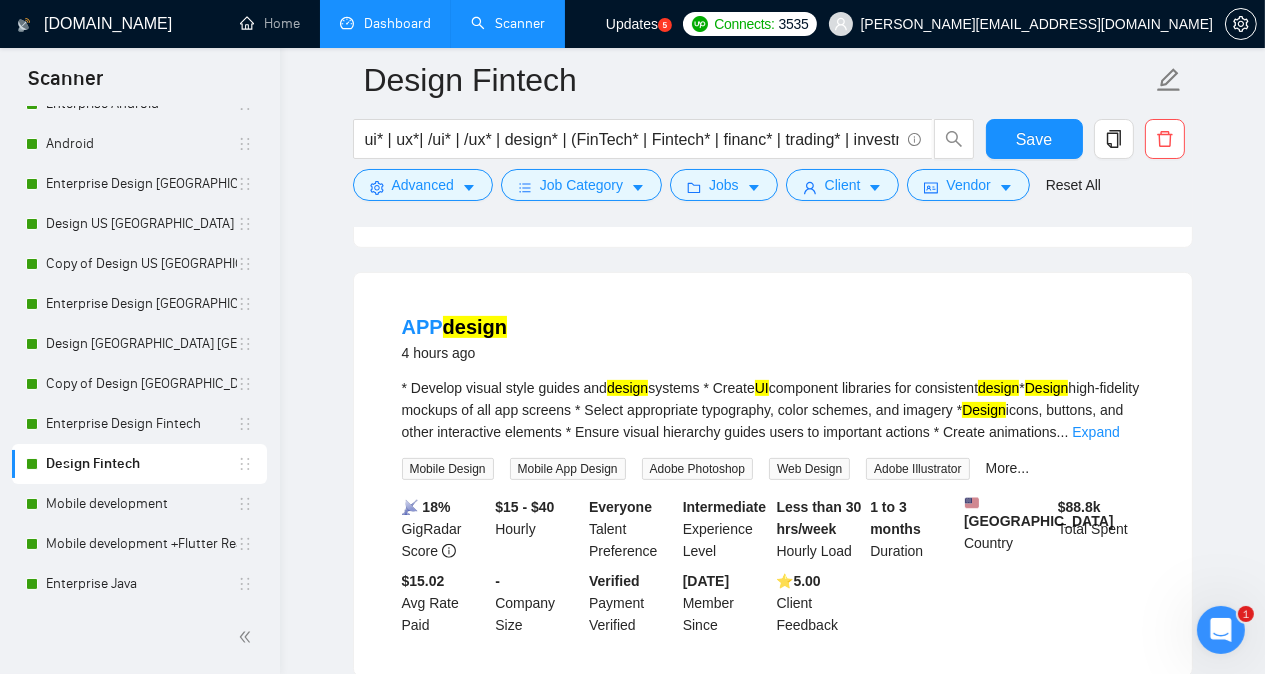 scroll, scrollTop: 775, scrollLeft: 0, axis: vertical 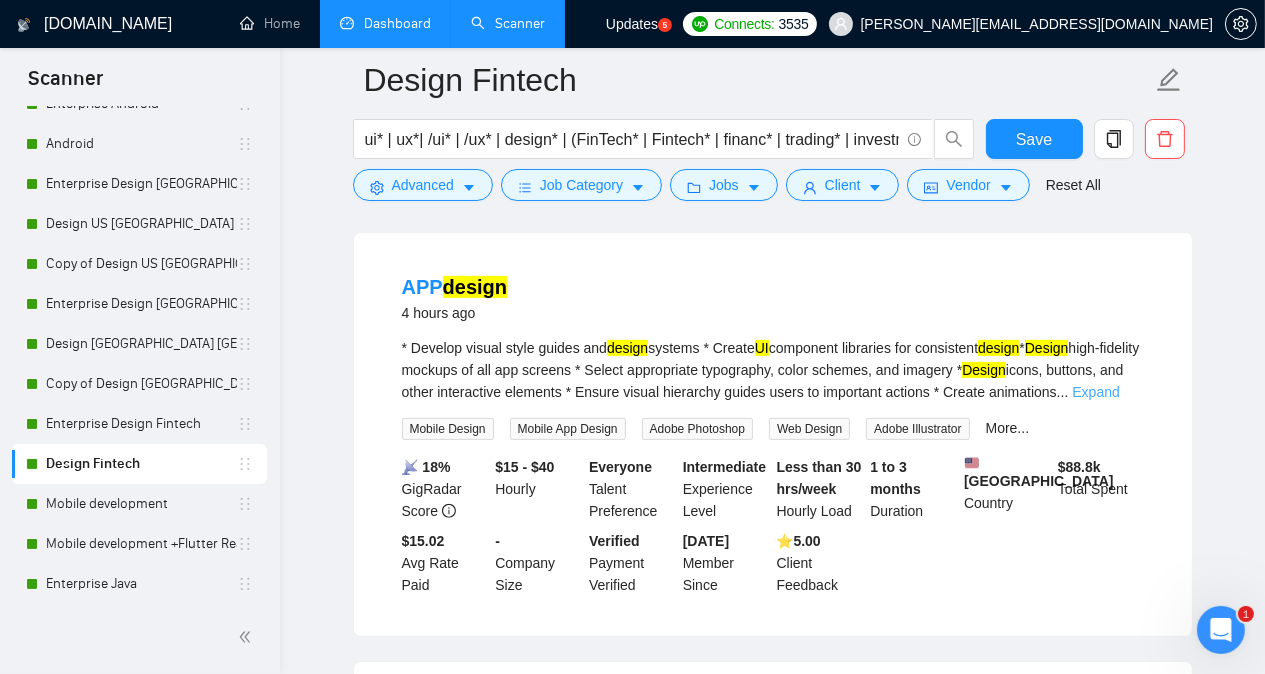 click on "Expand" at bounding box center [1095, 392] 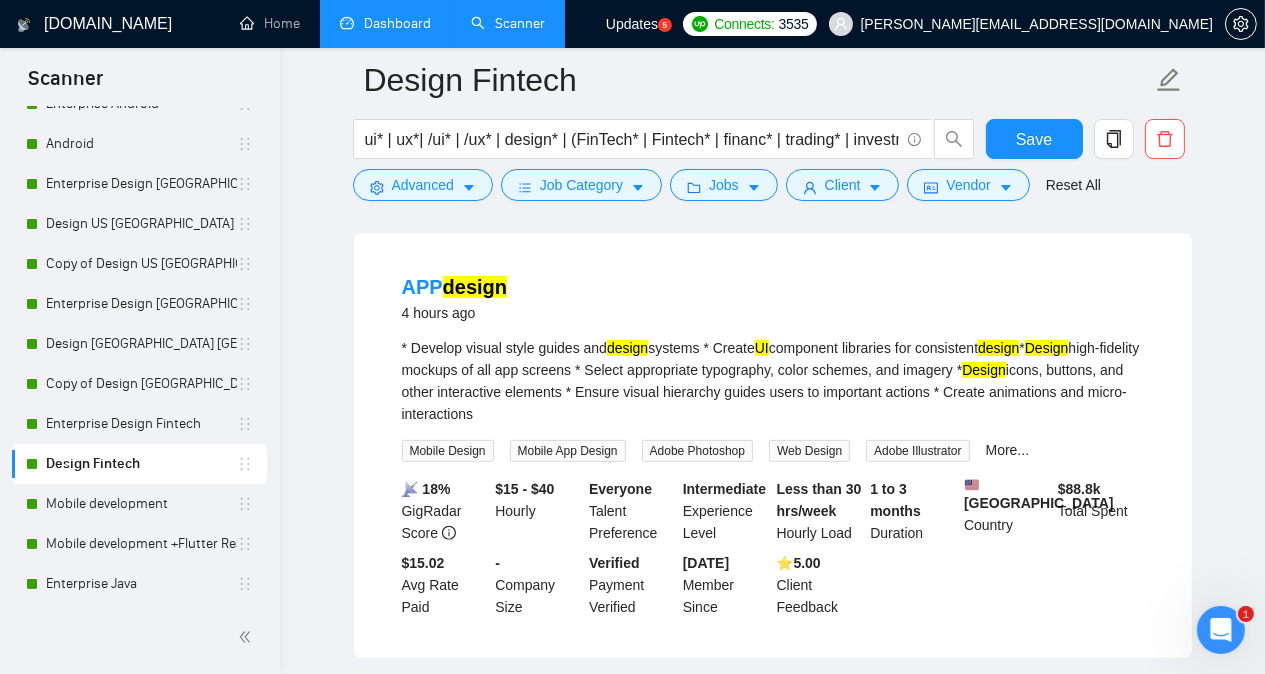 click on "Design Fintech ui* | ux*| /ui* | /ux* | design* | (FinTech* | Fintech* | financ* | trading* | investment* | payment* | bank* | loan* | lending* | wealth* | crypto* Save Advanced   Job Category   Jobs   Client   Vendor   Reset All Preview Results Insights NEW Alerts Auto Bidder Detected   2461  results   (2.67 seconds) Full Stack (Frontend: React / backend: Python) of a billing page (using Stripe API) 3 hours ago We are looking for an expert Full Stack profile (React/Python), with solid experience with the Stripe API as well, to build the "Billing" frontend/backend of our SaaS platform (we currently charge for our service on an ad hoc basis).
Rough Specifications:
Create the following frontend ("Billing &  Payment"  page in React) (embedded in our web platform) and related Python API endpoints (using Stripe API):
- Display the following two cost metrics over time (time chart): (i) Cost & number of call minutes, (ii) Cost & number of conversations
-  Payment payment) Full Stack Development API React Python" at bounding box center (772, 1722) 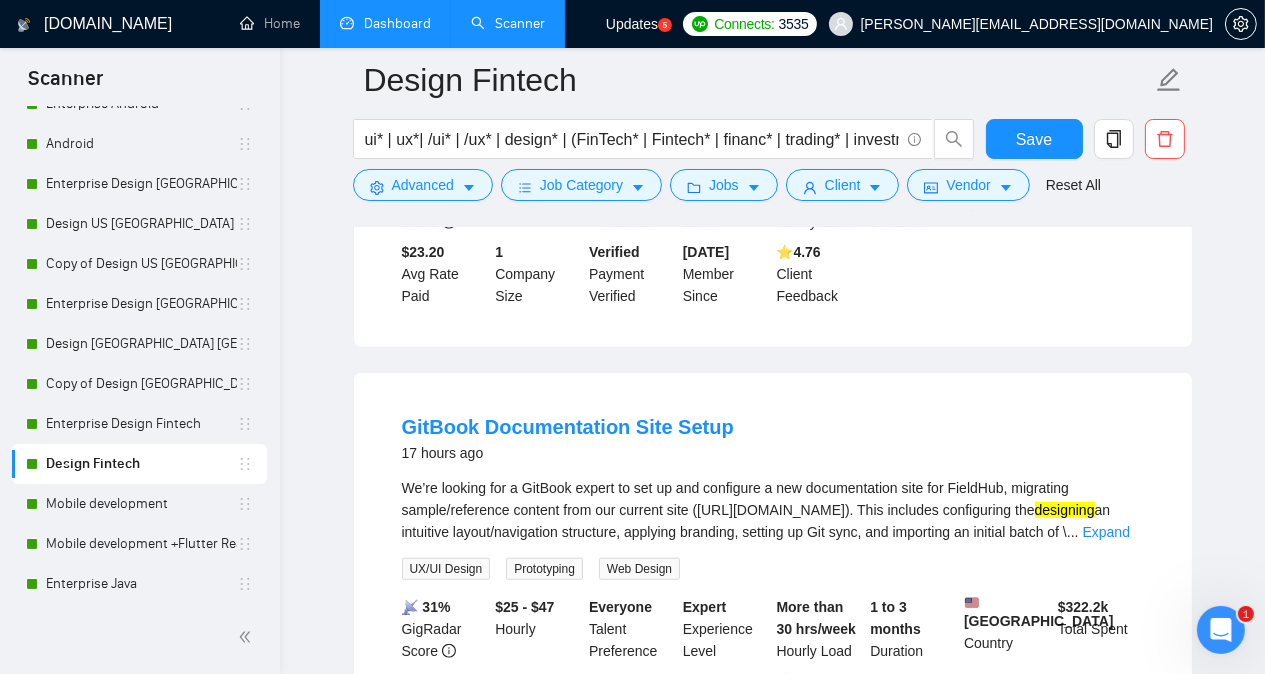 scroll, scrollTop: 1975, scrollLeft: 0, axis: vertical 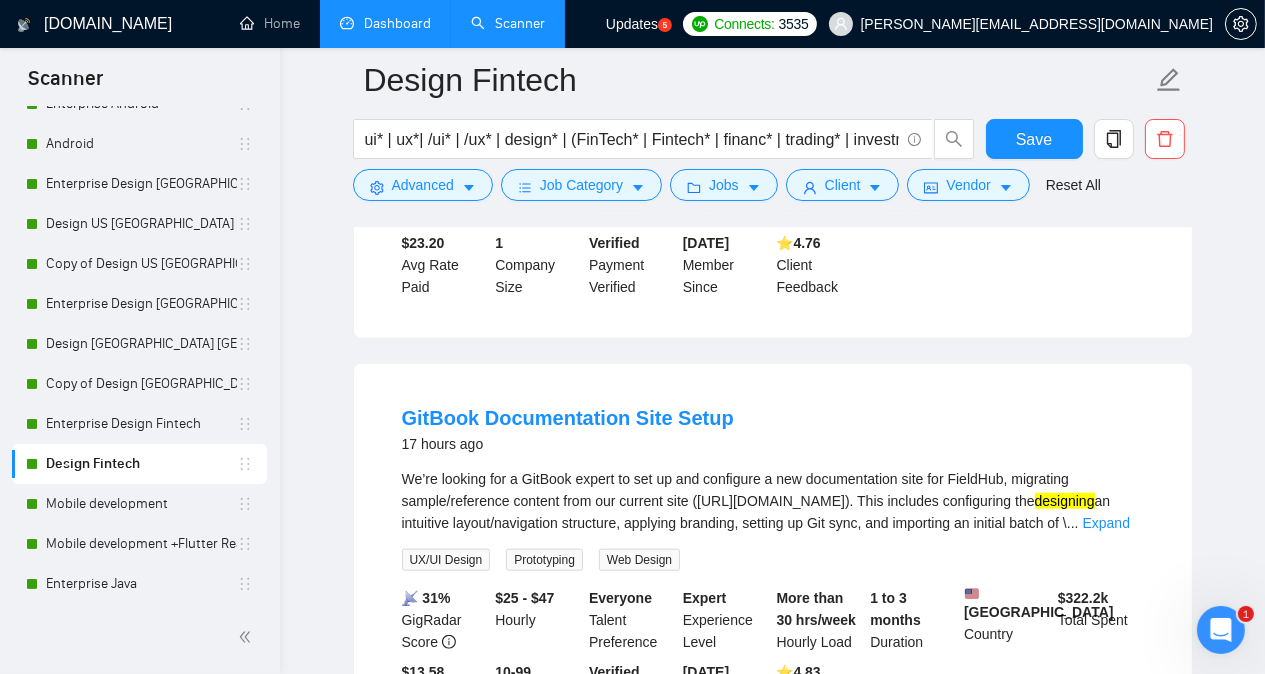 click on "We’re looking for a GitBook expert to set up and configure a new documentation site for FieldHub, migrating sample/reference content from our current site ([URL][DOMAIN_NAME]).
This includes configuring the  designing  an intuitive layout/navigation structure, applying branding, setting up Git sync, and importing an initial batch of \ ... Expand" at bounding box center [773, 501] 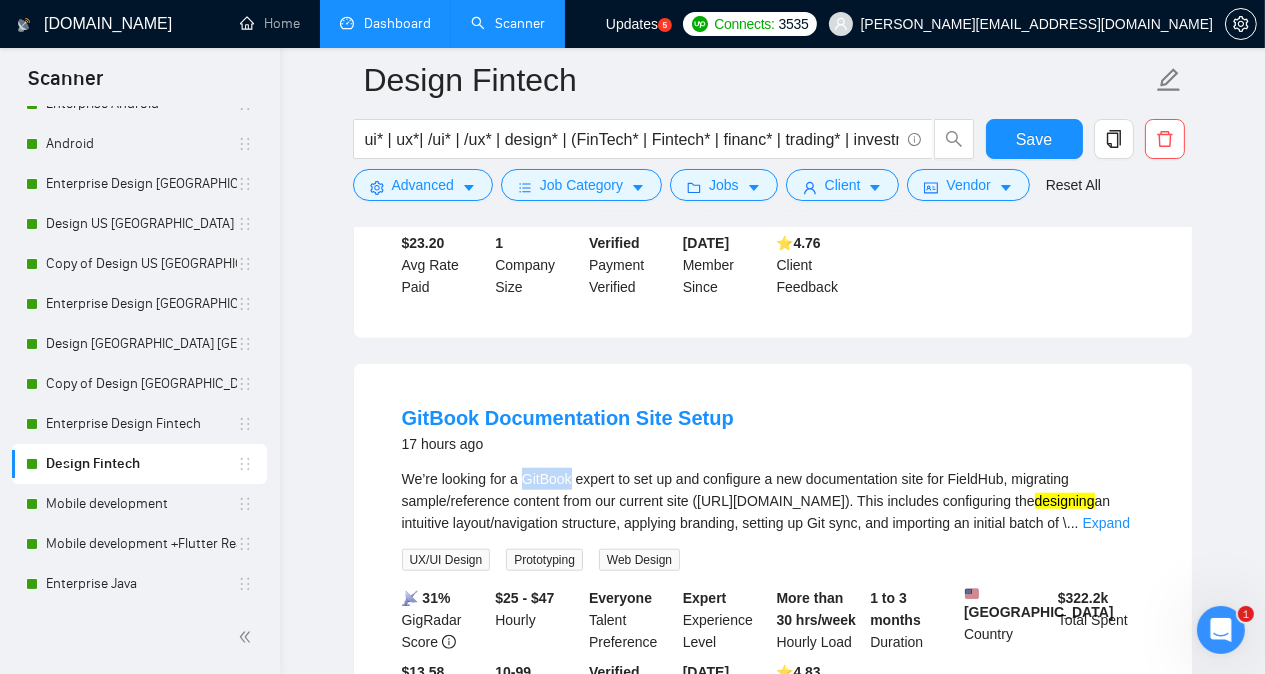 click on "We’re looking for a GitBook expert to set up and configure a new documentation site for FieldHub, migrating sample/reference content from our current site ([URL][DOMAIN_NAME]).
This includes configuring the  designing  an intuitive layout/navigation structure, applying branding, setting up Git sync, and importing an initial batch of \ ... Expand" at bounding box center (773, 501) 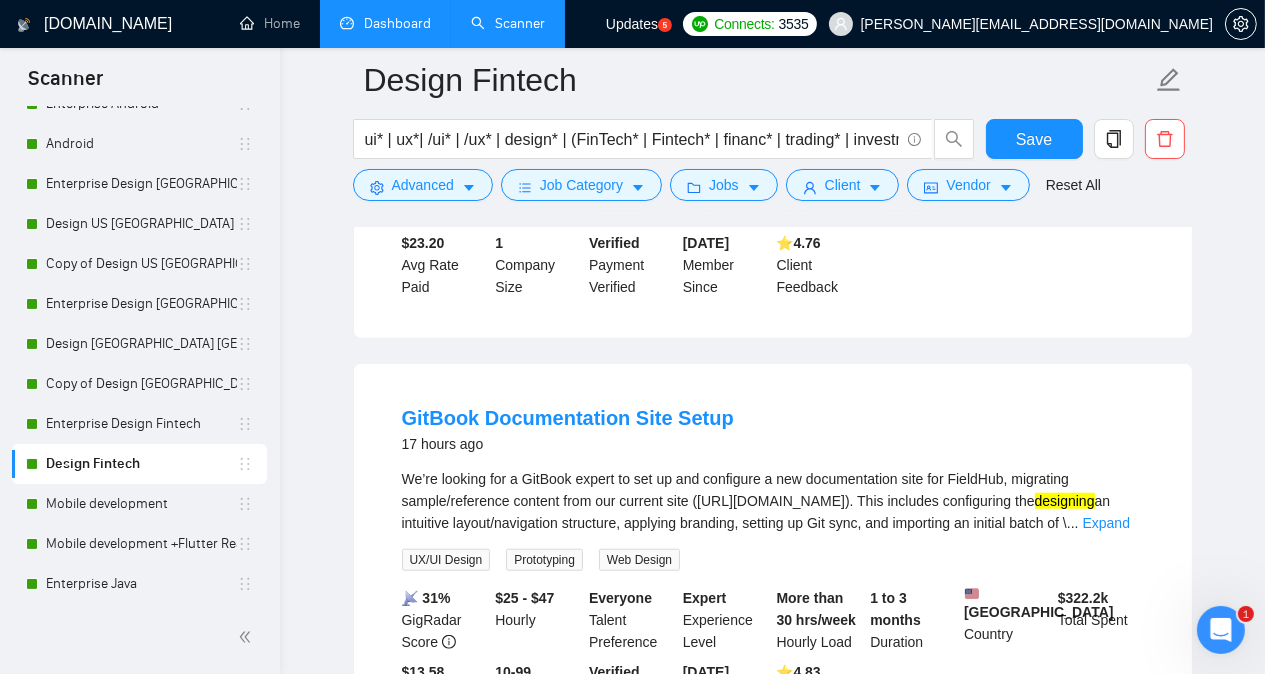 click on "Design Fintech ui* | ux*| /ui* | /ux* | design* | (FinTech* | Fintech* | financ* | trading* | investment* | payment* | bank* | loan* | lending* | wealth* | crypto* Save Advanced   Job Category   Jobs   Client   Vendor   Reset All Preview Results Insights NEW Alerts Auto Bidder Detected   2461  results   (2.67 seconds) Full Stack (Frontend: React / backend: Python) of a billing page (using Stripe API) 3 hours ago We are looking for an expert Full Stack profile (React/Python), with solid experience with the Stripe API as well, to build the "Billing" frontend/backend of our SaaS platform (we currently charge for our service on an ad hoc basis).
Rough Specifications:
Create the following frontend ("Billing &  Payment"  page in React) (embedded in our web platform) and related Python API endpoints (using Stripe API):
- Display the following two cost metrics over time (time chart): (i) Cost & number of call minutes, (ii) Cost & number of conversations
-  Payment payment) Full Stack Development API React Python" at bounding box center [772, 522] 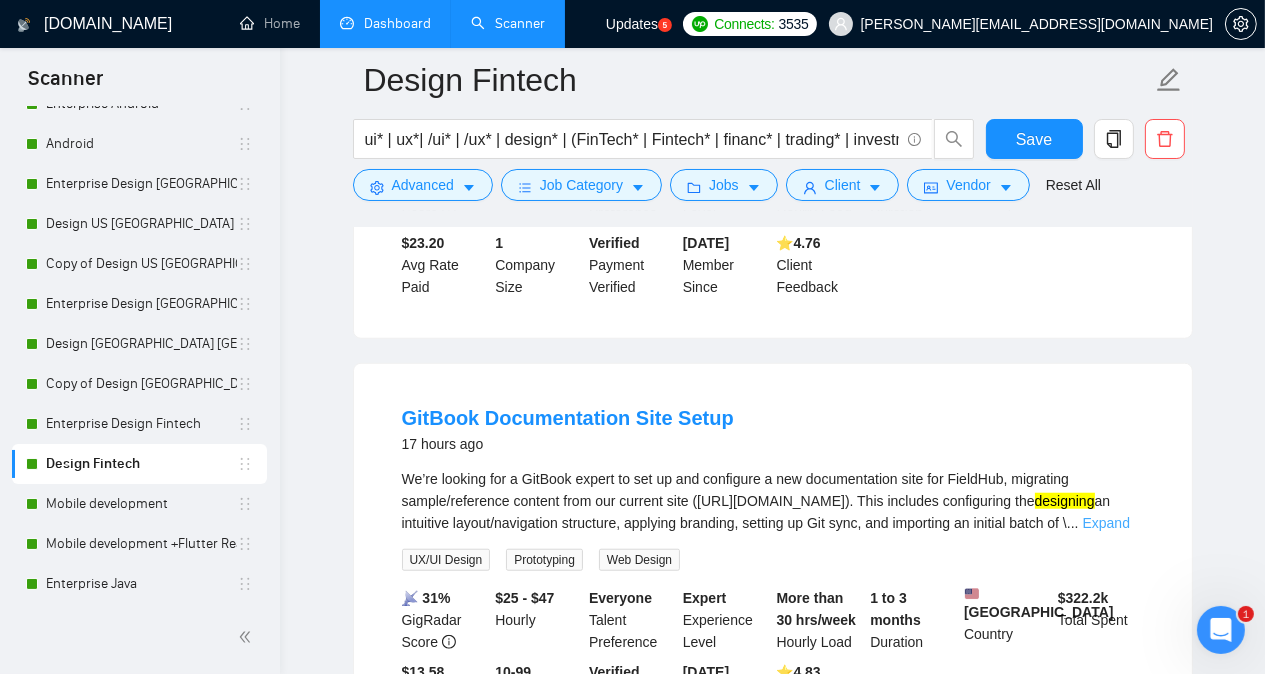 click on "Expand" at bounding box center (1106, 523) 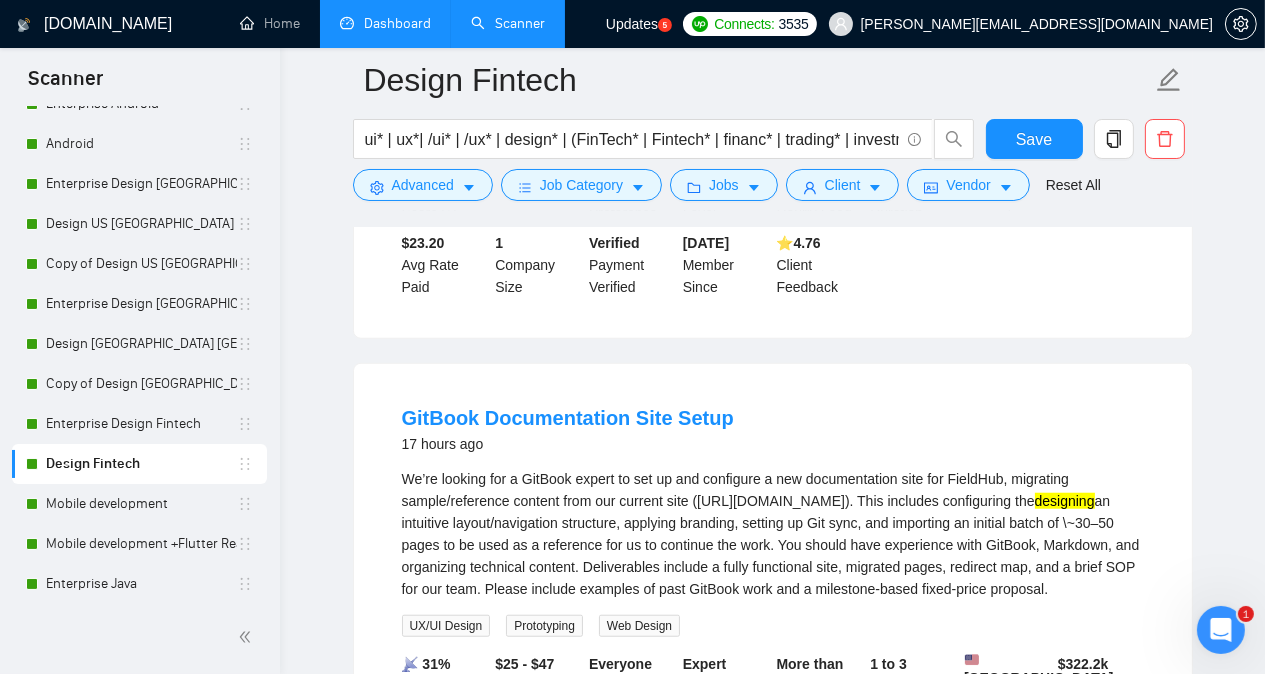 click on "We’re looking for a GitBook expert to set up and configure a new documentation site for FieldHub, migrating sample/reference content from our current site ([URL][DOMAIN_NAME]).
This includes configuring the  designing  an intuitive layout/navigation structure, applying branding, setting up Git sync, and importing an initial batch of \~30–50 pages to be used as a reference for us to continue the work.
You should have experience with GitBook, Markdown, and organizing technical content. Deliverables include a fully functional site, migrated pages, redirect map, and a brief SOP for our team. Please include examples of past GitBook work and a milestone-based fixed-price proposal." at bounding box center [773, 534] 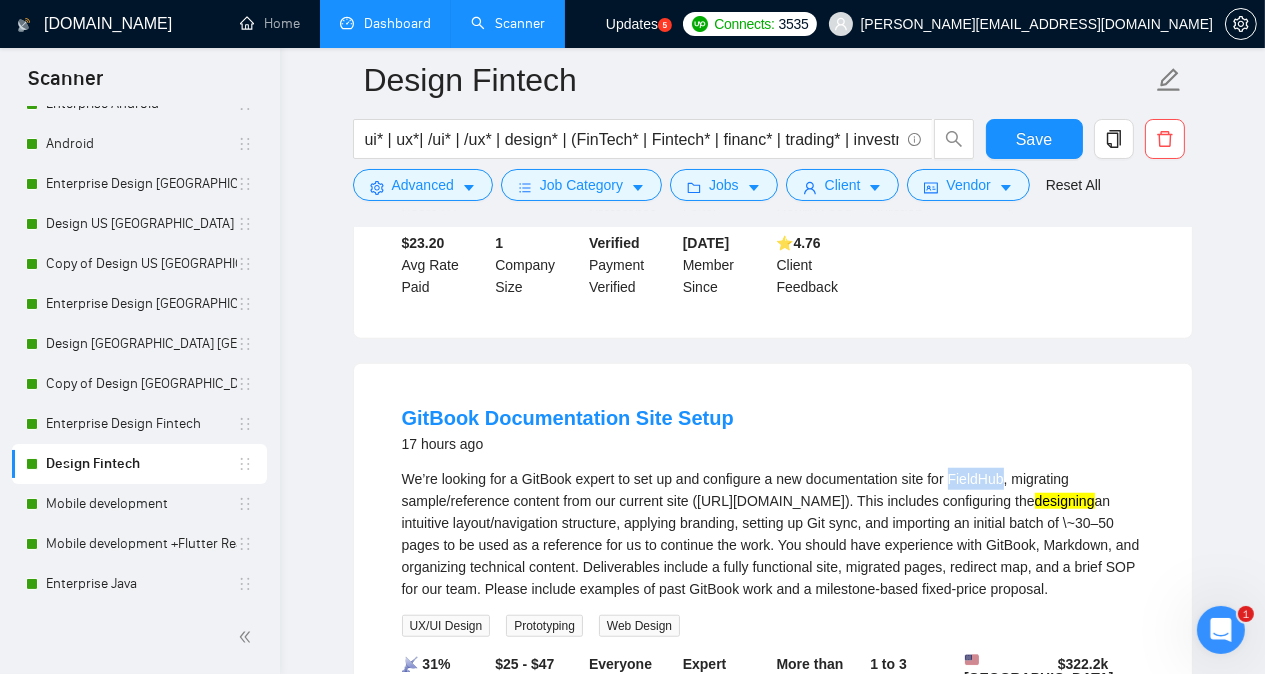 click on "We’re looking for a GitBook expert to set up and configure a new documentation site for FieldHub, migrating sample/reference content from our current site ([URL][DOMAIN_NAME]).
This includes configuring the  designing  an intuitive layout/navigation structure, applying branding, setting up Git sync, and importing an initial batch of \~30–50 pages to be used as a reference for us to continue the work.
You should have experience with GitBook, Markdown, and organizing technical content. Deliverables include a fully functional site, migrated pages, redirect map, and a brief SOP for our team. Please include examples of past GitBook work and a milestone-based fixed-price proposal." at bounding box center [773, 534] 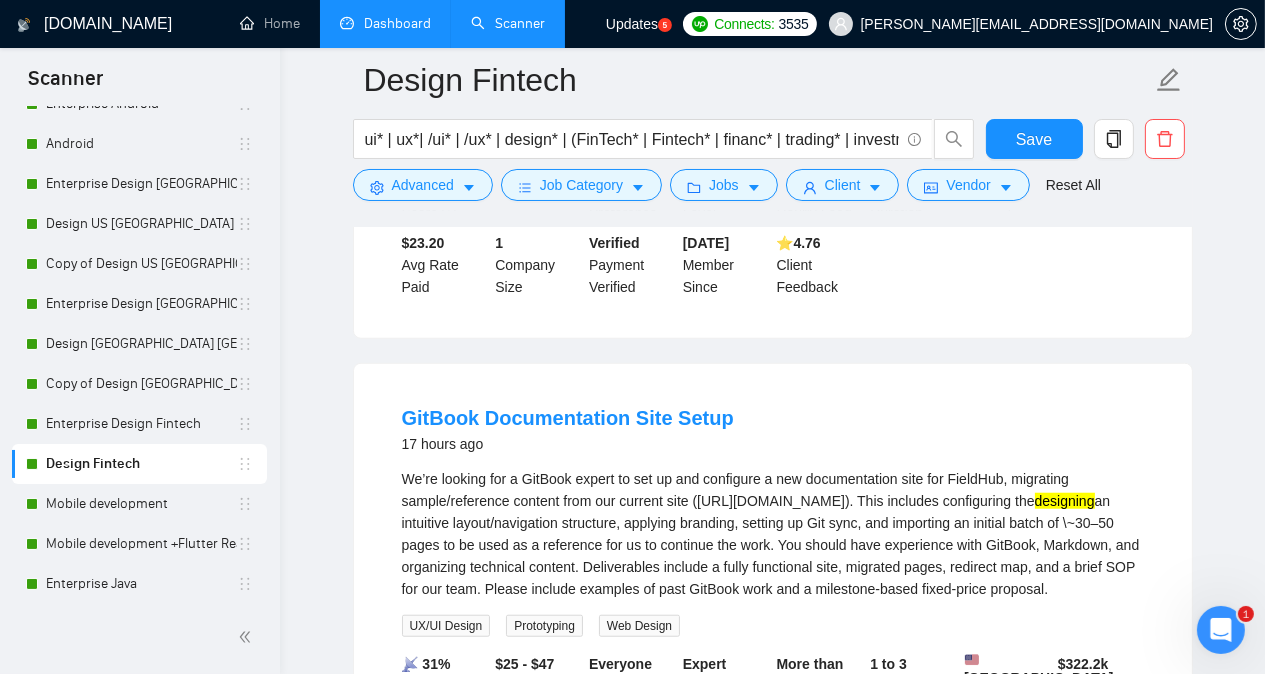 click on "Design Fintech ui* | ux*| /ui* | /ux* | design* | (FinTech* | Fintech* | financ* | trading* | investment* | payment* | bank* | loan* | lending* | wealth* | crypto* Save Advanced   Job Category   Jobs   Client   Vendor   Reset All Preview Results Insights NEW Alerts Auto Bidder Detected   2461  results   (2.67 seconds) Full Stack (Frontend: React / backend: Python) of a billing page (using Stripe API) 3 hours ago We are looking for an expert Full Stack profile (React/Python), with solid experience with the Stripe API as well, to build the "Billing" frontend/backend of our SaaS platform (we currently charge for our service on an ad hoc basis).
Rough Specifications:
Create the following frontend ("Billing &  Payment"  page in React) (embedded in our web platform) and related Python API endpoints (using Stripe API):
- Display the following two cost metrics over time (time chart): (i) Cost & number of call minutes, (ii) Cost & number of conversations
-  Payment payment) Full Stack Development API React Python" at bounding box center [772, 555] 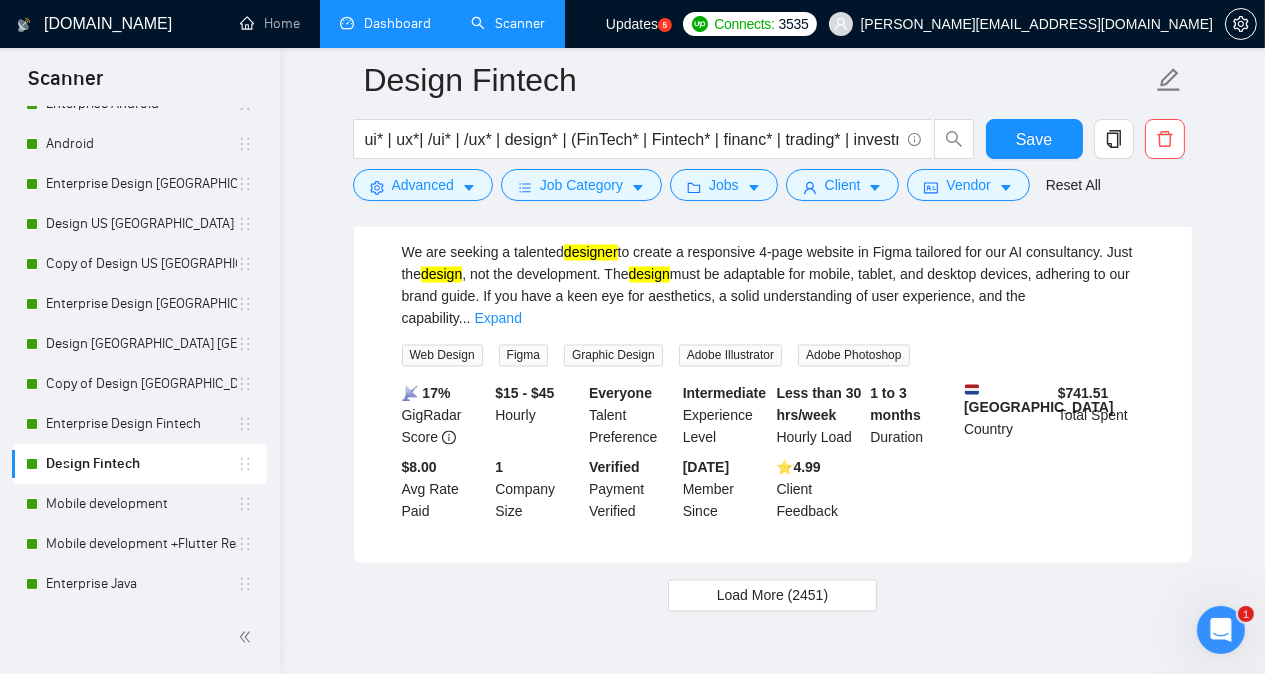 scroll, scrollTop: 4455, scrollLeft: 0, axis: vertical 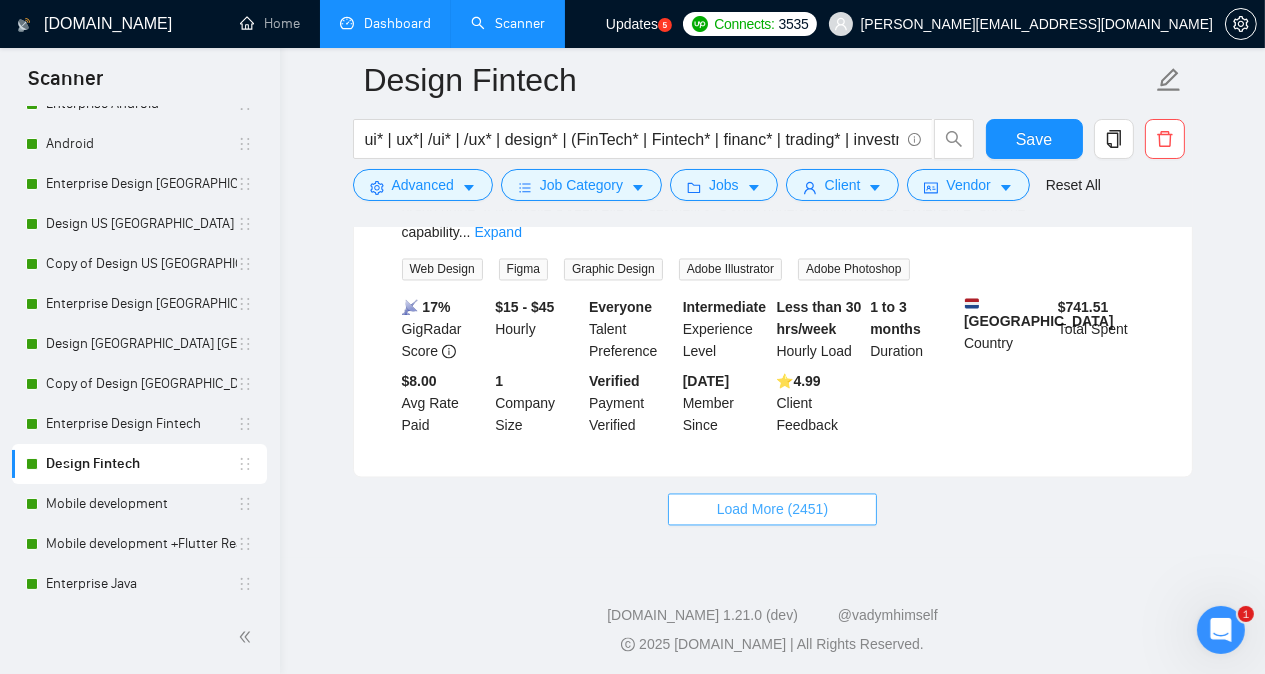 click on "Load More (2451)" at bounding box center (772, 509) 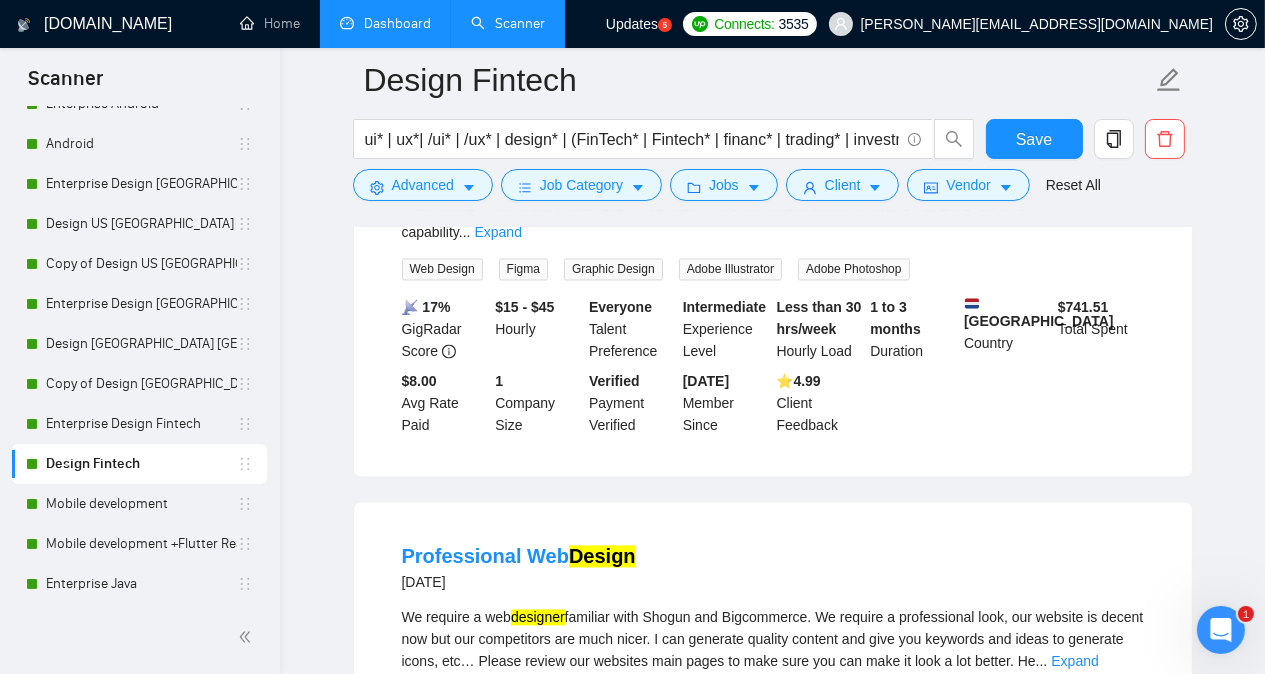 type 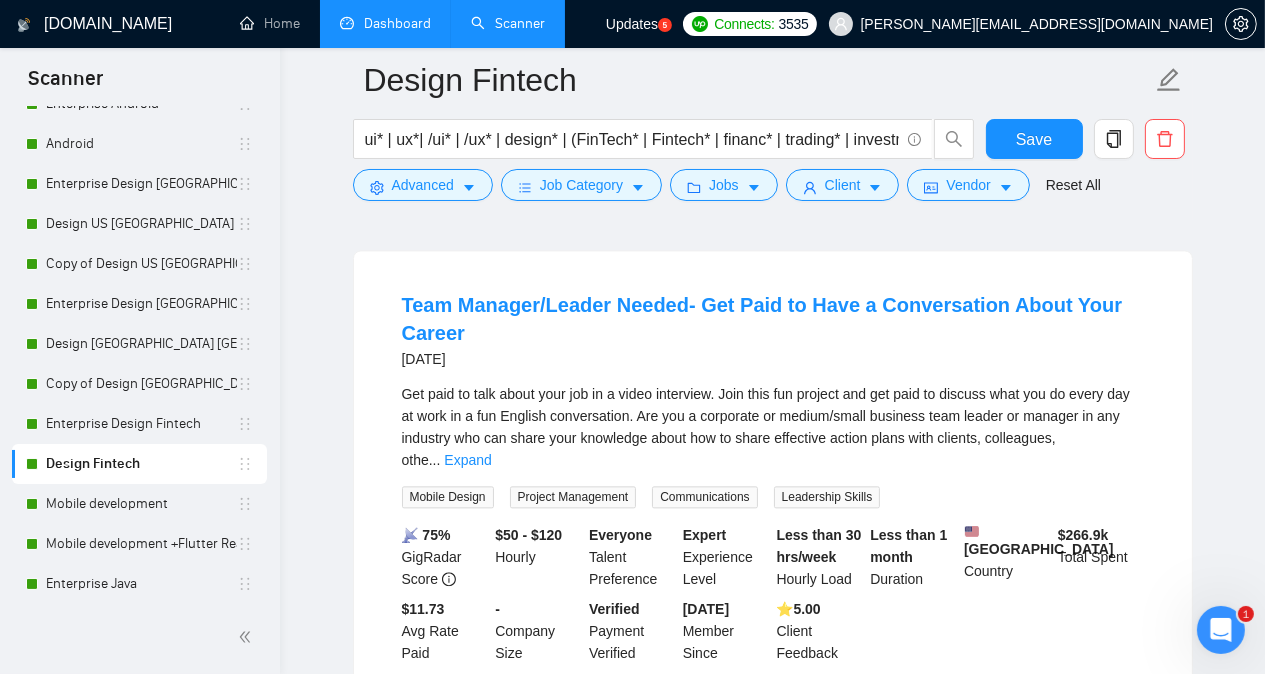 scroll, scrollTop: 5175, scrollLeft: 0, axis: vertical 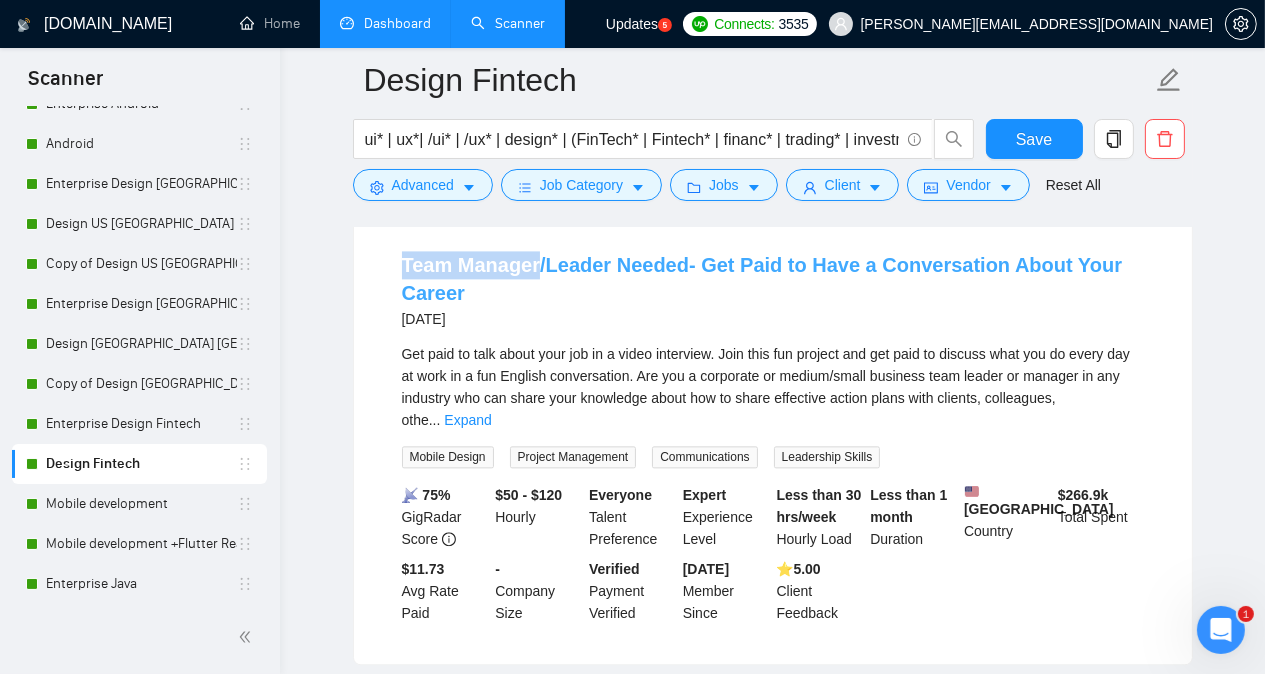 drag, startPoint x: 392, startPoint y: 274, endPoint x: 534, endPoint y: 269, distance: 142.088 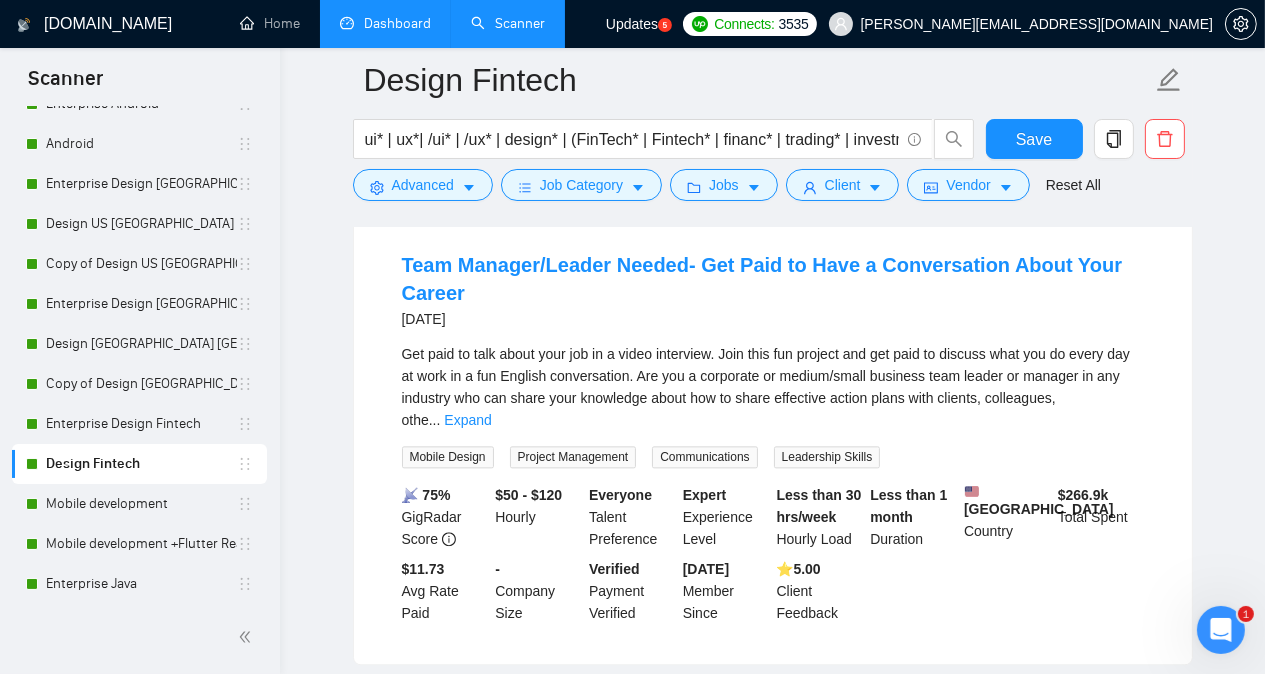 click on "Team Manager/Leader Needed- Get Paid to Have a Conversation About Your Career [DATE] Get paid to talk about your job in a video interview. Join this fun project and get paid to discuss what you do every day at work in a fun English conversation.
Are you a corporate or medium/small business team leader or manager in any industry who can share your knowledge about how to share effective action plans with clients, colleagues, othe ... Expand Mobile Design Project Management Communications Leadership Skills 📡   75% GigRadar Score   $50 - $120 Hourly Everyone Talent Preference Expert Experience Level Less than 30 hrs/week Hourly Load Less than 1 month Duration   [GEOGRAPHIC_DATA] Country $ 266.9k Total Spent $11.73 Avg Rate Paid - Company Size Verified Payment Verified [DATE] Member Since ⭐️  5.00 Client Feedback" at bounding box center (773, 437) 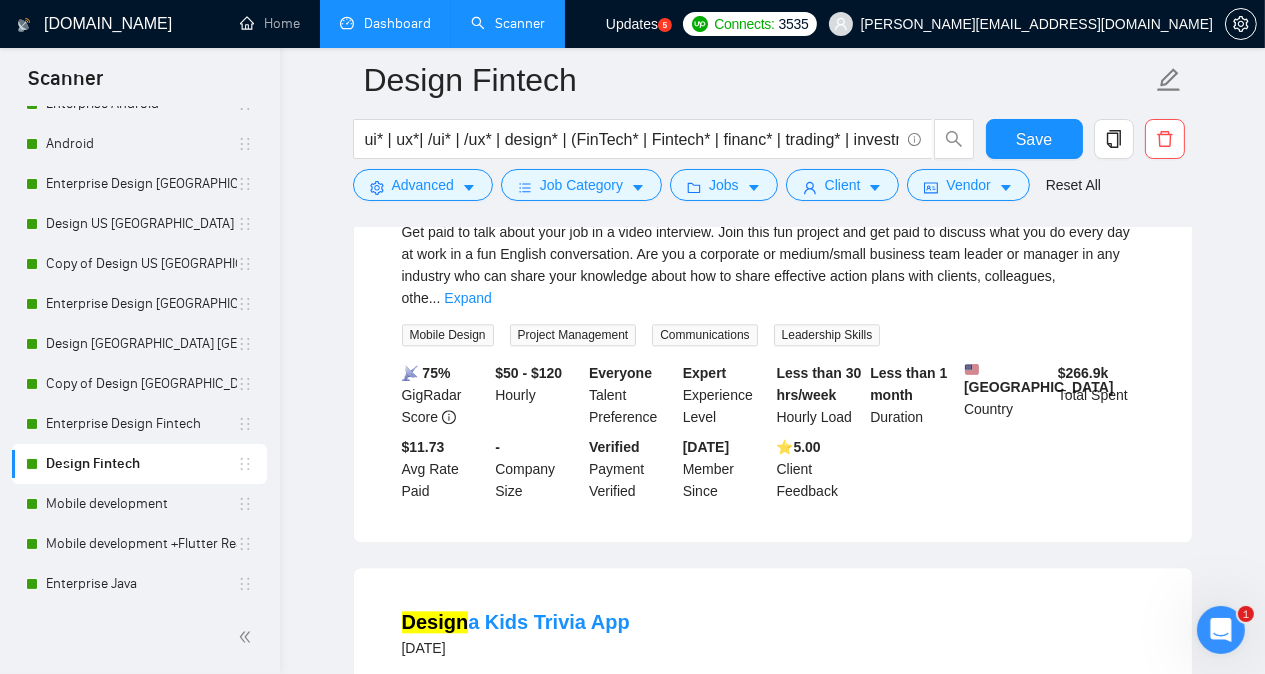 scroll, scrollTop: 5295, scrollLeft: 0, axis: vertical 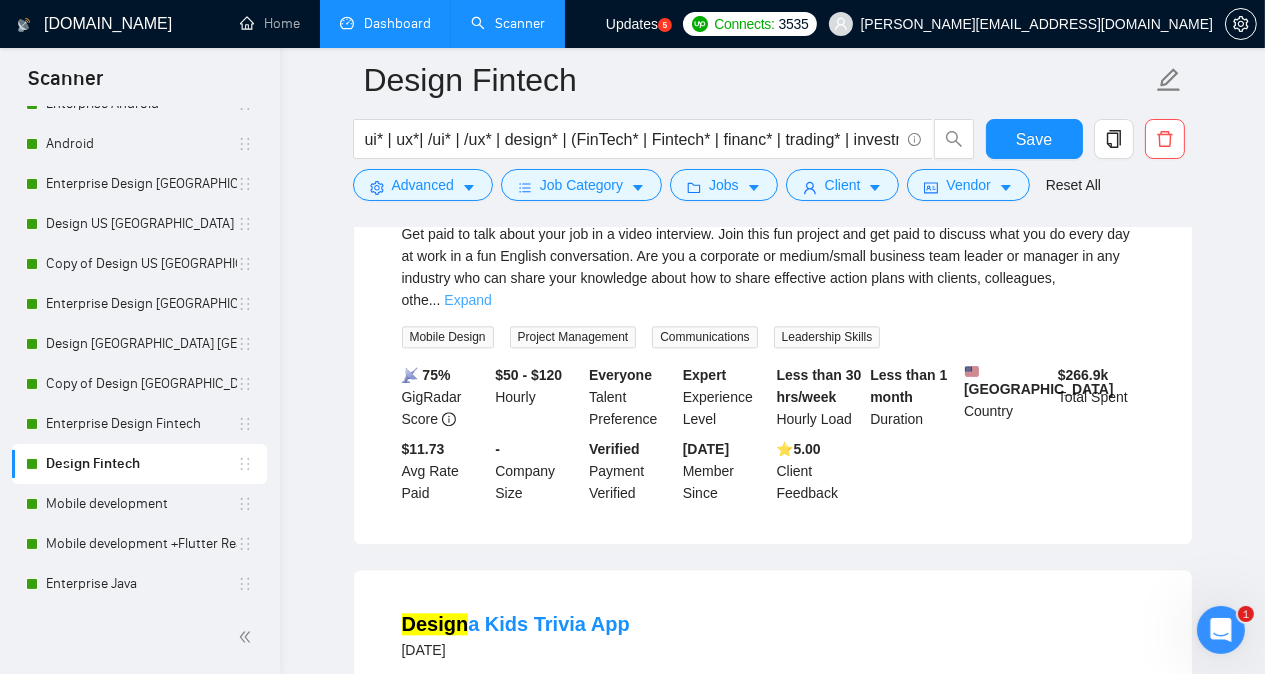 click on "Expand" at bounding box center (467, 300) 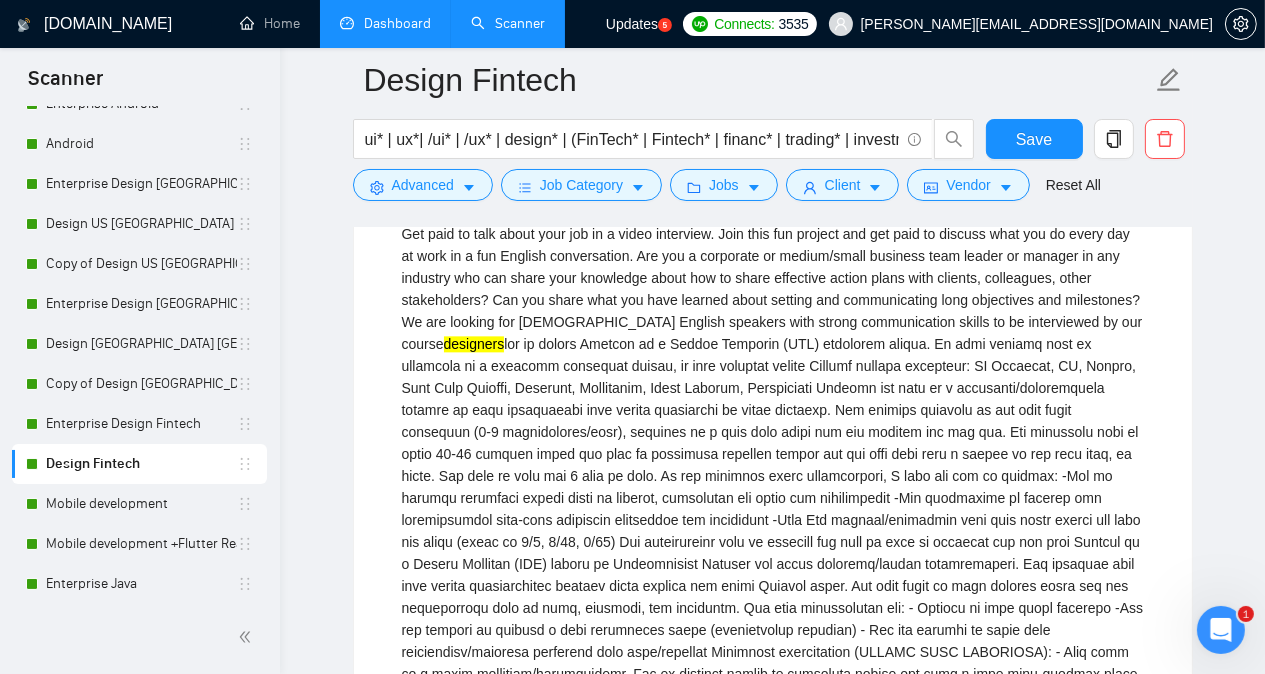 click on "[DOMAIN_NAME] Home Dashboard Scanner Updates
5
Connects: 3535 [PERSON_NAME][EMAIL_ADDRESS][DOMAIN_NAME] Design Fintech ui* | ux*| /ui* | /ux* | design* | (FinTech* | Fintech* | financ* | trading* | investment* | payment* | bank* | loan* | lending* | wealth* | crypto* Save Advanced   Job Category   Jobs   Client   Vendor   Reset All Preview Results Insights NEW Alerts Auto Bidder Detected   2461  results   (2.67 seconds) Full Stack (Frontend: React / backend: Python) of a billing page (using Stripe API) 3 hours ago We are looking for an expert Full Stack profile (React/Python), with solid experience with the Stripe API as well, to build the "Billing" frontend/backend of our SaaS platform (we currently charge for our service on an ad hoc basis).
Rough Specifications:
Create the following frontend ("Billing &  Payment" Payment  information: View, replace, or edit credit card details (through Stripe embed portal and display warning message in case of failed  payment) API 📡" at bounding box center (772, -250) 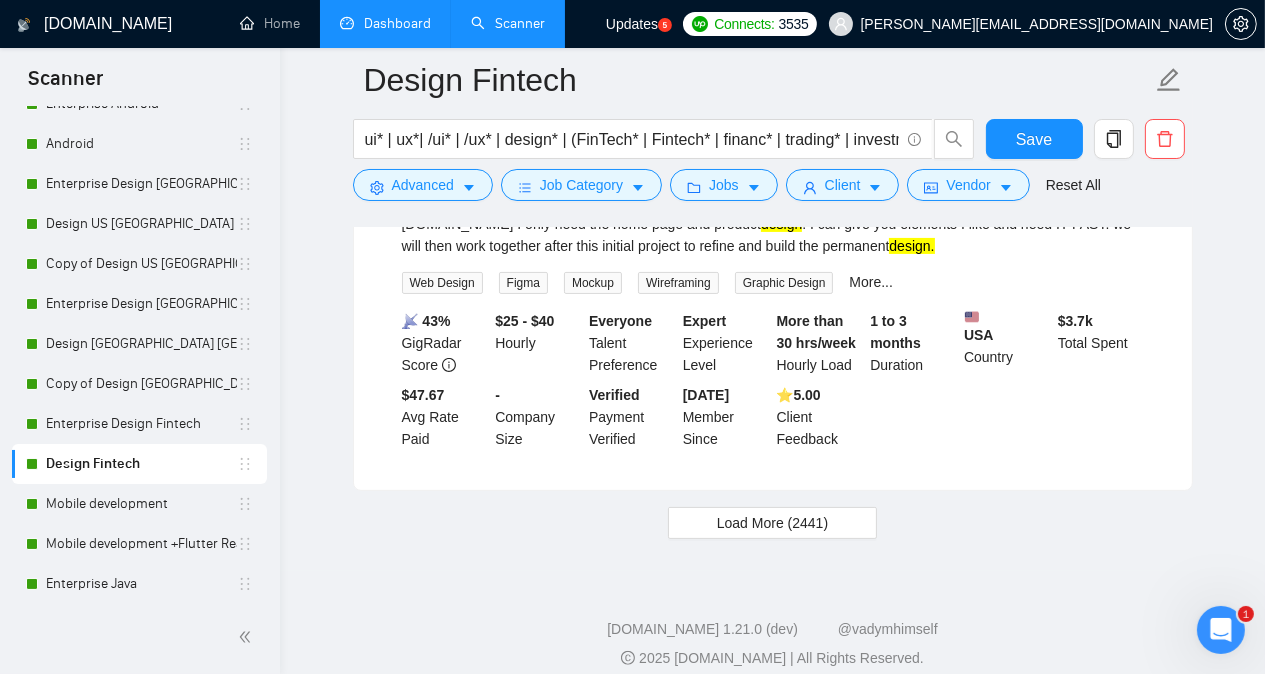 scroll, scrollTop: 9408, scrollLeft: 0, axis: vertical 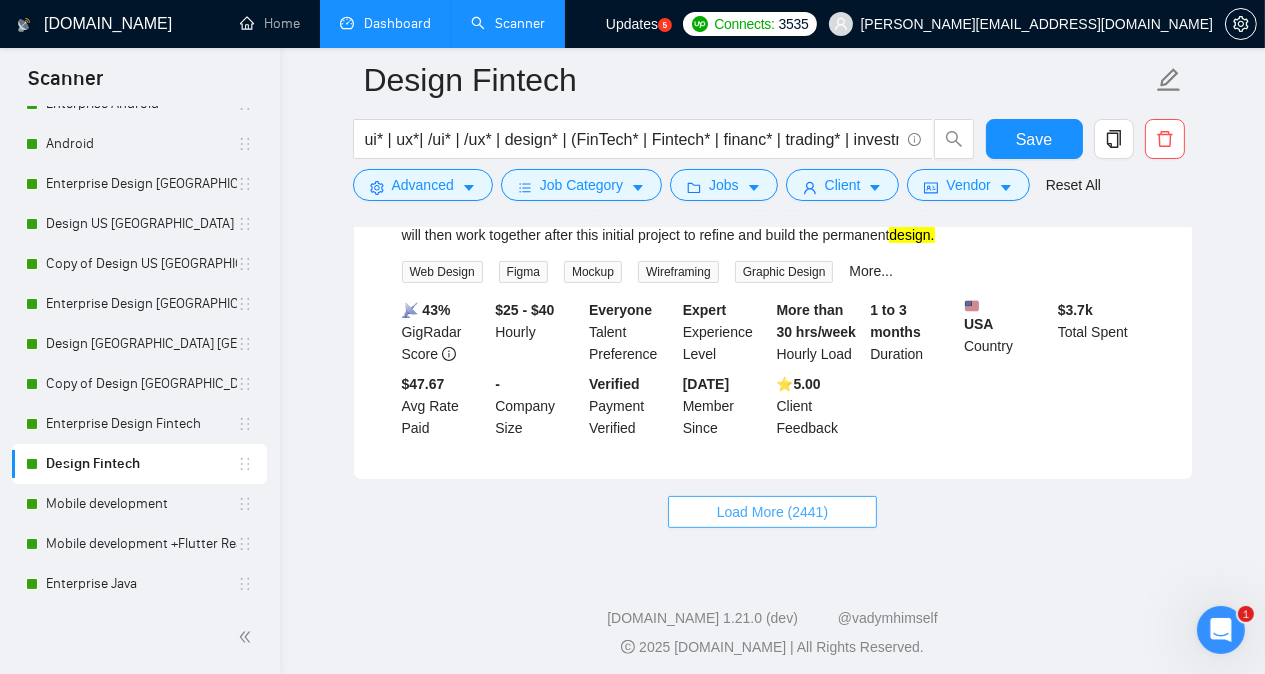 click on "Load More (2441)" at bounding box center (772, 512) 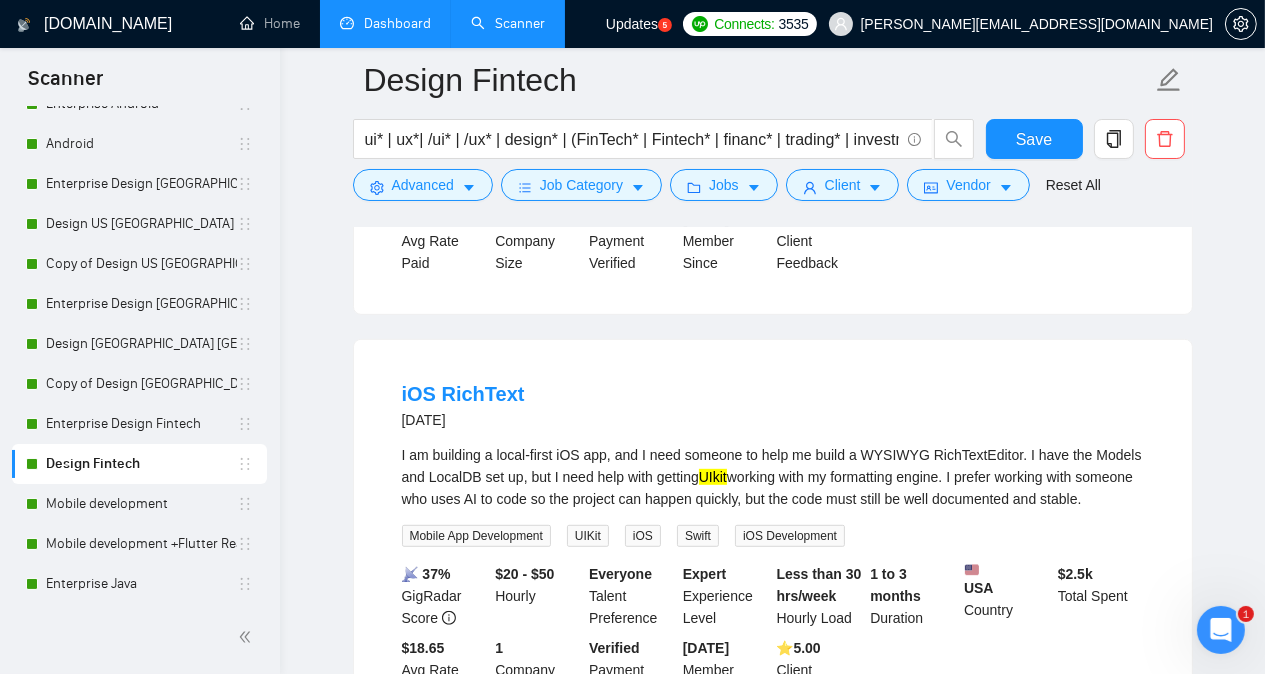 scroll, scrollTop: 10048, scrollLeft: 0, axis: vertical 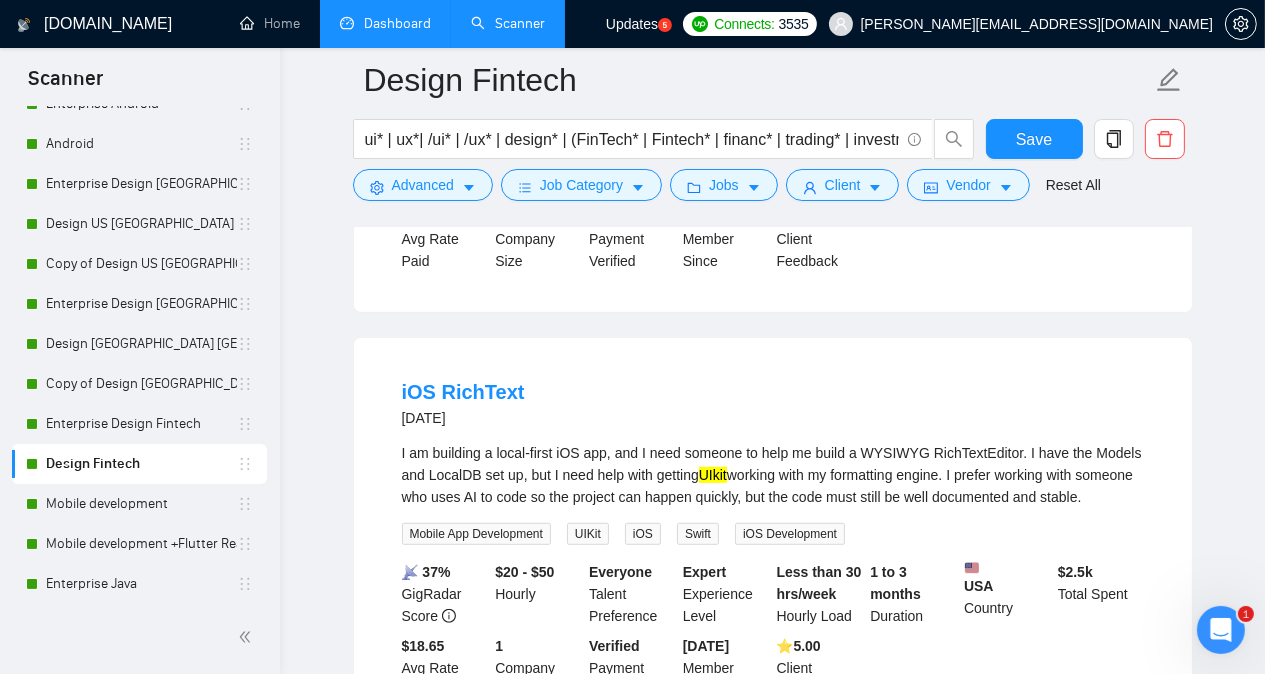 click on "I am building a local-first iOS app, and I need someone to help me build a WYSIWYG RichTextEditor. I have the Models and LocalDB set up, but I need help with getting  UIkit  working with my formatting engine.
I prefer working with someone who uses AI to code so the project can happen quickly, but the code must still be well documented and stable." at bounding box center [773, 475] 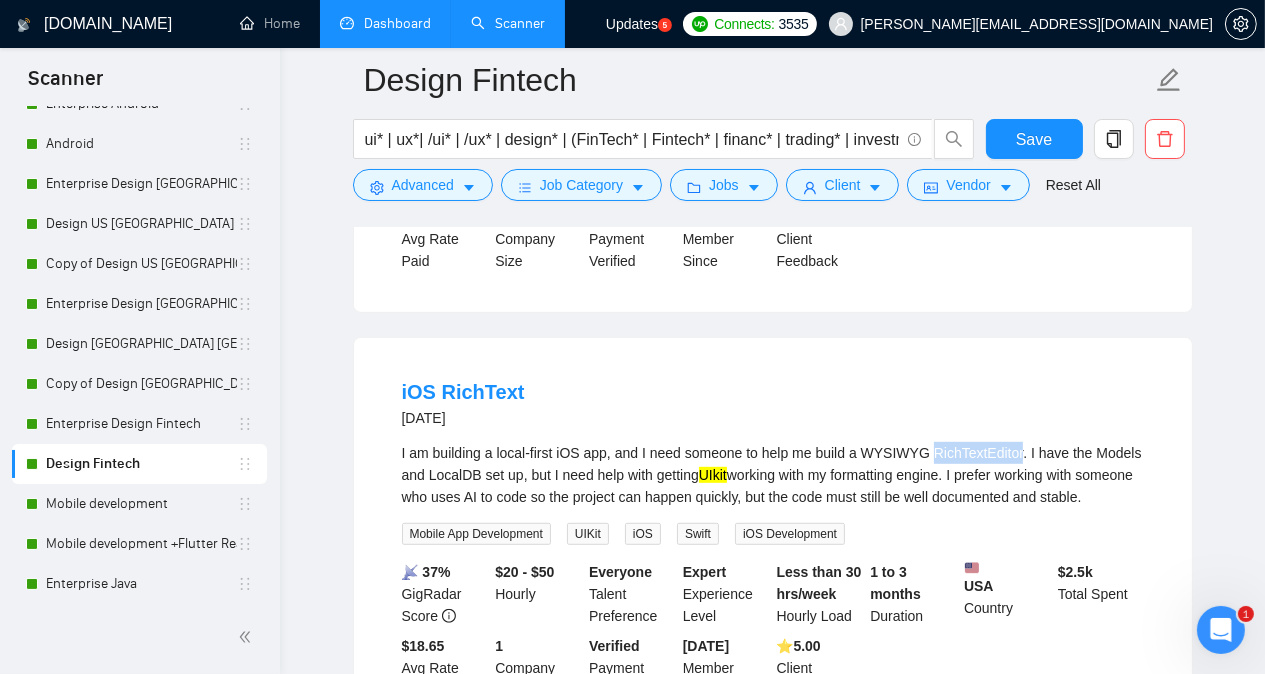 click on "I am building a local-first iOS app, and I need someone to help me build a WYSIWYG RichTextEditor. I have the Models and LocalDB set up, but I need help with getting  UIkit  working with my formatting engine.
I prefer working with someone who uses AI to code so the project can happen quickly, but the code must still be well documented and stable." at bounding box center (773, 475) 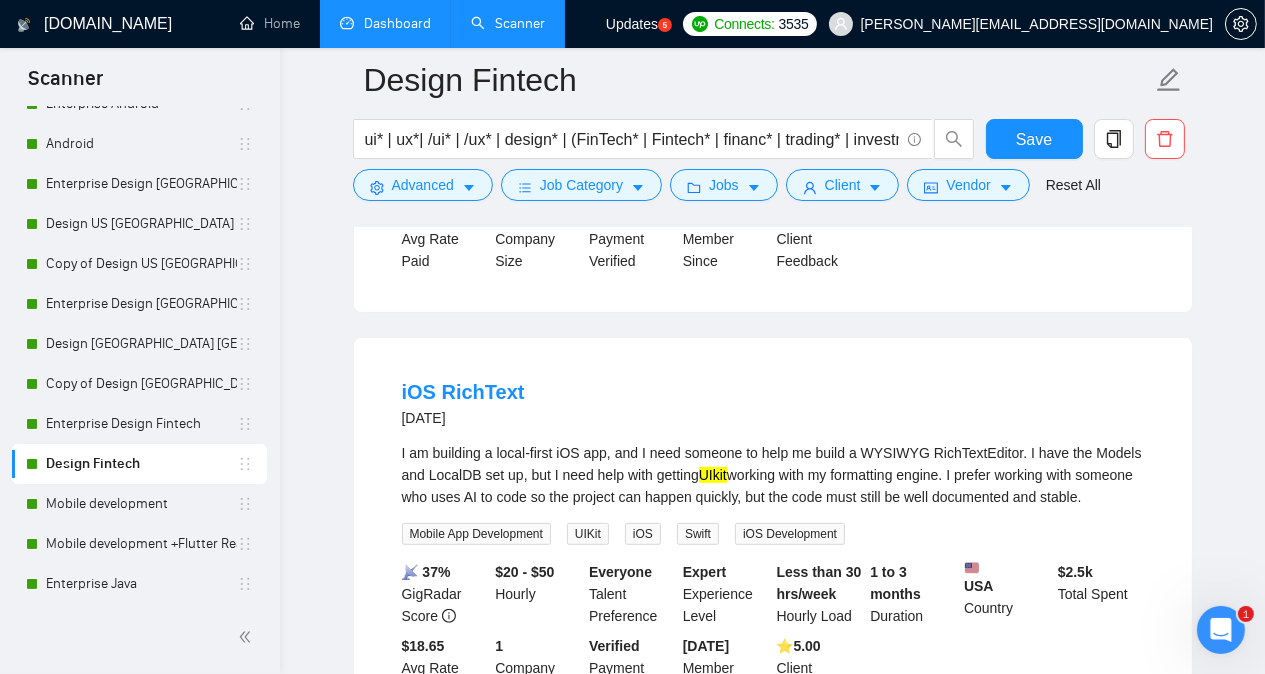 click on "[DOMAIN_NAME] Home Dashboard Scanner Updates
5
Connects: 3535 [PERSON_NAME][EMAIL_ADDRESS][DOMAIN_NAME] Design Fintech ui* | ux*| /ui* | /ux* | design* | (FinTech* | Fintech* | financ* | trading* | investment* | payment* | bank* | loan* | lending* | wealth* | crypto* Save Advanced   Job Category   Jobs   Client   Vendor   Reset All Preview Results Insights NEW Alerts Auto Bidder Detected   2461  results   (2.67 seconds) Full Stack (Frontend: React / backend: Python) of a billing page (using Stripe API) 3 hours ago We are looking for an expert Full Stack profile (React/Python), with solid experience with the Stripe API as well, to build the "Billing" frontend/backend of our SaaS platform (we currently charge for our service on an ad hoc basis).
Rough Specifications:
Create the following frontend ("Billing &  Payment" Payment  information: View, replace, or edit credit card details (through Stripe embed portal and display warning message in case of failed  payment) API 📡" at bounding box center (772, -2789) 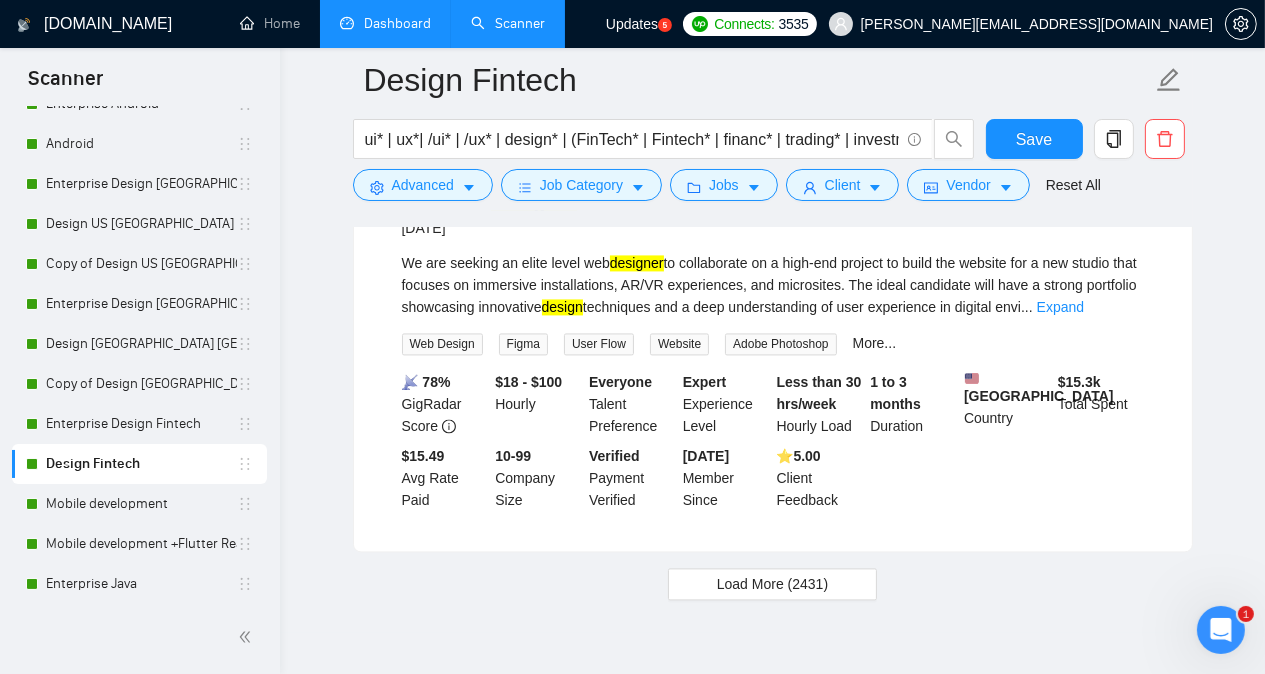 scroll, scrollTop: 13766, scrollLeft: 0, axis: vertical 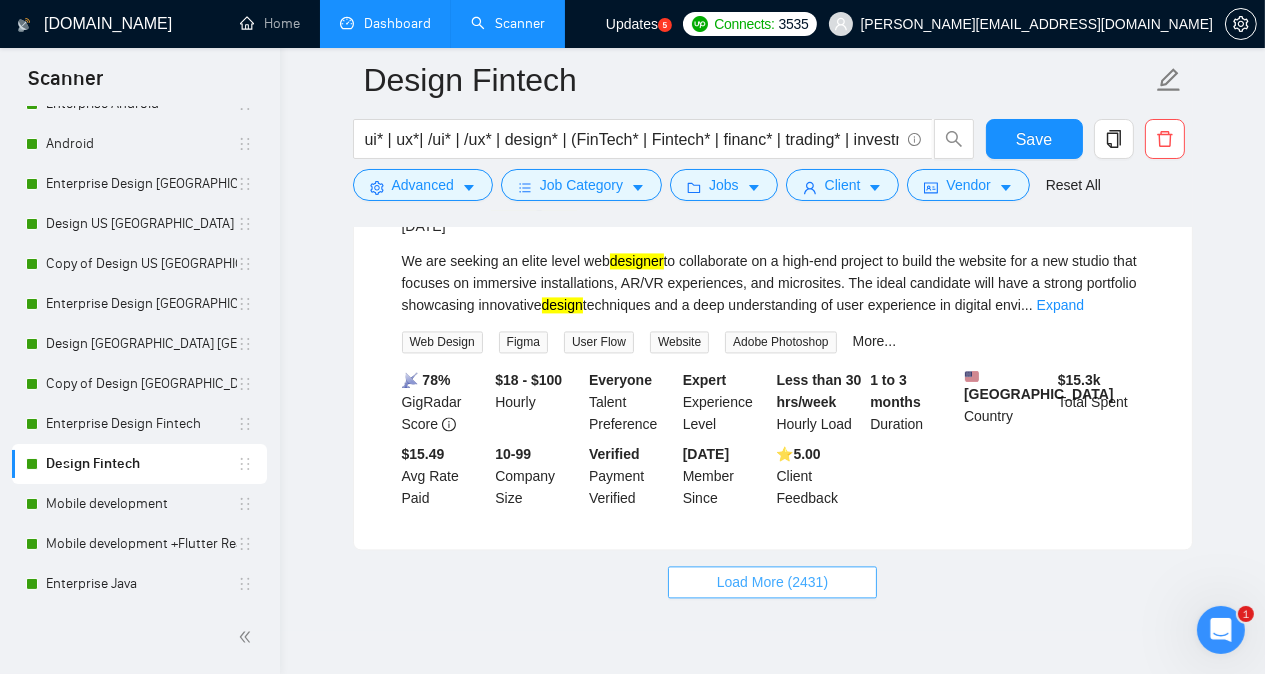 click on "Load More (2431)" at bounding box center [772, 582] 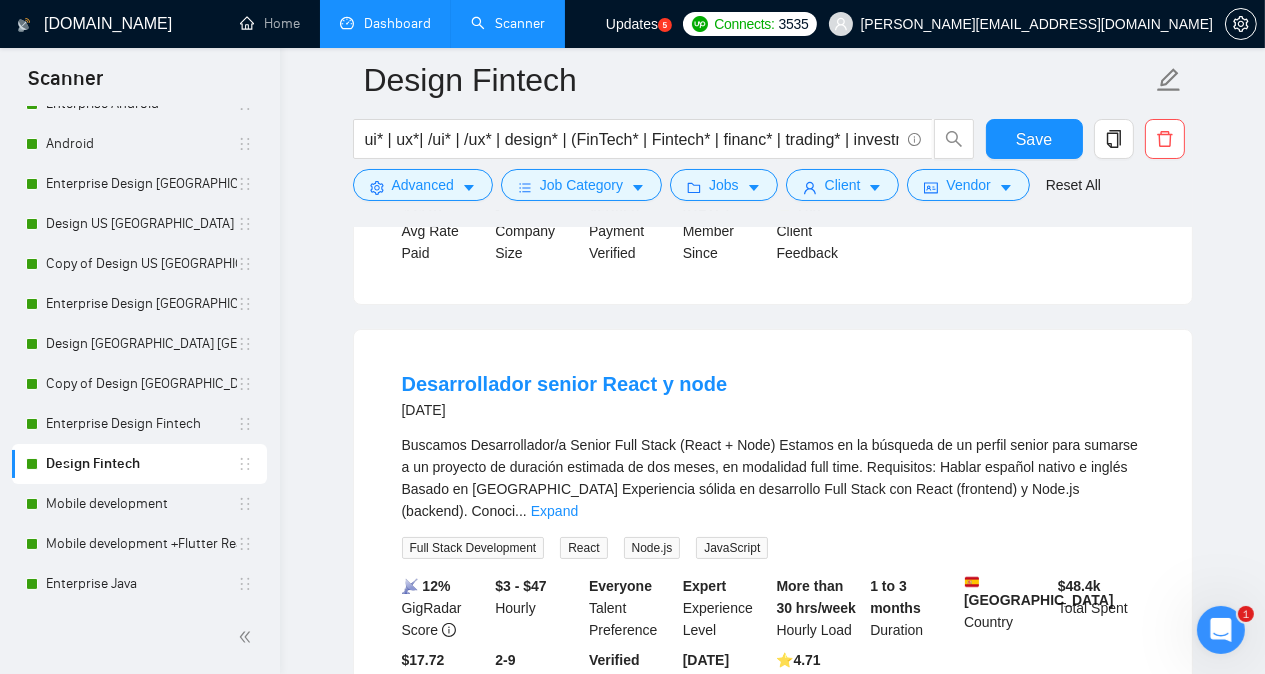 scroll, scrollTop: 17766, scrollLeft: 0, axis: vertical 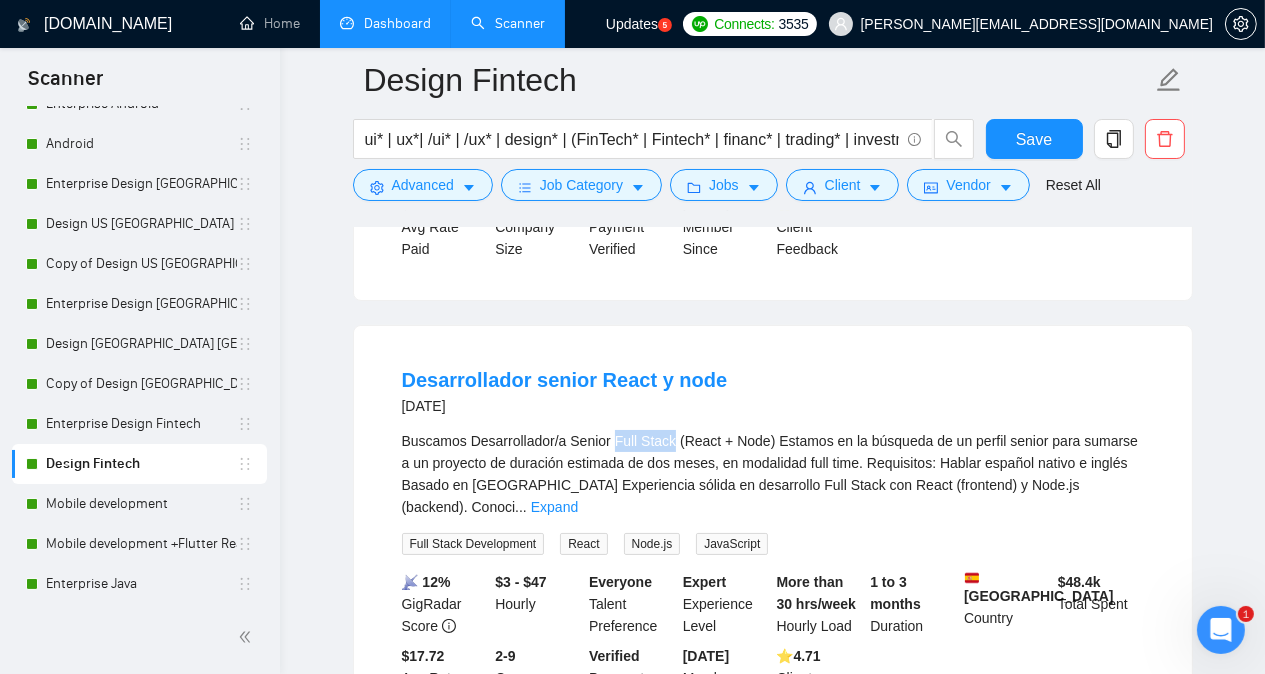 drag, startPoint x: 612, startPoint y: 427, endPoint x: 665, endPoint y: 427, distance: 53 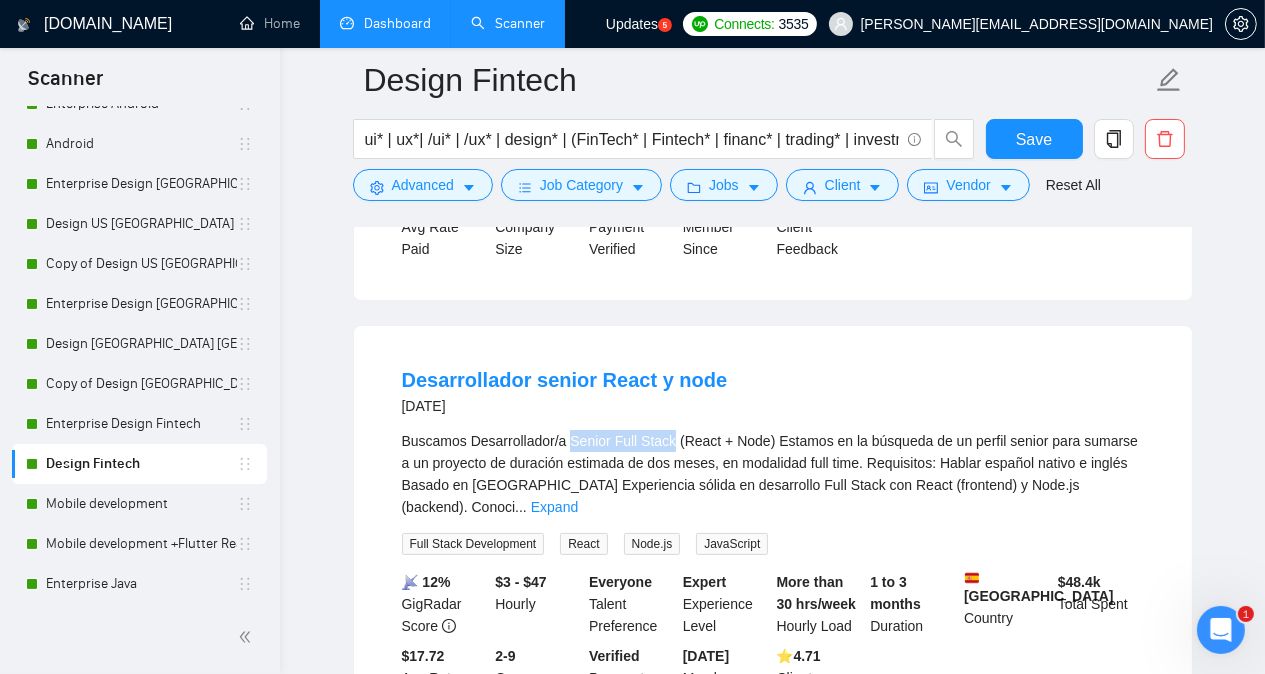 drag, startPoint x: 568, startPoint y: 425, endPoint x: 668, endPoint y: 413, distance: 100.71743 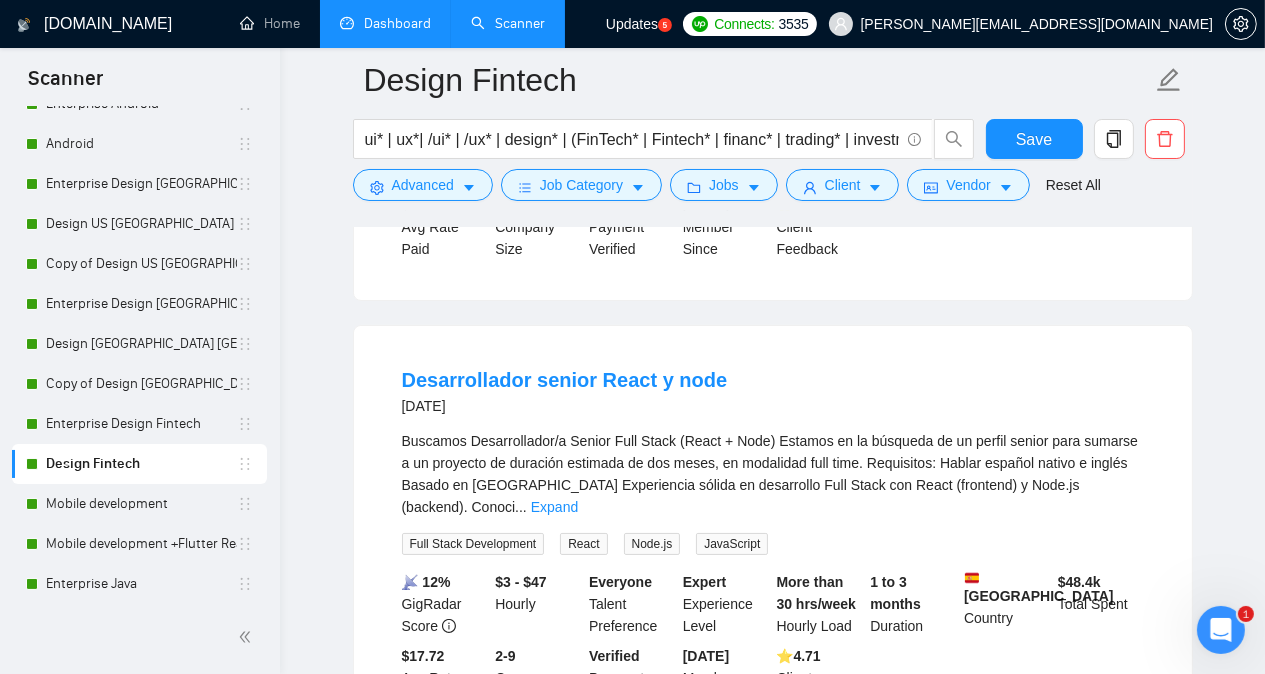 click on "Design Fintech ui* | ux*| /ui* | /ux* | design* | (FinTech* | Fintech* | financ* | trading* | investment* | payment* | bank* | loan* | lending* | wealth* | crypto* Save Advanced   Job Category   Jobs   Client   Vendor   Reset All Preview Results Insights NEW Alerts Auto Bidder Detected   2461  results   (2.67 seconds) Full Stack (Frontend: React / backend: Python) of a billing page (using Stripe API) 3 hours ago We are looking for an expert Full Stack profile (React/Python), with solid experience with the Stripe API as well, to build the "Billing" frontend/backend of our SaaS platform (we currently charge for our service on an ad hoc basis).
Rough Specifications:
Create the following frontend ("Billing &  Payment"  page in React) (embedded in our web platform) and related Python API endpoints (using Stripe API):
- Display the following two cost metrics over time (time chart): (i) Cost & number of call minutes, (ii) Cost & number of conversations
-  Payment payment) Full Stack Development API React Python" at bounding box center (772, -8443) 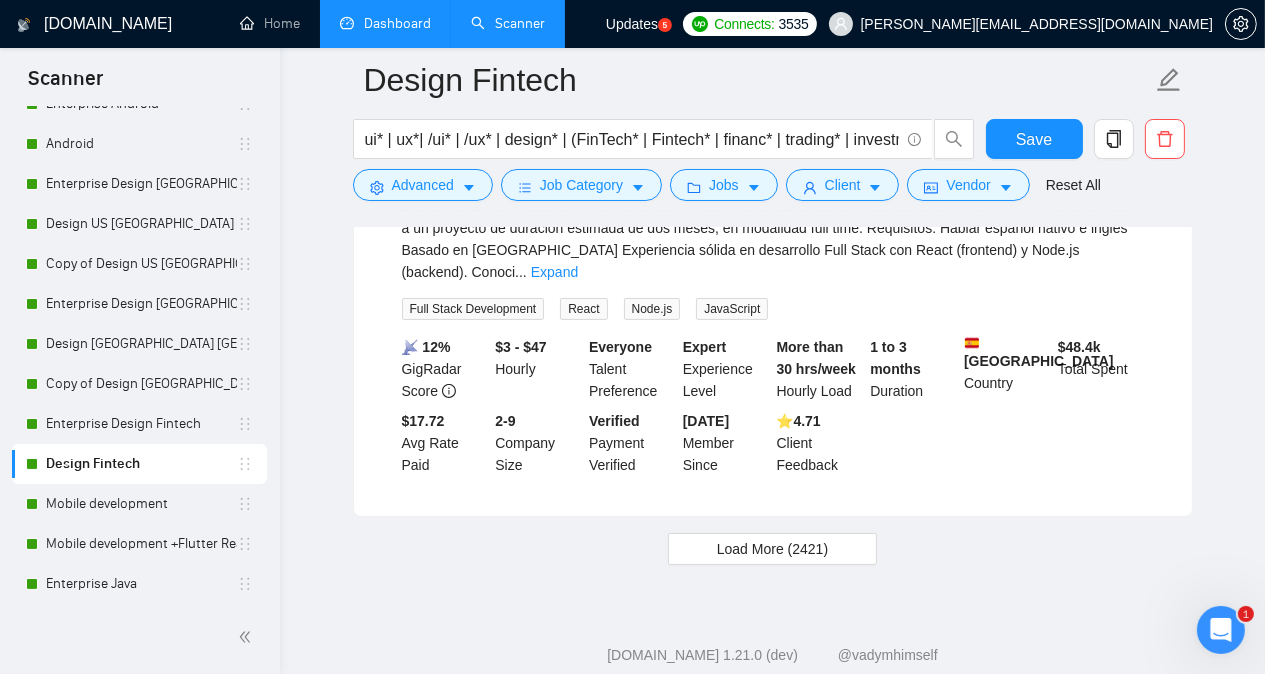 scroll, scrollTop: 18006, scrollLeft: 0, axis: vertical 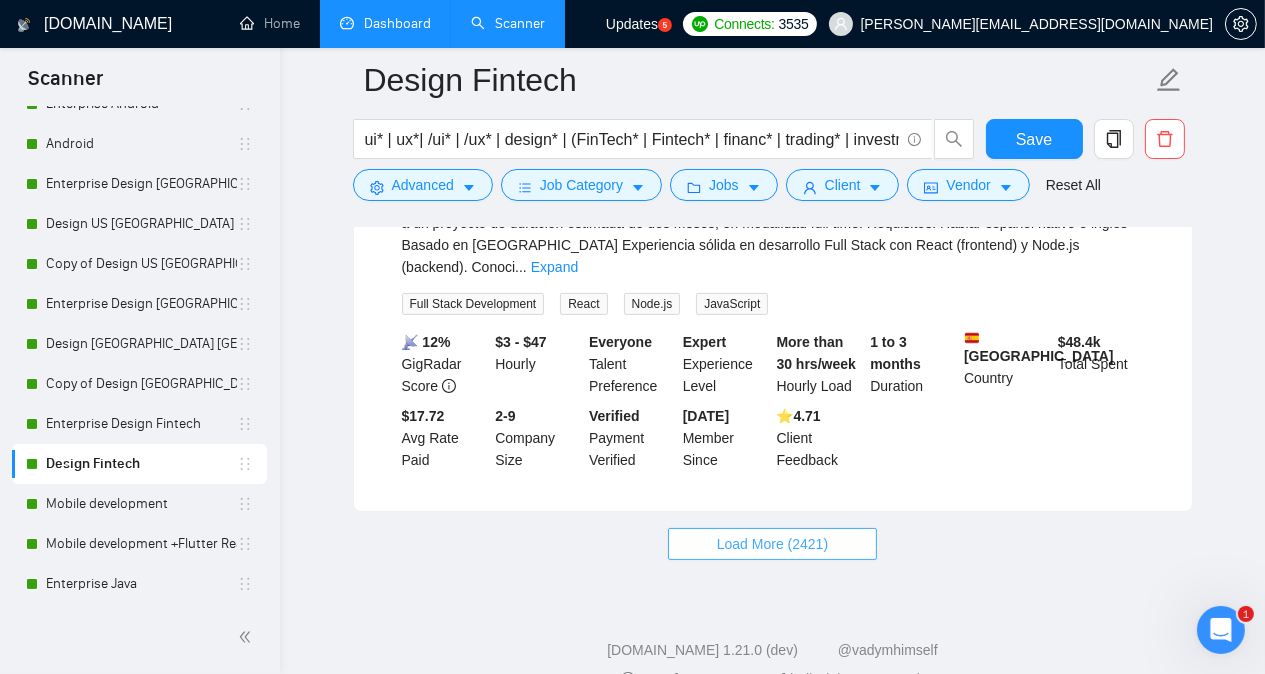 click on "Load More (2421)" at bounding box center (772, 544) 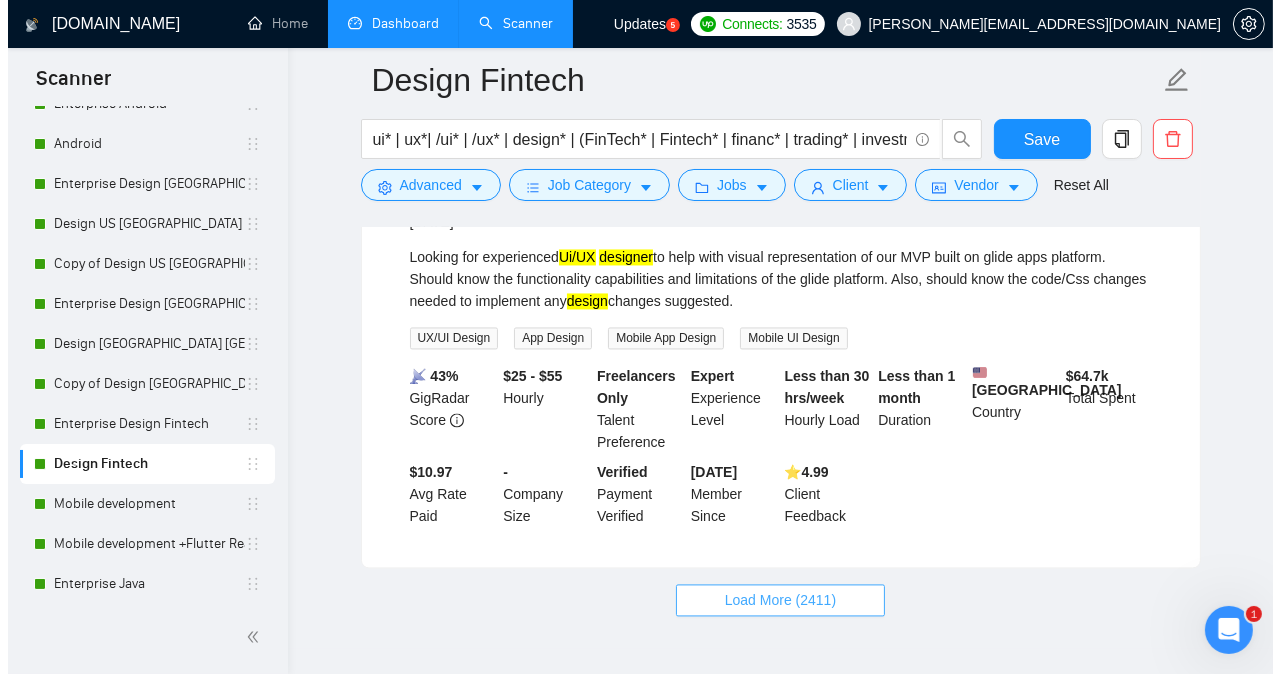 scroll, scrollTop: 22386, scrollLeft: 0, axis: vertical 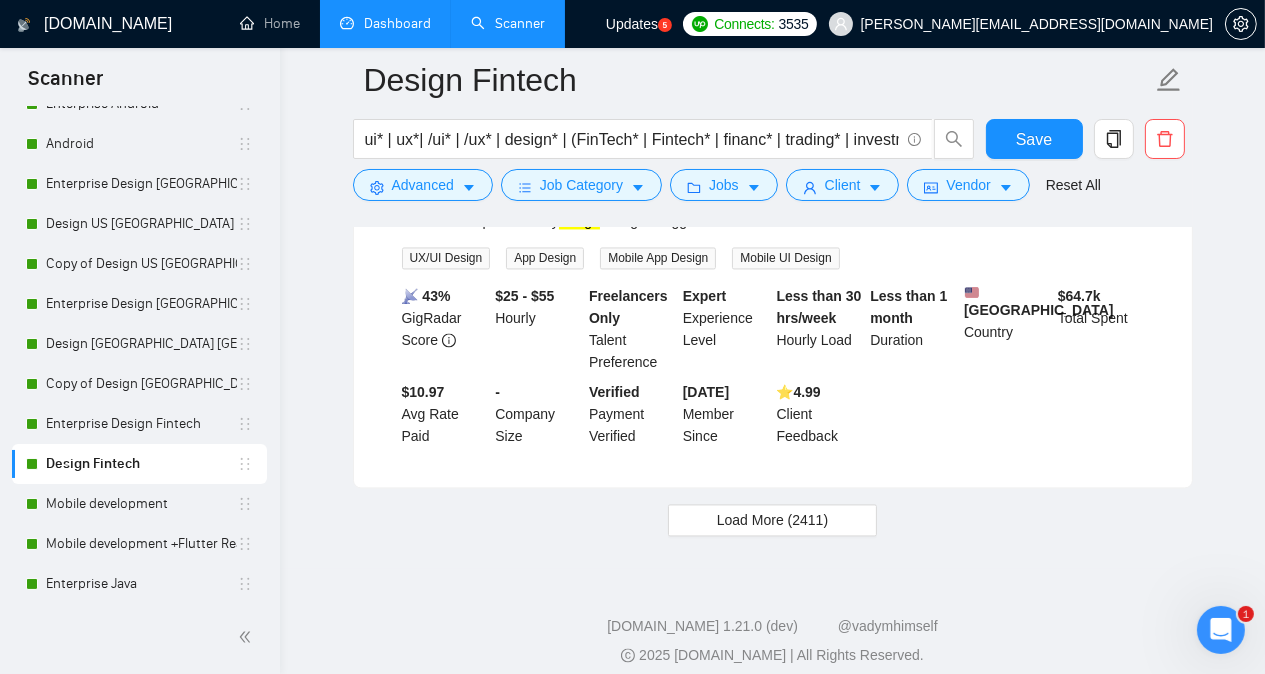 click on "Design Fintech ui* | ux*| /ui* | /ux* | design* | (FinTech* | Fintech* | financ* | trading* | investment* | payment* | bank* | loan* | lending* | wealth* | crypto* Save Advanced   Job Category   Jobs   Client   Vendor   Reset All Preview Results Insights NEW Alerts Auto Bidder Detected   2461  results   (2.67 seconds) Full Stack (Frontend: React / backend: Python) of a billing page (using Stripe API) 3 hours ago We are looking for an expert Full Stack profile (React/Python), with solid experience with the Stripe API as well, to build the "Billing" frontend/backend of our SaaS platform (we currently charge for our service on an ad hoc basis).
Rough Specifications:
Create the following frontend ("Billing &  Payment"  page in React) (embedded in our web platform) and related Python API endpoints (using Stripe API):
- Display the following two cost metrics over time (time chart): (i) Cost & number of call minutes, (ii) Cost & number of conversations
-  Payment payment) Full Stack Development API React Python" at bounding box center [772, -10885] 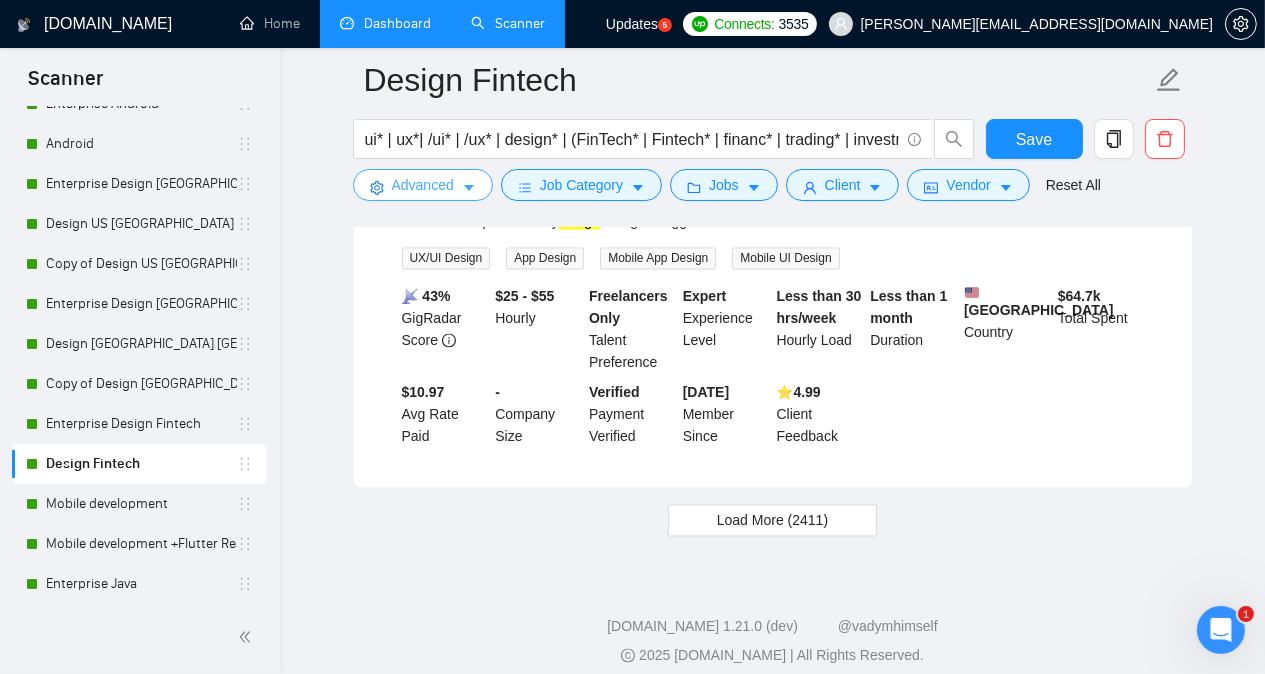 click on "Advanced" at bounding box center (423, 185) 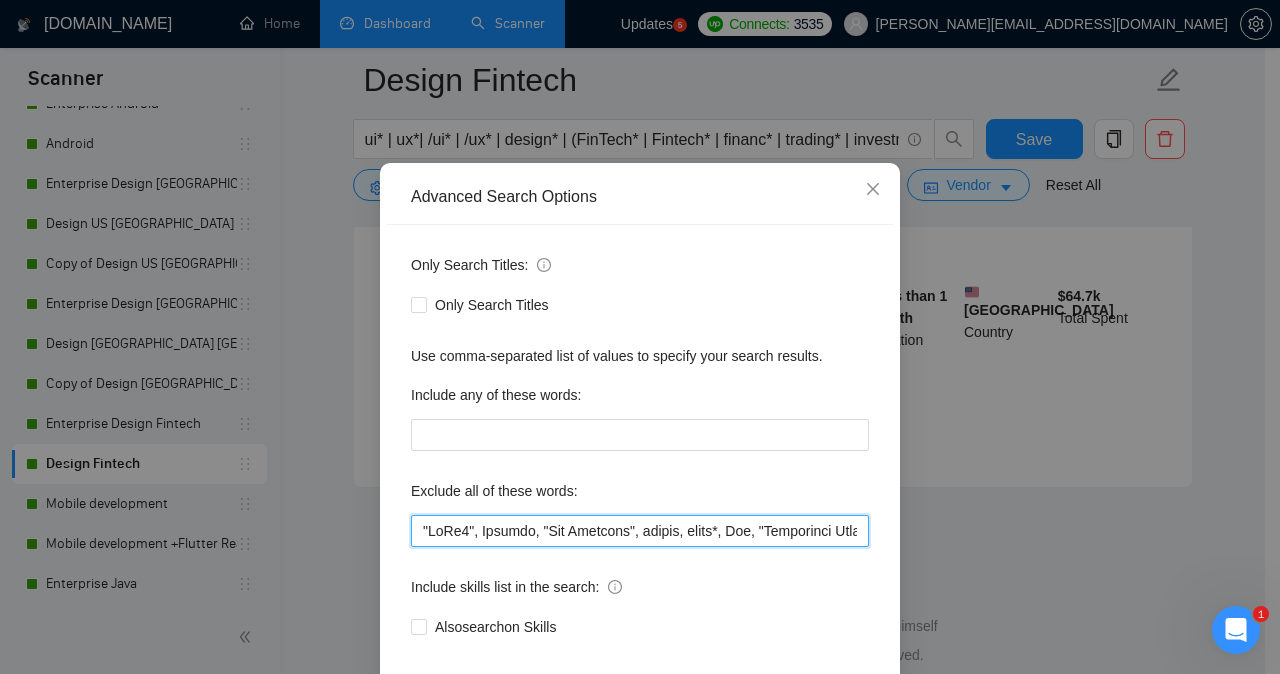 click at bounding box center [640, 531] 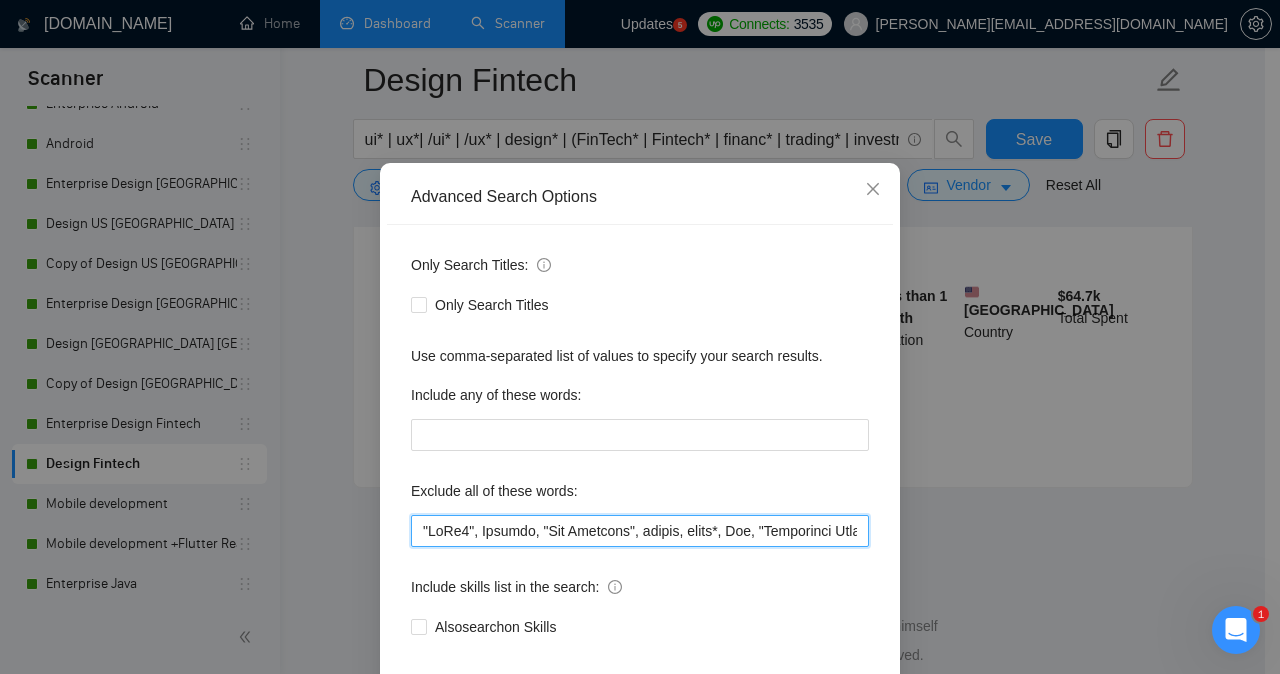 paste on "Full Stack, GitBook, FieldHub, Team Manager, RichText*," 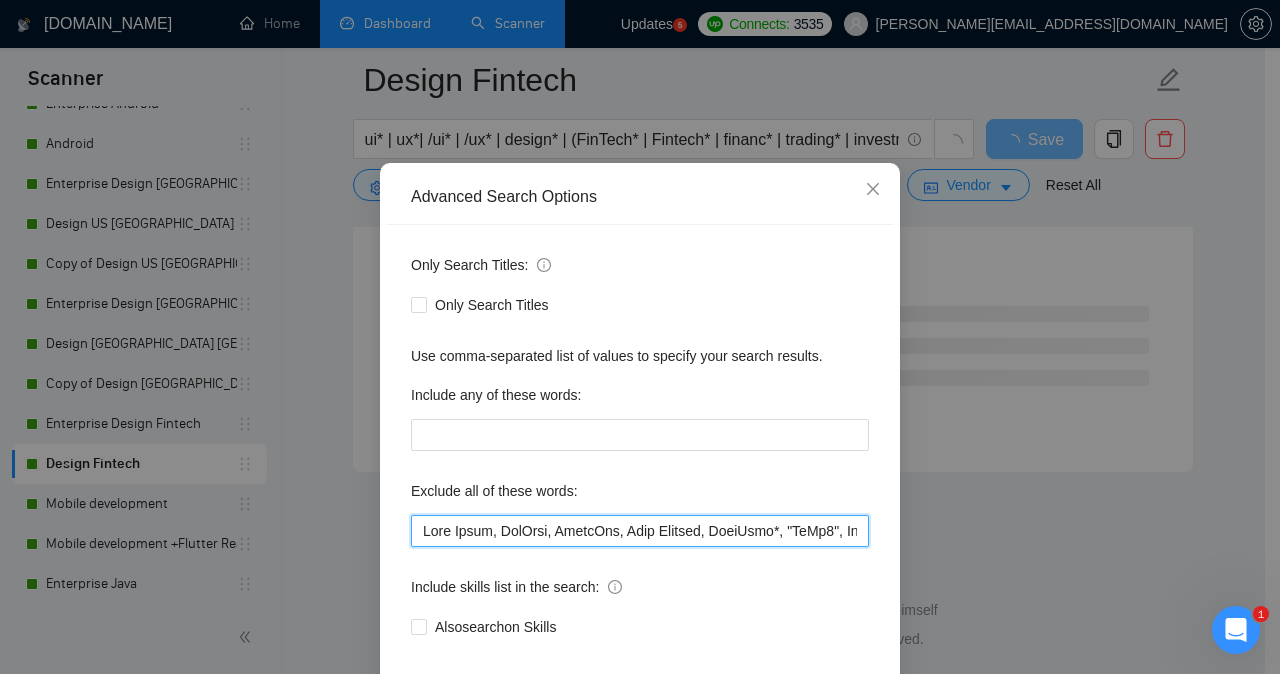 scroll, scrollTop: 13621, scrollLeft: 0, axis: vertical 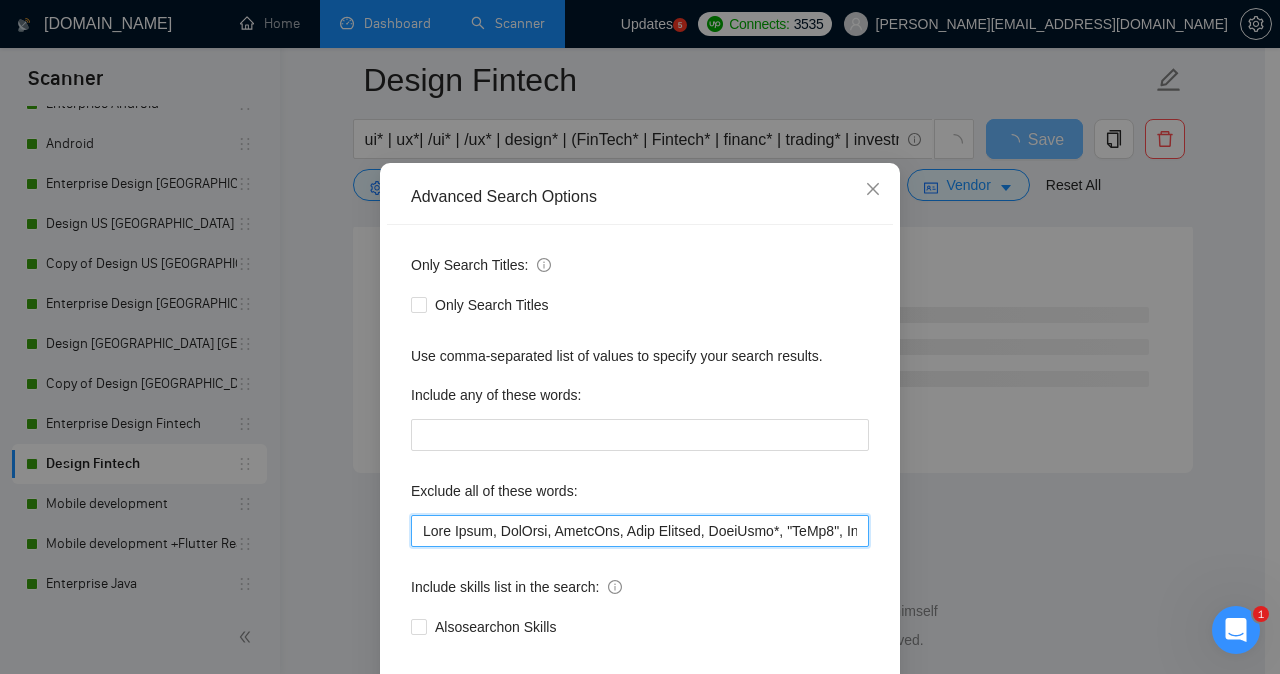 click at bounding box center (640, 531) 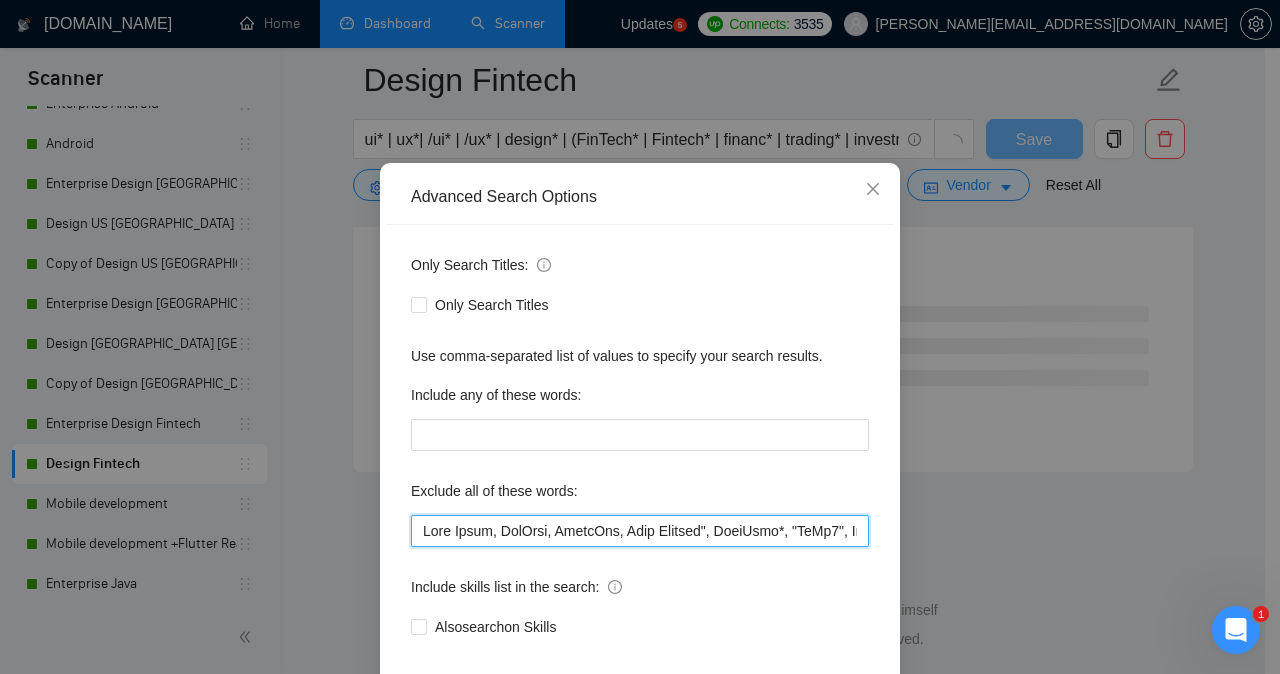 scroll, scrollTop: 2661, scrollLeft: 0, axis: vertical 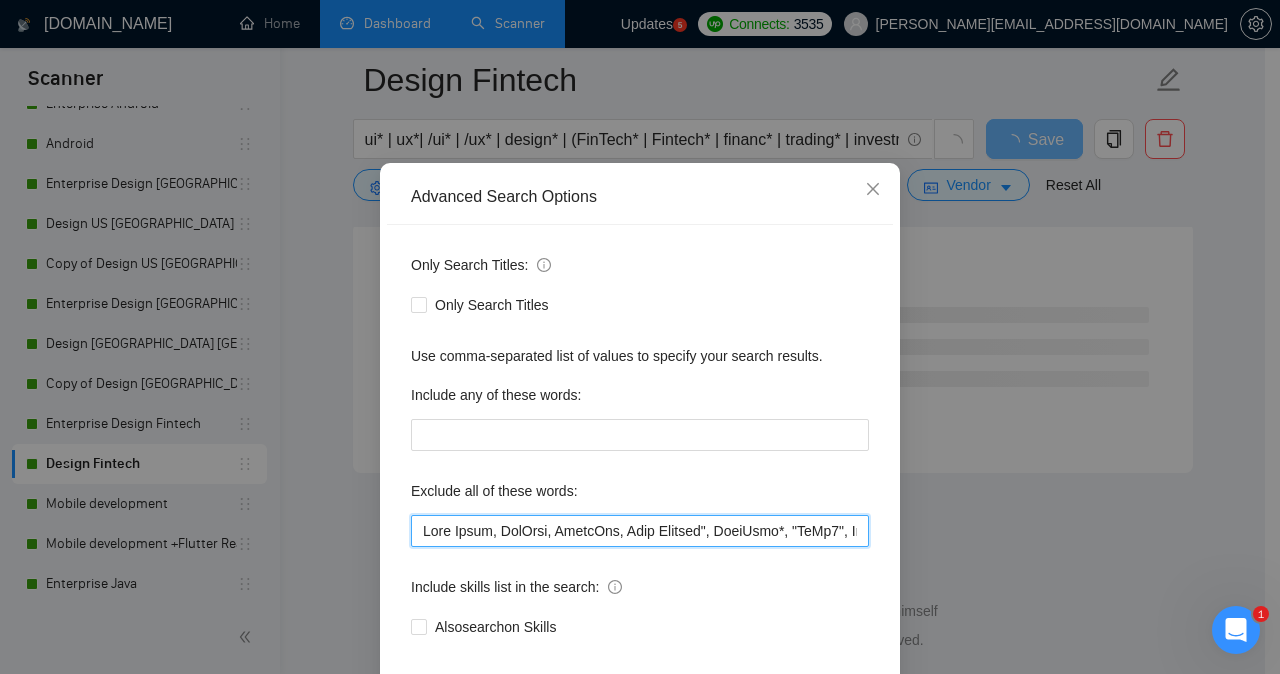 click at bounding box center [640, 531] 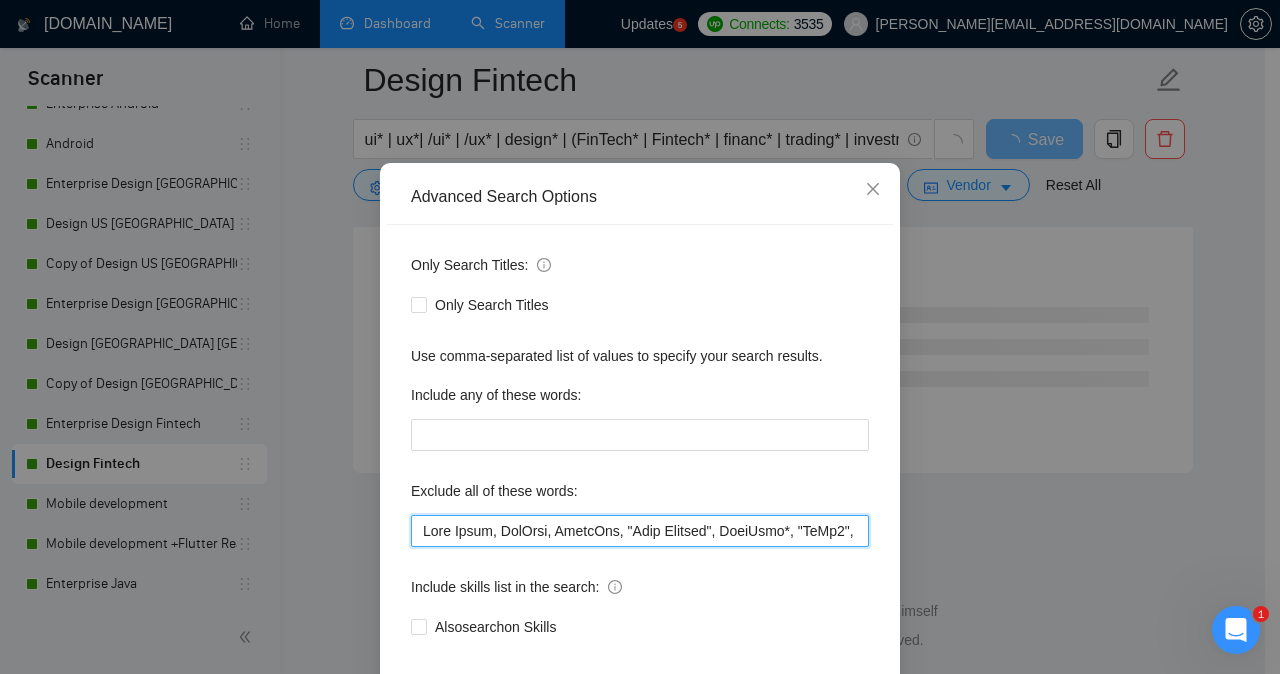 click at bounding box center [640, 531] 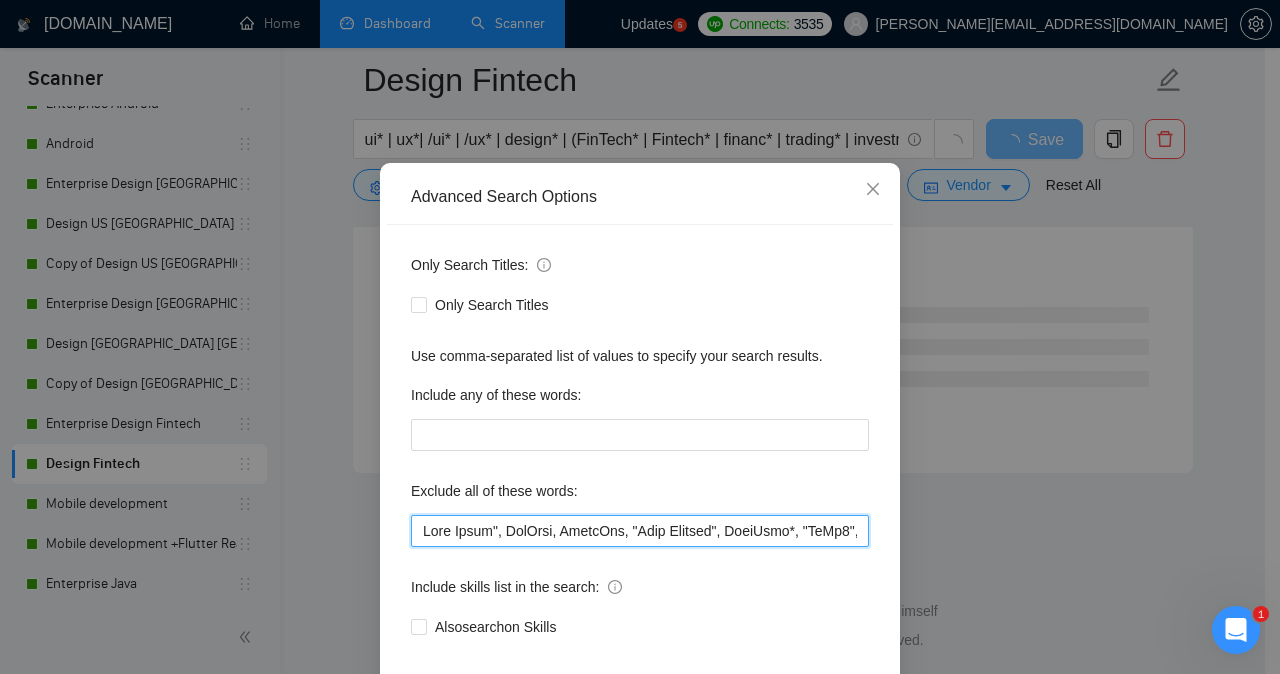 click at bounding box center (640, 531) 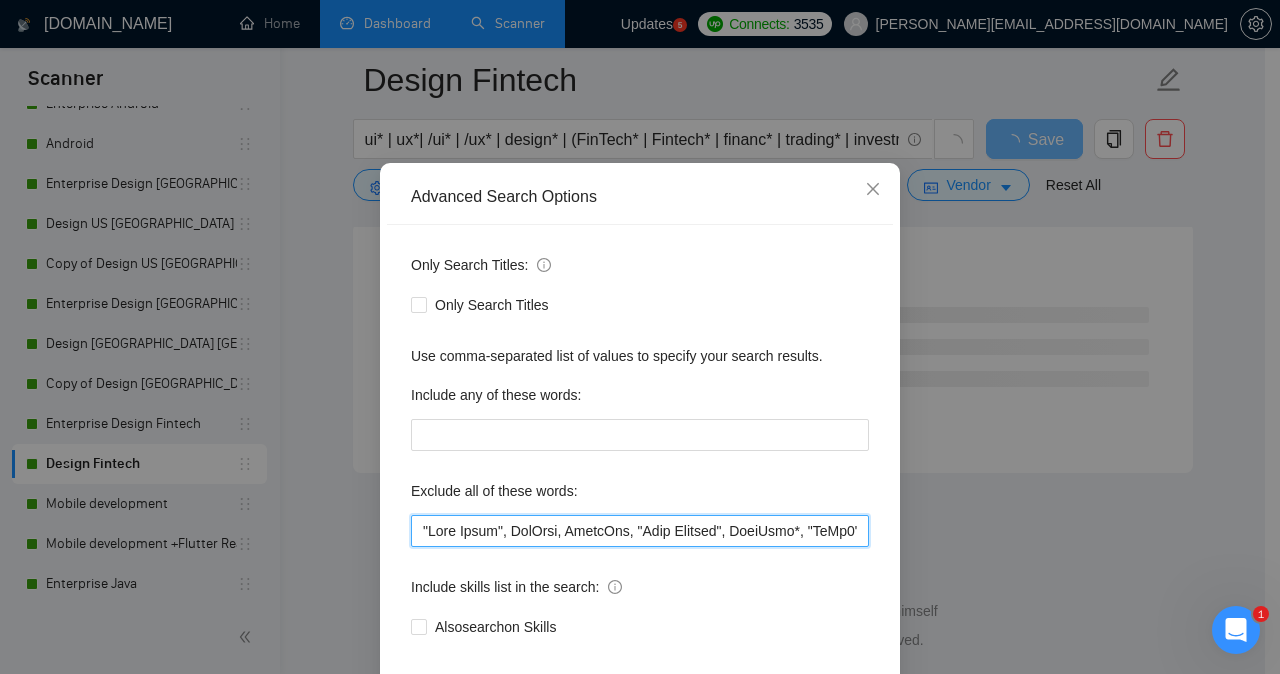 type on ""Full Stack", GitBook, FieldHub, "Team Manager", RichText*, "PyQt6", Tkinter, "Art Director", canvas, train*, Ads, "Conversion Optimization", Thinkific, stablecoin*, Sheet, Notifications, "Chief Technology Officer", "(CTO)", CTO, gateway, [GEOGRAPHIC_DATA], "to develop a website", "to develop a web site", "[DOMAIN_NAME]", chargeback, Elementor, Breakdance, Plugin, "Smart cities Agency", "landing page", HubSpot, Copilot, SEO, redevelopment, "Create Front End", Upgrade, "to build website", GoDaddy, "2-3 days", "Developer/Architect", "/Architect", Paytram, Carrd, "website developers", "website developer", Redis, "to build a backend", Cake, short, Cardano, "booking page", Jitter, "app developers", Integration, "ReactJS Developer", "**Build MVP", "build mvp", StoryBlok, email template, homepage, DataEngineer, ElasticSearch, banner, Crystal, Logi, Telerik, "website builder", funnel*, "[DOMAIN_NAME]", "System Integration", GPU, CLI, Graph, "Neo4j", "to design a website", developer, dev, engineer, programmer, "data retri..." 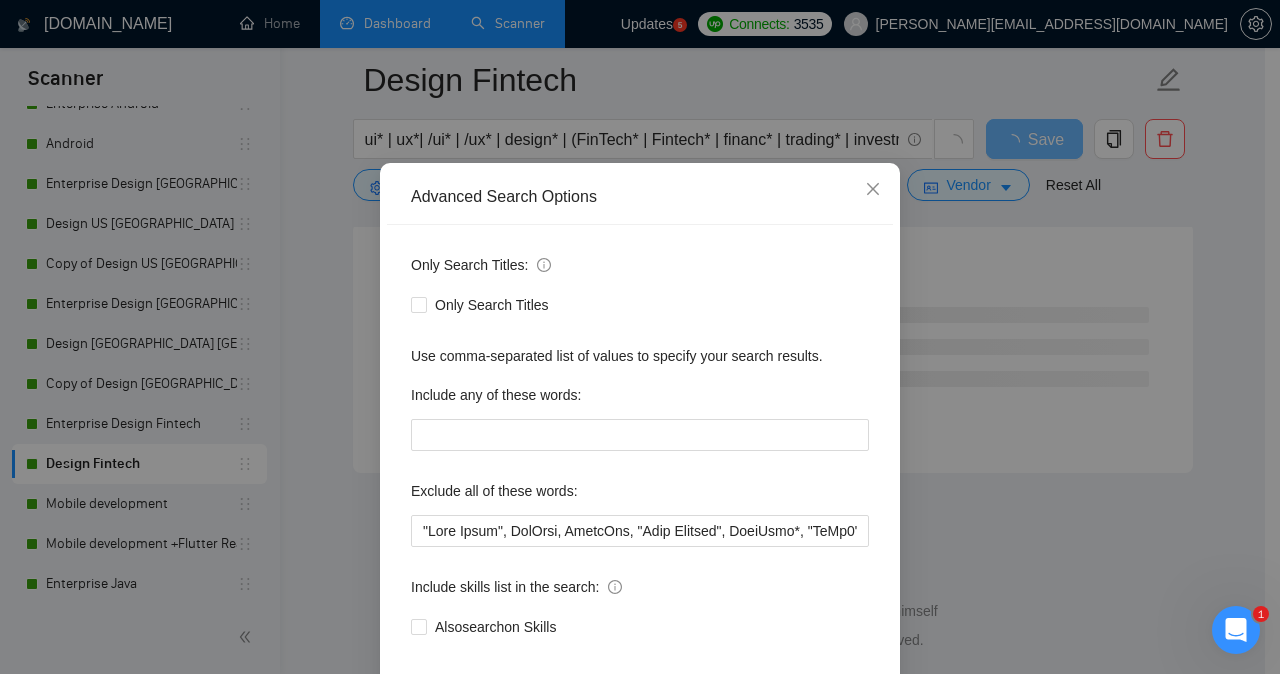 scroll, scrollTop: 157, scrollLeft: 0, axis: vertical 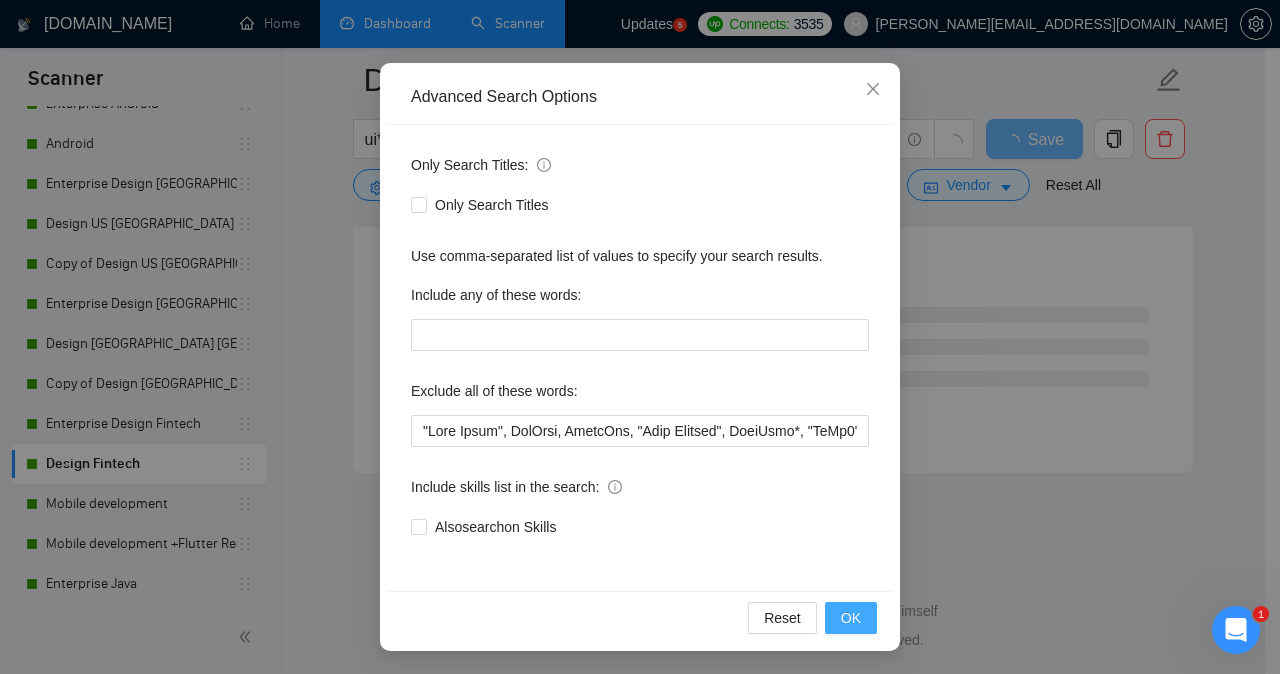 click on "OK" at bounding box center (851, 618) 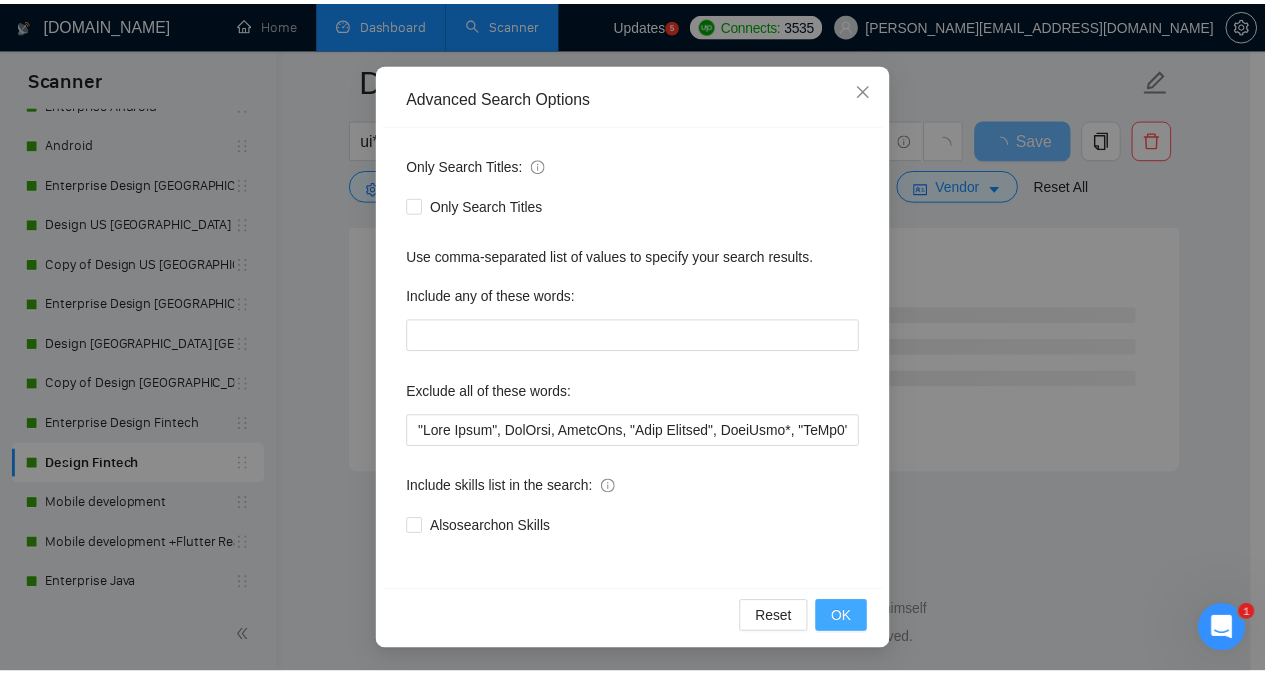 scroll, scrollTop: 57, scrollLeft: 0, axis: vertical 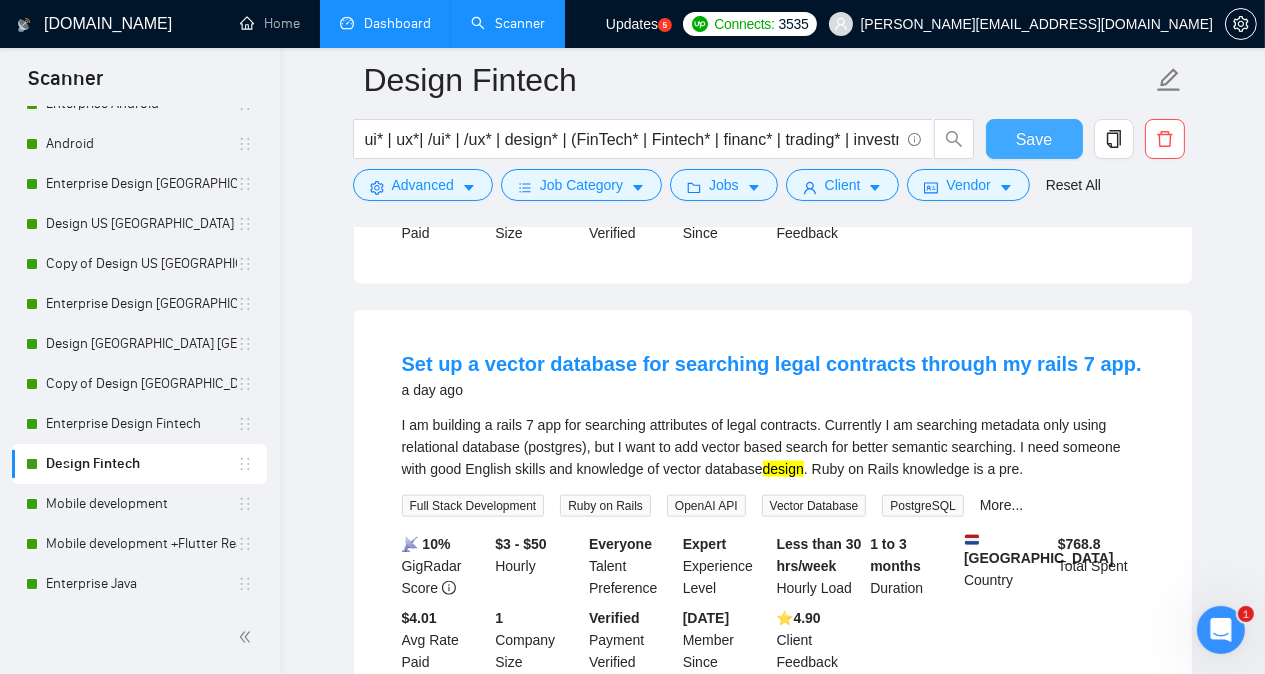 click on "Save" at bounding box center (1034, 139) 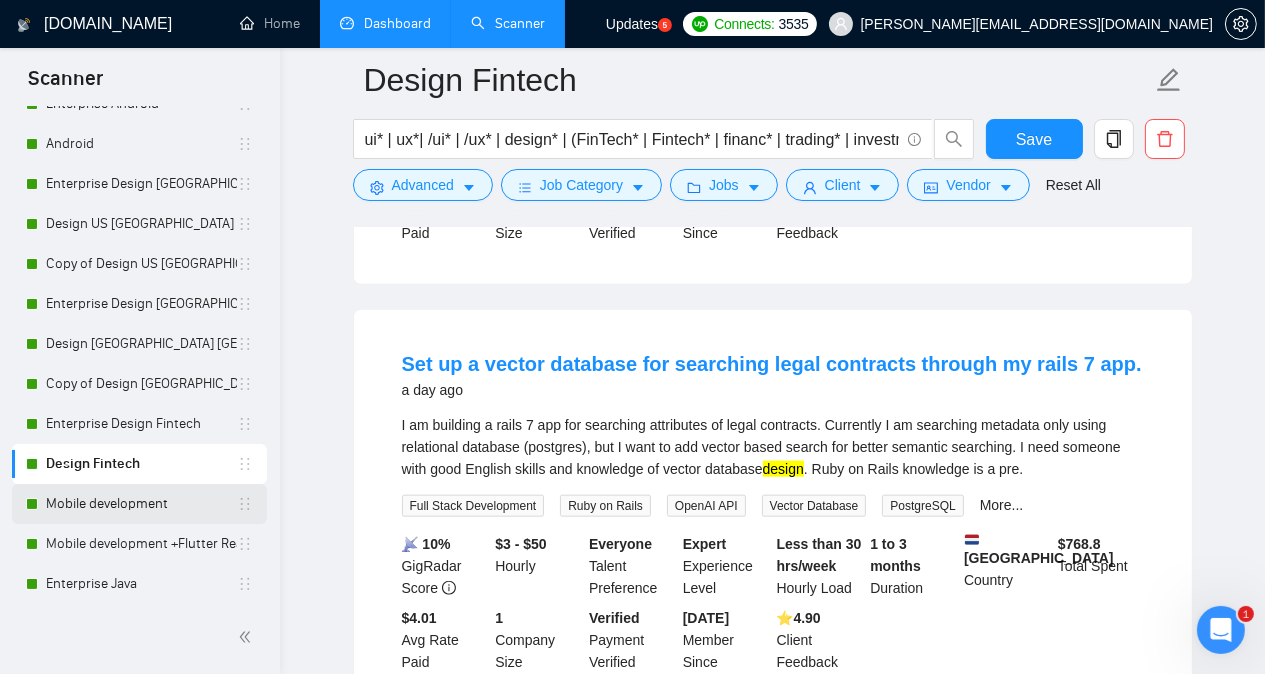 click on "Mobile development" at bounding box center (141, 504) 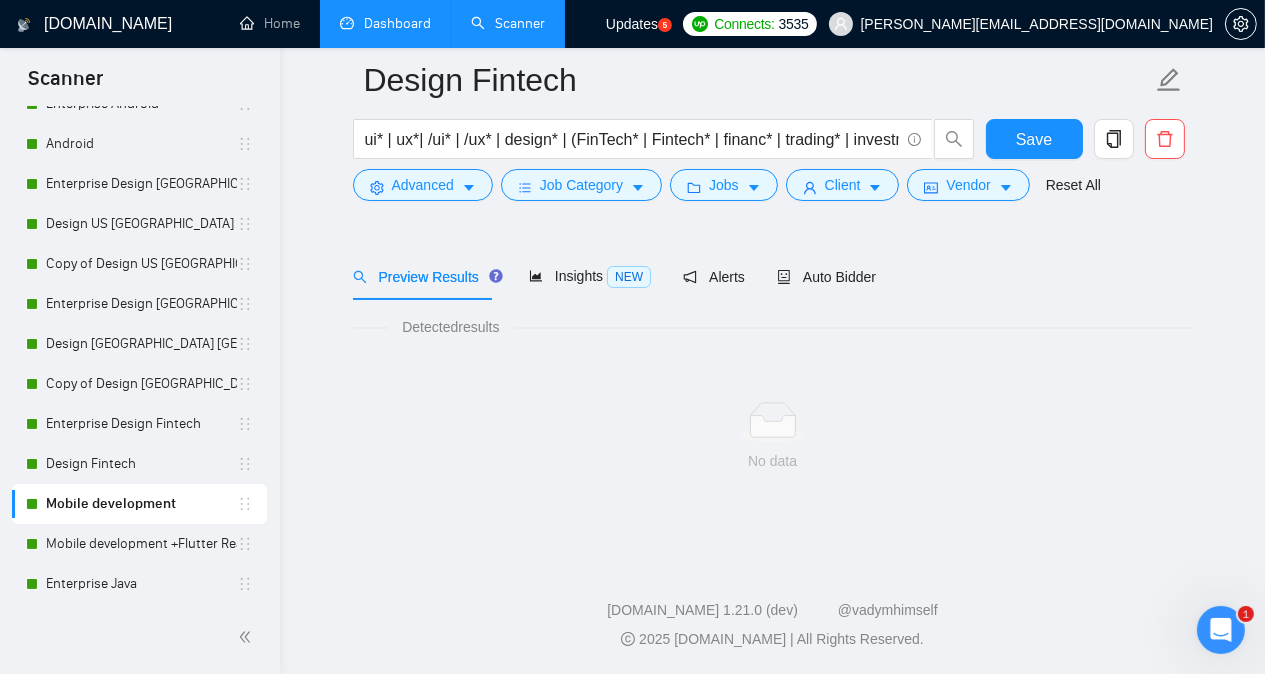 scroll, scrollTop: 55, scrollLeft: 0, axis: vertical 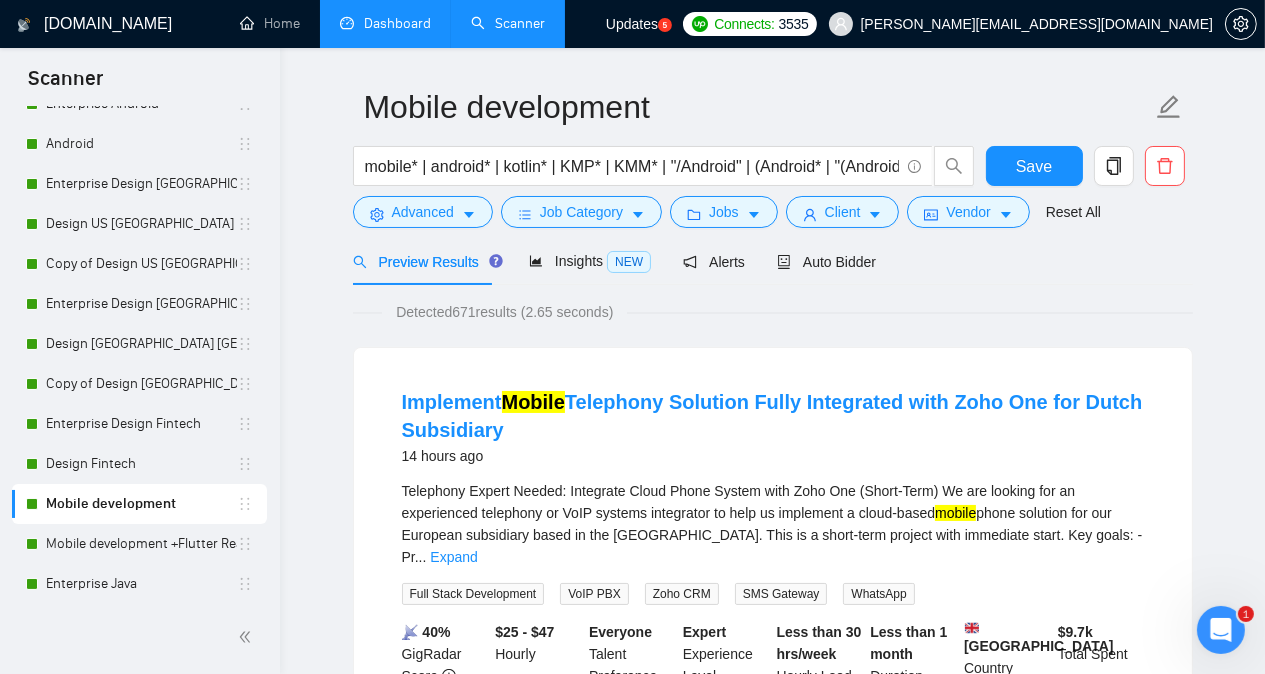 click on "Telephony Expert Needed: Integrate Cloud Phone System with Zoho One (Short-Term)
We are looking for an experienced telephony or VoIP systems integrator to help us implement a cloud-based  mobile  phone solution for our European subsidiary based in [GEOGRAPHIC_DATA]. This is a short-term project with immediate start.
Key goals:
- Pr ... Expand" at bounding box center (773, 524) 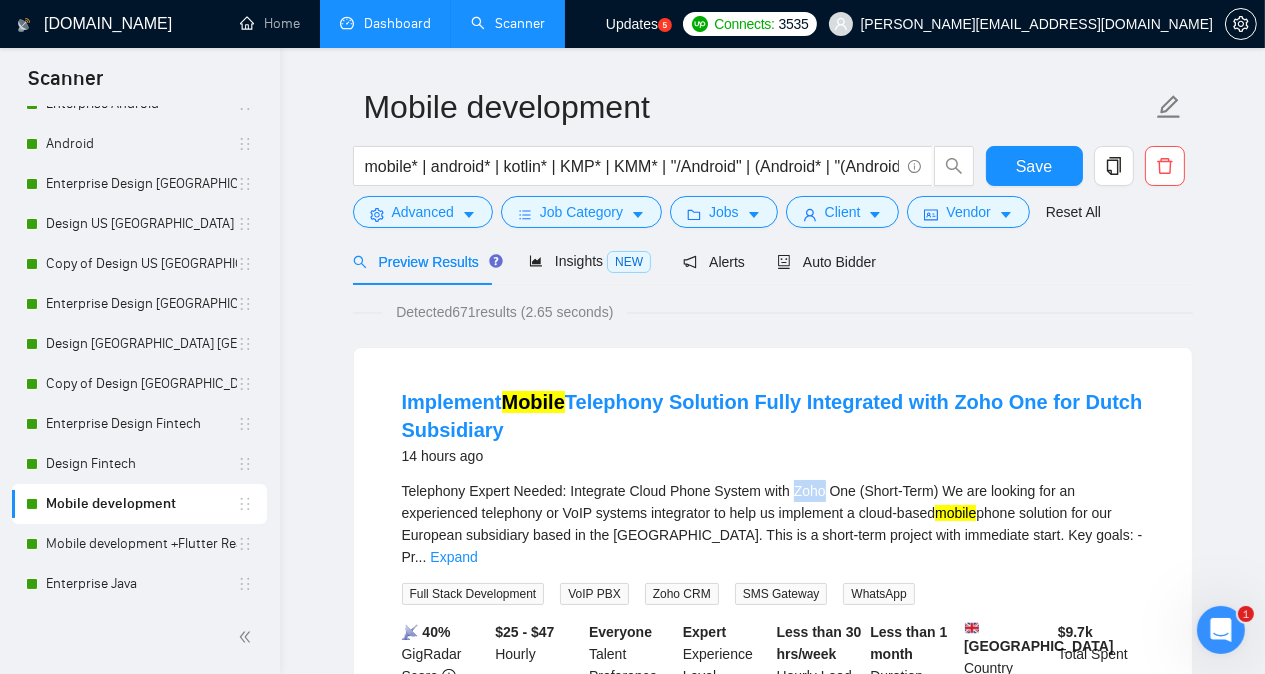click on "Telephony Expert Needed: Integrate Cloud Phone System with Zoho One (Short-Term)
We are looking for an experienced telephony or VoIP systems integrator to help us implement a cloud-based  mobile  phone solution for our European subsidiary based in [GEOGRAPHIC_DATA]. This is a short-term project with immediate start.
Key goals:
- Pr ... Expand" at bounding box center [773, 524] 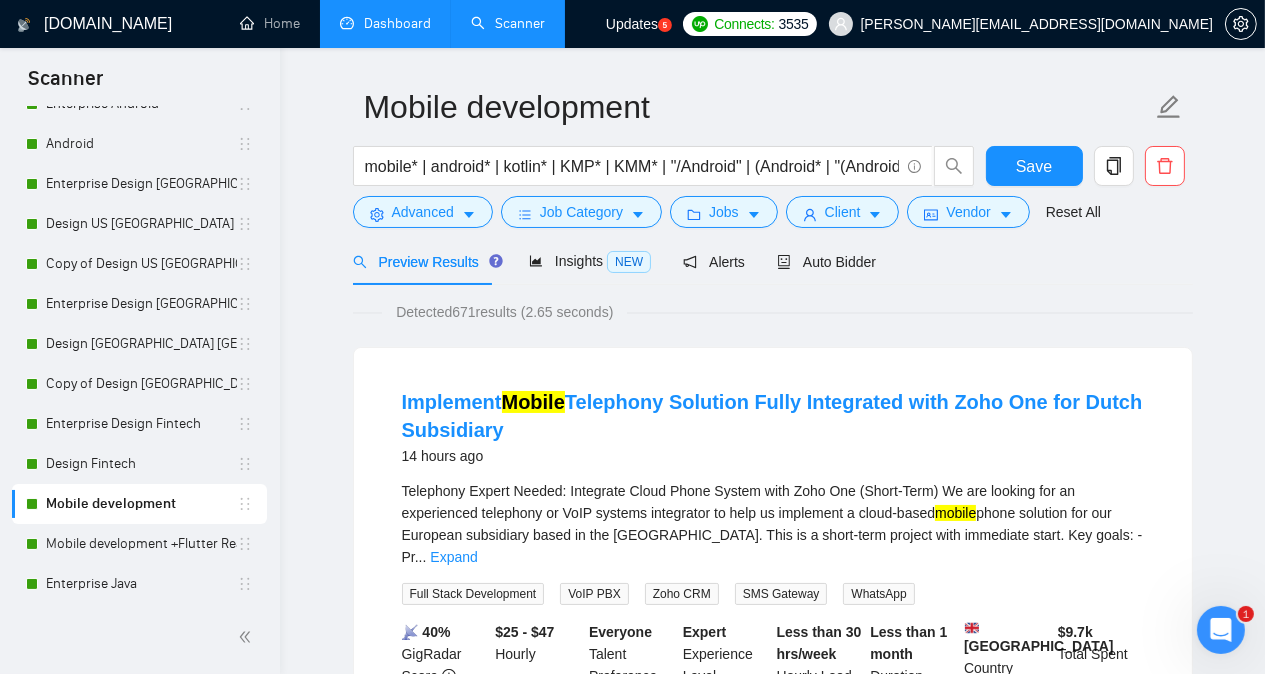 click on "Mobile development mobile* | android* | kotlin* | KMP* | KMM* | "/Android" | (Android* | "(Android)" | "/Kotlin" | "(Kotlin" | "(Kotlin)" | ios* | swift* | swiftui* | xcode* | iphone* | Apple* | smartphone* | "smart phone" Save Advanced   Job Category   Jobs   Client   Vendor   Reset All Preview Results Insights NEW Alerts Auto Bidder Detected   671  results   (2.65 seconds) Implement  Mobile  Telephony Solution Fully Integrated with Zoho One for Dutch Subsidiary 14 hours ago Telephony Expert Needed: Integrate Cloud Phone System with Zoho One (Short-Term)
We are looking for an experienced telephony or VoIP systems integrator to help us implement a cloud-based  mobile  phone solution for our European subsidiary based in the [GEOGRAPHIC_DATA]. This is a short-term project with immediate start.
Key goals:
- Pr ... Expand Full Stack Development VoIP PBX Zoho CRM SMS Gateway WhatsApp 📡   40% GigRadar Score   $25 - $47 Hourly Everyone Talent Preference Expert Experience Level Less than 30 hrs/week Hourly Load   $" at bounding box center [772, 2437] 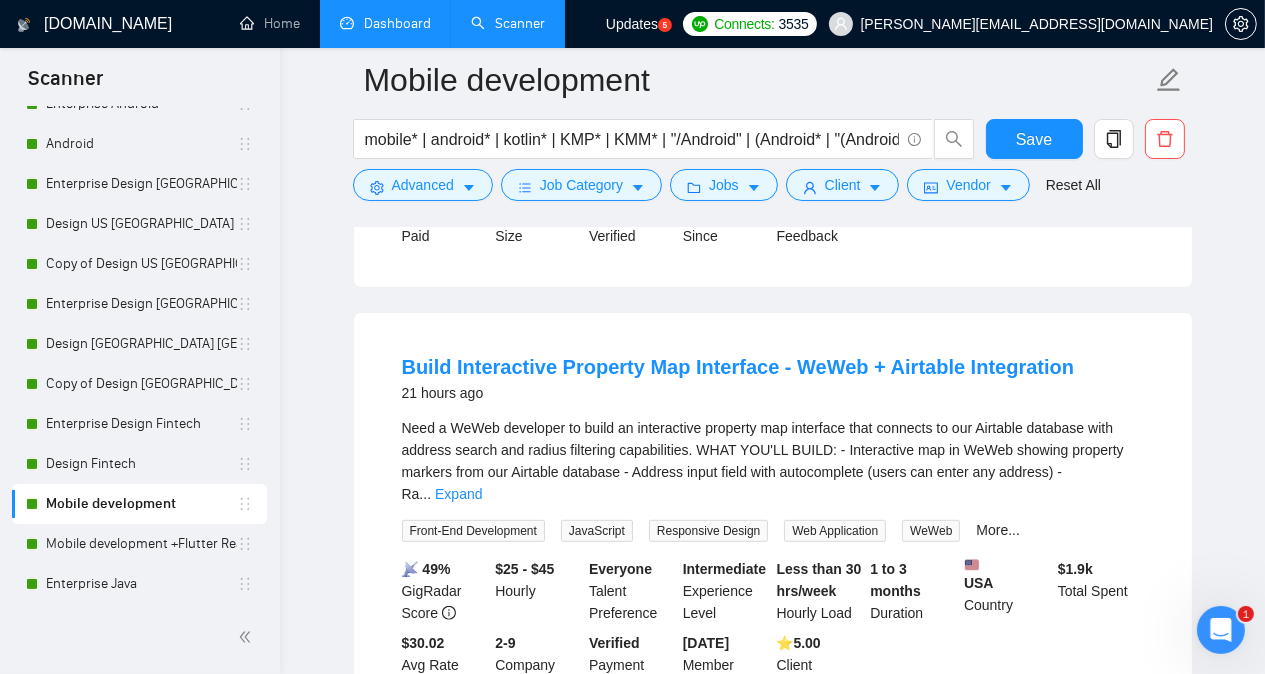 scroll, scrollTop: 1015, scrollLeft: 0, axis: vertical 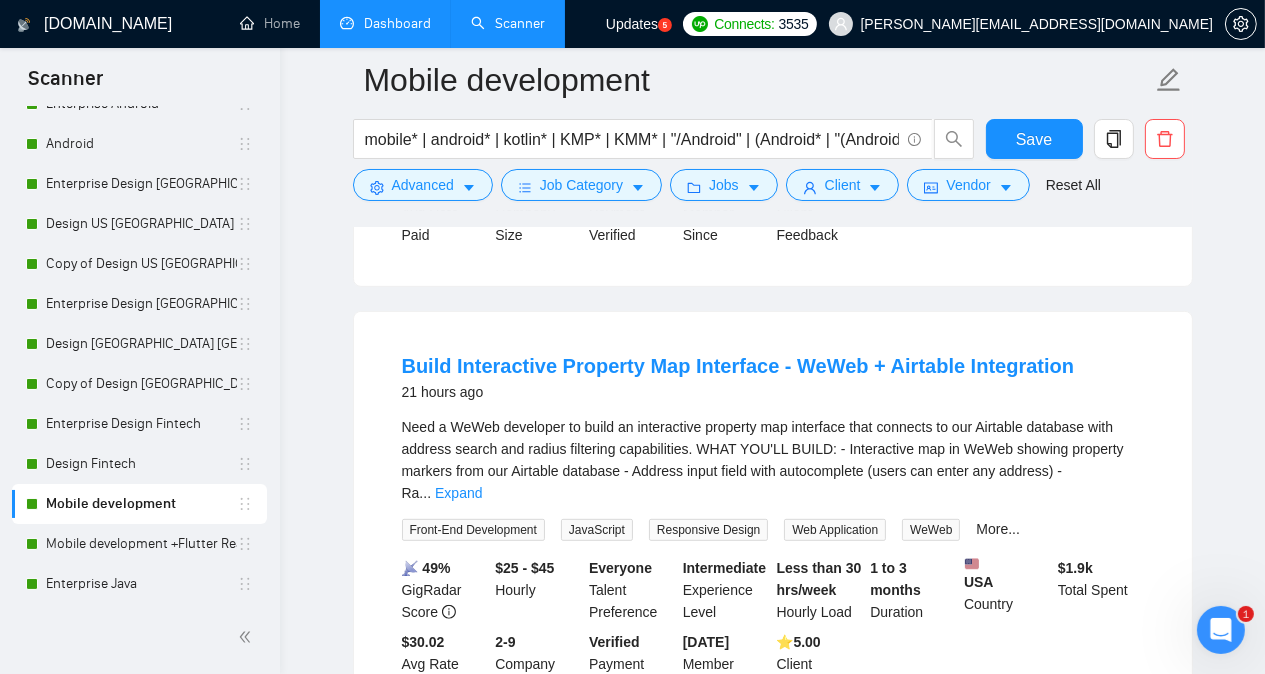 click on "Need a WeWeb developer to build an interactive property map interface that connects to our Airtable database with address search and radius filtering capabilities.
WHAT YOU'LL BUILD:
- Interactive map in WeWeb showing property markers from our Airtable database
- Address input field with autocomplete (users can enter any address)
- Ra ... Expand" at bounding box center (773, 460) 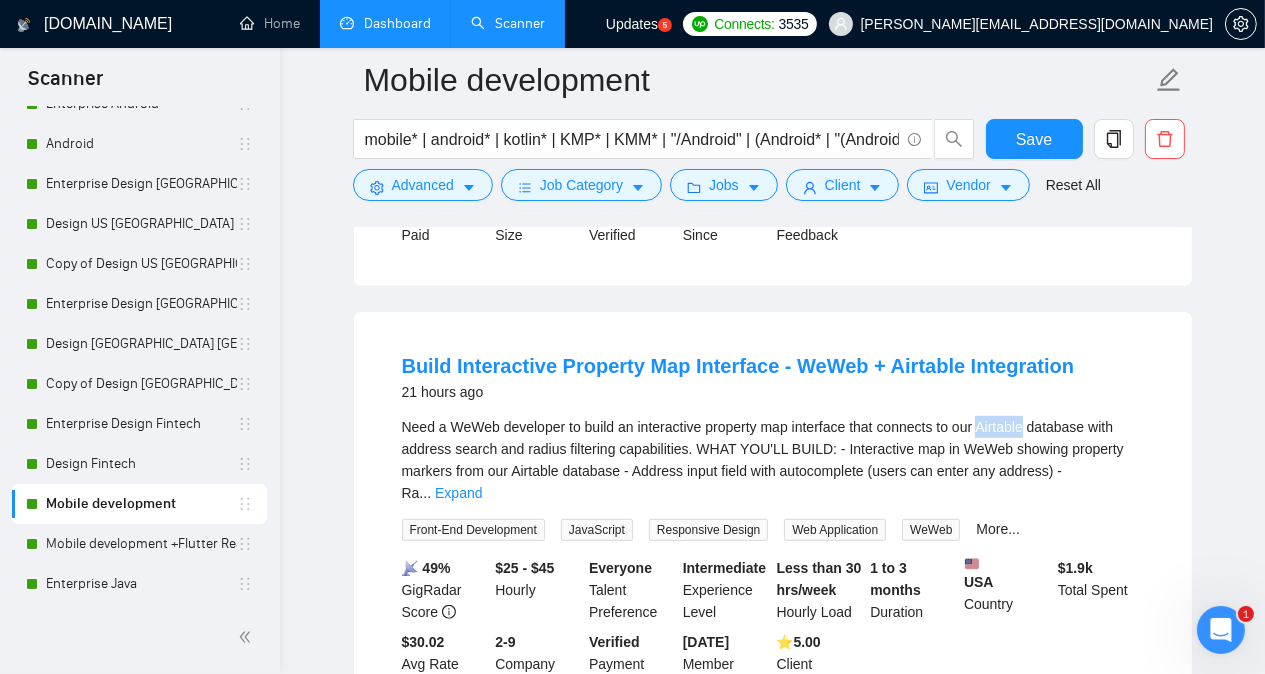 click on "Need a WeWeb developer to build an interactive property map interface that connects to our Airtable database with address search and radius filtering capabilities.
WHAT YOU'LL BUILD:
- Interactive map in WeWeb showing property markers from our Airtable database
- Address input field with autocomplete (users can enter any address)
- Ra ... Expand" at bounding box center (773, 460) 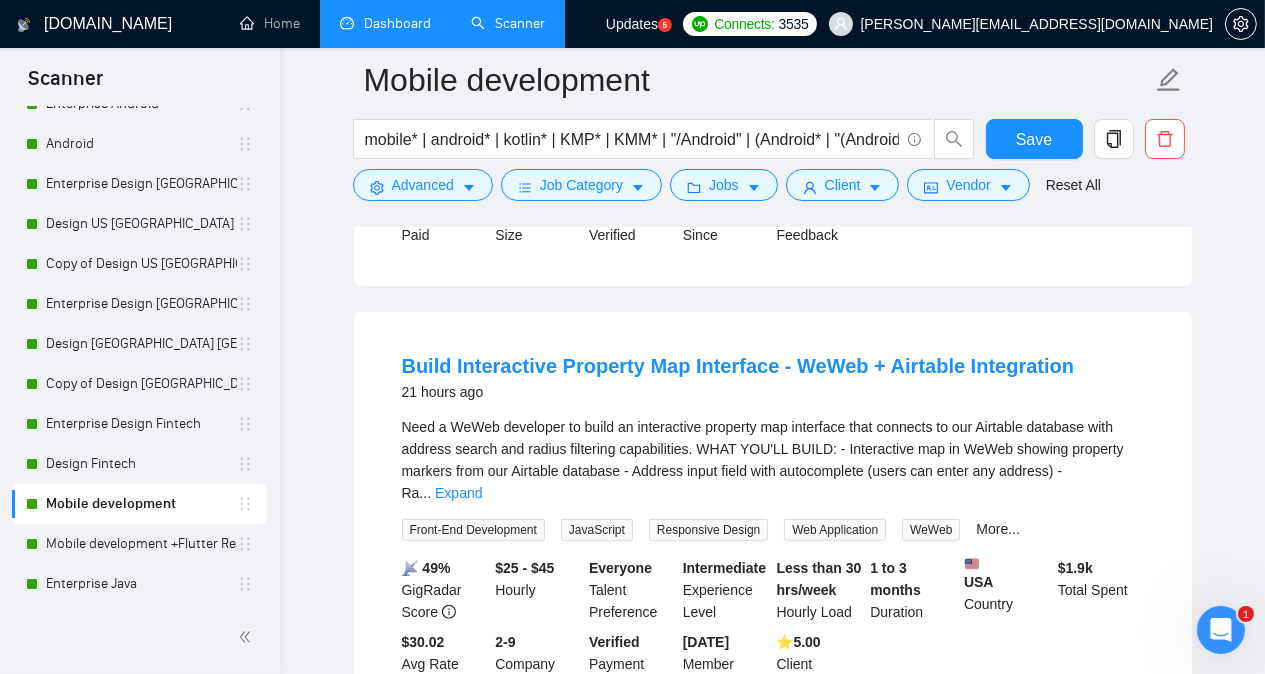 click on "Mobile development mobile* | android* | kotlin* | KMP* | KMM* | "/Android" | (Android* | "(Android)" | "/Kotlin" | "(Kotlin" | "(Kotlin)" | ios* | swift* | swiftui* | xcode* | iphone* | Apple* | smartphone* | "smart phone" Save Advanced   Job Category   Jobs   Client   Vendor   Reset All Preview Results Insights NEW Alerts Auto Bidder Detected   671  results   (2.65 seconds) Implement  Mobile  Telephony Solution Fully Integrated with Zoho One for Dutch Subsidiary 14 hours ago Telephony Expert Needed: Integrate Cloud Phone System with Zoho One (Short-Term)
We are looking for an experienced telephony or VoIP systems integrator to help us implement a cloud-based  mobile  phone solution for our European subsidiary based in the [GEOGRAPHIC_DATA]. This is a short-term project with immediate start.
Key goals:
- Pr ... Expand Full Stack Development VoIP PBX Zoho CRM SMS Gateway WhatsApp 📡   40% GigRadar Score   $25 - $47 Hourly Everyone Talent Preference Expert Experience Level Less than 30 hrs/week Hourly Load   $" at bounding box center (772, 1485) 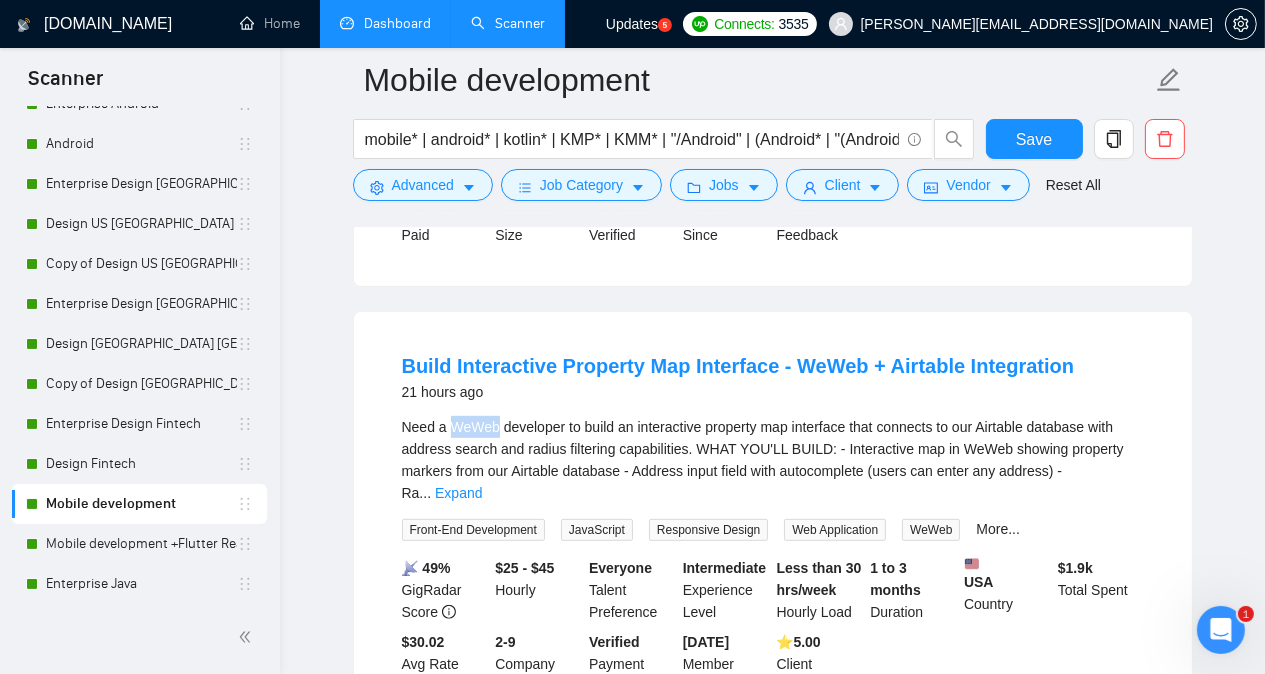 click on "Need a WeWeb developer to build an interactive property map interface that connects to our Airtable database with address search and radius filtering capabilities.
WHAT YOU'LL BUILD:
- Interactive map in WeWeb showing property markers from our Airtable database
- Address input field with autocomplete (users can enter any address)
- Ra ... Expand" at bounding box center [773, 460] 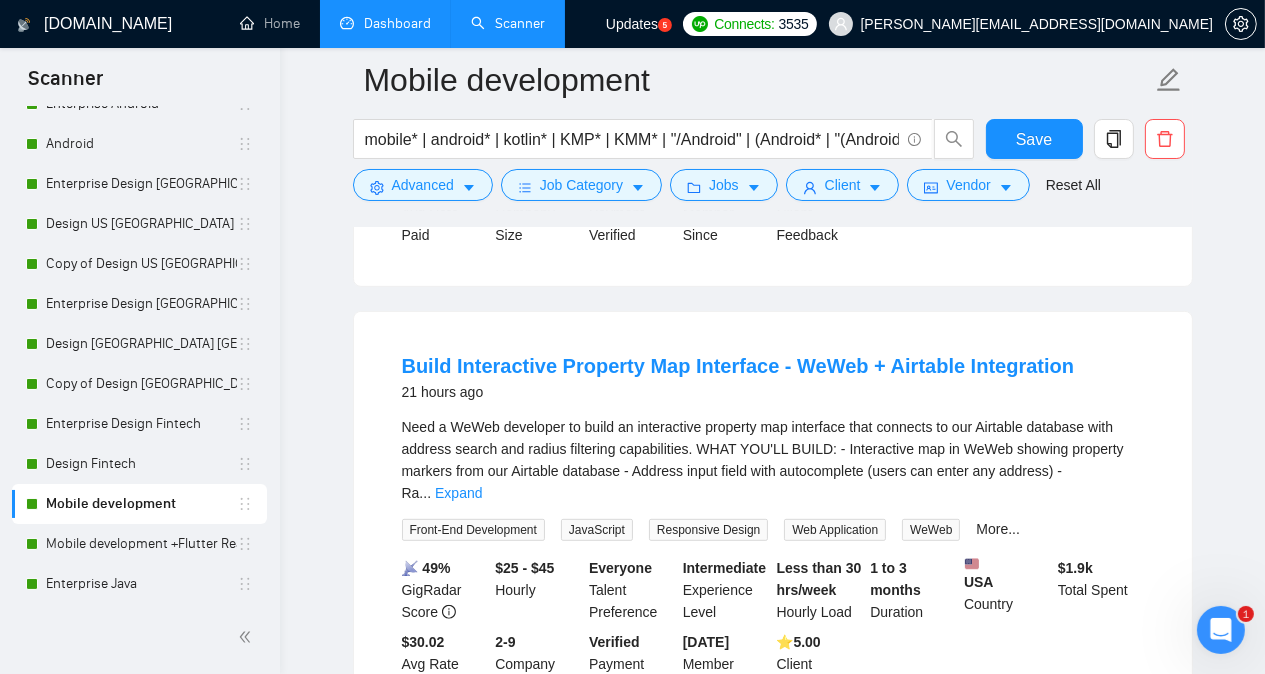 click on "Mobile development mobile* | android* | kotlin* | KMP* | KMM* | "/Android" | (Android* | "(Android)" | "/Kotlin" | "(Kotlin" | "(Kotlin)" | ios* | swift* | swiftui* | xcode* | iphone* | Apple* | smartphone* | "smart phone" Save Advanced   Job Category   Jobs   Client   Vendor   Reset All Preview Results Insights NEW Alerts Auto Bidder Detected   671  results   (2.65 seconds) Implement  Mobile  Telephony Solution Fully Integrated with Zoho One for Dutch Subsidiary 14 hours ago Telephony Expert Needed: Integrate Cloud Phone System with Zoho One (Short-Term)
We are looking for an experienced telephony or VoIP systems integrator to help us implement a cloud-based  mobile  phone solution for our European subsidiary based in the [GEOGRAPHIC_DATA]. This is a short-term project with immediate start.
Key goals:
- Pr ... Expand Full Stack Development VoIP PBX Zoho CRM SMS Gateway WhatsApp 📡   40% GigRadar Score   $25 - $47 Hourly Everyone Talent Preference Expert Experience Level Less than 30 hrs/week Hourly Load   $" at bounding box center [772, 1485] 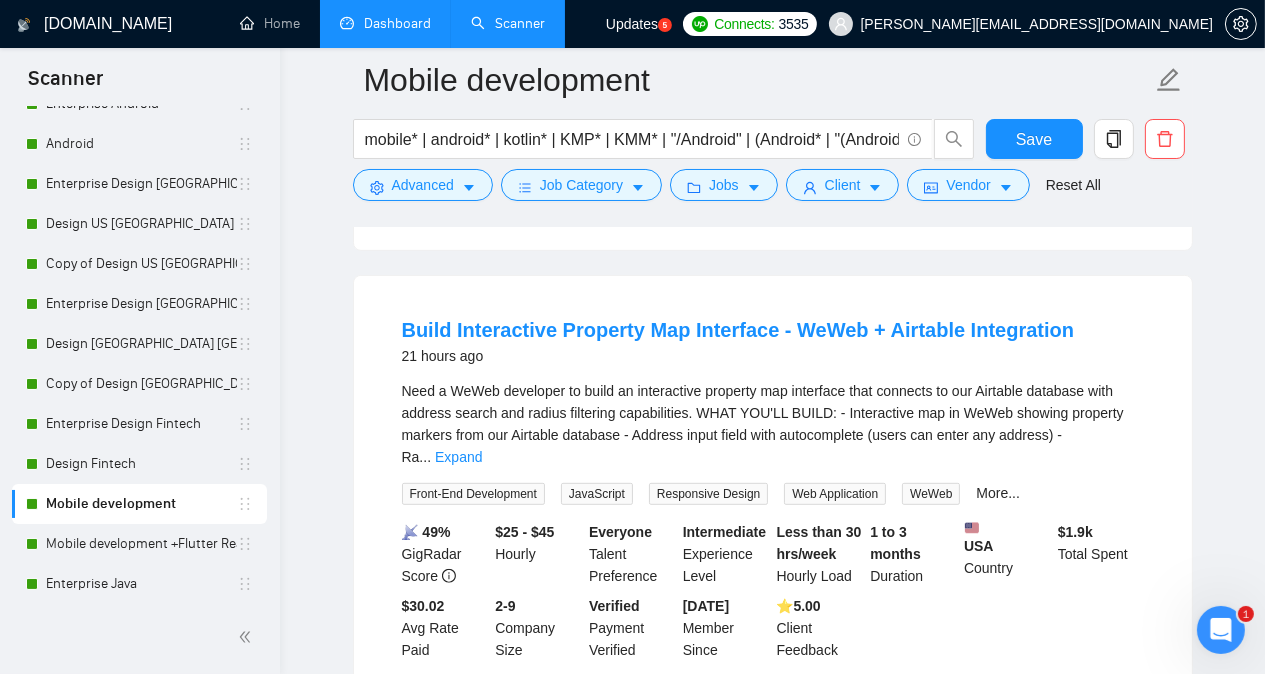 scroll, scrollTop: 1055, scrollLeft: 0, axis: vertical 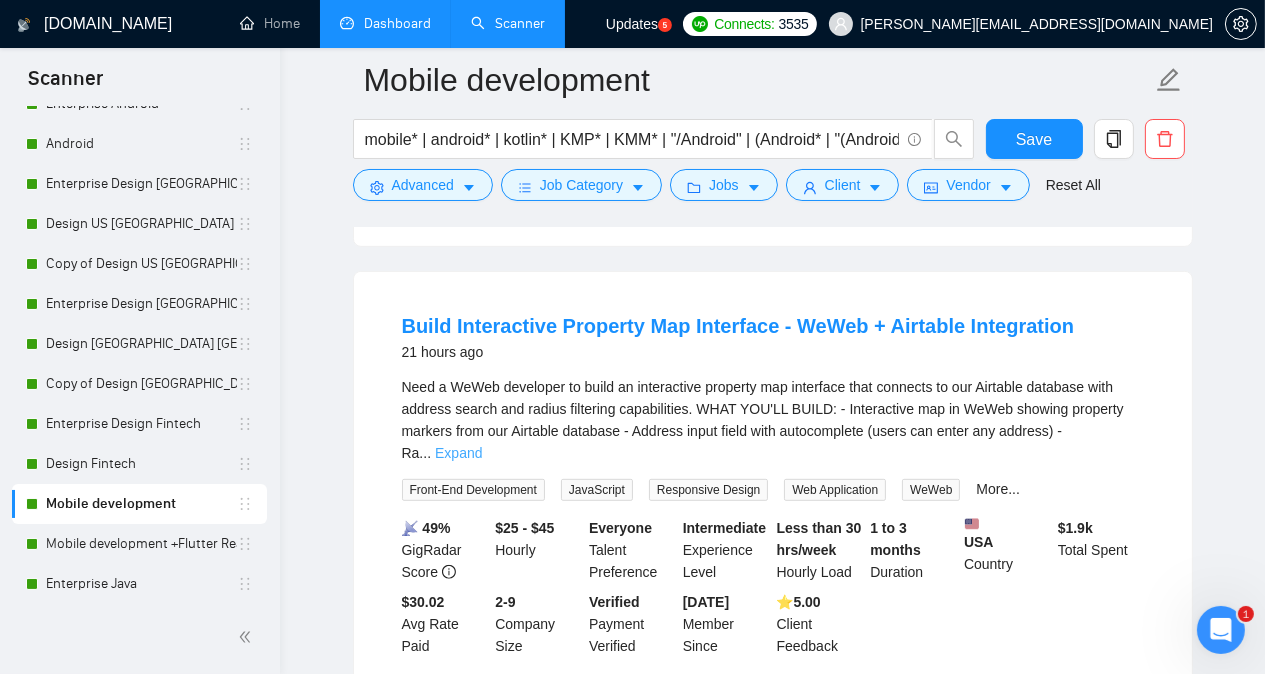 click on "Expand" at bounding box center (458, 453) 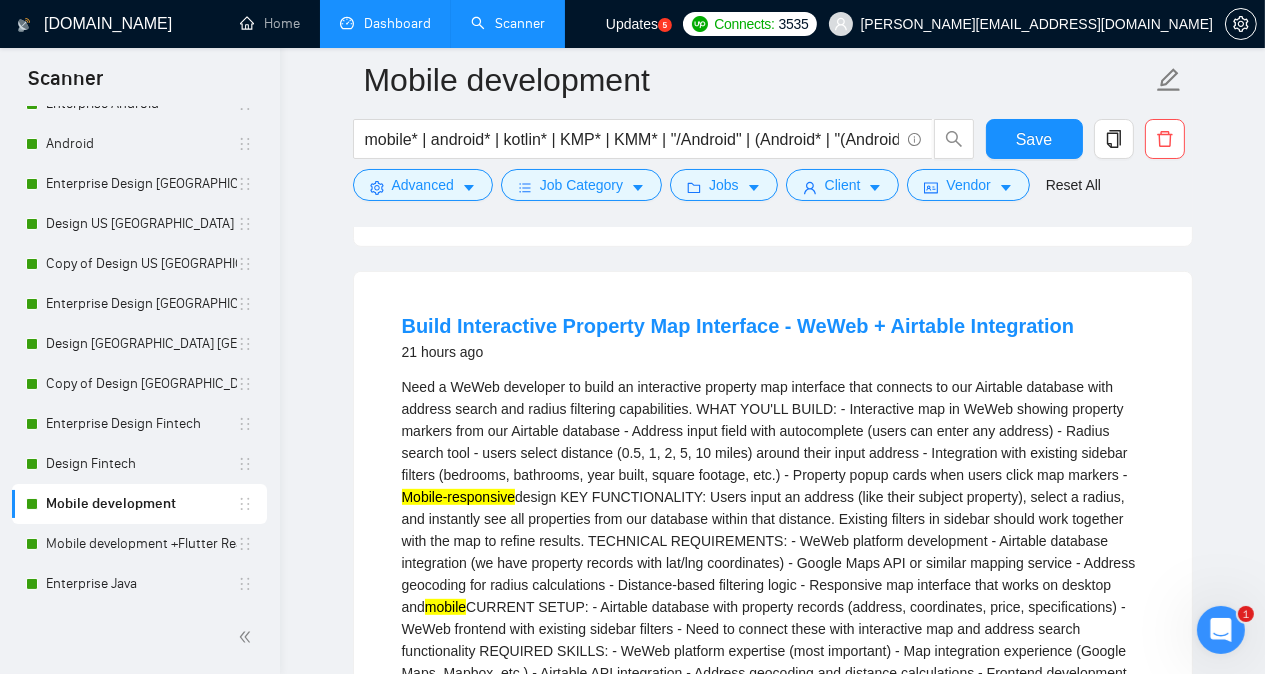 click on "Mobile development mobile* | android* | kotlin* | KMP* | KMM* | "/Android" | (Android* | "(Android)" | "/Kotlin" | "(Kotlin" | "(Kotlin)" | ios* | swift* | swiftui* | xcode* | iphone* | Apple* | smartphone* | "smart phone" Save Advanced   Job Category   Jobs   Client   Vendor   Reset All Preview Results Insights NEW Alerts Auto Bidder Detected   671  results   (2.65 seconds) Implement  Mobile  Telephony Solution Fully Integrated with Zoho One for Dutch Subsidiary 14 hours ago Telephony Expert Needed: Integrate Cloud Phone System with Zoho One (Short-Term)
We are looking for an experienced telephony or VoIP systems integrator to help us implement a cloud-based  mobile  phone solution for our European subsidiary based in the [GEOGRAPHIC_DATA]. This is a short-term project with immediate start.
Key goals:
- Pr ... Expand Full Stack Development VoIP PBX Zoho CRM SMS Gateway WhatsApp 📡   40% GigRadar Score   $25 - $47 Hourly Everyone Talent Preference Expert Experience Level Less than 30 hrs/week Hourly Load   $" at bounding box center [772, 1588] 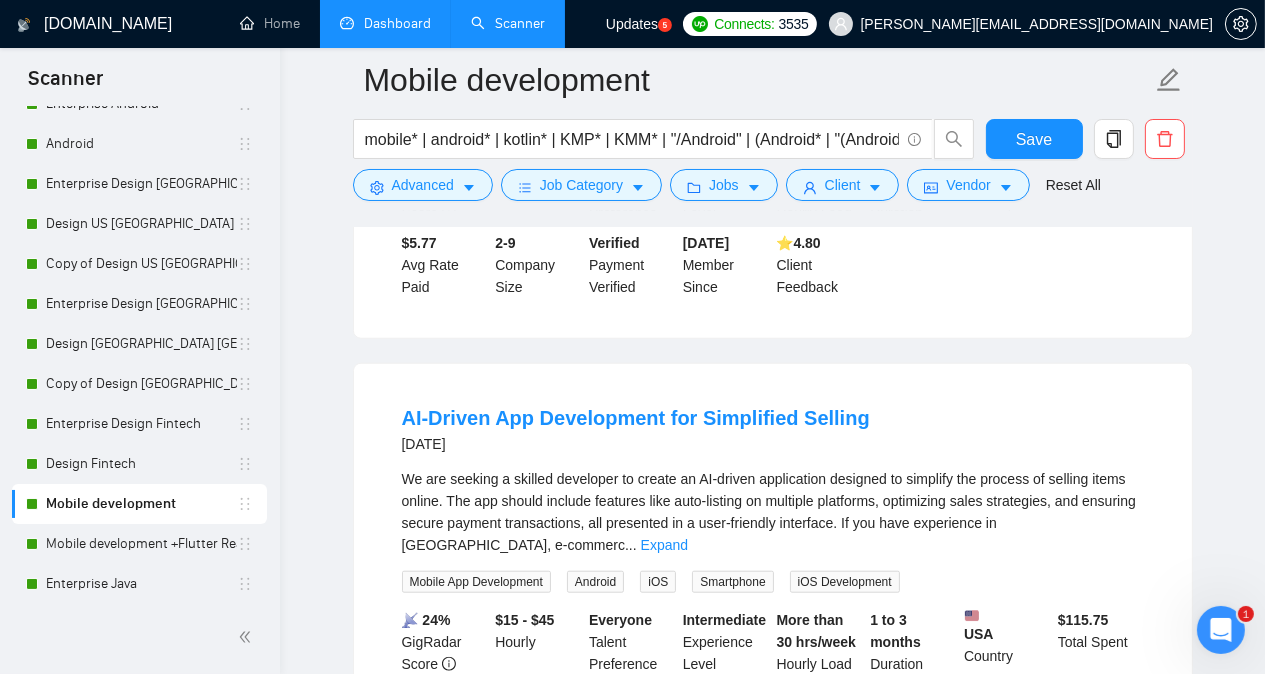 scroll, scrollTop: 2215, scrollLeft: 0, axis: vertical 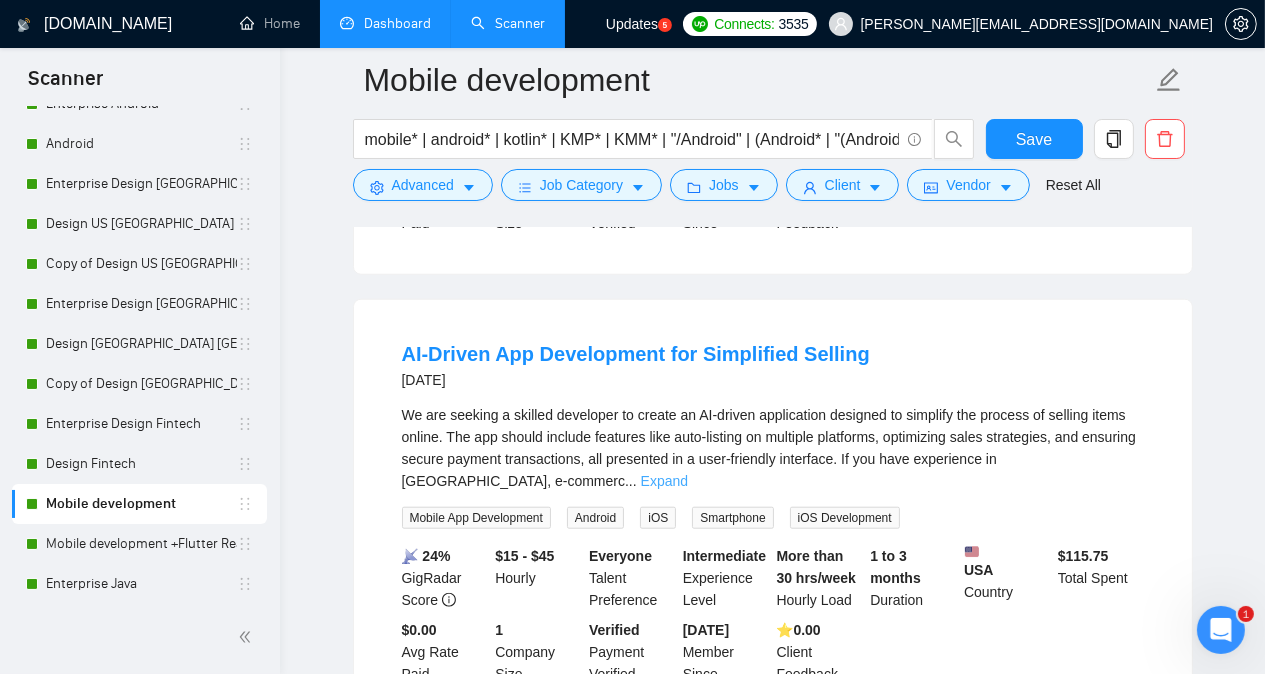click on "Expand" at bounding box center (664, 481) 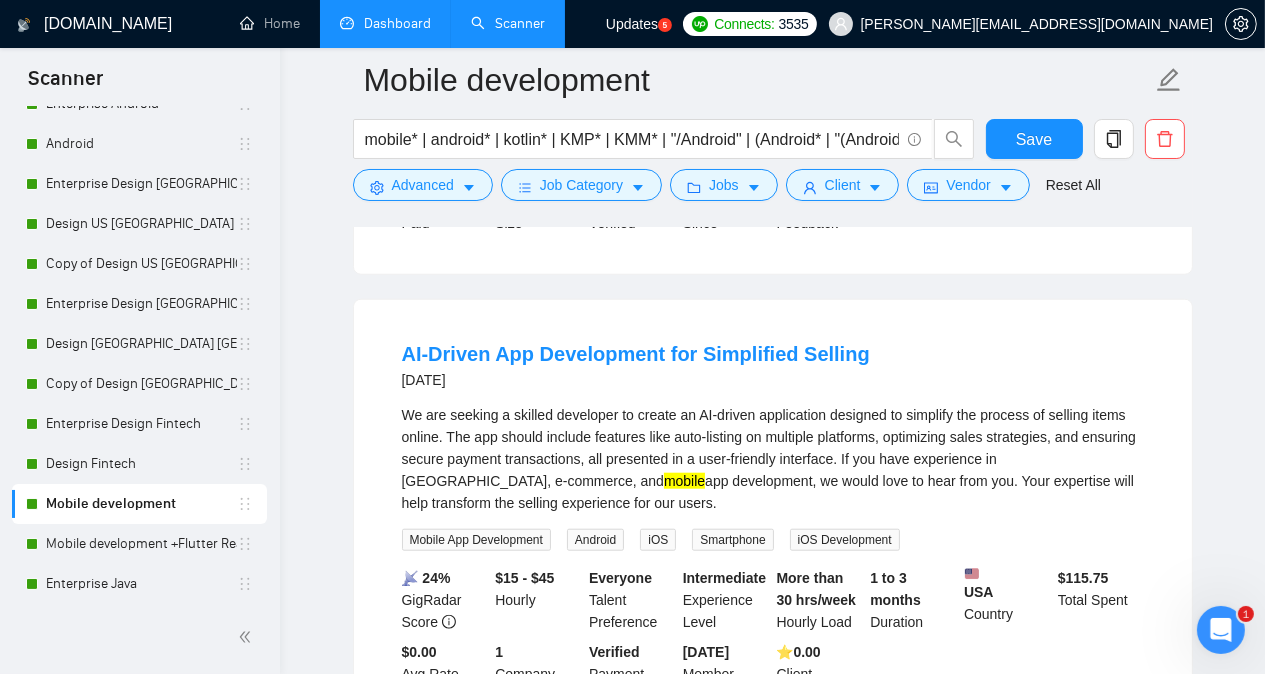 click on "[DOMAIN_NAME] Home Dashboard Scanner Updates
5
Connects: 3535 [PERSON_NAME][EMAIL_ADDRESS][DOMAIN_NAME] Mobile development mobile* | android* | kotlin* | KMP* | KMM* | "/Android" | (Android* | "(Android)" | "/Kotlin" | "(Kotlin" | "(Kotlin)" | ios* | swift* | swiftui* | xcode* | iphone* | Apple* | smartphone* | "smart phone" Save Advanced   Job Category   Jobs   Client   Vendor   Reset All Preview Results Insights NEW Alerts Auto Bidder Detected   671  results   (2.65 seconds) Implement  Mobile  Telephony Solution Fully Integrated with Zoho One for Dutch Subsidiary 14 hours ago Telephony Expert Needed: Integrate Cloud Phone System with Zoho One (Short-Term)
We are looking for an experienced telephony or VoIP systems integrator to help us implement a cloud-based  mobile  phone solution for our European subsidiary based in the [GEOGRAPHIC_DATA]. This is a short-term project with immediate start.
Key goals:
- Pr ... Expand Full Stack Development VoIP PBX Zoho CRM SMS Gateway 📡" at bounding box center [772, 476] 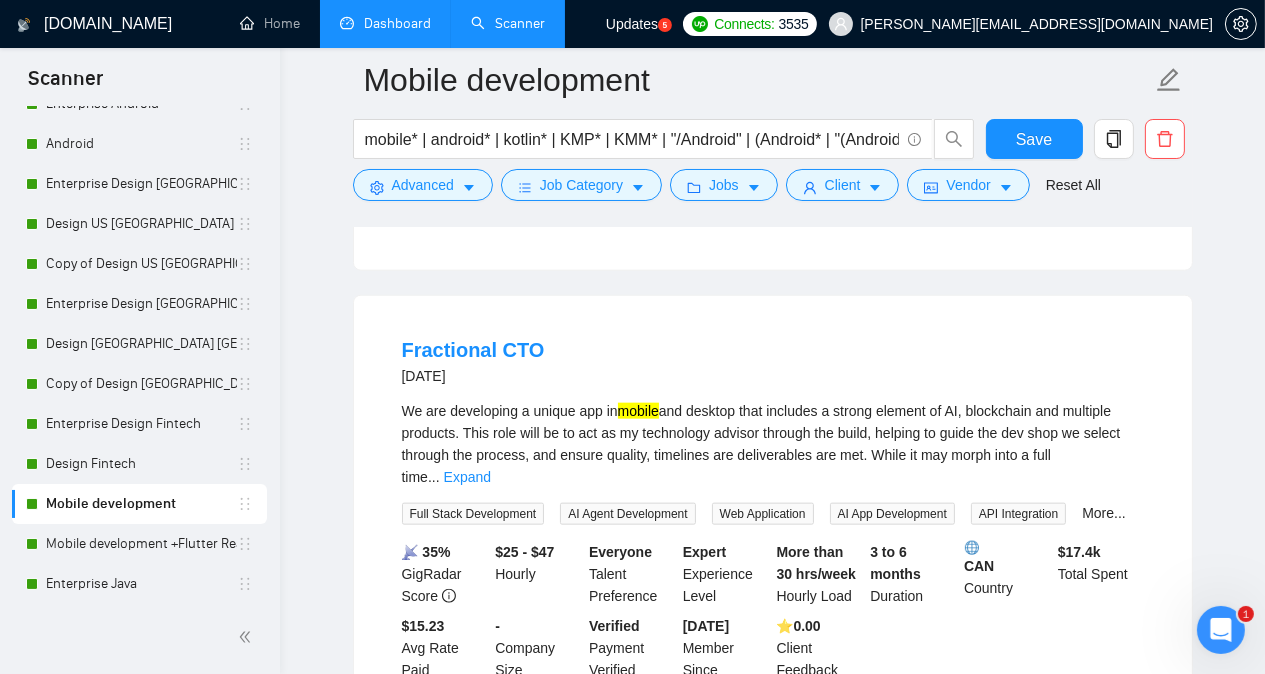 scroll, scrollTop: 2695, scrollLeft: 0, axis: vertical 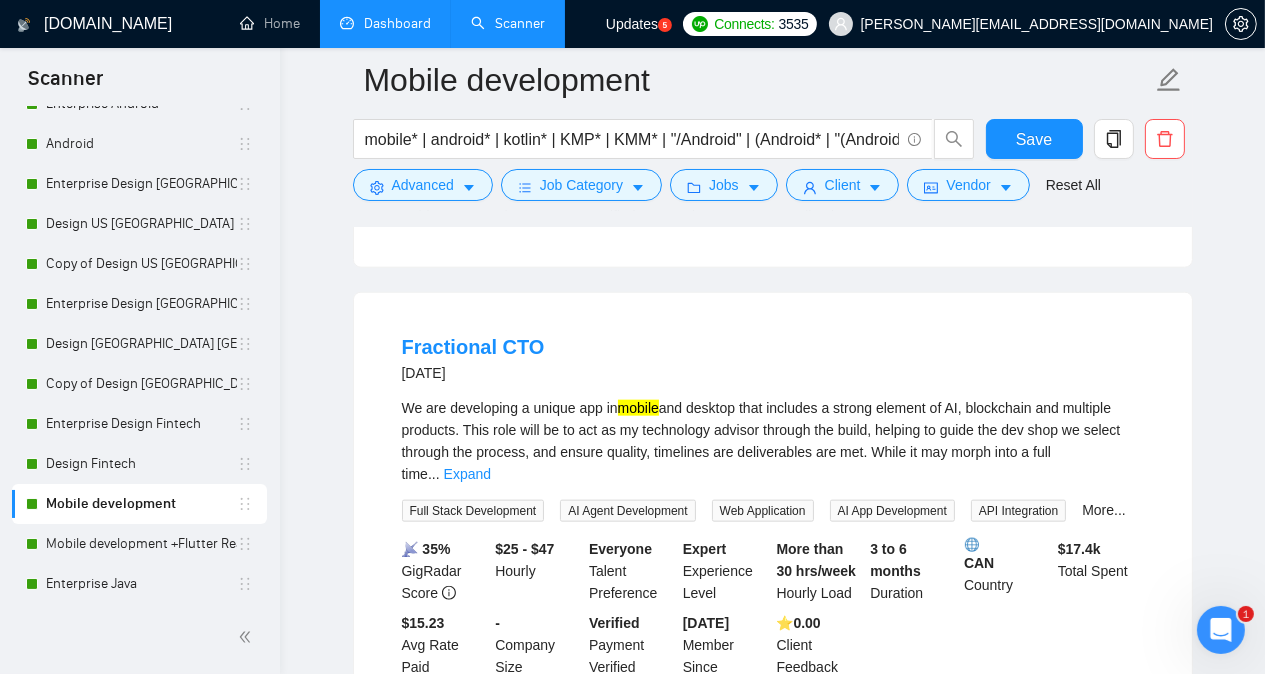 click on "Mobile development mobile* | android* | kotlin* | KMP* | KMM* | "/Android" | (Android* | "(Android)" | "/Kotlin" | "(Kotlin" | "(Kotlin)" | ios* | swift* | swiftui* | xcode* | iphone* | Apple* | smartphone* | "smart phone" Save Advanced   Job Category   Jobs   Client   Vendor   Reset All Preview Results Insights NEW Alerts Auto Bidder Detected   671  results   (2.65 seconds) Implement  Mobile  Telephony Solution Fully Integrated with Zoho One for Dutch Subsidiary 14 hours ago Telephony Expert Needed: Integrate Cloud Phone System with Zoho One (Short-Term)
We are looking for an experienced telephony or VoIP systems integrator to help us implement a cloud-based  mobile  phone solution for our European subsidiary based in the [GEOGRAPHIC_DATA]. This is a short-term project with immediate start.
Key goals:
- Pr ... Expand Full Stack Development VoIP PBX Zoho CRM SMS Gateway WhatsApp 📡   40% GigRadar Score   $25 - $47 Hourly Everyone Talent Preference Expert Experience Level Less than 30 hrs/week Hourly Load   $" at bounding box center (772, -41) 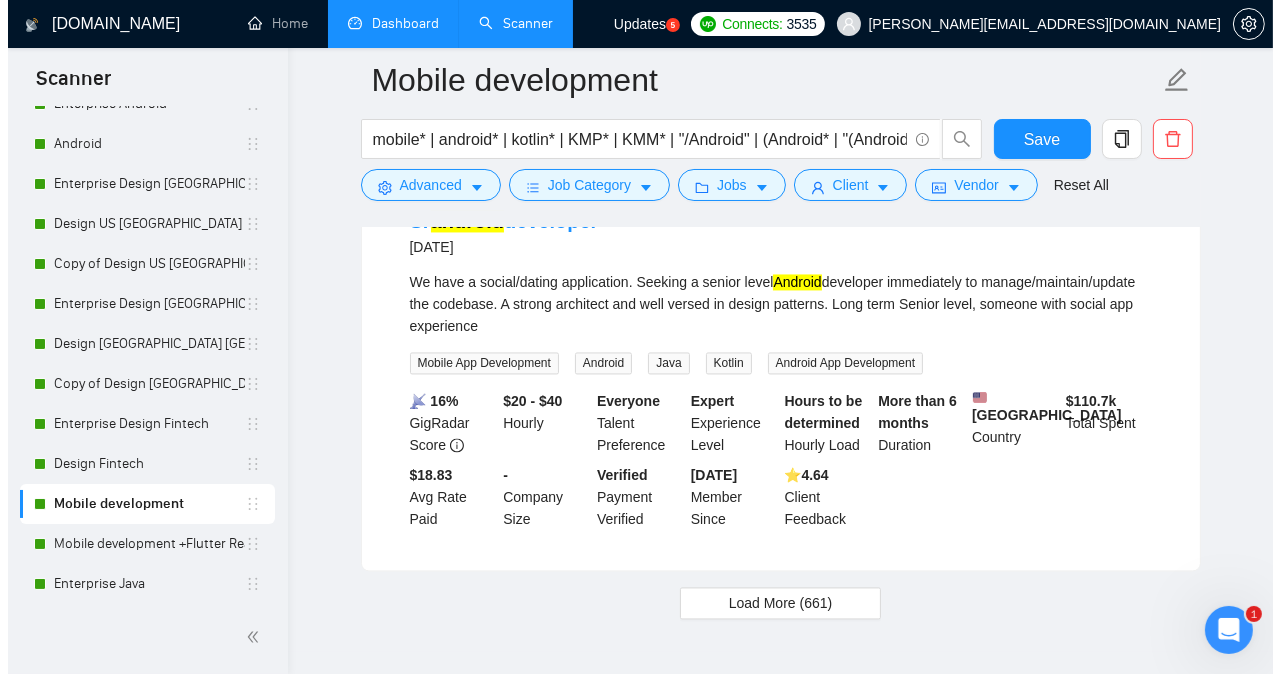 scroll, scrollTop: 4673, scrollLeft: 0, axis: vertical 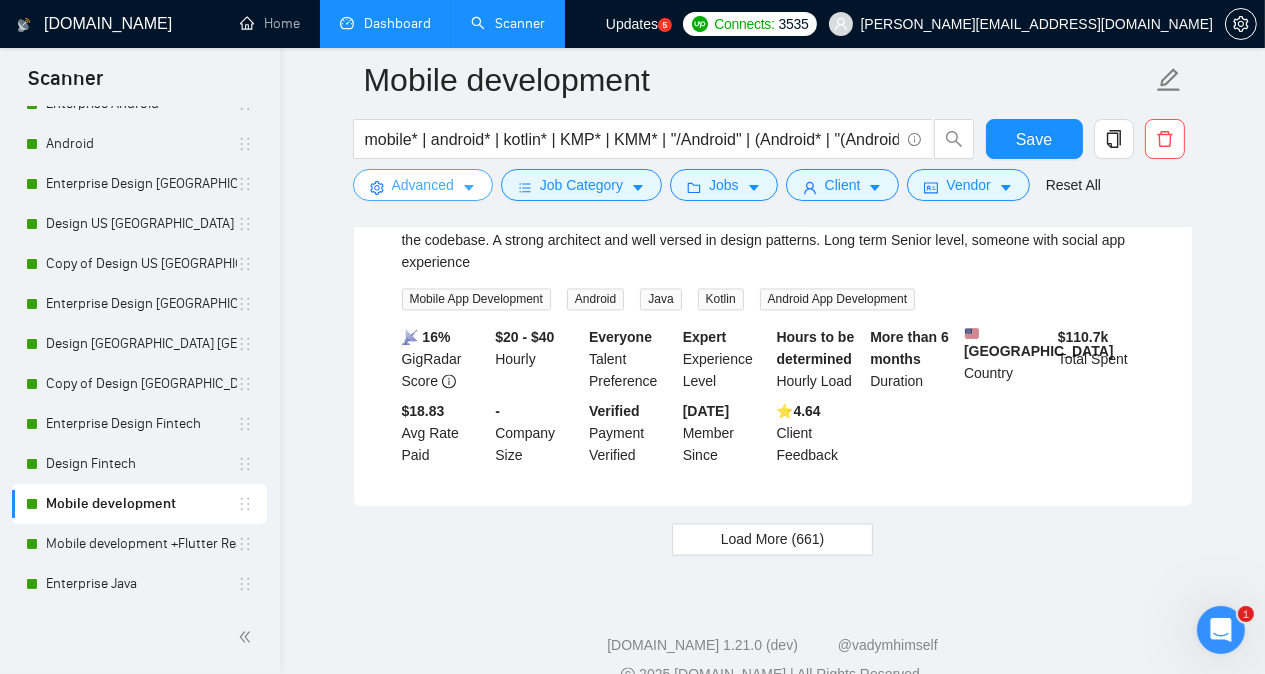 click on "Advanced" at bounding box center [423, 185] 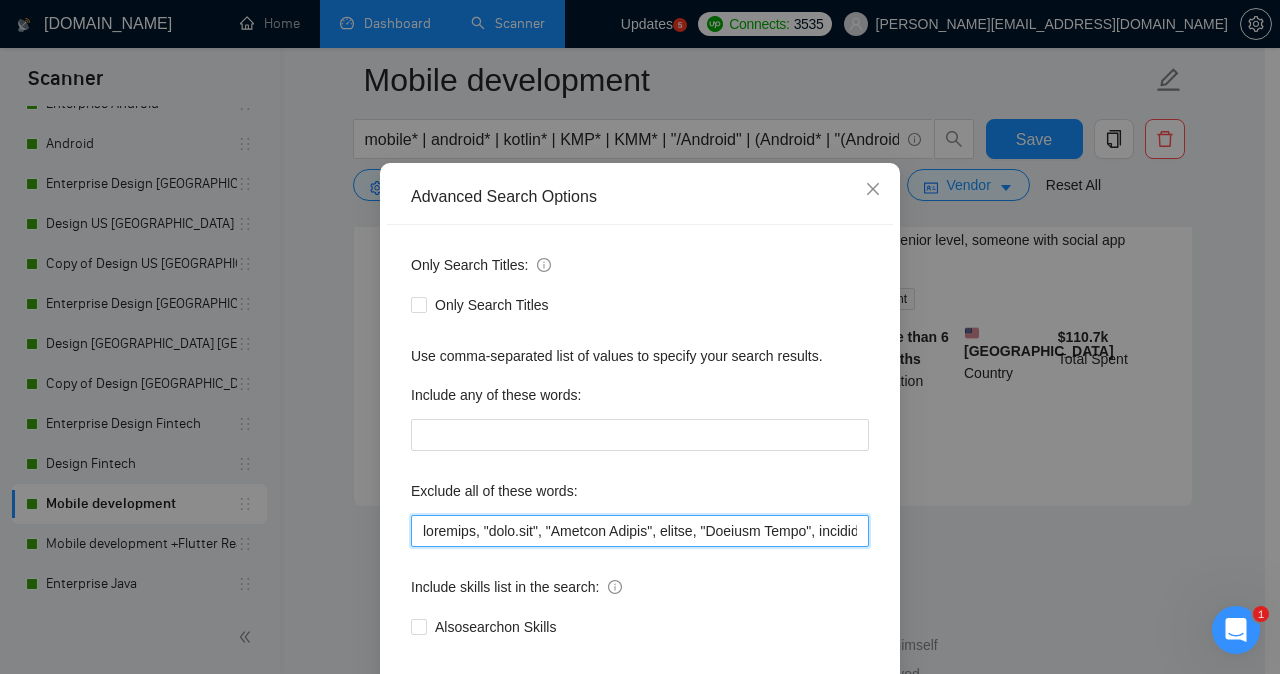 click at bounding box center (640, 531) 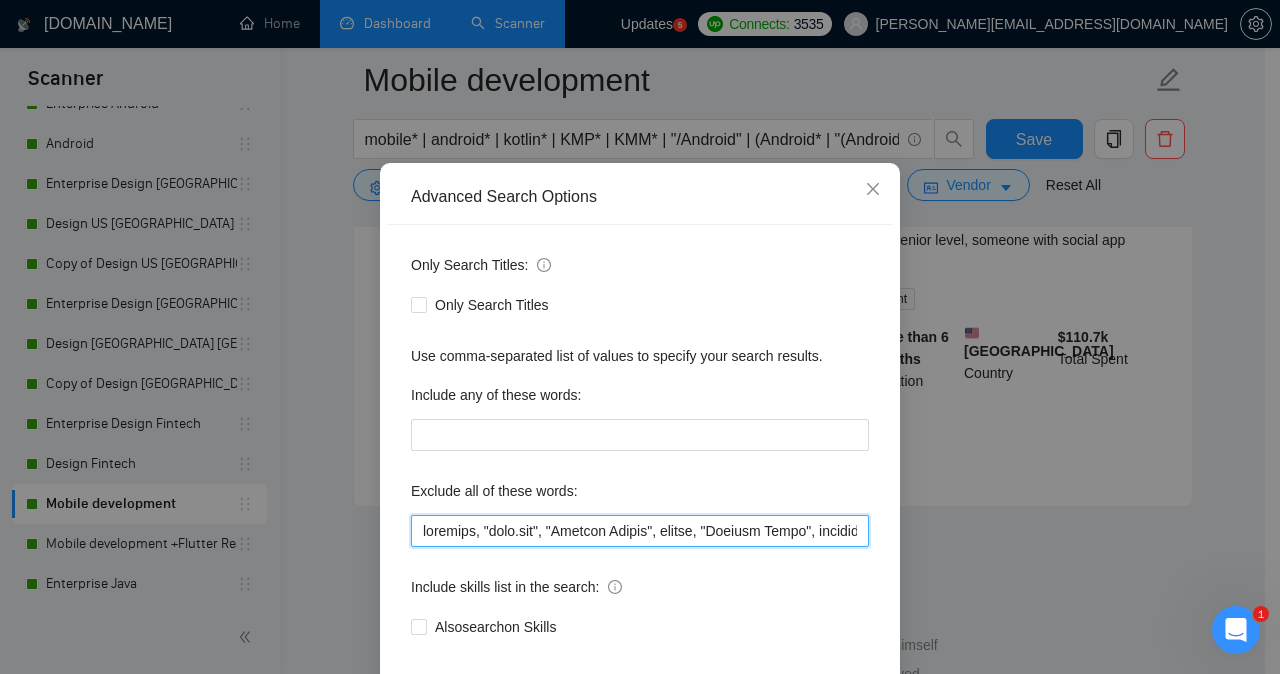 paste on "Zoho, Airtable, WeWeb," 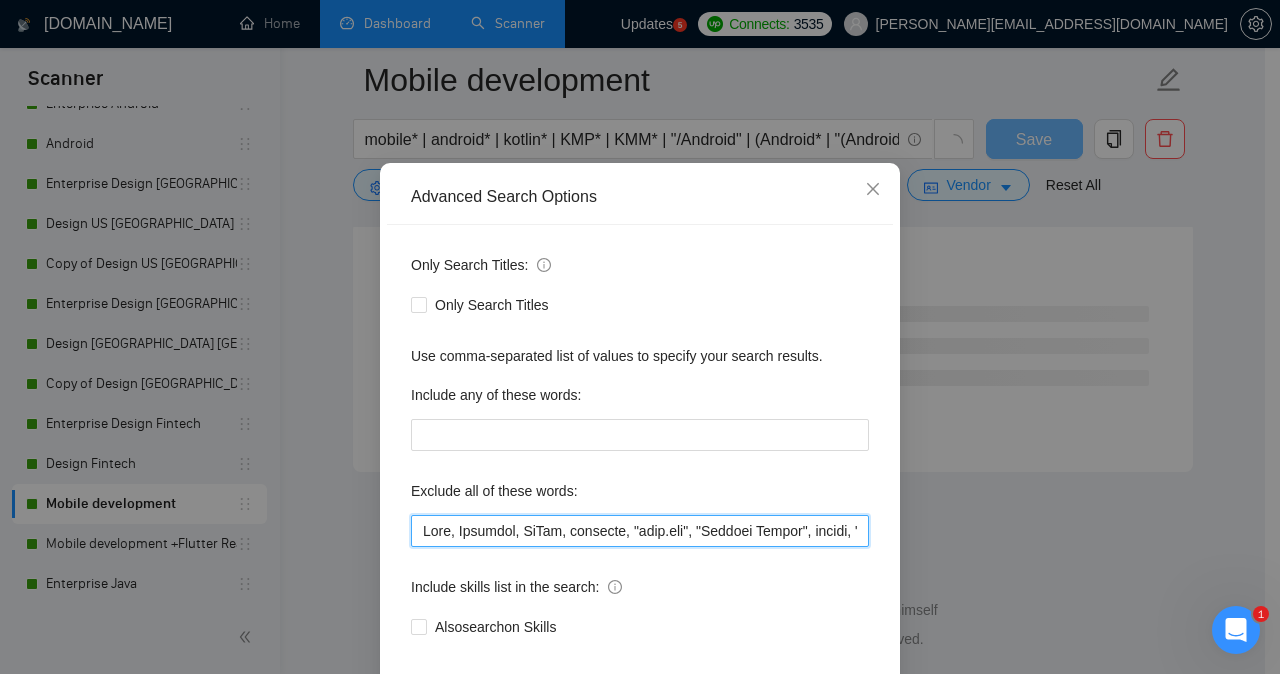 scroll, scrollTop: 2661, scrollLeft: 0, axis: vertical 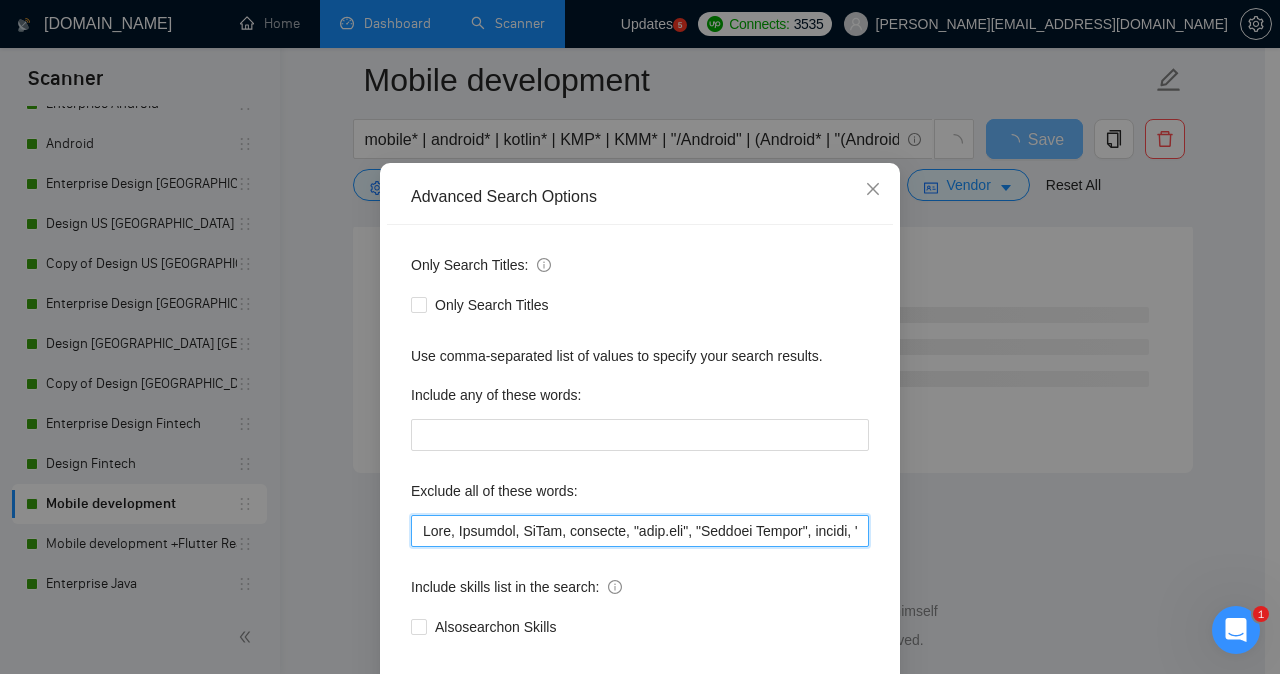 type on "Zoho, Airtable, WeWeb, firmware, "[DOMAIN_NAME]", "Product Design", ffmpeg, "Project Scrum", refactor*, Alpaca, nft, "Website Developer/Designer", "Graphical Design", Netlify, "front end", "react developer", "Integration Specialist", Replit, RevenueCat, PowerApps, SharePoint, ComfyUI, "Architecture Specialist", "UI Design", Ruby, "software engineer", HTML, Draftbit, AOSP, "AI/ML", ML, D365, HeyFlow, IAPHub, Adalo, "React project", "AI agent", "re-design", redesign, website, "Git expert", "Watch Before Applying", "help with UX/UI", "C++/Qt", "C++", "/Qt", qt, "machine learning", algorithm*, designer*, iTunes, "backend developer", "Website Developer", Rust, "(Rust", Divi, Zebra, "App Store Optimization", "(ASO)", ASO, "Full Stack", Fullstack, "Full-Stack", "react developer", Appsflyer, "Front-End Developer", CMS, "front-end web", Tron, FlorisBoard, issue*, Route, "product manager", SEO, "Website Developer", "Next.js", "UI/UX design", "stress test", Bubble*, Retool, Metaverse, "word press", "/Qt", qt, Salesforce, ..." 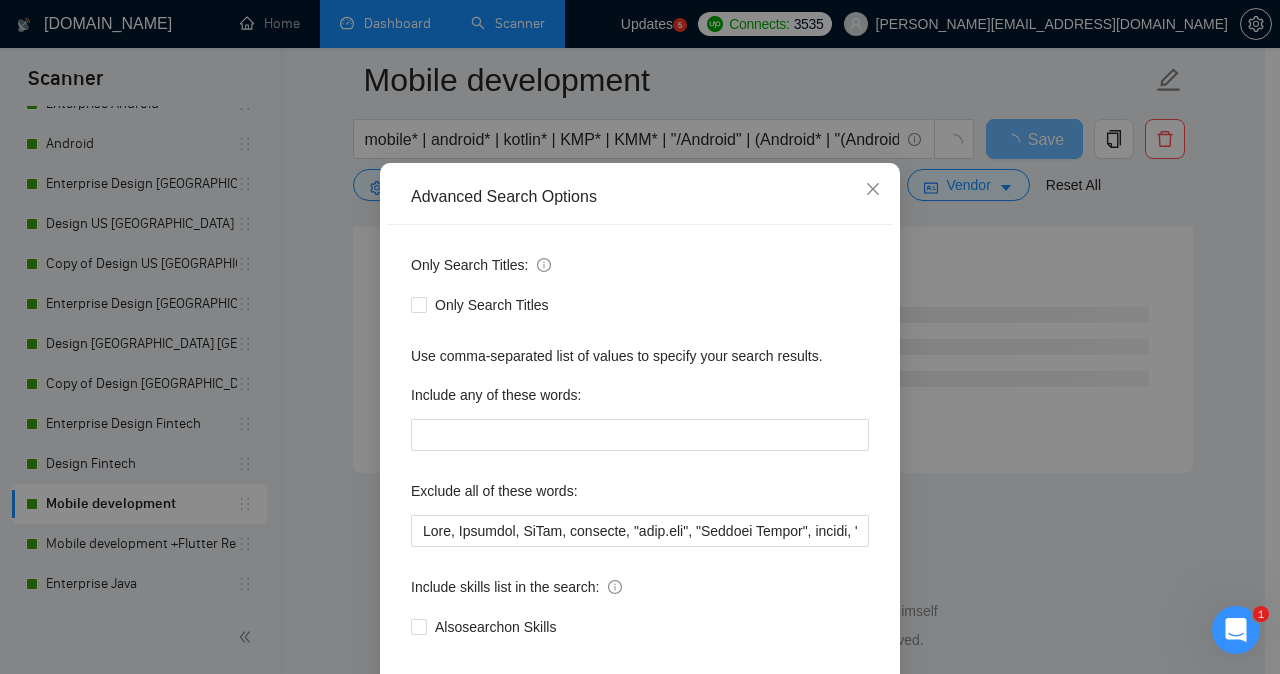 scroll, scrollTop: 157, scrollLeft: 0, axis: vertical 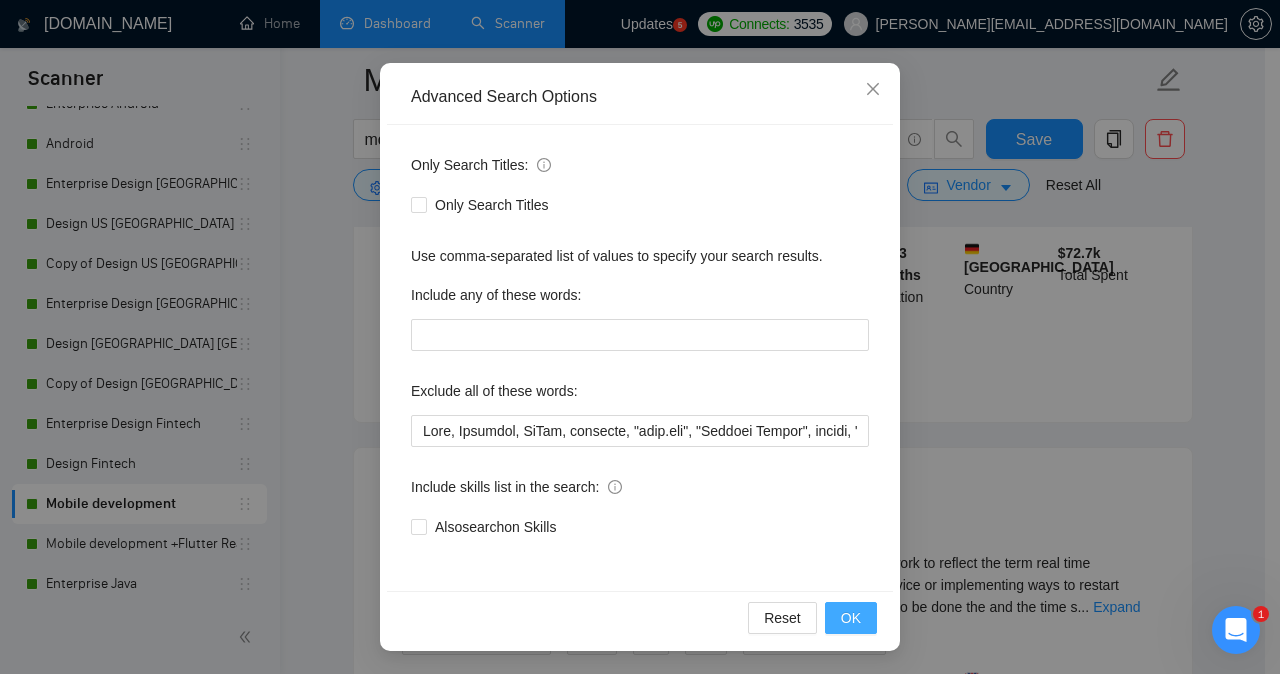 click on "OK" at bounding box center (851, 618) 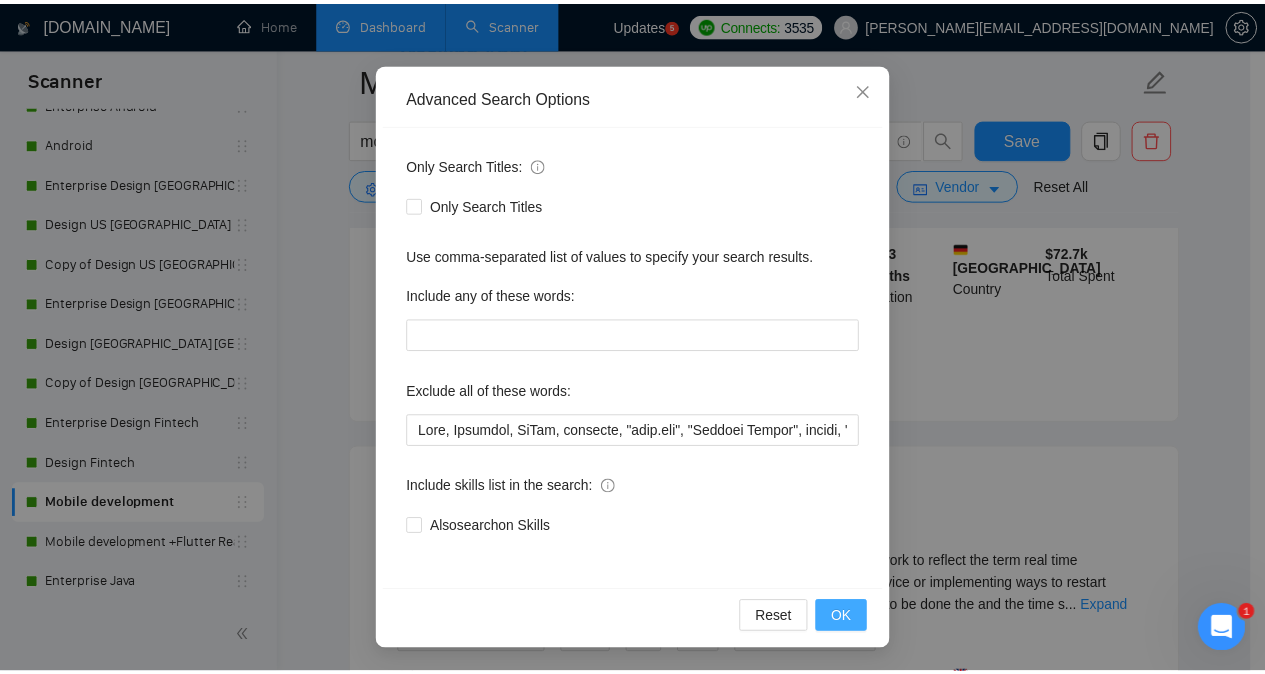 scroll, scrollTop: 57, scrollLeft: 0, axis: vertical 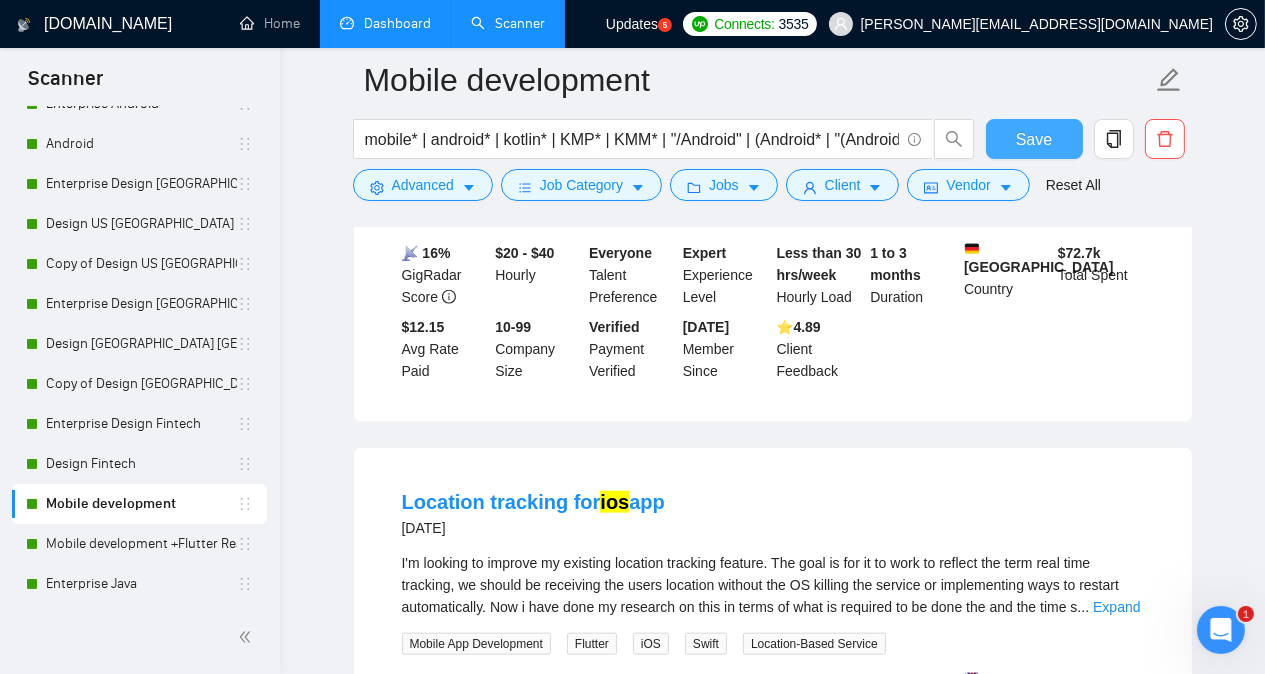 click on "Save" at bounding box center (1034, 139) 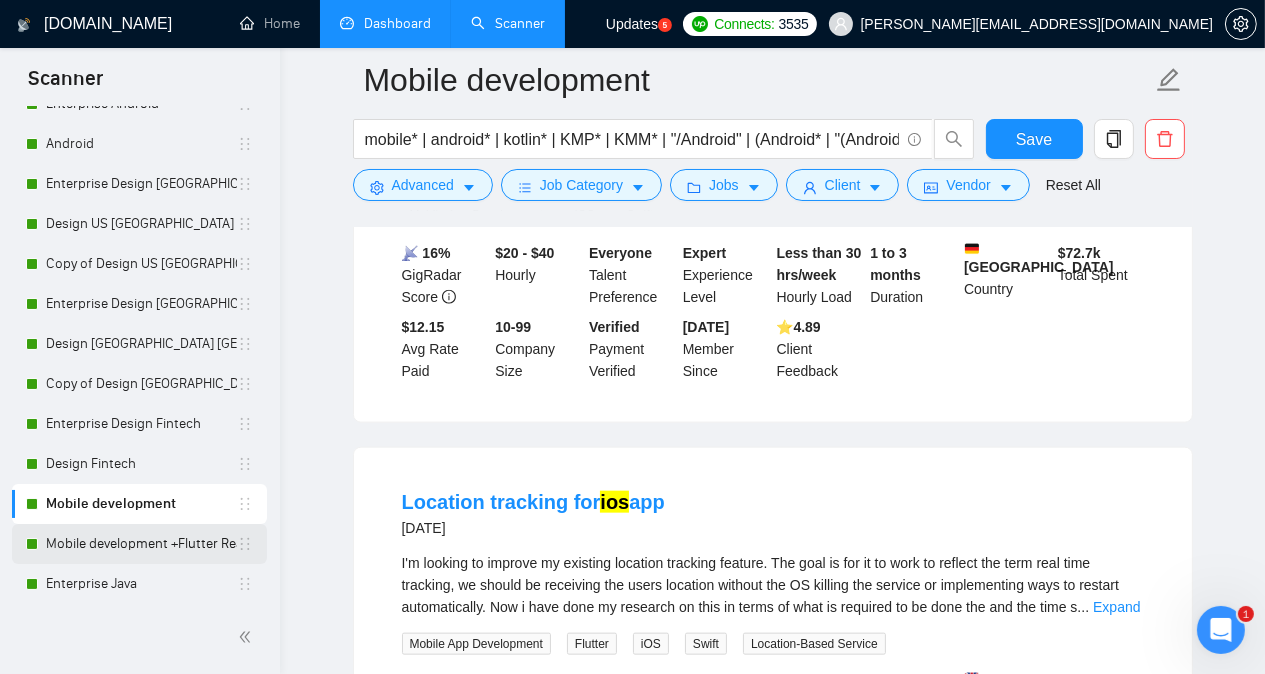 click on "Mobile development +Flutter React Native" at bounding box center (141, 544) 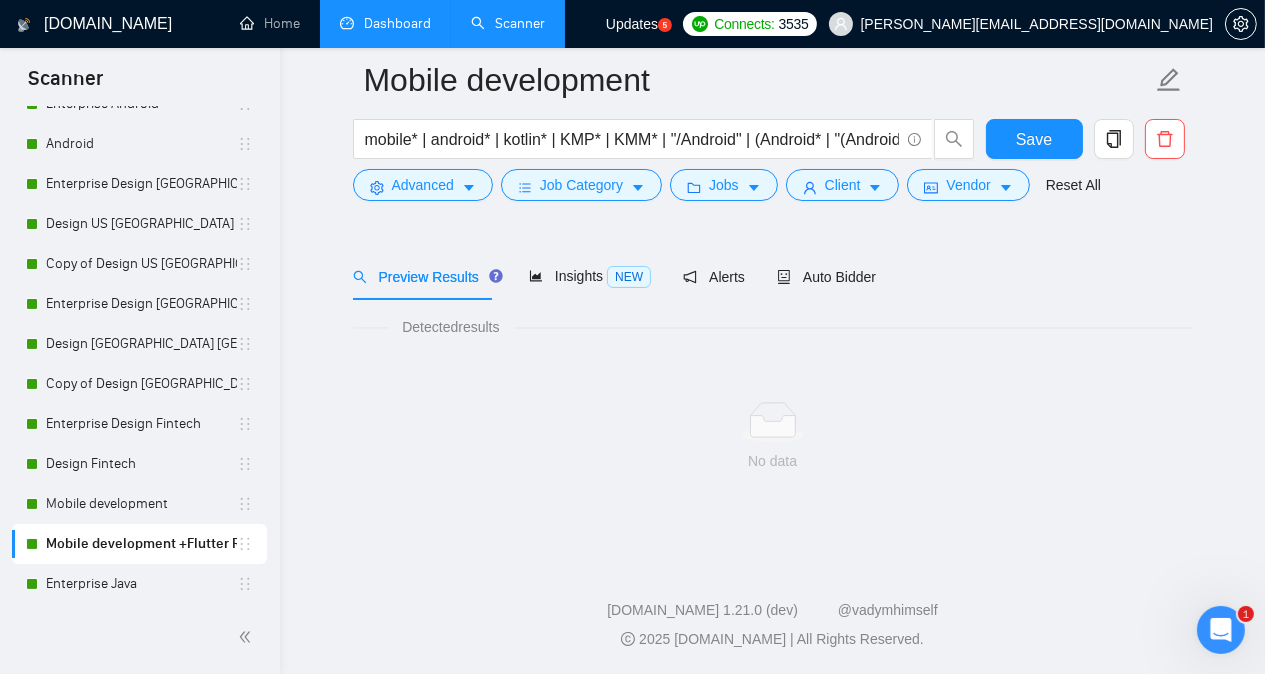 scroll, scrollTop: 55, scrollLeft: 0, axis: vertical 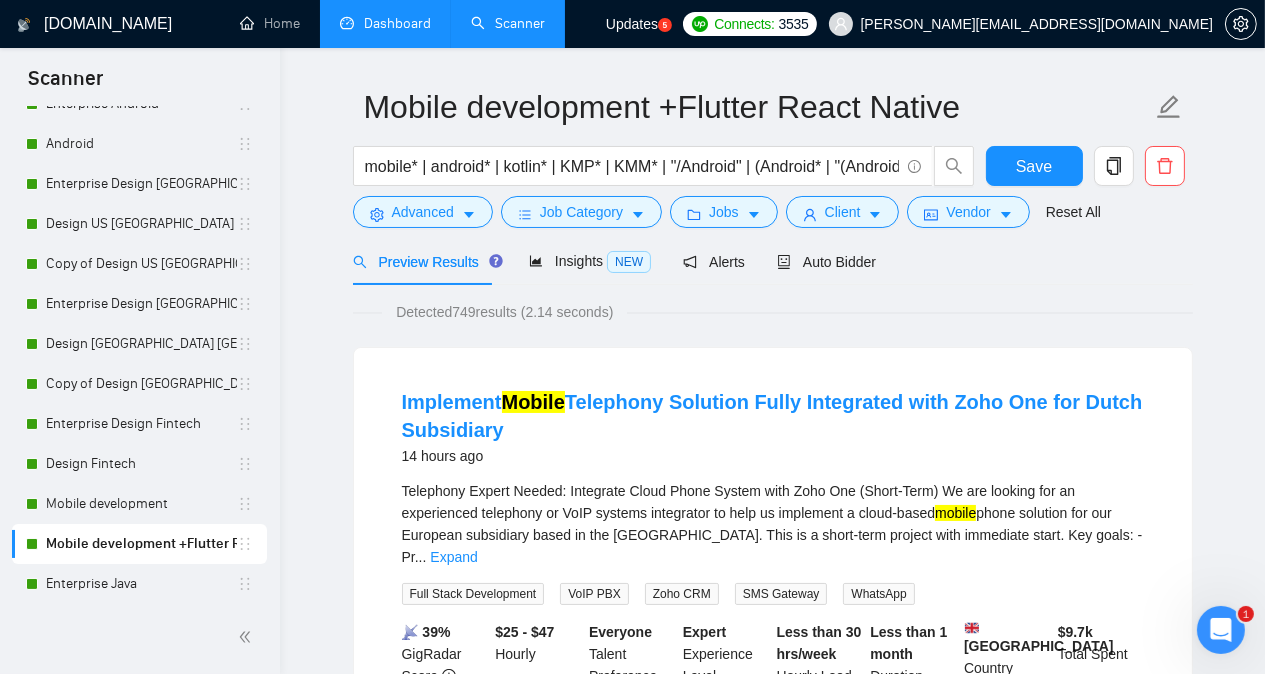 click on "Mobile development +Flutter React Native mobile* | android* | kotlin* | KMP* | KMM* | "/Android" | (Android* | "(Android)" | "/Kotlin" | "(Kotlin" | "(Kotlin)" | ios* | swift* | swiftui* | xcode* | iphone* | Apple* | smartphone* | "smart phone" | flutter | "react native" | reactnative | "(flutter/react native)" Save Advanced   Job Category   Jobs   Client   Vendor   Reset All Preview Results Insights NEW Alerts Auto Bidder Detected   749  results   (2.14 seconds) Implement  Mobile  Telephony Solution Fully Integrated with Zoho One for Dutch Subsidiary 14 hours ago Telephony Expert Needed: Integrate Cloud Phone System with Zoho One (Short-Term)
We are looking for an experienced telephony or VoIP systems integrator to help us implement a cloud-based  mobile  phone solution for our European subsidiary based in [GEOGRAPHIC_DATA]. This is a short-term project with immediate start.
Key goals:
- Pr ... Expand Full Stack Development VoIP PBX Zoho CRM SMS Gateway WhatsApp 📡   39% GigRadar Score   $25 - $47 Hourly" at bounding box center [772, 2437] 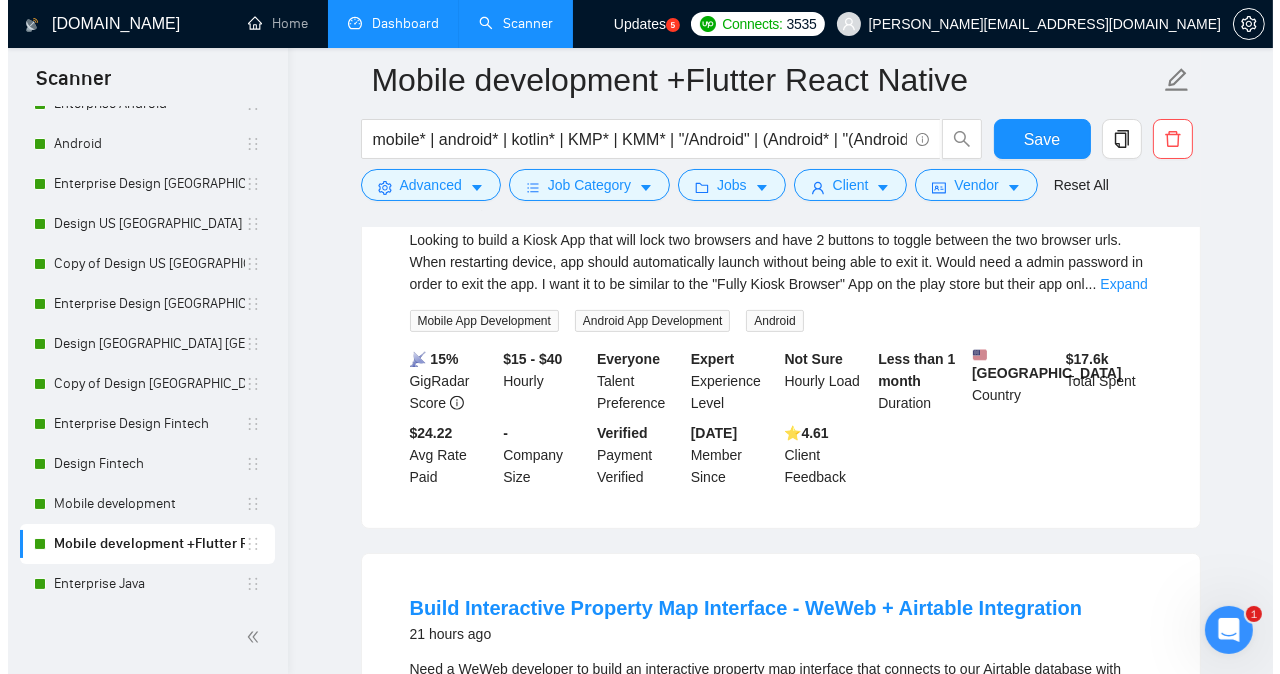 scroll, scrollTop: 975, scrollLeft: 0, axis: vertical 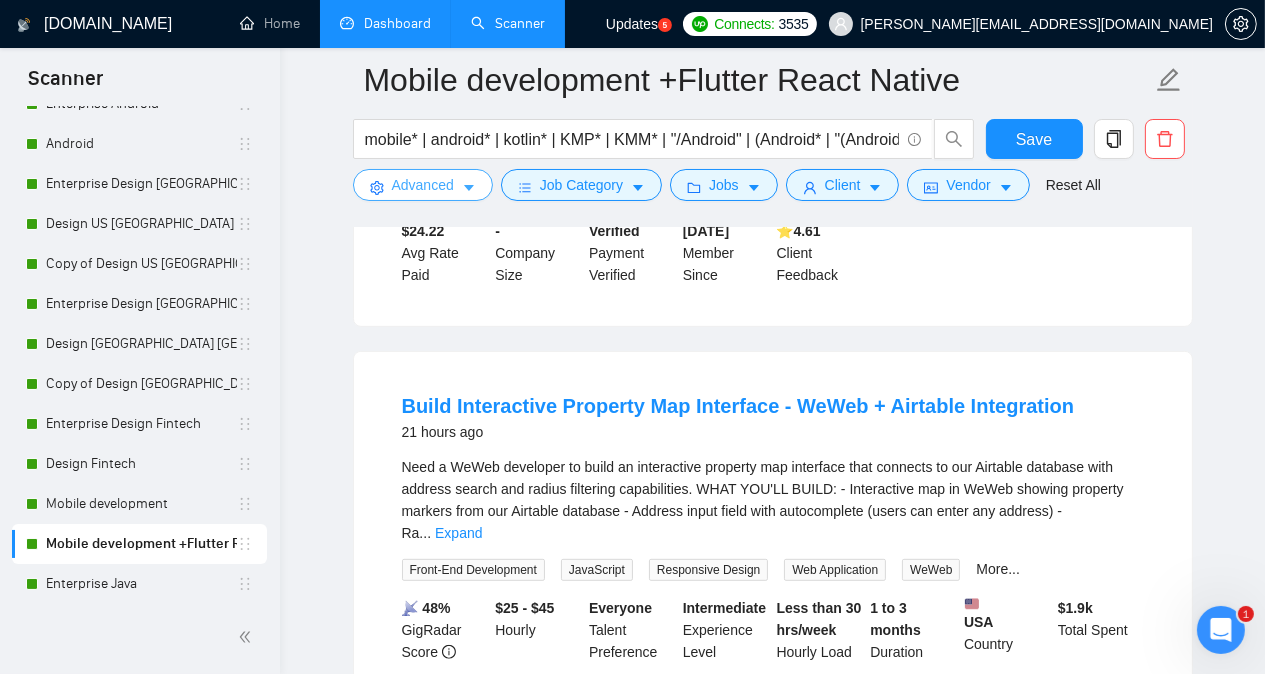 click 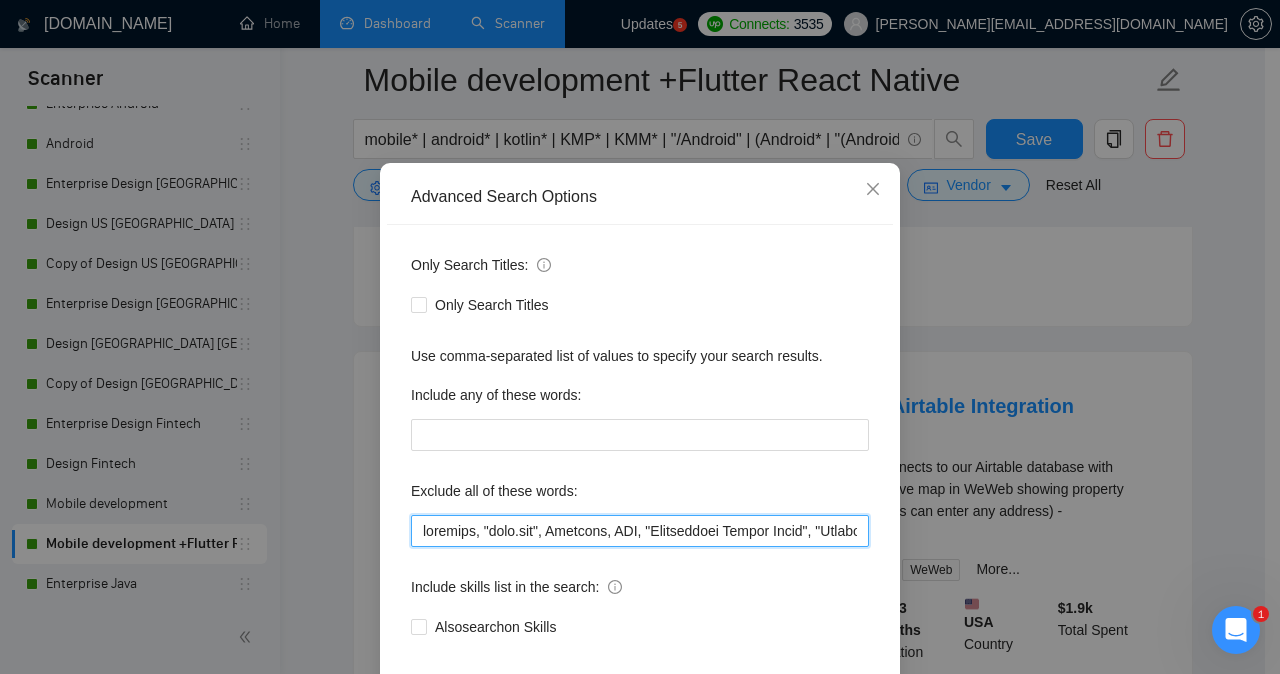 click at bounding box center (640, 531) 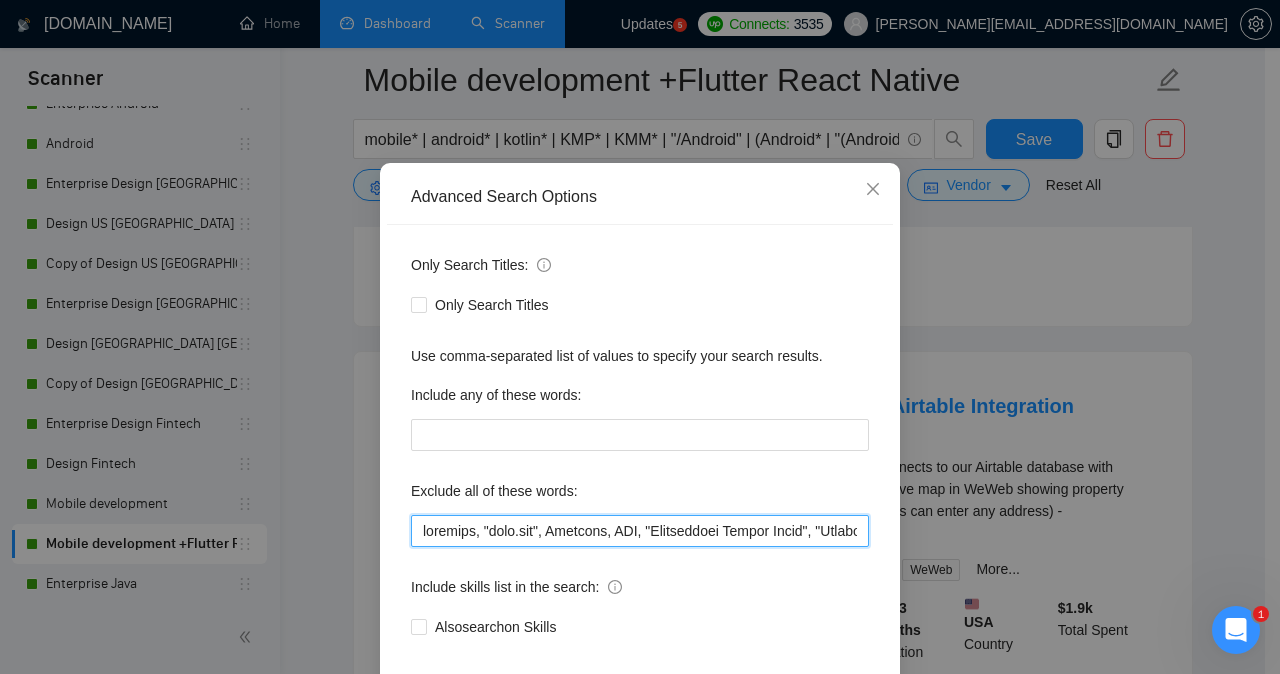 paste on "Zoho, Airtable, WeWeb," 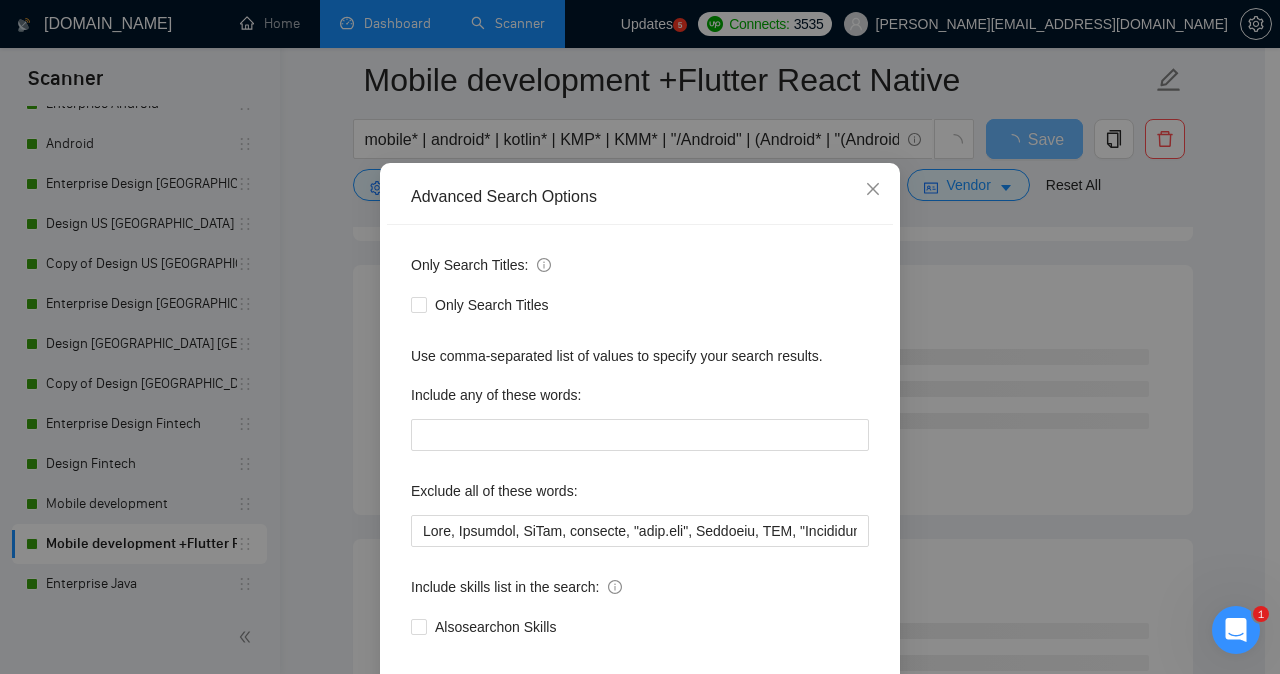 scroll, scrollTop: 157, scrollLeft: 0, axis: vertical 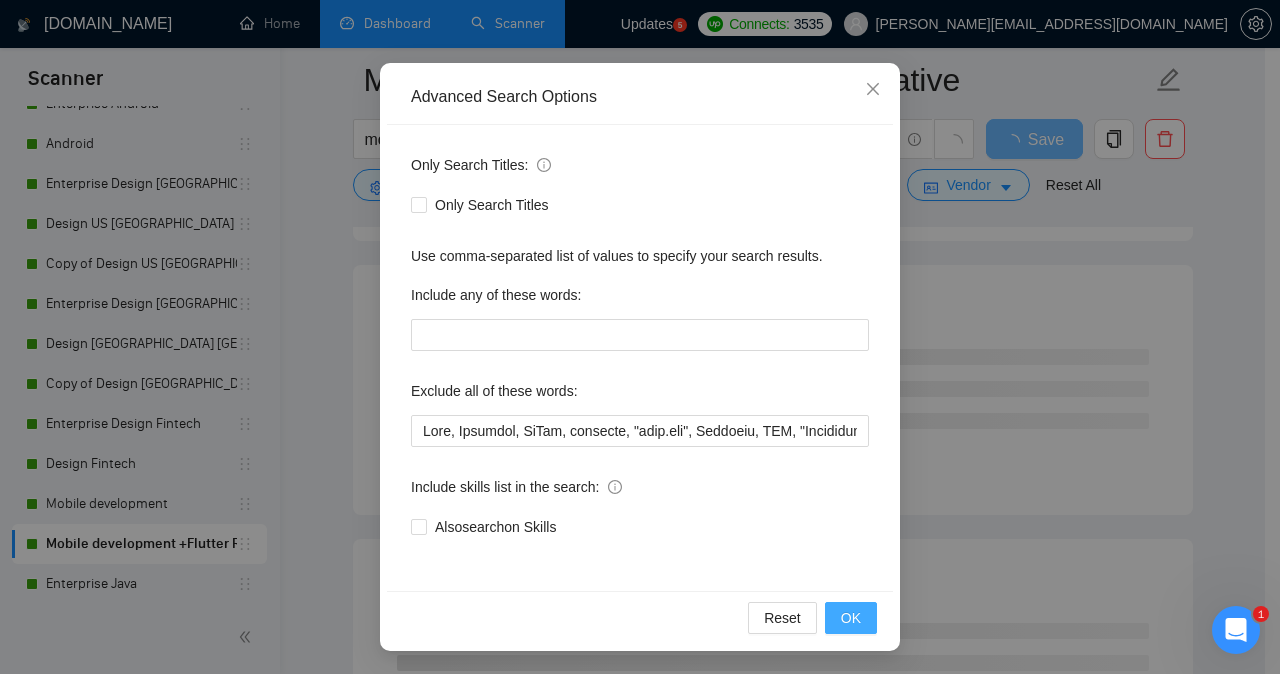 click on "OK" at bounding box center (851, 618) 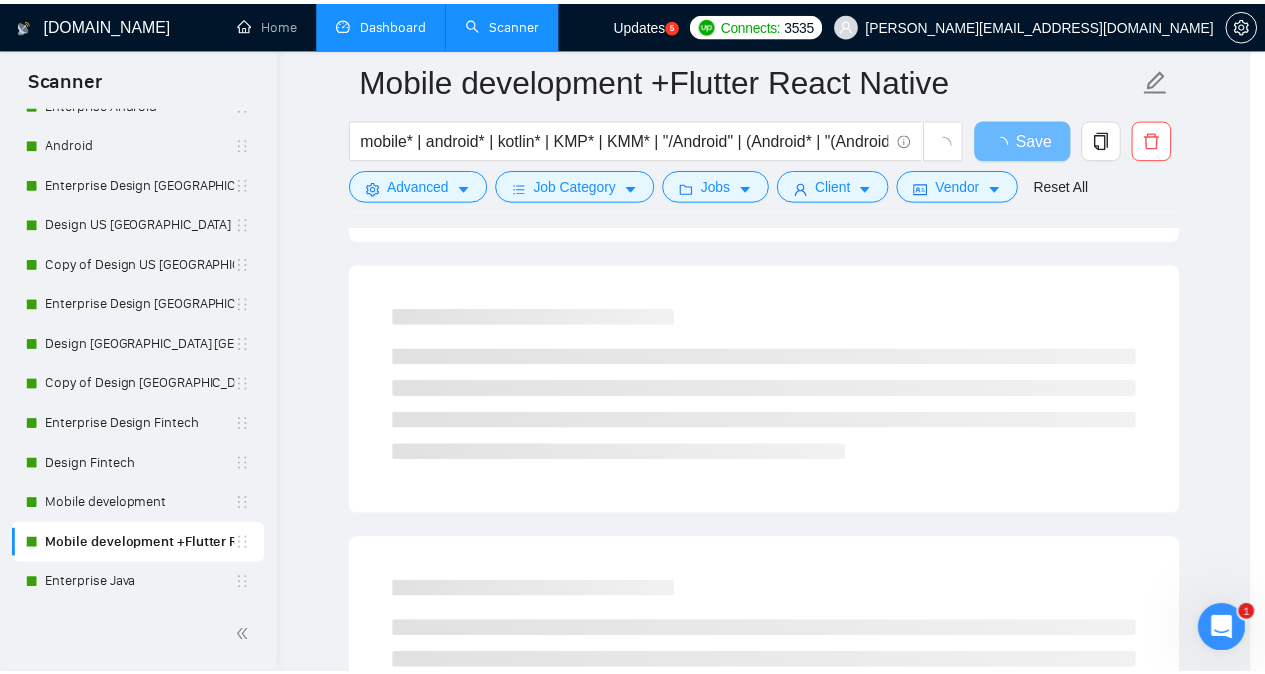 scroll, scrollTop: 57, scrollLeft: 0, axis: vertical 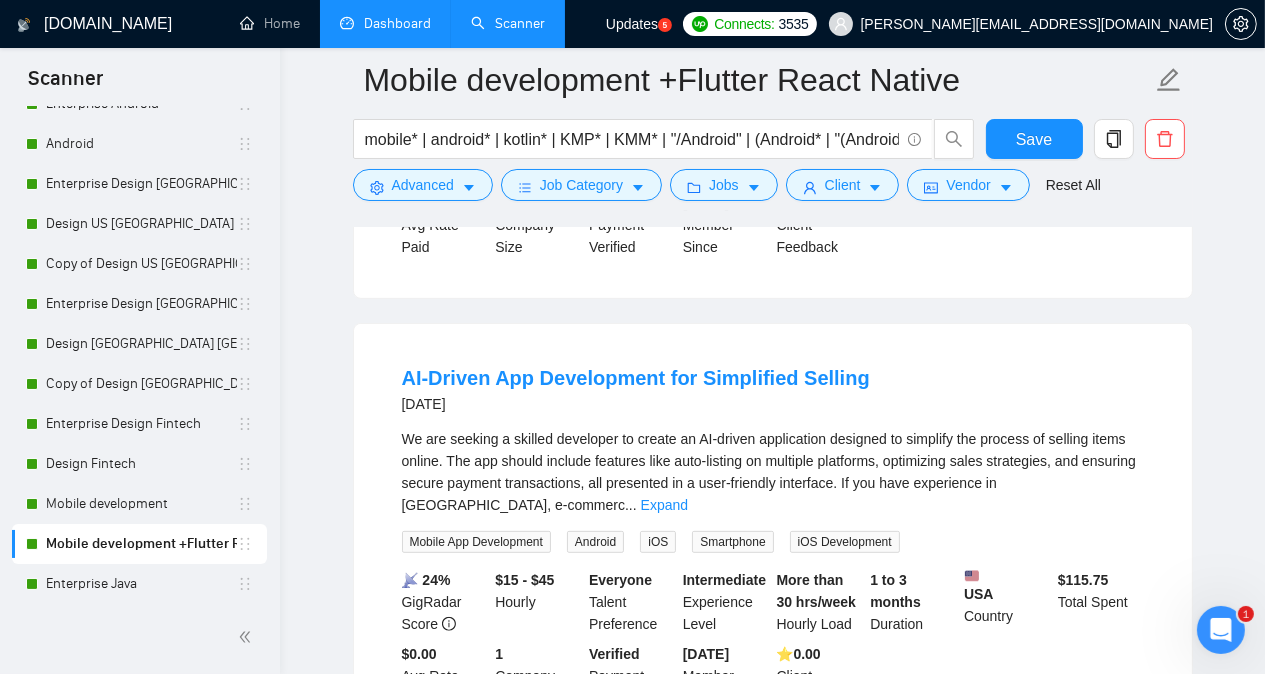 click on "Mobile development +Flutter React Native mobile* | android* | kotlin* | KMP* | KMM* | "/Android" | (Android* | "(Android)" | "/Kotlin" | "(Kotlin" | "(Kotlin)" | ios* | swift* | swiftui* | xcode* | iphone* | Apple* | smartphone* | "smart phone" | flutter | "react native" | reactnative | "(flutter/react native)" Save Advanced   Job Category   Jobs   Client   Vendor   Reset All Preview Results Insights NEW Alerts Auto Bidder Detected   746  results   (2.50 seconds) Android  Kiosk App 20 hours ago Looking to build a Kiosk App that will lock two browsers and have 2 buttons to toggle between the two browser urls. When restarting device, app should automatically launch without being able to exit it. Would need a admin password in order to exit the app. I want it to be similar to the "Fully Kiosk Browser" App on the play store but their app onl ... Expand Mobile App Development Android App Development Android 📡   15% GigRadar Score   $15 - $40 Hourly Everyone Talent Preference Expert Experience Level Not Sure   $" at bounding box center (772, 1478) 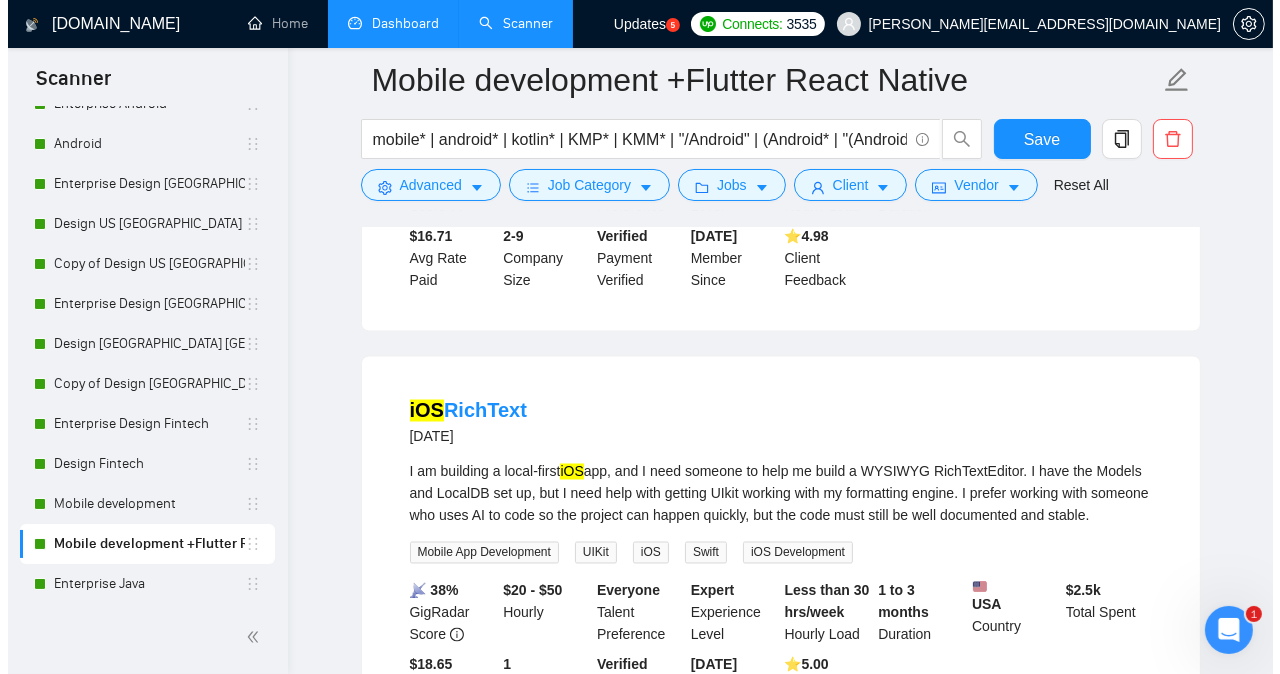 scroll, scrollTop: 3975, scrollLeft: 0, axis: vertical 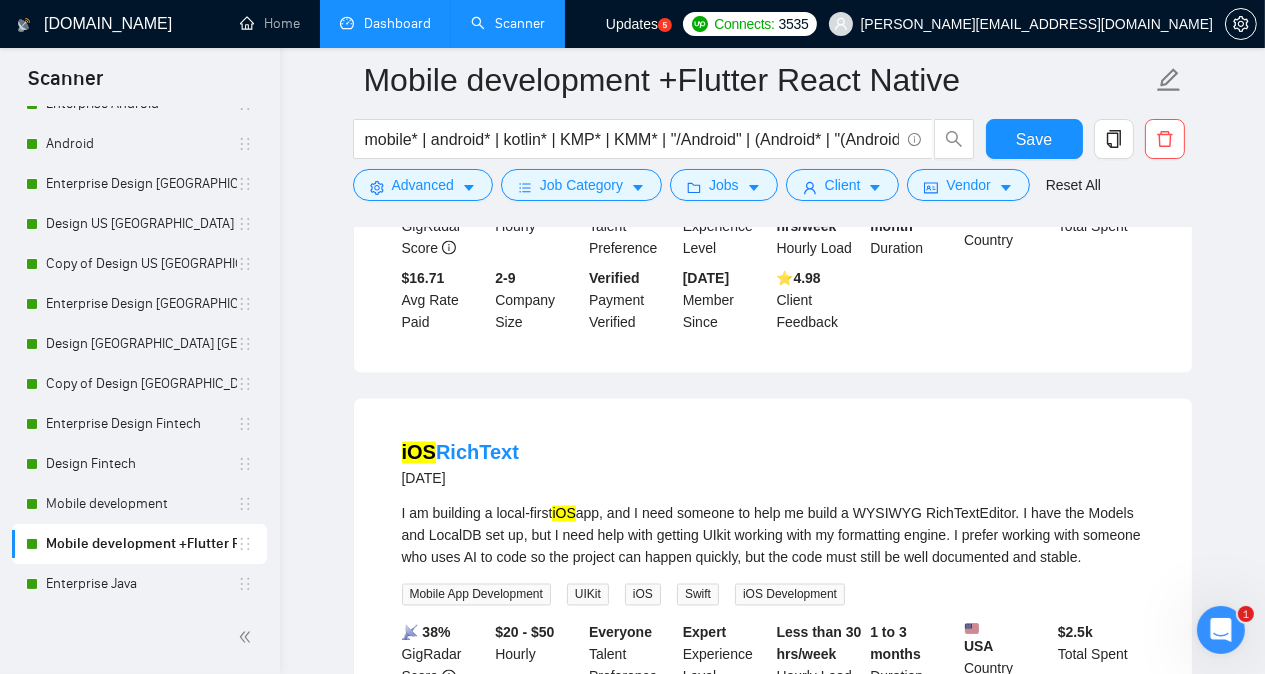 click on "I am building a local-first  iOS  app, and I need someone to help me build a WYSIWYG RichTextEditor. I have the Models and LocalDB set up, but I need help with getting UIkit working with my formatting engine.
I prefer working with someone who uses AI to code so the project can happen quickly, but the code must still be well documented and stable." at bounding box center (773, 536) 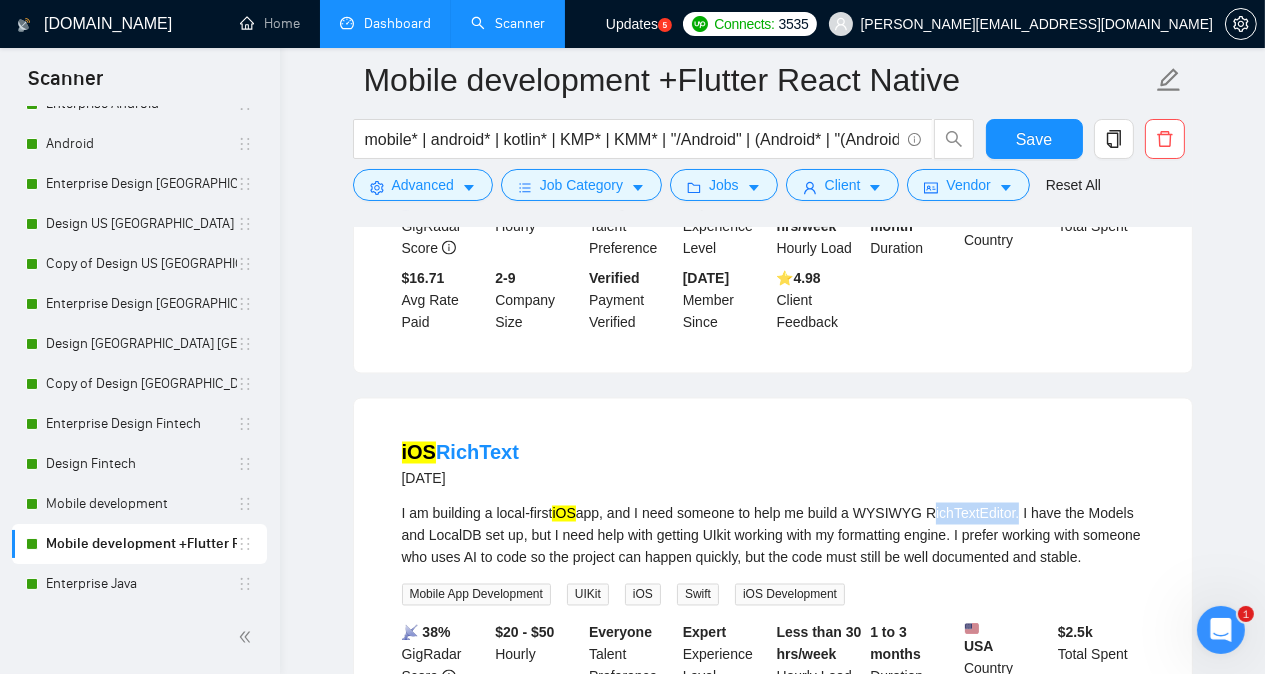 click on "I am building a local-first  iOS  app, and I need someone to help me build a WYSIWYG RichTextEditor. I have the Models and LocalDB set up, but I need help with getting UIkit working with my formatting engine.
I prefer working with someone who uses AI to code so the project can happen quickly, but the code must still be well documented and stable." at bounding box center (773, 536) 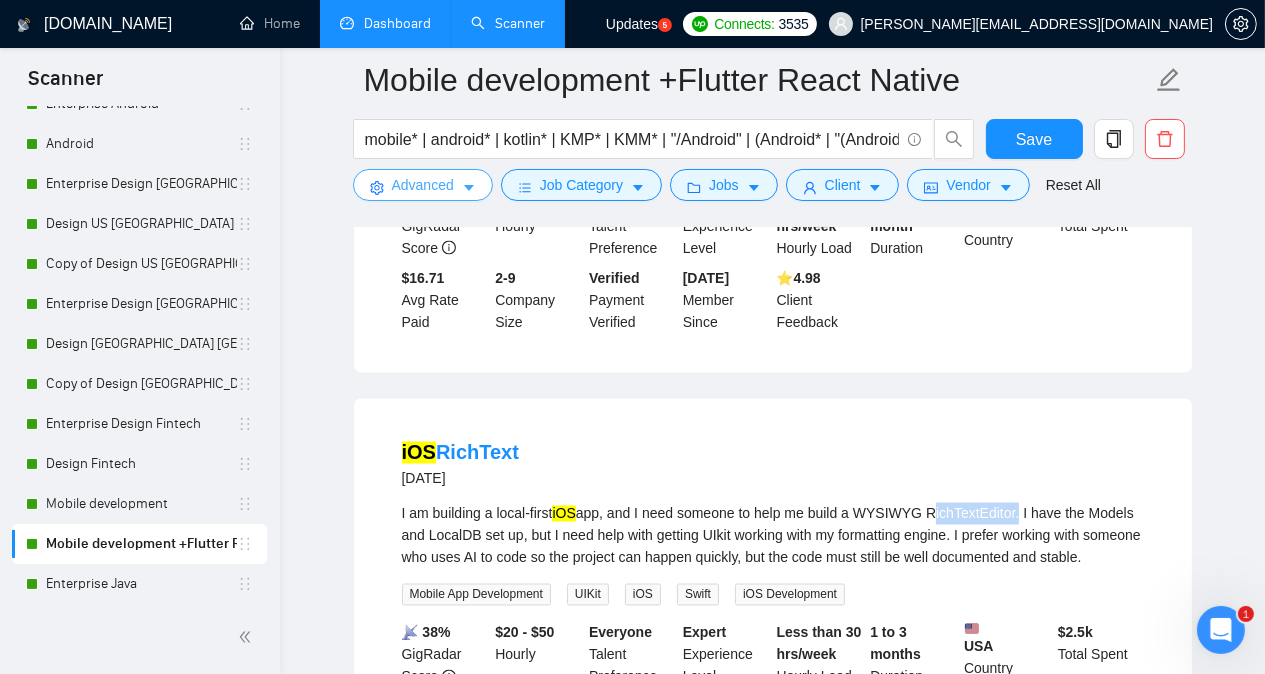click on "Advanced" at bounding box center (423, 185) 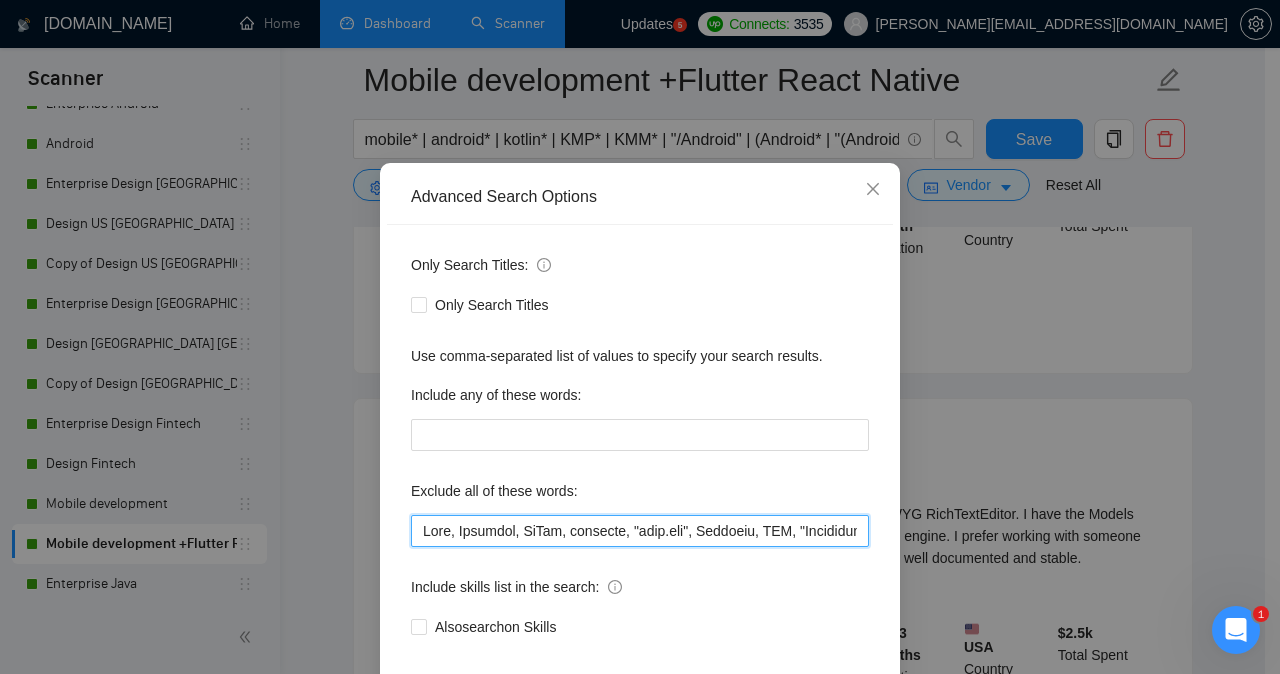 paste on "RichTextEditor" 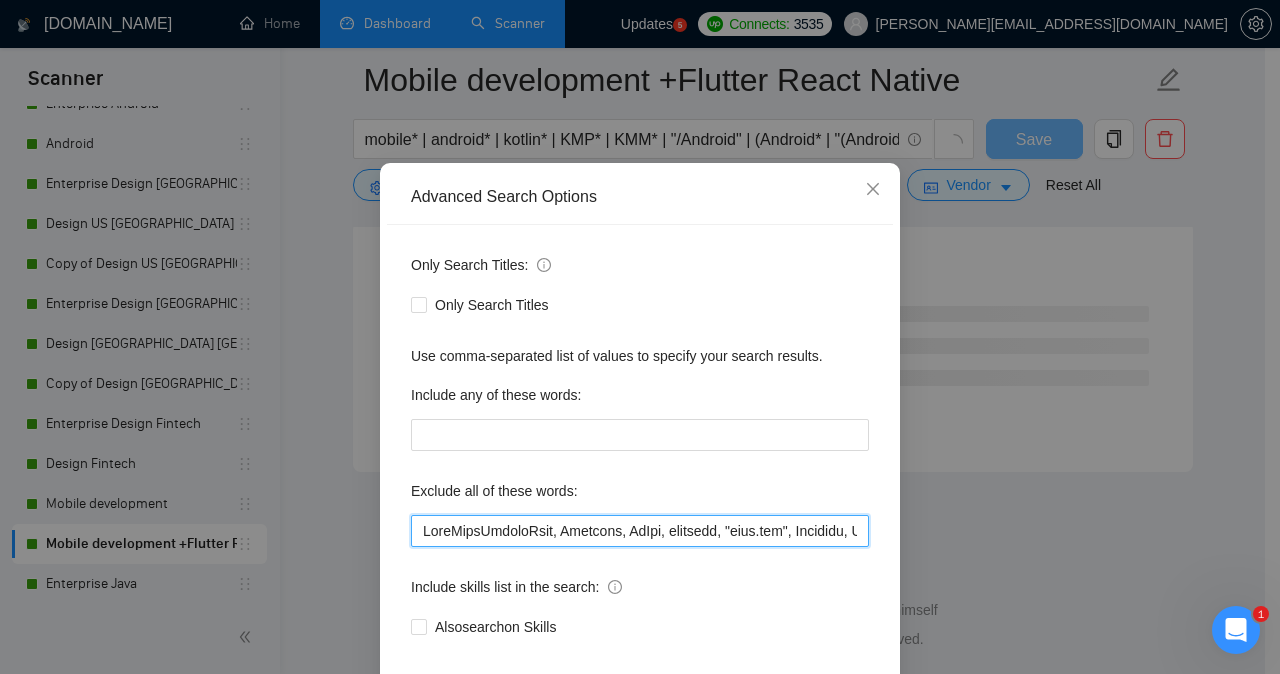 scroll, scrollTop: 2661, scrollLeft: 0, axis: vertical 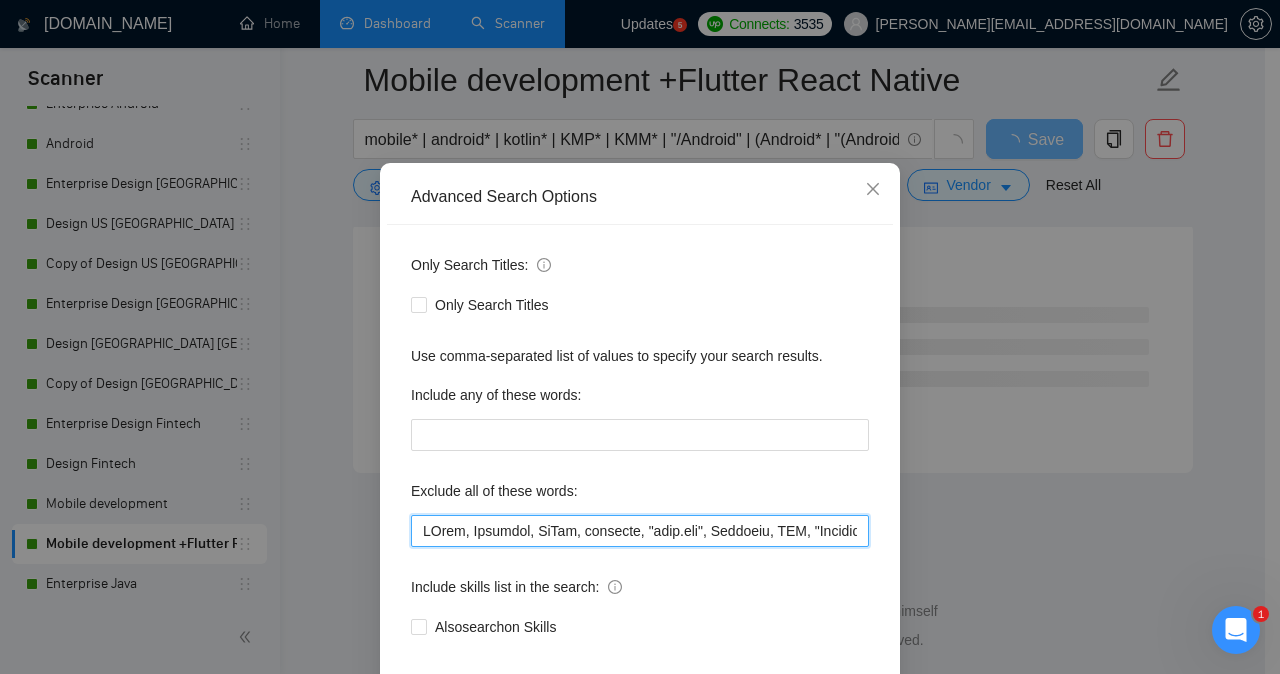 type on "Zoho, Airtable, WeWeb, firmware, "[DOMAIN_NAME]", [PERSON_NAME], AMP, "Accelerated Mobile Pages", "Frontend Developer", "Instant App", "**working demo**", LED, "Screens to be designed", Rive, CSS, error, "TIGHT DEADLINE", "design expert", MDM, "UX/UI App Design", "Create UI/UX", "create a Figma file", iCloud, Jotform, "prepare the figma", Extension, "1-4 hours", Angular, NativeScript, shader, Spine, "email signatures", publish, CTO, "frontend developer", "(only freelancer", "not agencies", refactor*, Alpaca, nft, "Website Developer/Designer", "Graphical Design", Netlify, "front end", "react developer", "Integration Specialist", Replit, RevenueCat, PowerApps, SharePoint, ComfyUI, "Architecture Specialist", "UI Design", Ruby, "software engineer", HTML, Draftbit, AOSP, "AI/ML", ML, D365, HeyFlow, IAPHub, Adalo, "React project", "AI agent", "re-design", redesign, website, "Git expert", "Watch Before Applying", "help with UX/UI", "C++/Qt", "C++", "/Qt", qt, "machine learning", algorithm*, designer*, iTunes, "backend deve..." 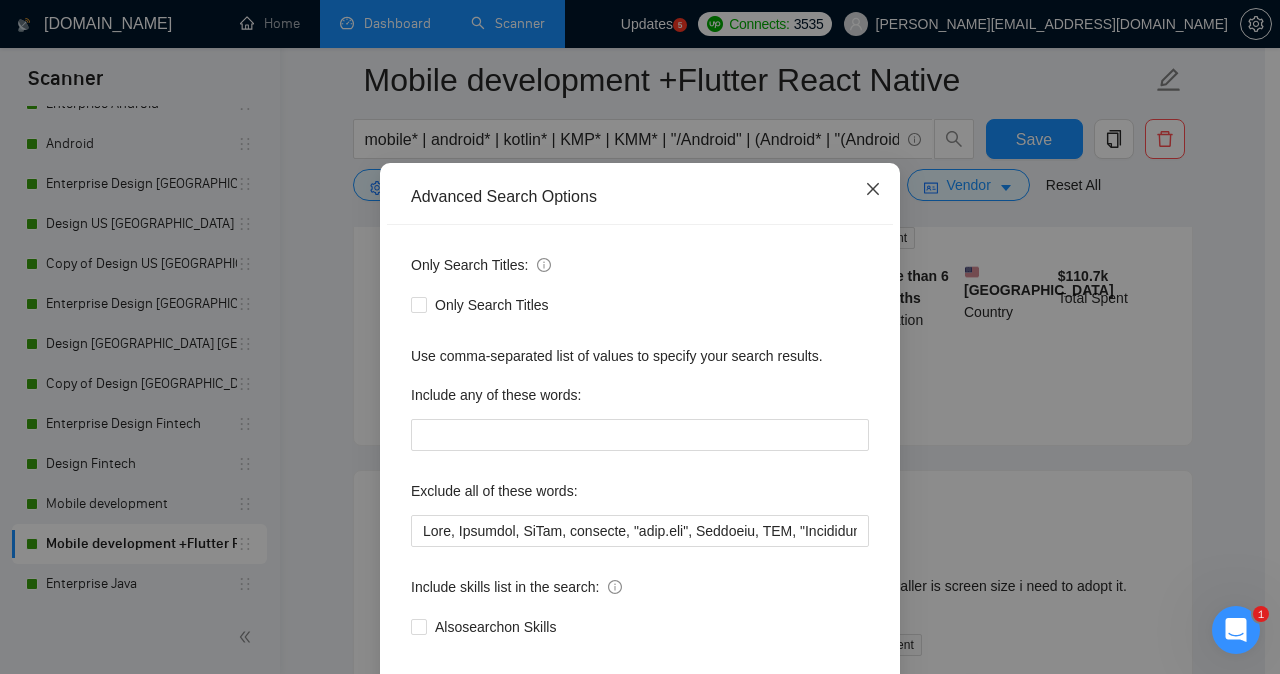 click 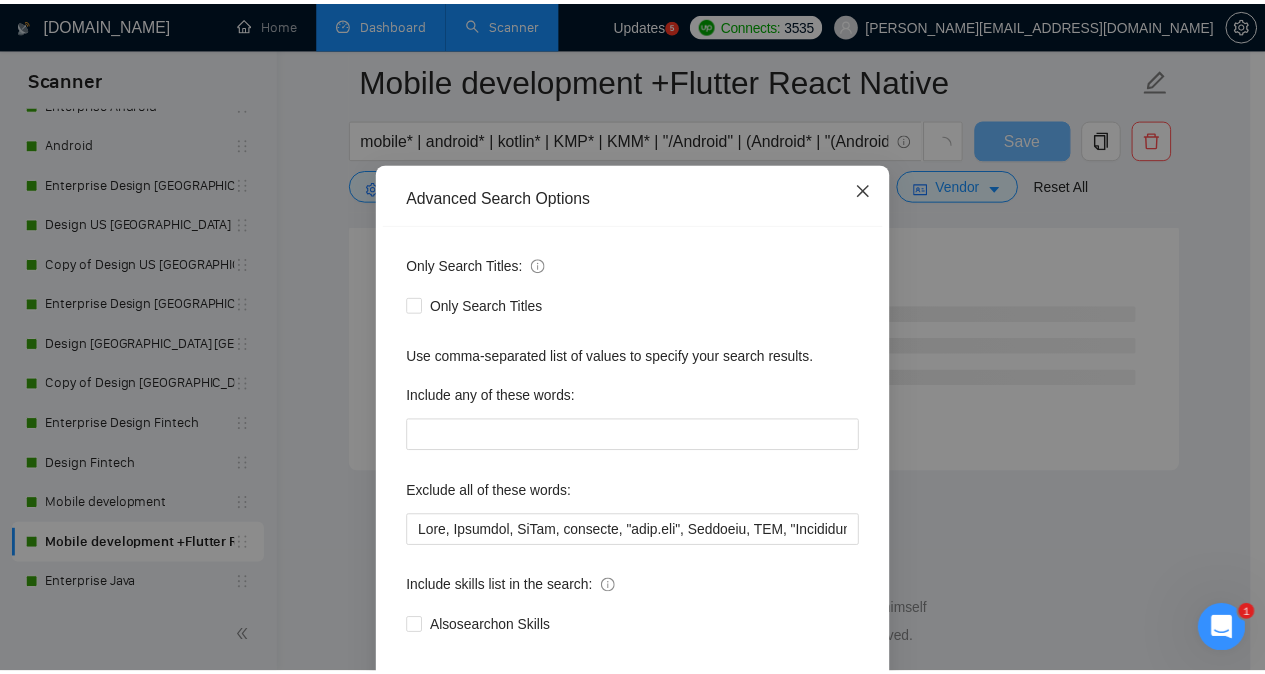 scroll, scrollTop: 2661, scrollLeft: 0, axis: vertical 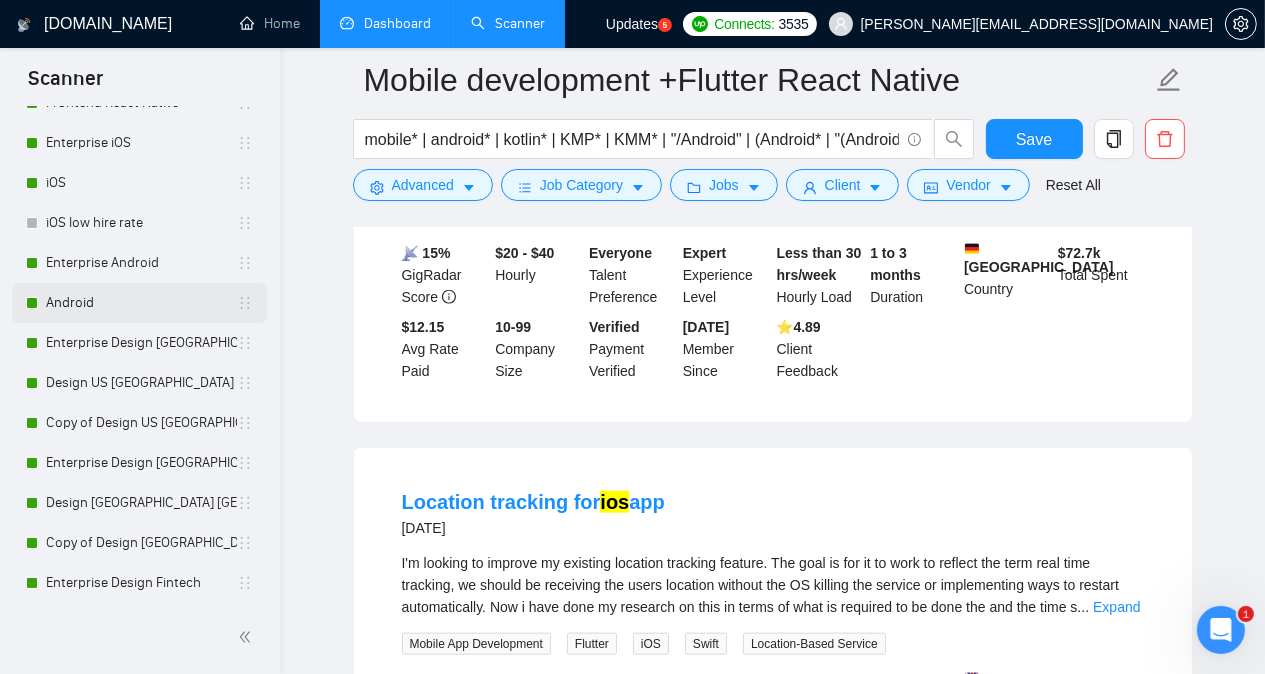 click on "Android" at bounding box center [141, 303] 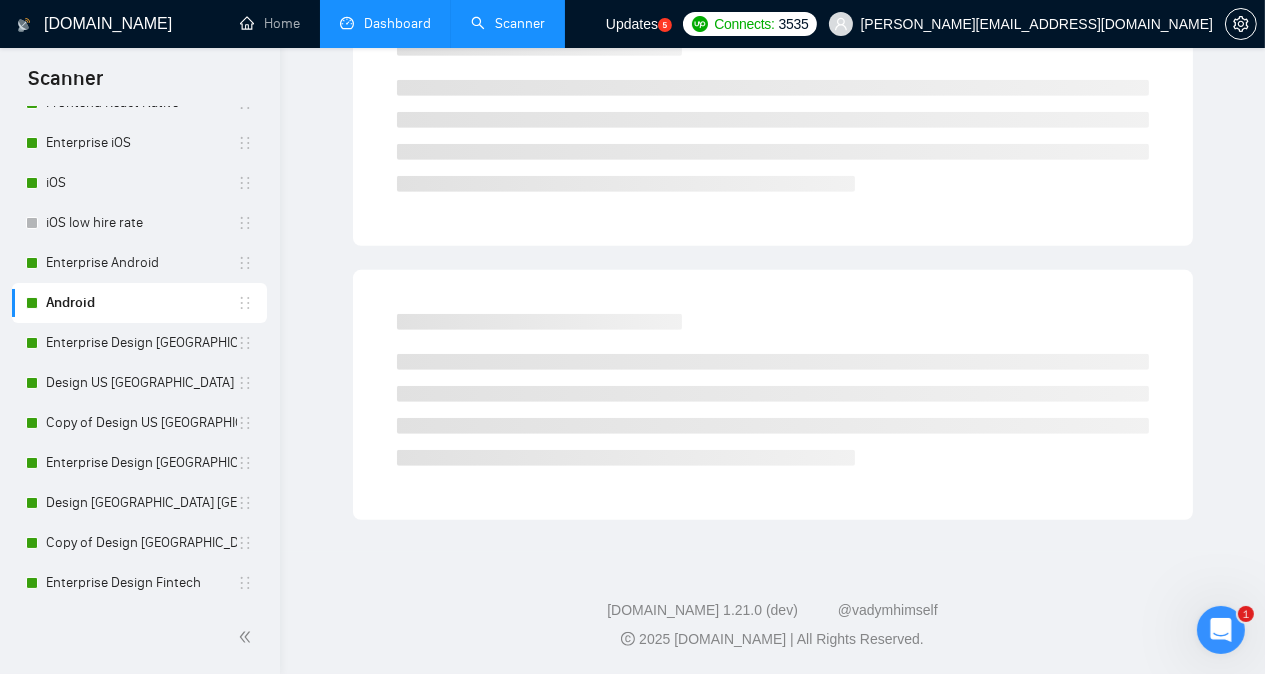 scroll, scrollTop: 55, scrollLeft: 0, axis: vertical 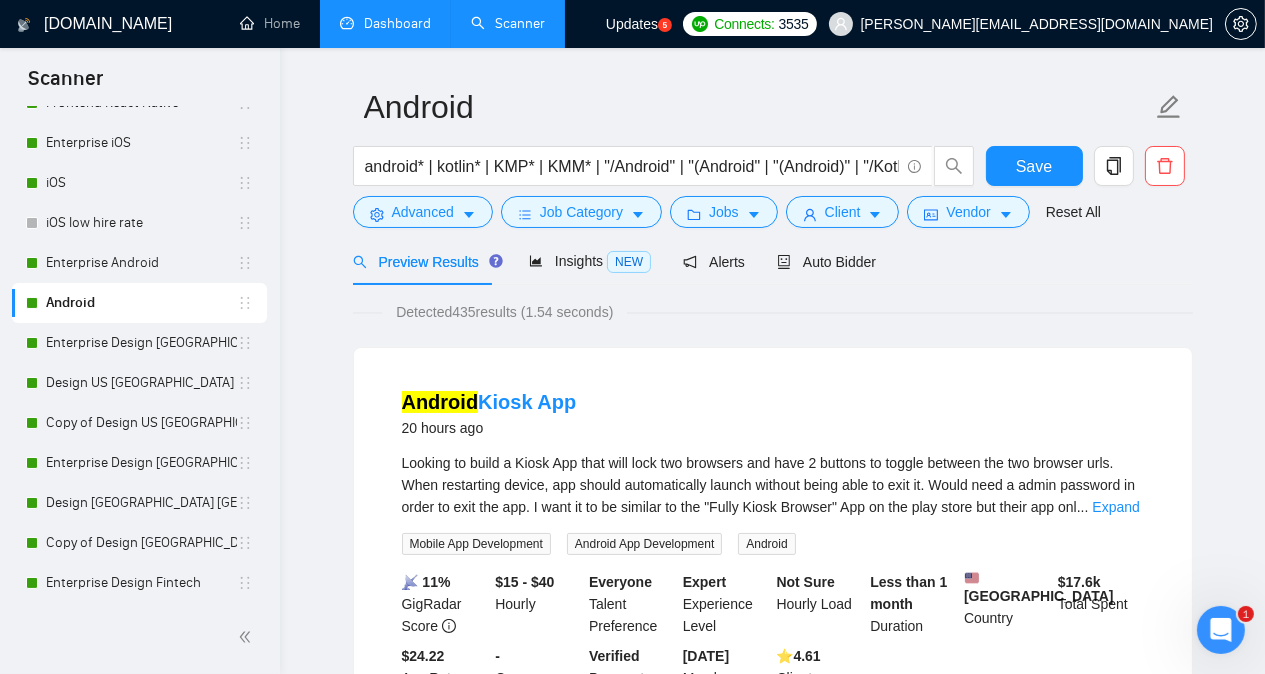 click on "Android android* | kotlin* | KMP* | KMM* | "/Android" | "(Android" | "(Android)" | "/Kotlin" | "(Kotlin" | "(Kotlin)" | smartphone*  | "react native" | reactnative Save Advanced   Job Category   Jobs   Client   Vendor   Reset All Preview Results Insights NEW Alerts Auto Bidder Detected   435  results   (1.54 seconds) Android  Kiosk App 20 hours ago Looking to build a Kiosk App that will lock two browsers and have 2 buttons to toggle between the two browser urls. When restarting device, app should automatically launch without being able to exit it. Would need a admin password in order to exit the app. I want it to be similar to the "Fully Kiosk Browser" App on the play store but their app onl ... Expand Mobile App Development Android App Development Android 📡   11% GigRadar Score   $15 - $40 Hourly Everyone Talent Preference Expert Experience Level Not Sure Hourly Load Less than 1 month Duration   [GEOGRAPHIC_DATA] Country $ 17.6k Total Spent $24.22 Avg Rate Paid - Company Size Verified Payment Verified ⭐️" at bounding box center (772, 2408) 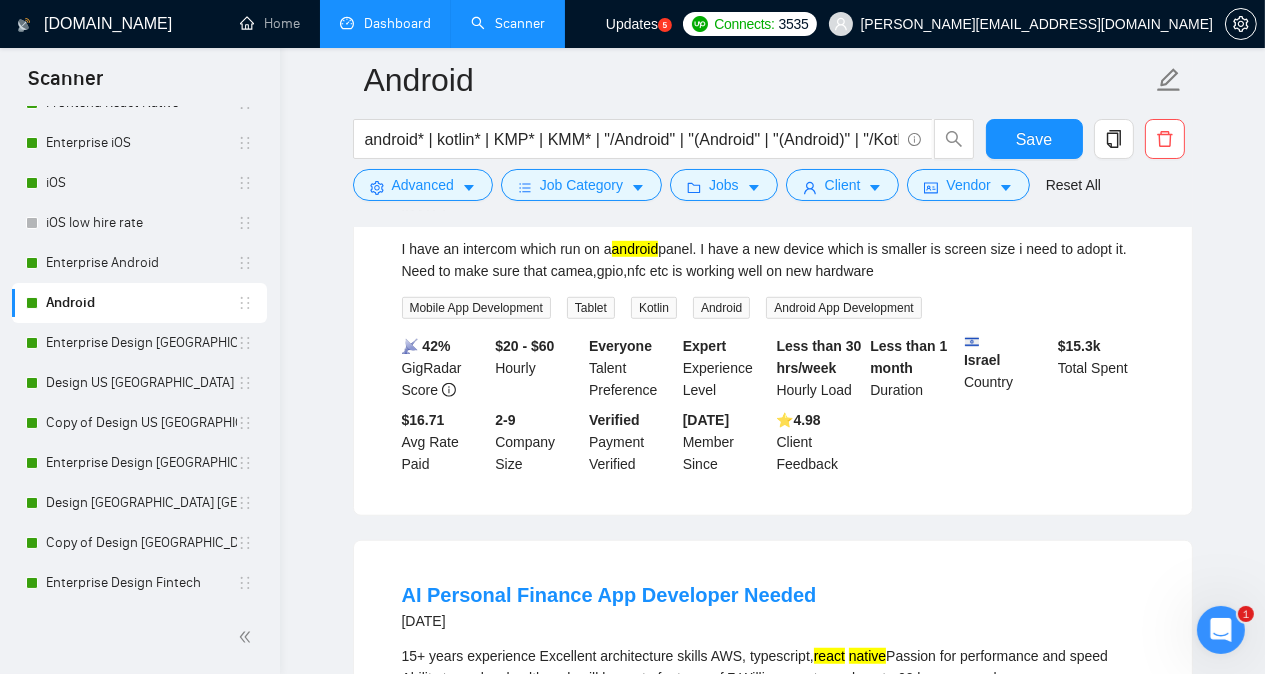 scroll, scrollTop: 1575, scrollLeft: 0, axis: vertical 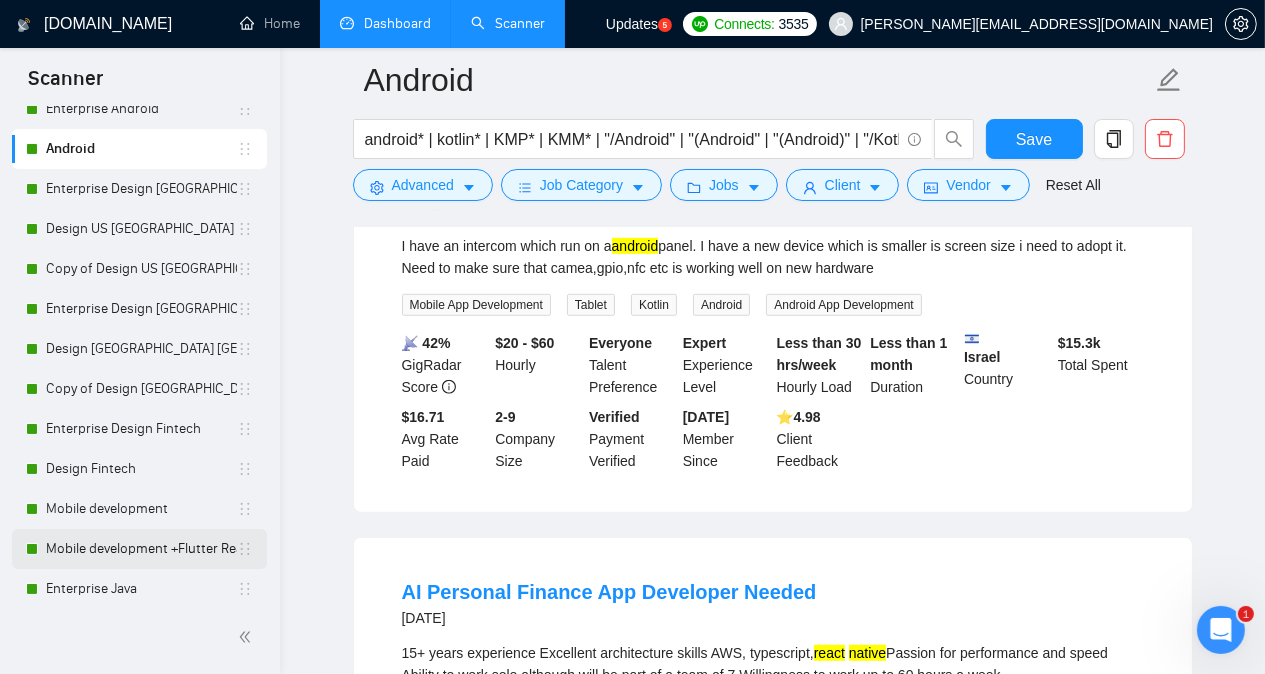 click on "Mobile development +Flutter React Native" at bounding box center (141, 549) 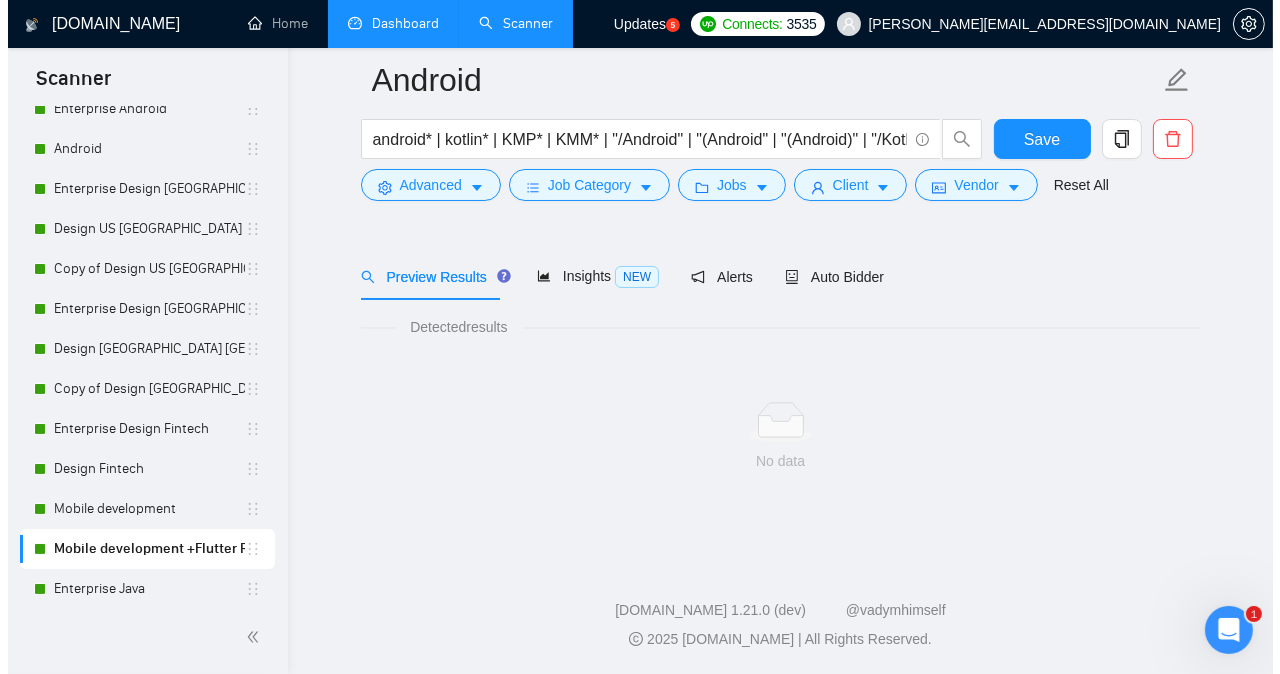 scroll, scrollTop: 55, scrollLeft: 0, axis: vertical 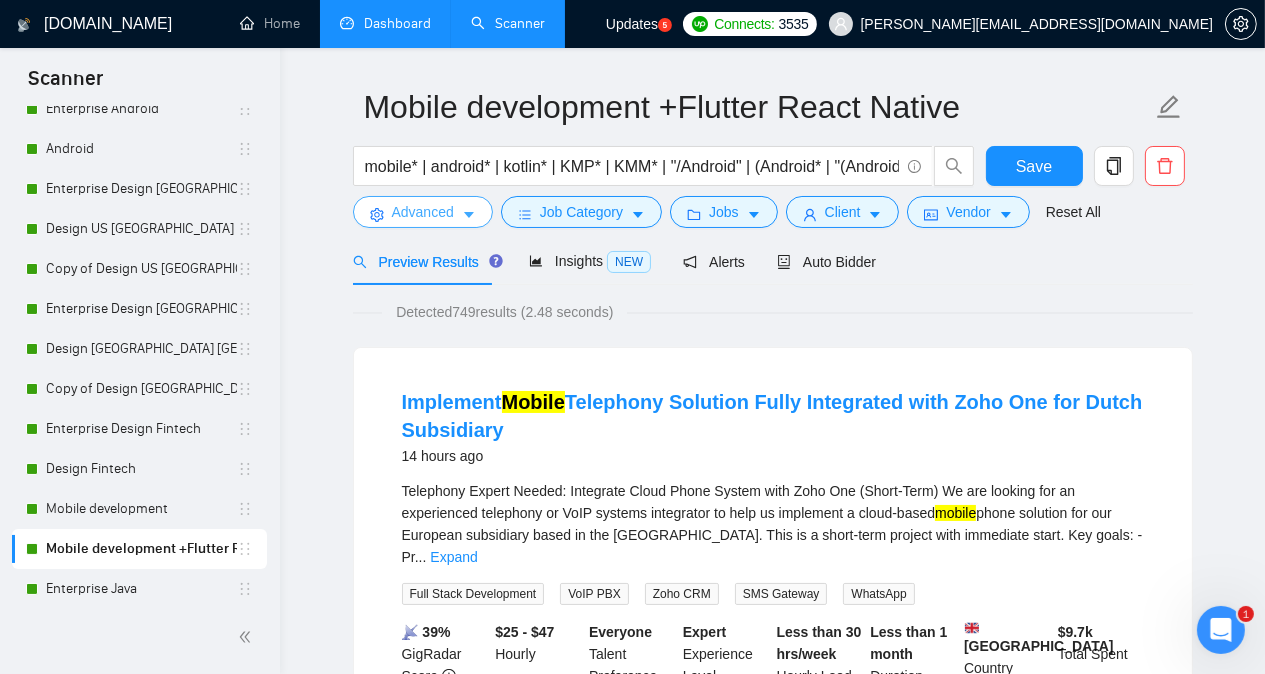click on "Advanced" at bounding box center (423, 212) 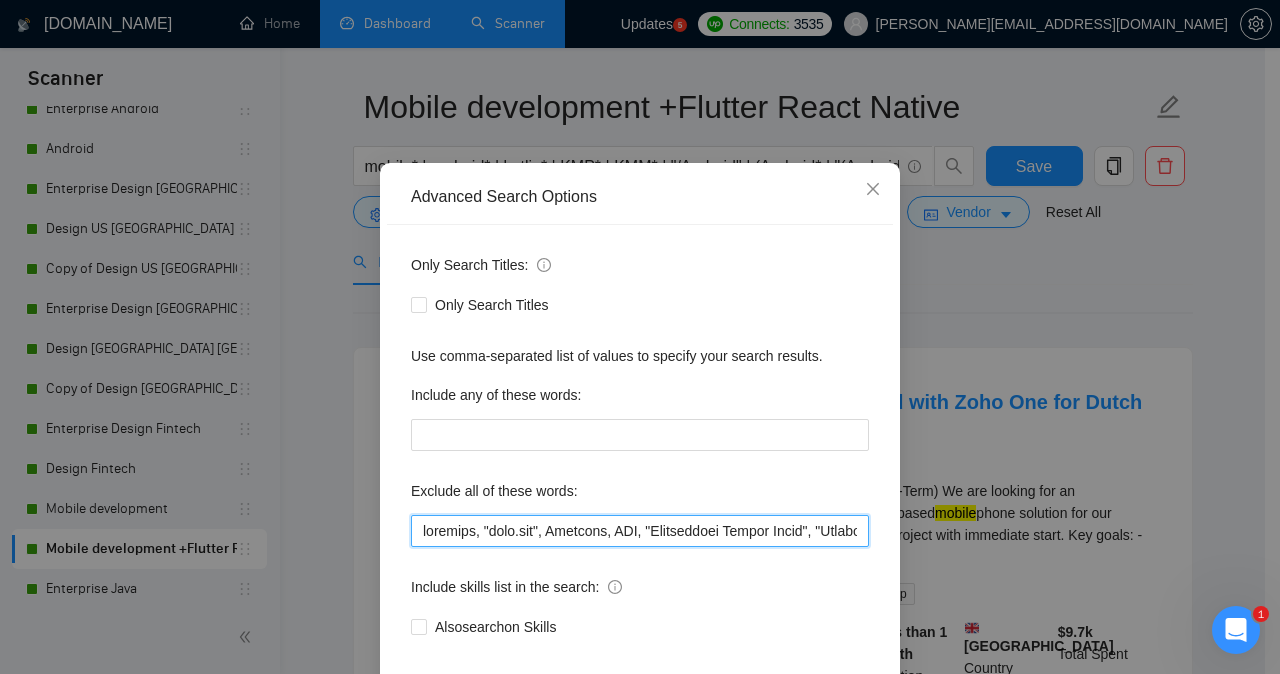 click at bounding box center (640, 531) 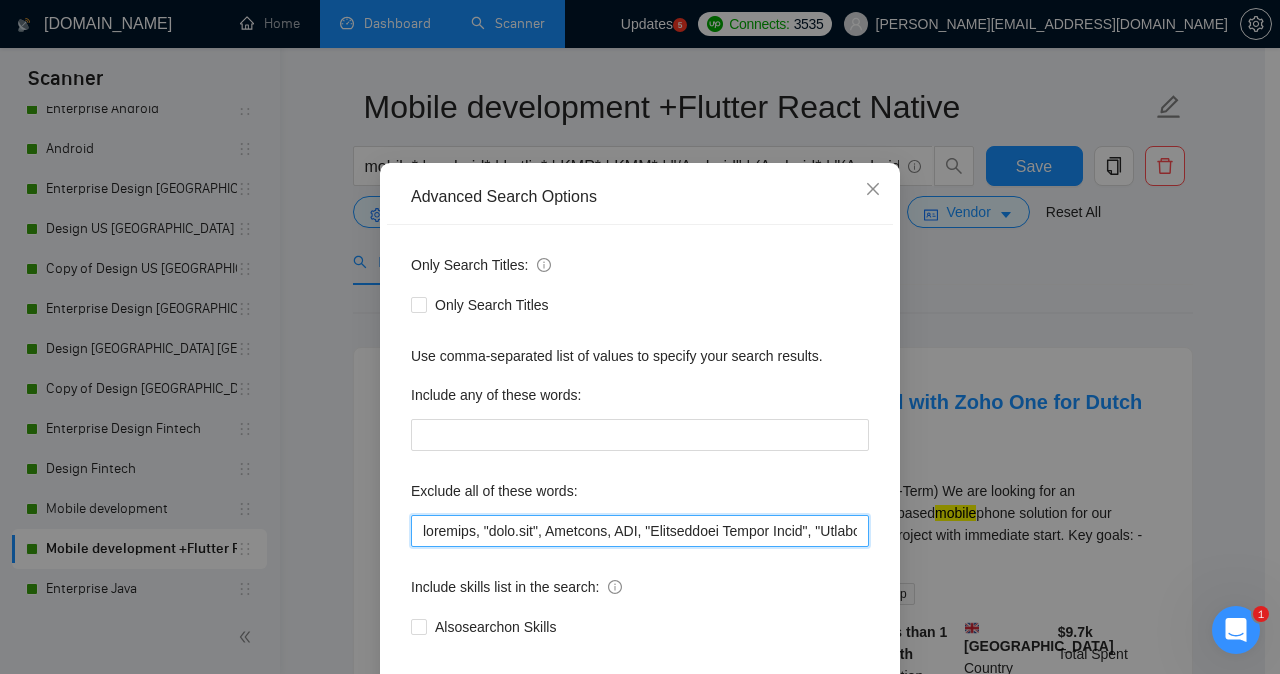 paste on "Zoho, Airtable, WeWeb," 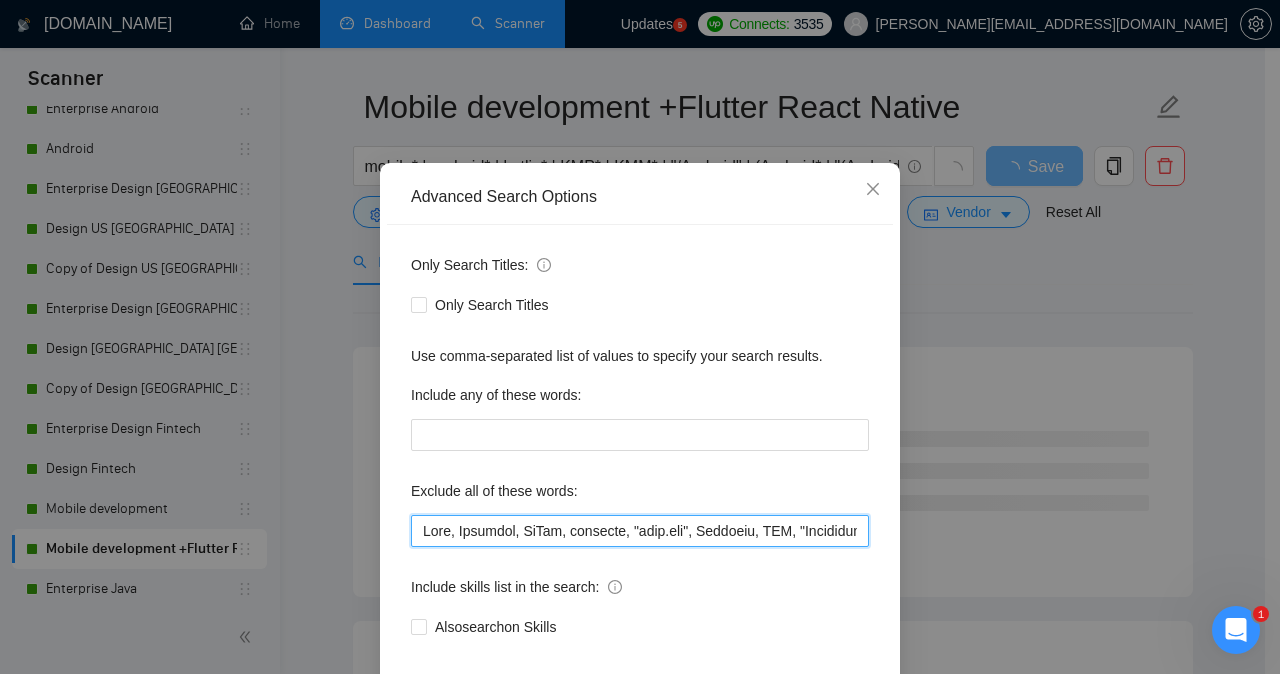 type on "Zoho, Airtable, WeWeb, firmware, "[DOMAIN_NAME]", [PERSON_NAME], AMP, "Accelerated Mobile Pages", "Frontend Developer", "Instant App", "**working demo**", LED, "Screens to be designed", Rive, CSS, error, "TIGHT DEADLINE", "design expert", MDM, "UX/UI App Design", "Create UI/UX", "create a Figma file", iCloud, Jotform, "prepare the figma", Extension, "1-4 hours", Angular, NativeScript, shader, Spine, "email signatures", publish, CTO, "frontend developer", "(only freelancer", "not agencies", refactor*, Alpaca, nft, "Website Developer/Designer", "Graphical Design", Netlify, "front end", "react developer", "Integration Specialist", Replit, RevenueCat, PowerApps, SharePoint, ComfyUI, "Architecture Specialist", "UI Design", Ruby, "software engineer", HTML, Draftbit, AOSP, "AI/ML", ML, D365, HeyFlow, IAPHub, Adalo, "React project", "AI agent", "re-design", redesign, website, "Git expert", "Watch Before Applying", "help with UX/UI", "C++/Qt", "C++", "/Qt", qt, "machine learning", algorithm*, designer*, iTunes, "backend deve..." 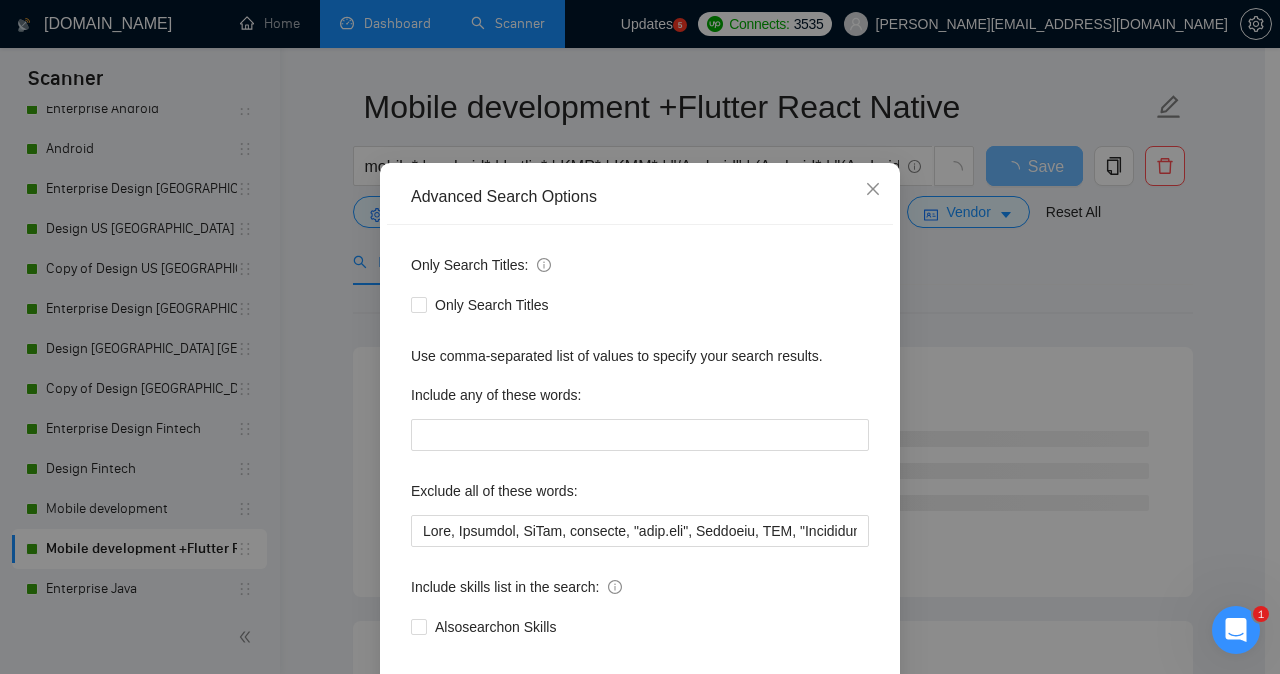 scroll, scrollTop: 157, scrollLeft: 0, axis: vertical 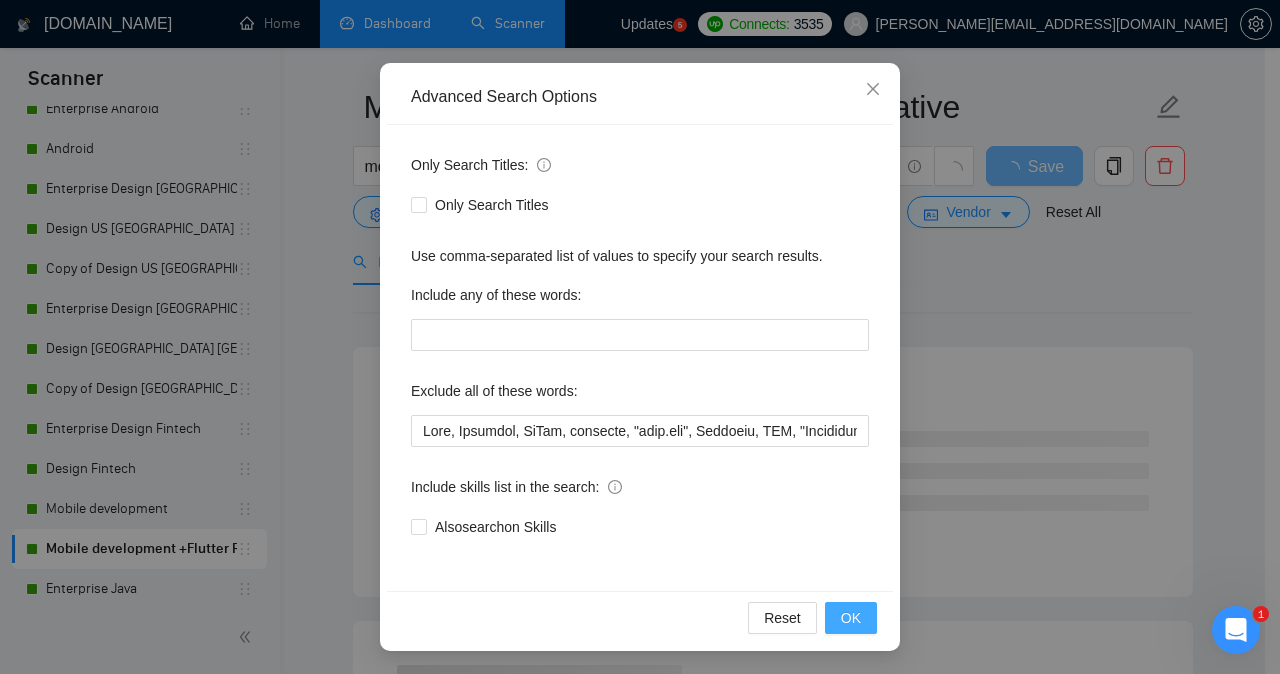 click on "OK" at bounding box center [851, 618] 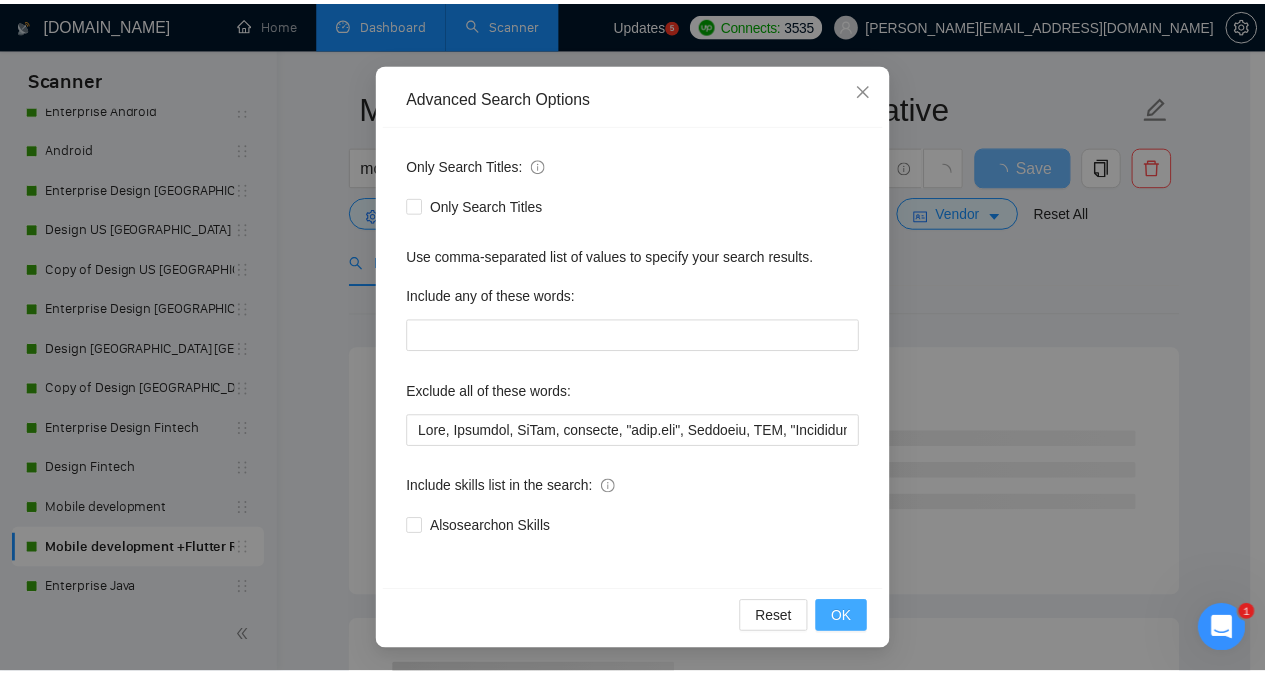 scroll, scrollTop: 57, scrollLeft: 0, axis: vertical 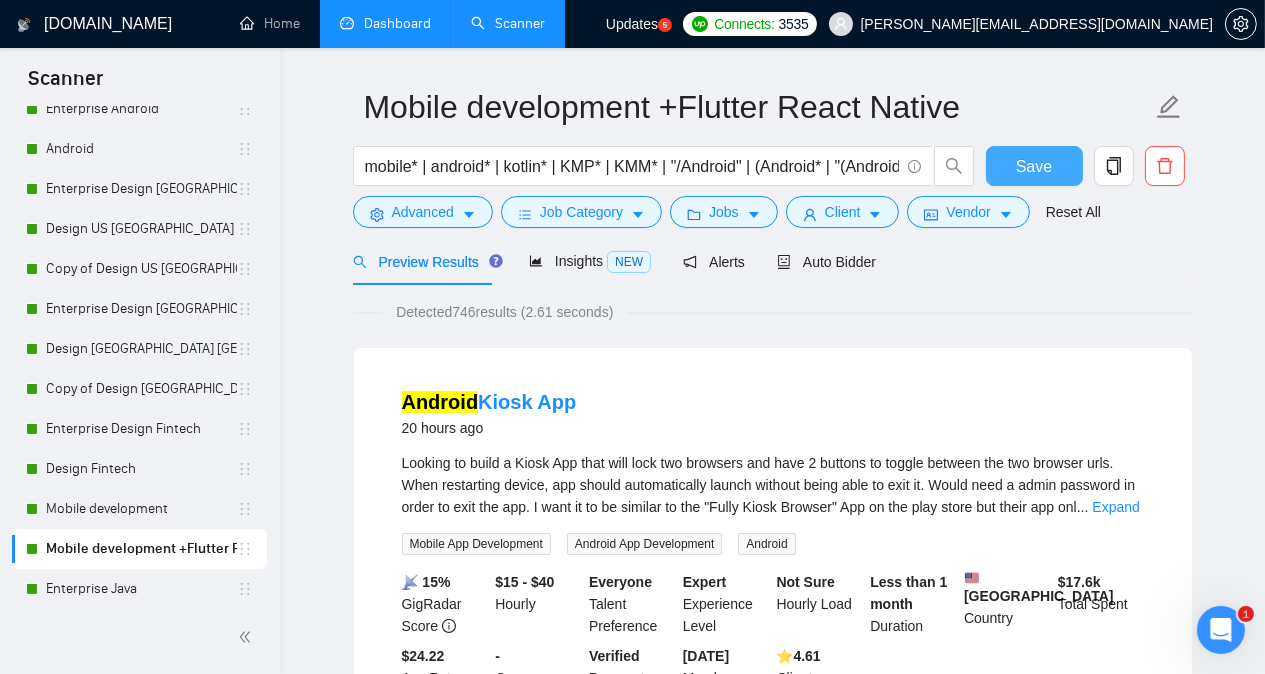 click on "Save" at bounding box center (1034, 166) 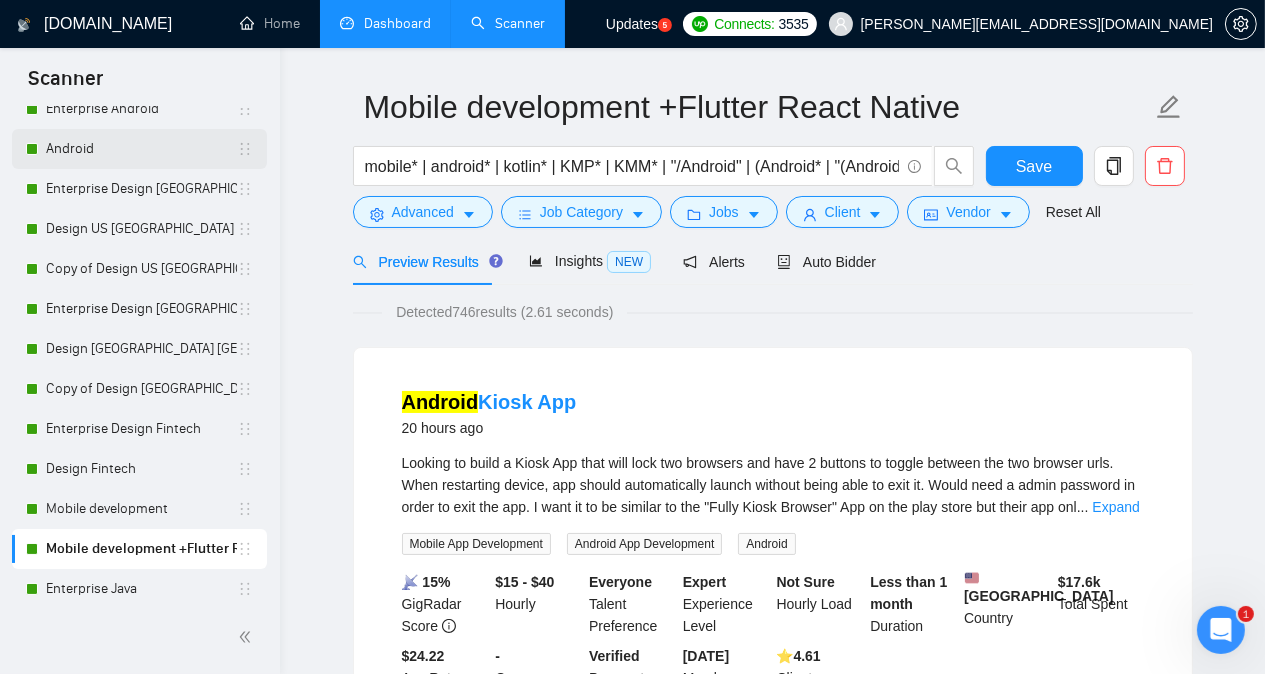 click on "Android" at bounding box center (141, 149) 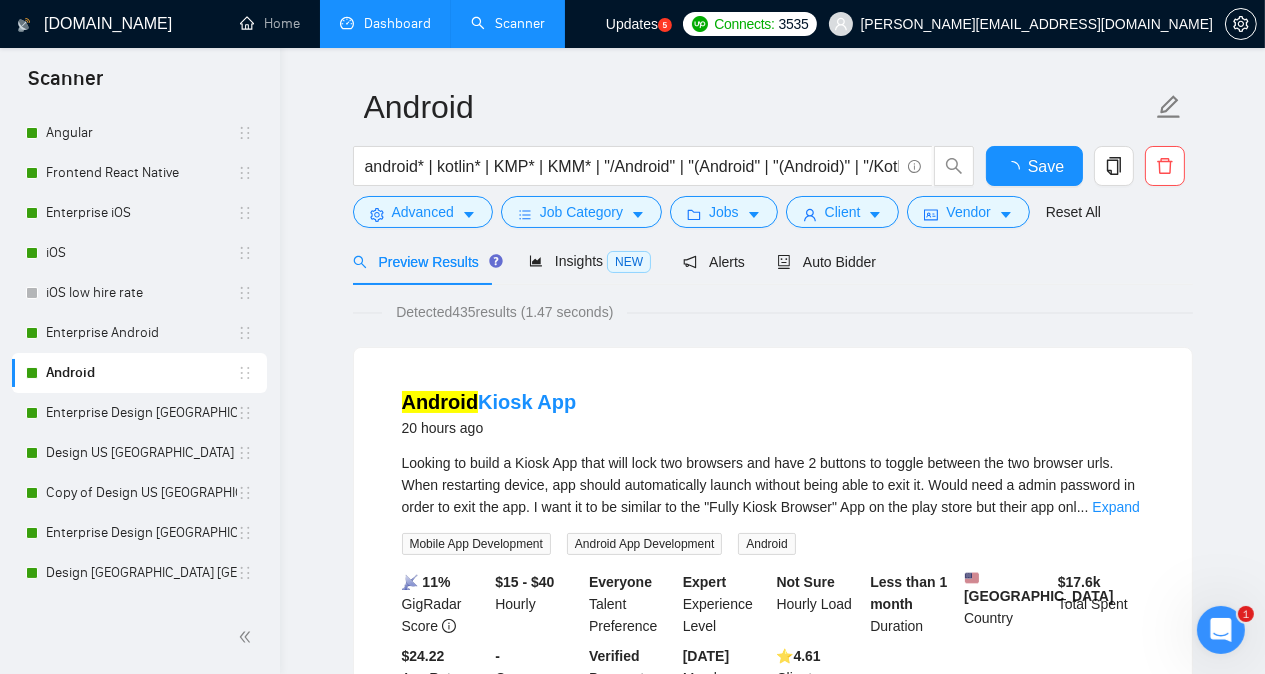 scroll, scrollTop: 1001, scrollLeft: 0, axis: vertical 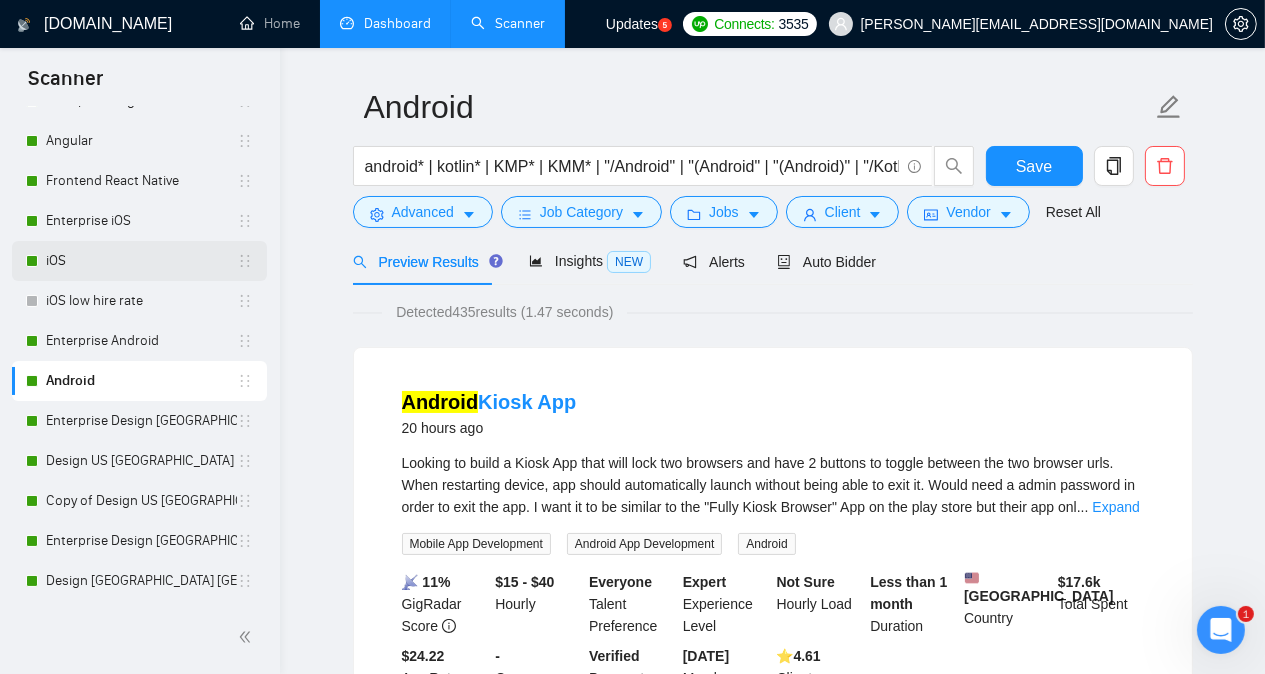 click on "iOS" at bounding box center [141, 261] 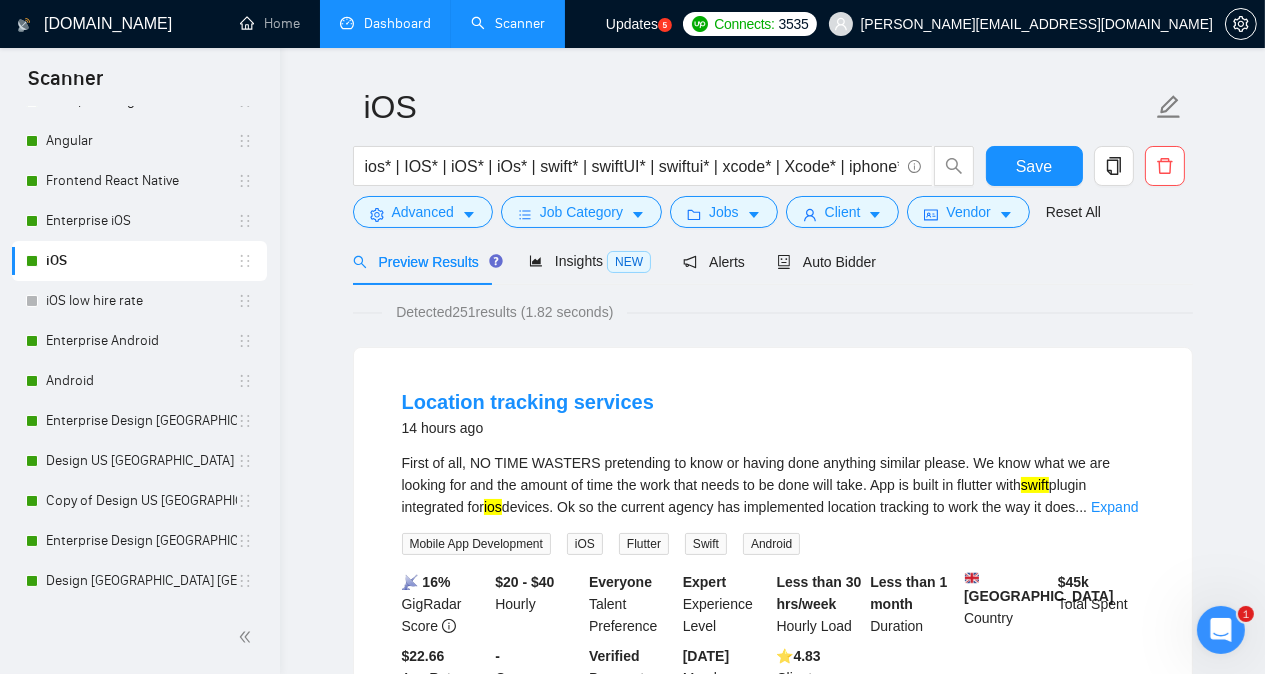 click on "iOS ios* | IOS* | iOS* | iOs* | swift* | swiftUI* | swiftui* | xcode* | Xcode* | iphone* | iPhone* | Apple* | (iphone* Save Advanced   Job Category   Jobs   Client   Vendor   Reset All Preview Results Insights NEW Alerts Auto Bidder Detected   251  results   (1.82 seconds) Location tracking services 14 hours ago First of all, NO TIME WASTERS pretending to know or having done anything similar please.
We know what we are looking for and the amount of time the work that needs to be done will take.
App is built in flutter with  swift  plugin integrated for  ios  devices.
Ok so the current agency has implemented location tracking to work the way it does ... Expand Mobile App Development iOS Flutter Swift Android 📡   16% GigRadar Score   $20 - $40 Hourly Everyone Talent Preference Expert Experience Level Less than 30 hrs/week Hourly Load Less than 1 month Duration   [GEOGRAPHIC_DATA] Country $ 45k Total Spent $22.66 Avg Rate Paid - Company Size Verified Payment Verified [DATE] Member Since ⭐️  4.83 iOS" at bounding box center (772, 2394) 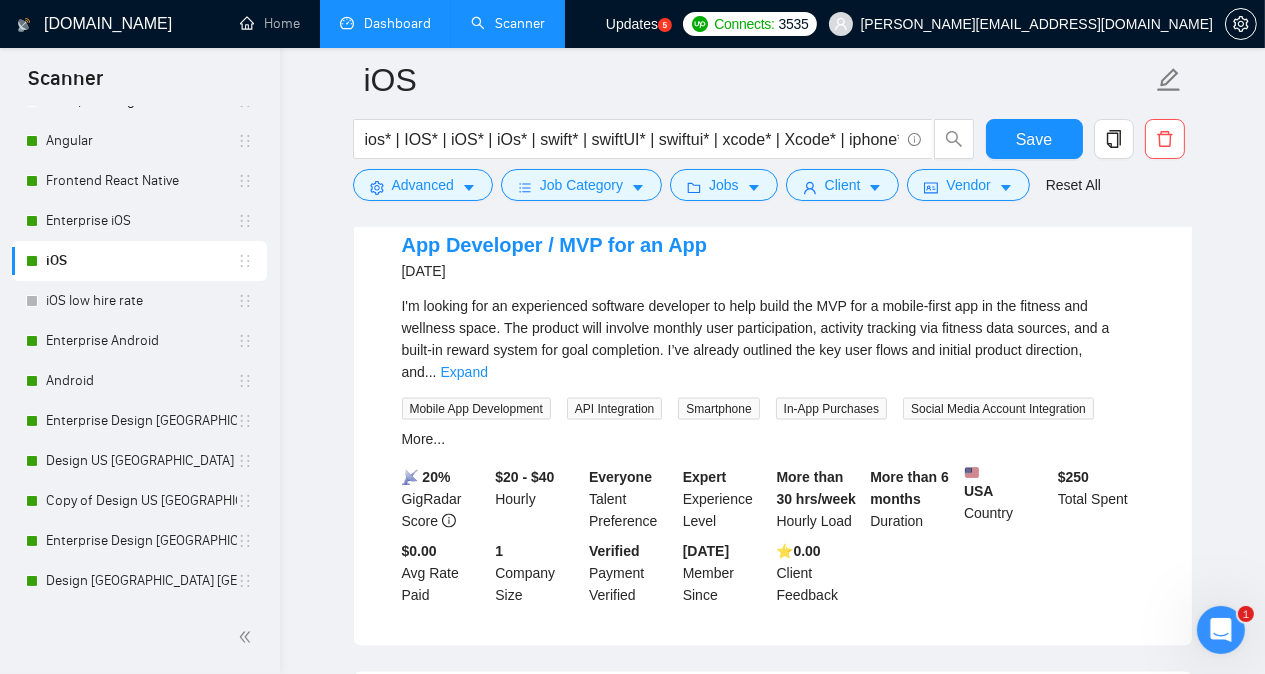 scroll, scrollTop: 3735, scrollLeft: 0, axis: vertical 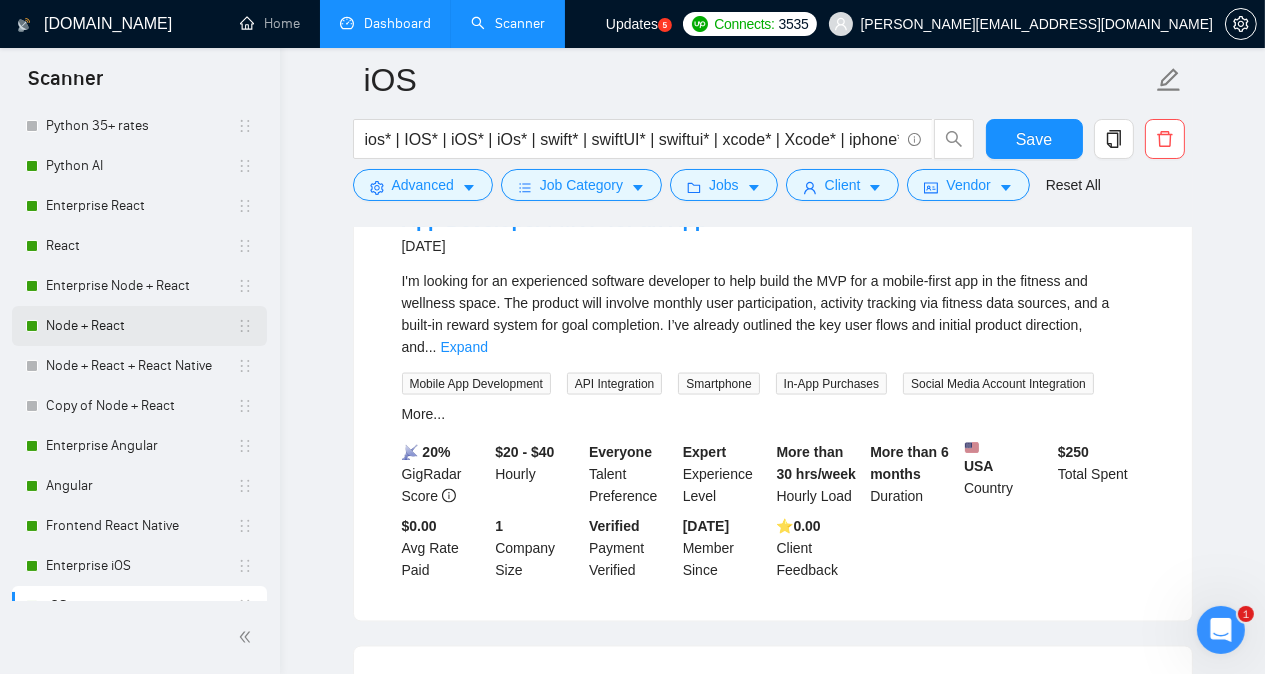 click on "Node + React" at bounding box center [141, 326] 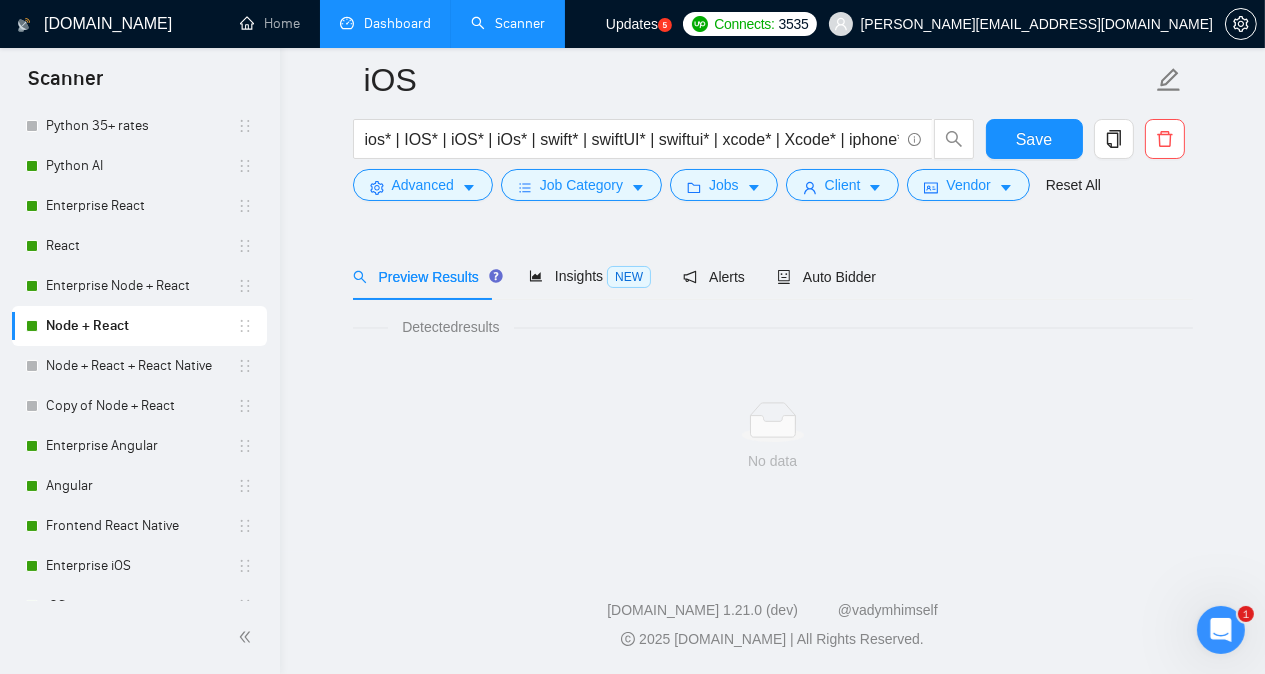 scroll, scrollTop: 55, scrollLeft: 0, axis: vertical 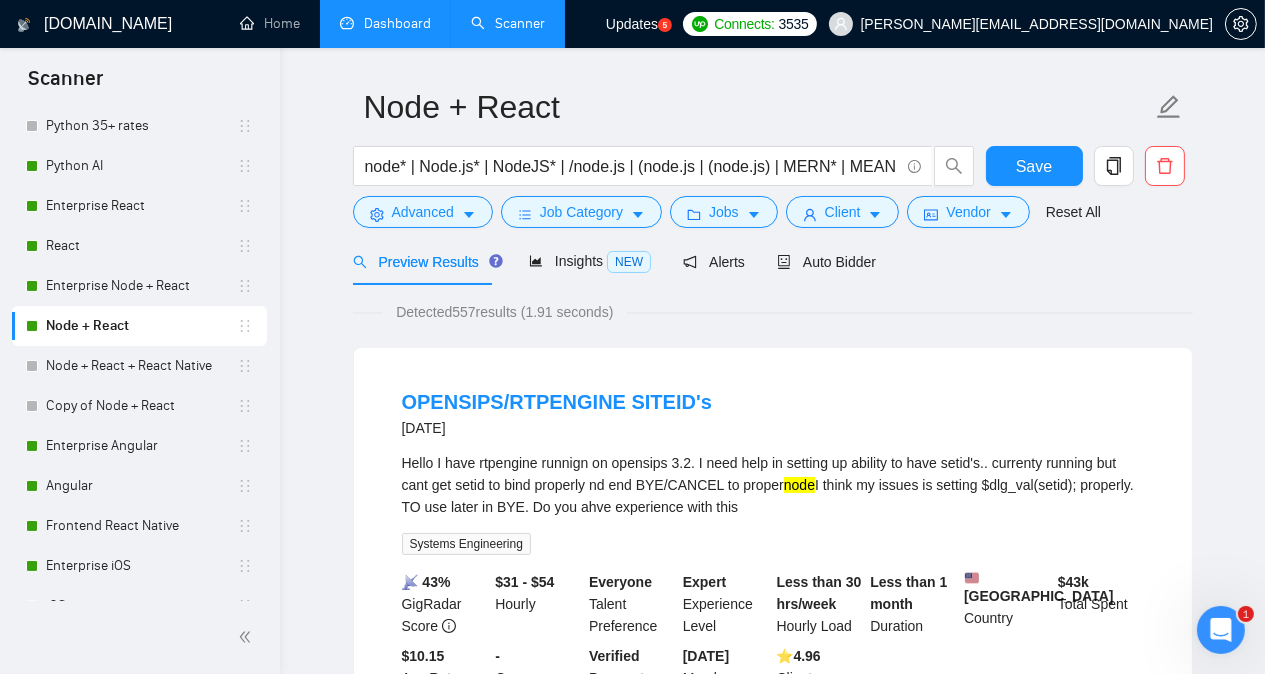click on "Hello I have rtpengine runnign on opensips 3.2. I need help in setting up ability to have setid's..
currenty running but cant get setid to bind properly nd end BYE/CANCEL to proper  node
I think my issues is setting $dlg_val(setid); properly. TO use later in BYE.
Do you ahve experience with this" at bounding box center (773, 485) 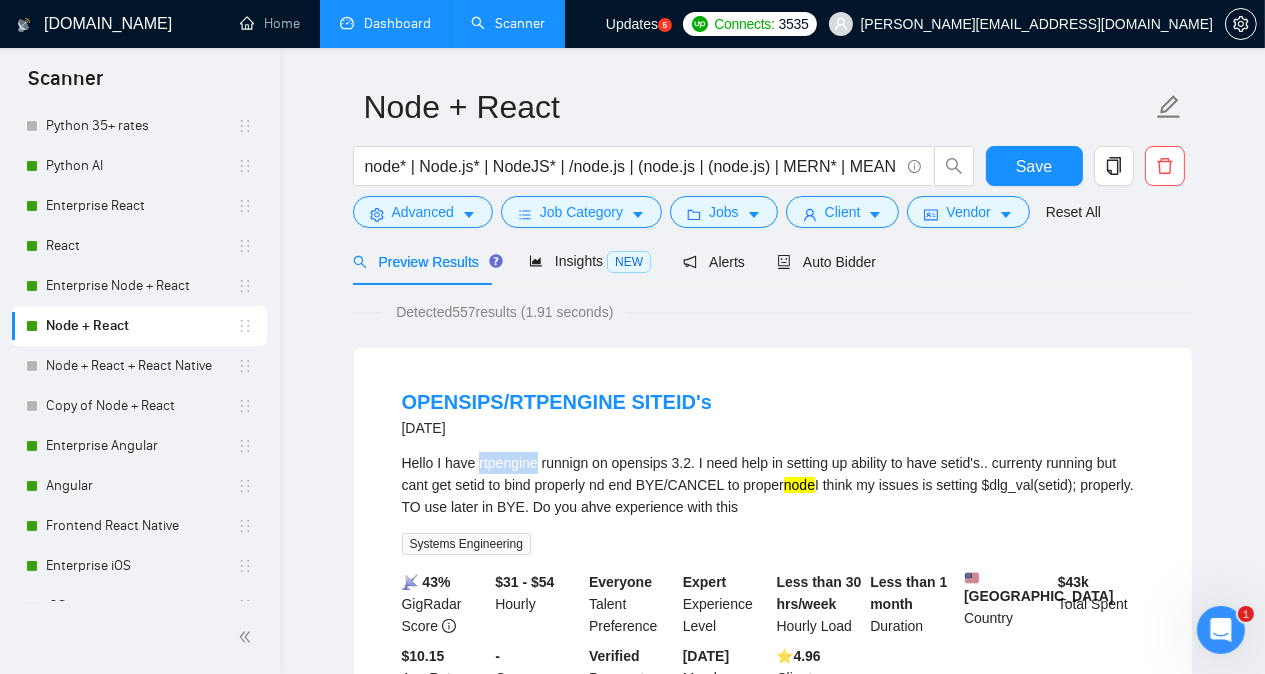 click on "Hello I have rtpengine runnign on opensips 3.2. I need help in setting up ability to have setid's..
currenty running but cant get setid to bind properly nd end BYE/CANCEL to proper  node
I think my issues is setting $dlg_val(setid); properly. TO use later in BYE.
Do you ahve experience with this" at bounding box center (773, 485) 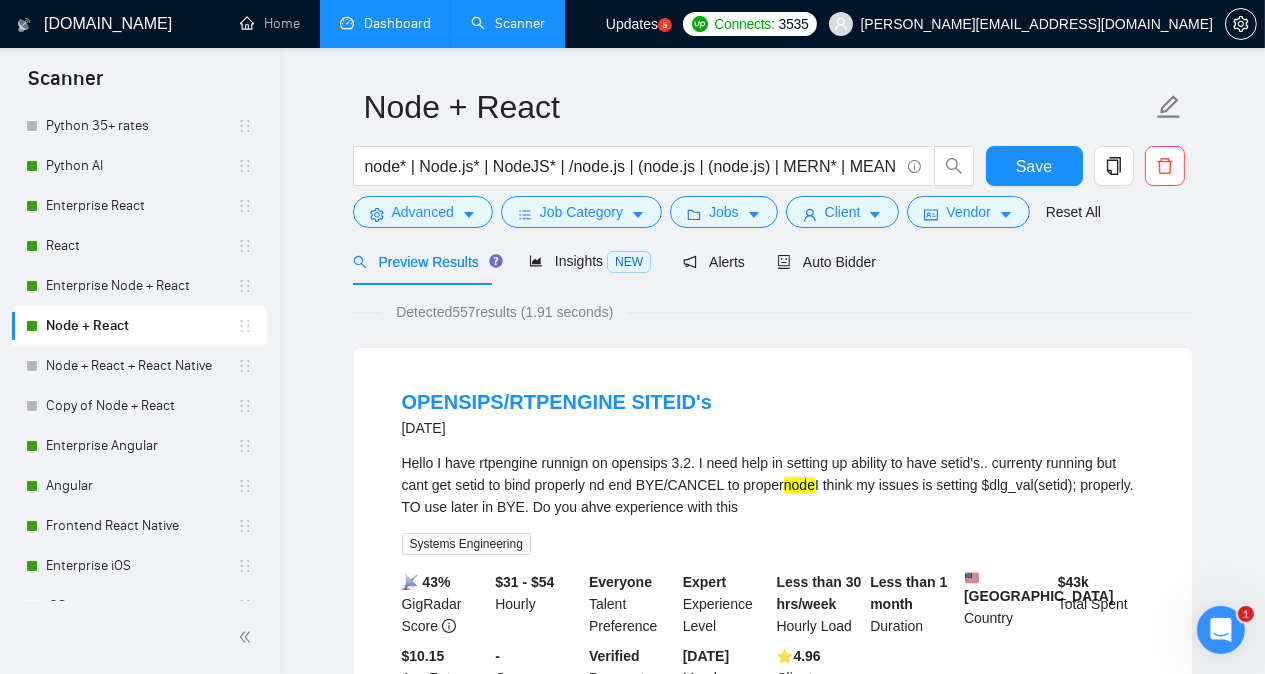 click on "Detected   557  results   (1.91 seconds) OPENSIPS/RTPENGINE SITEID's [DATE] Hello I have rtpengine runnign on opensips 3.2. I need help in setting up ability to have setid's..
currenty running but cant get setid to bind properly nd end BYE/CANCEL to proper  node
I think my issues is setting $dlg_val(setid); properly. TO use later in BYE.
Do you ahve experience with this Systems Engineering 📡   43% GigRadar Score   $31 - $54 Hourly Everyone Talent Preference Expert Experience Level Less than 30 hrs/week Hourly Load Less than 1 month Duration   [GEOGRAPHIC_DATA] Country $ 43k Total Spent $10.15 Avg Rate Paid - Company Size Verified Payment Verified [DATE] Member Since ⭐️  4.96 Client Feedback Skilled Problem Solver Needed (  React , Next, OpenAI, Segmind ) [DATE] I'm looking for an experienced  react ... Expand Full Stack Development Next.js Node.js OpenAI API ChatGPT API Integration More... 📡   75% GigRadar Score   $85 - $85 Hourly Everyone Talent Preference Expert Experience Level Duration" at bounding box center [773, 2592] 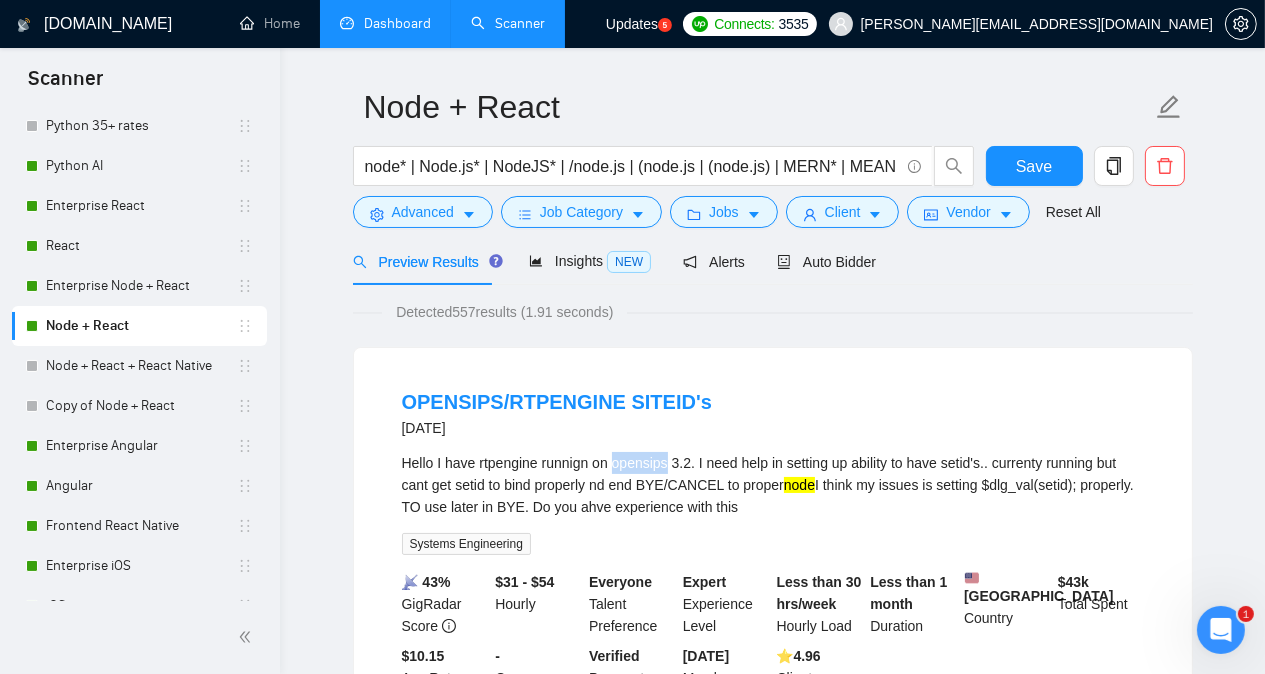 click on "Hello I have rtpengine runnign on opensips 3.2. I need help in setting up ability to have setid's..
currenty running but cant get setid to bind properly nd end BYE/CANCEL to proper  node
I think my issues is setting $dlg_val(setid); properly. TO use later in BYE.
Do you ahve experience with this" at bounding box center [773, 485] 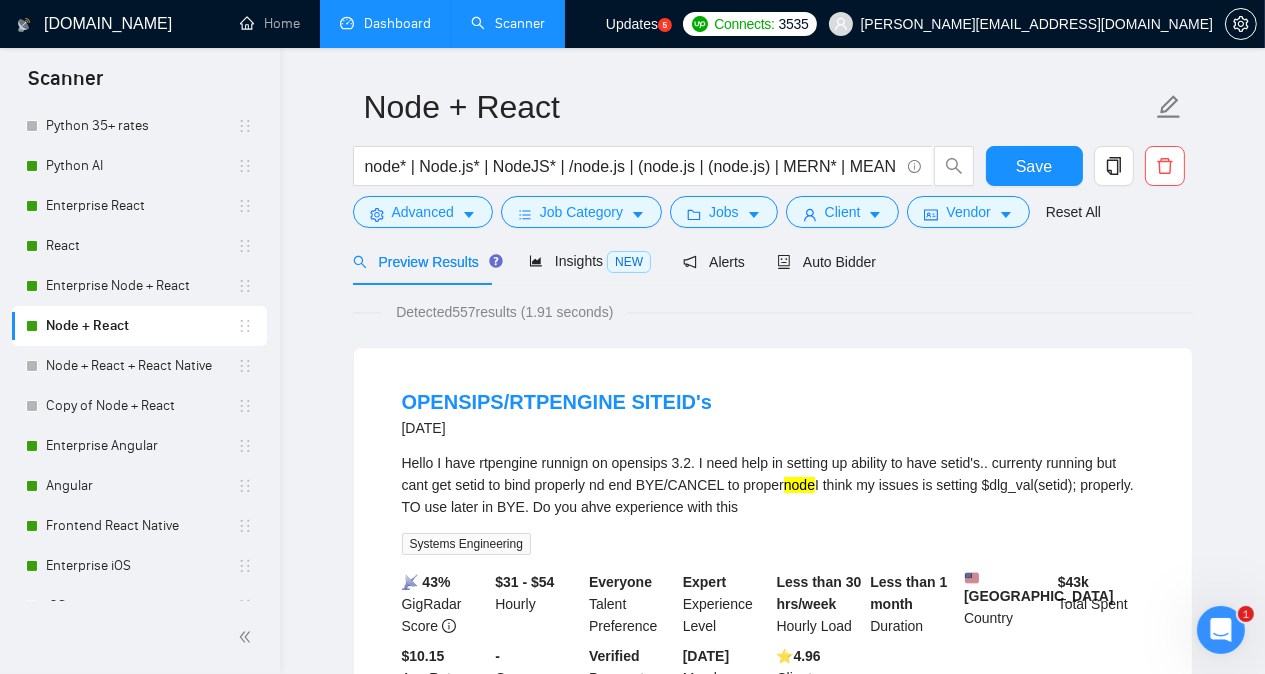 click on "Node + React node* | Node.js* | NodeJS* | /node.js | (node.js | (node.js) | MERN* | MEAN | react* Save Advanced   Job Category   Jobs   Client   Vendor   Reset All Preview Results Insights NEW Alerts Auto Bidder Detected   557  results   (1.91 seconds) OPENSIPS/RTPENGINE SITEID's [DATE] Hello I have rtpengine runnign on opensips 3.2. I need help in setting up ability to have setid's..
currenty running but cant get setid to bind properly nd end BYE/CANCEL to proper  node
I think my issues is setting $dlg_val(setid); properly. TO use later in BYE.
Do you ahve experience with this Systems Engineering 📡   43% GigRadar Score   $31 - $54 Hourly Everyone Talent Preference Expert Experience Level Less than 30 hrs/week Hourly Load Less than 1 month Duration   [GEOGRAPHIC_DATA] Country $ 43k Total Spent $10.15 Avg Rate Paid - Company Size Verified Payment Verified [DATE] Member Since ⭐️  4.96 Client Feedback Skilled Problem Solver Needed (  React , Next, OpenAI, Segmind ) [DATE] react ... Expand Next.js" at bounding box center [772, 2462] 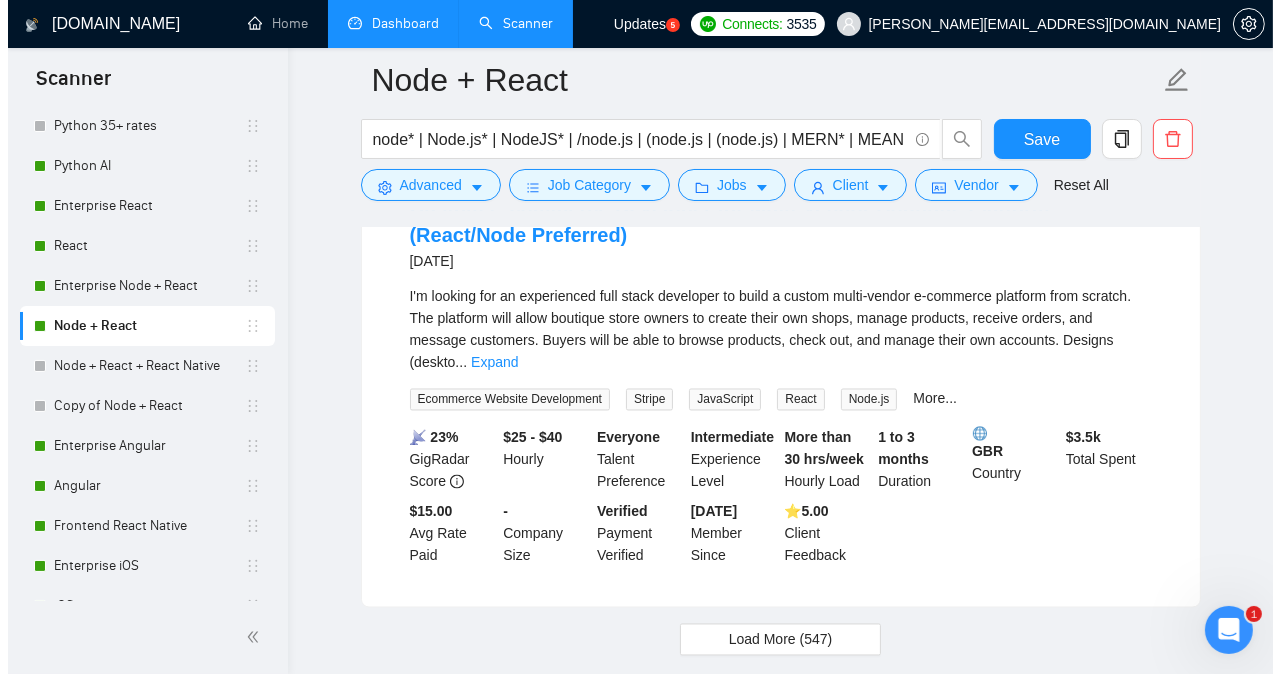 scroll, scrollTop: 4377, scrollLeft: 0, axis: vertical 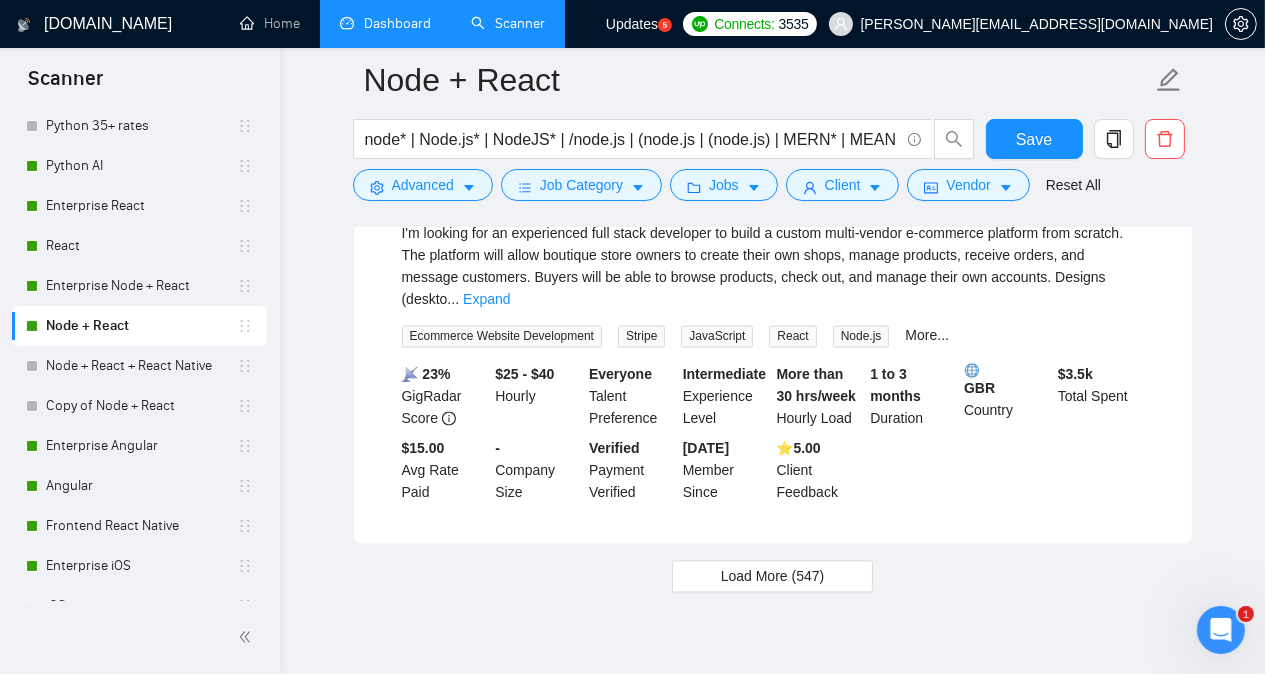 click on "[DOMAIN_NAME] Home Dashboard Scanner Updates
5
Connects: 3535 [PERSON_NAME][EMAIL_ADDRESS][DOMAIN_NAME] Node + React node* | Node.js* | NodeJS* | /node.js | (node.js | (node.js) | MERN* | MEAN | react* Save Advanced   Job Category   Jobs   Client   Vendor   Reset All Preview Results Insights NEW Alerts Auto Bidder Detected   557  results   (1.91 seconds) OPENSIPS/RTPENGINE SITEID's [DATE] Hello I have rtpengine runnign on opensips 3.2. I need help in setting up ability to have setid's..
currenty running but cant get setid to bind properly nd end BYE/CANCEL to proper  node
I think my issues is setting $dlg_val(setid); properly. TO use later in BYE.
Do you ahve experience with this Systems Engineering 📡   43% GigRadar Score   $31 - $54 Hourly Everyone Talent Preference Expert Experience Level Less than 30 hrs/week Hourly Load Less than 1 month Duration   [GEOGRAPHIC_DATA] Country $ 43k Total Spent $10.15 Avg Rate Paid - Company Size Verified Payment Verified [DATE] ..." at bounding box center (772, -1815) 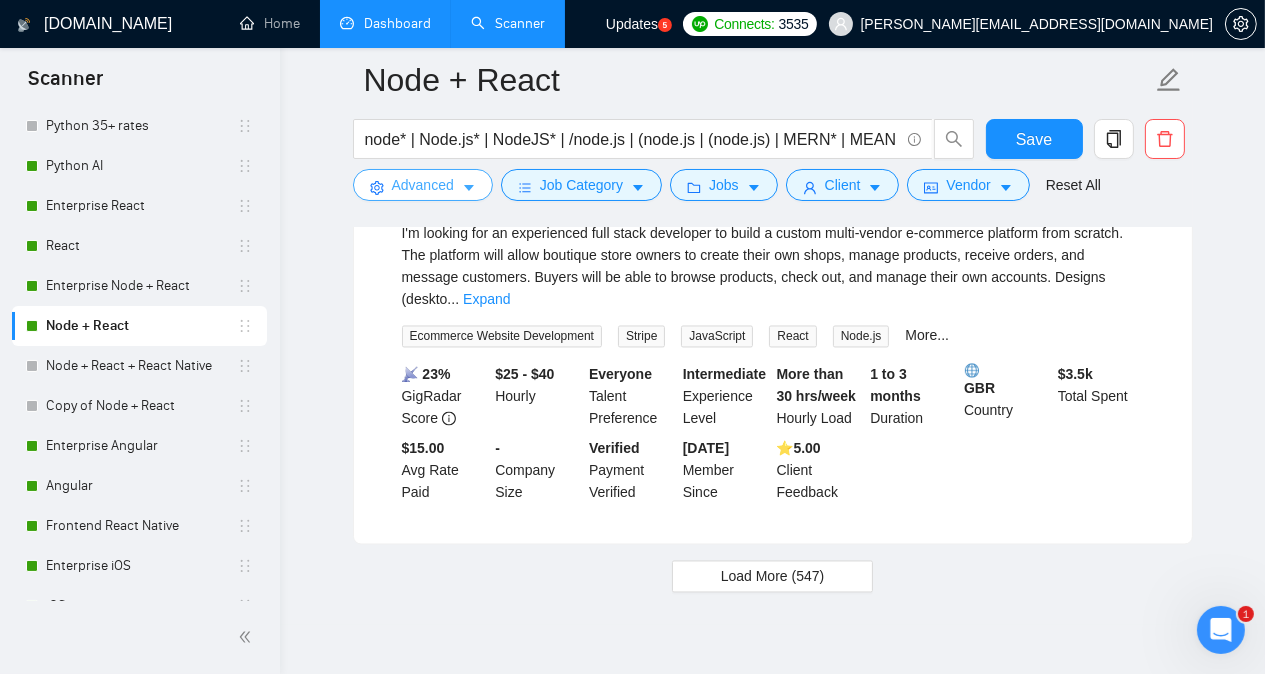 click on "Advanced" at bounding box center (423, 185) 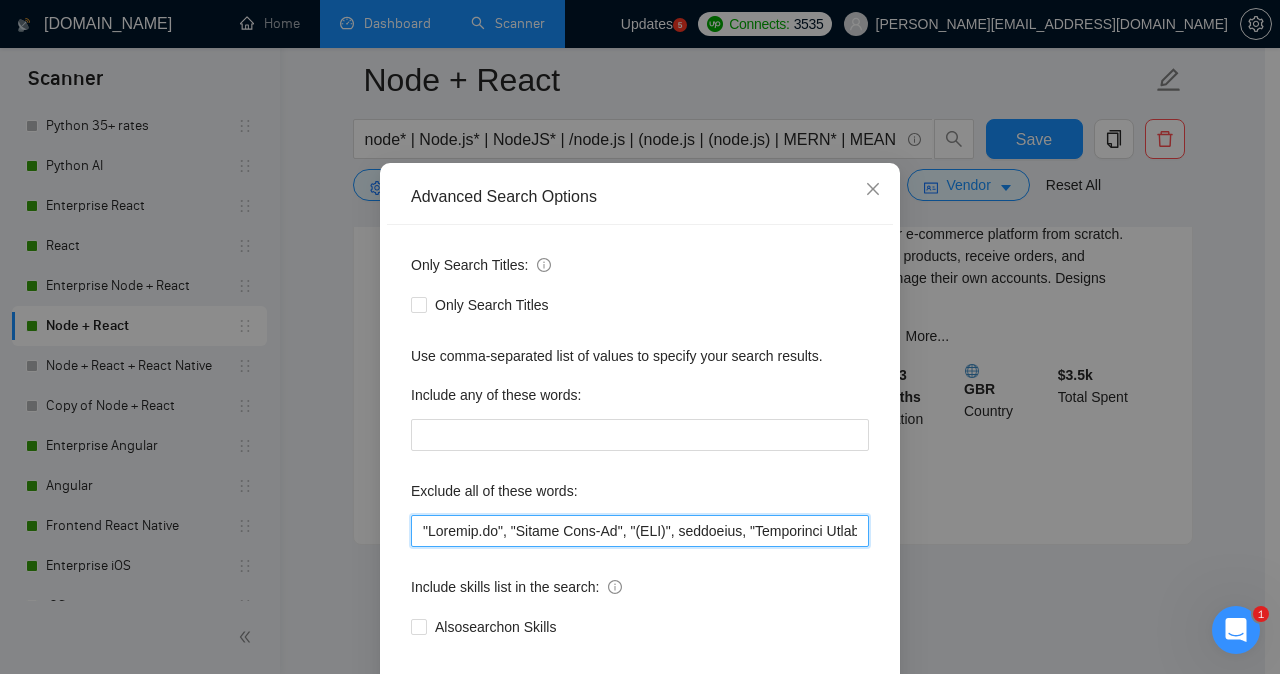 click at bounding box center [640, 531] 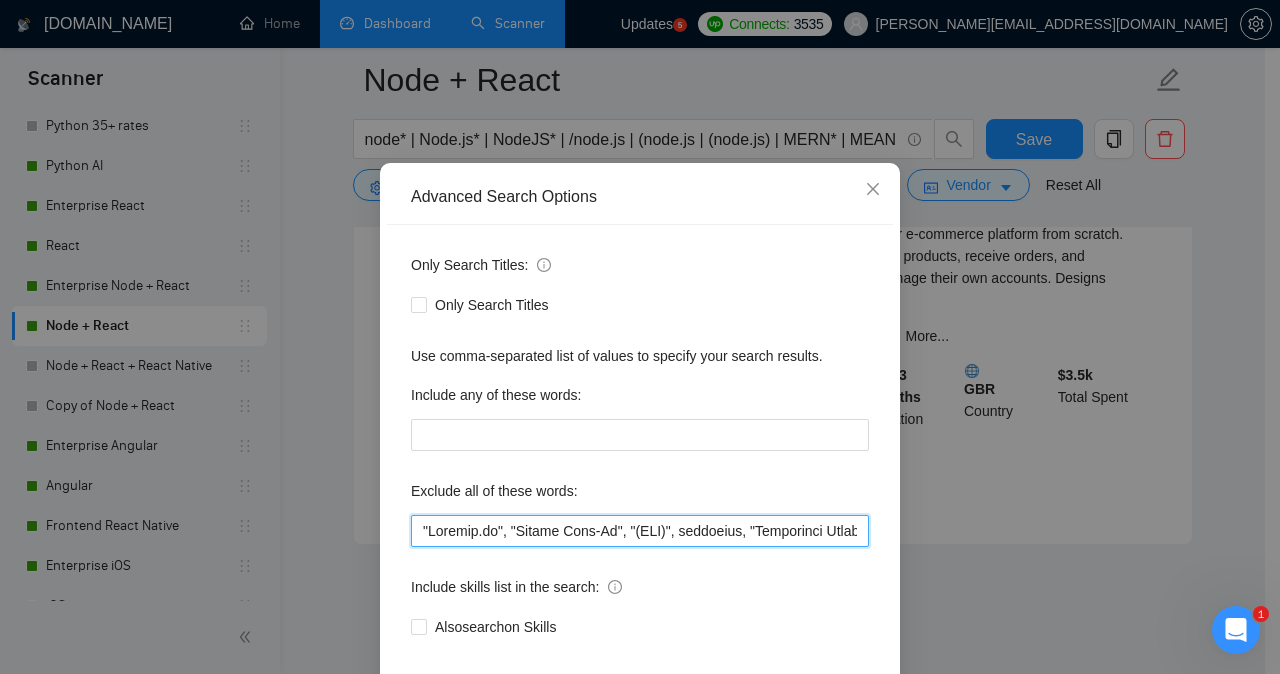 paste on "Rtpengine, opensips," 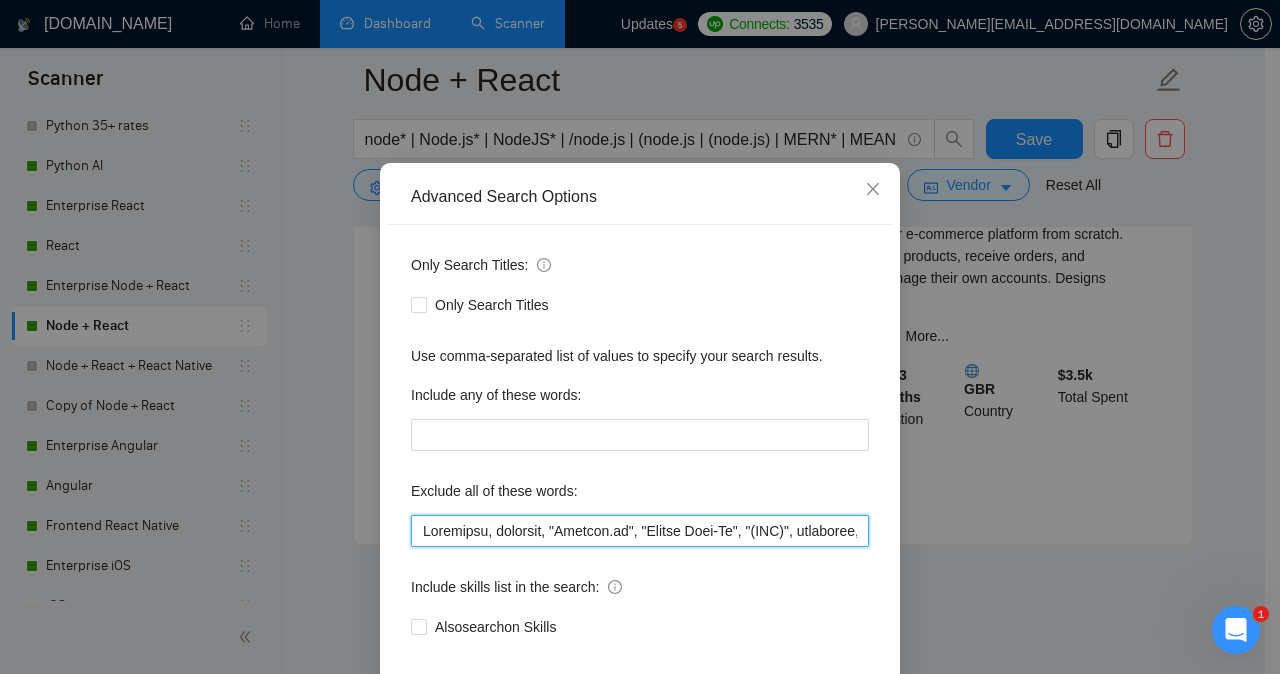 scroll, scrollTop: 2661, scrollLeft: 0, axis: vertical 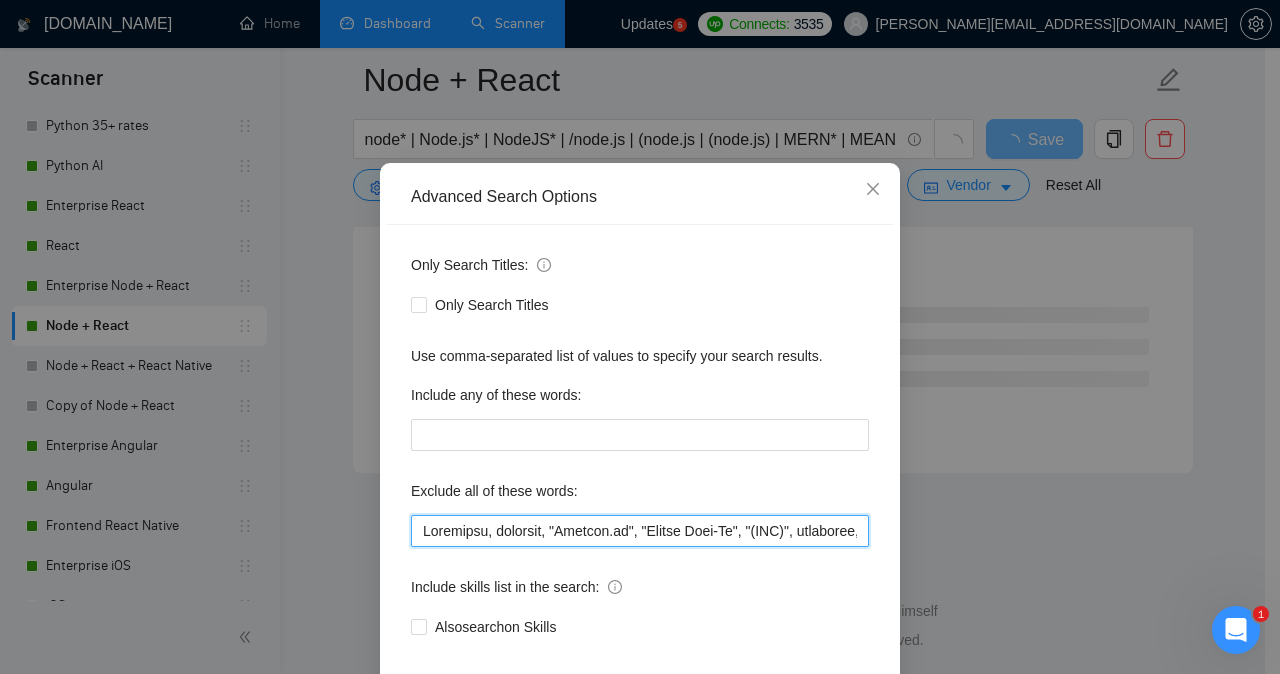 type on "Loremipsu, dolorsit, "Ametcon.ad", "Elitse Doei-Te", "(INC)", utlaboree, "Doloremagn Aliquae", "Admi Veniam", "Quisnostrud exercitation", "ull labor", "nis-aliq", eXE, Commo, Consequatduis, aute, Irurei, Reprehe, VOLU, "7v", essecill, FUG, NULL, Pariat, except, sintoccaecat, Cupidatat, "nonp sunt", culpaqu*, OfficiAD, Mollit, animide, Laboru, "Persp undeomnis", "Istenat Errorvolu Accusantium", "(DOL)", lau, to, remaperi*, EaQu, ip, "quaea illoinven", "VE Quasi", Architecto, Beatae, Vitae, dictaex, "ne enimipsamq", voluptasas, Autodi, "(Fugitc)", Magnidolo, eosra, sequinesc, nEquepo, "Quisquam Dolorem", Adipiscinu, Eiusmodi, "(Temp", Incidu Magn, Quaerat, Etiamminu, "Solut Nob eligendi", OPTI , CUM, "nihilim.qu", pla9f, "Poss Ass Repellendu", "Temp Aut Quibus", Offici, Debiti, Reru, necessitati, "Saepe-even", "volup rep recusanda", Ita, EaruMhic, "Tenet-Sap Delectusr", Volupt, MaiOresali, per, dol, Asperiore, Repella, "minimnos exercitat", ullamc, "susci-lab aliquidc", Consequ, quidmax, Molliti, molest*, ha..." 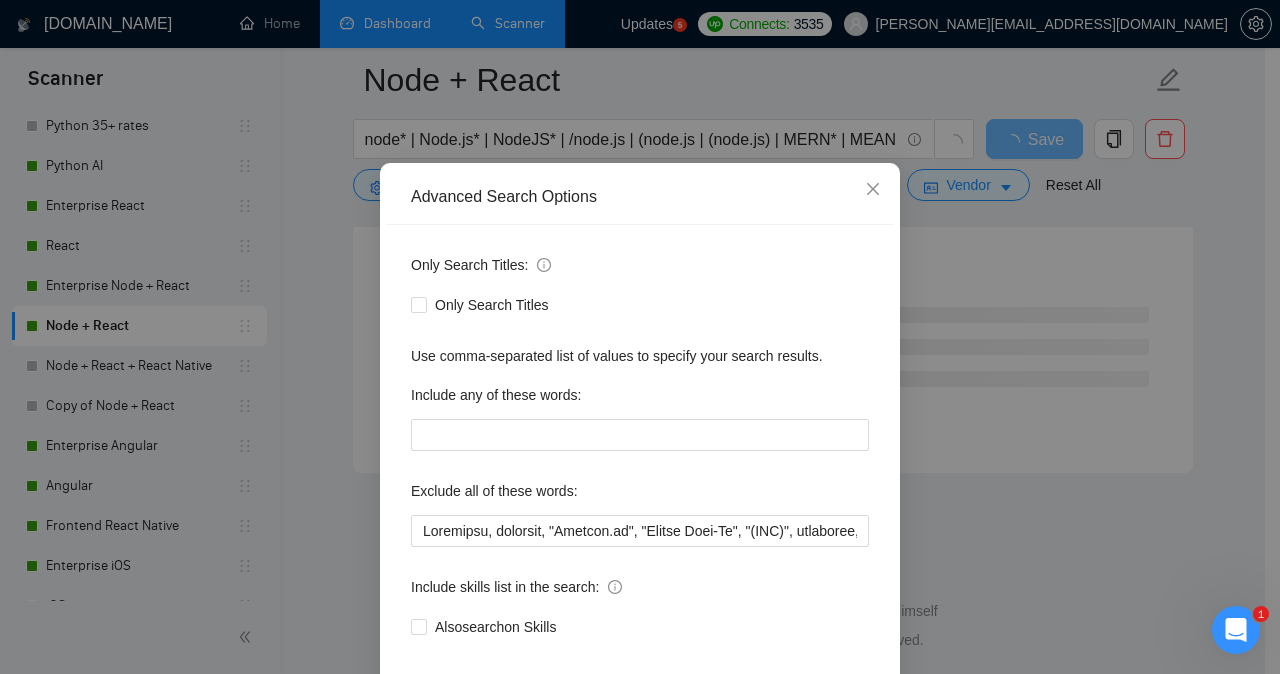 scroll, scrollTop: 157, scrollLeft: 0, axis: vertical 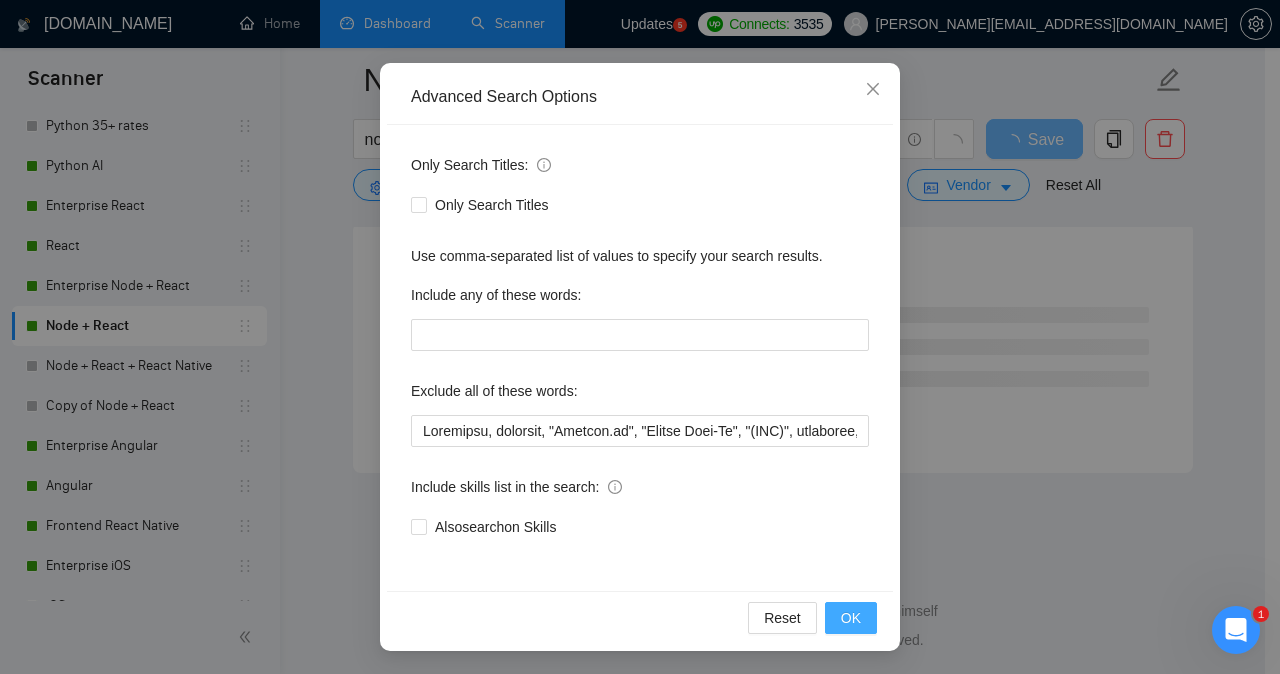 click on "OK" at bounding box center (851, 618) 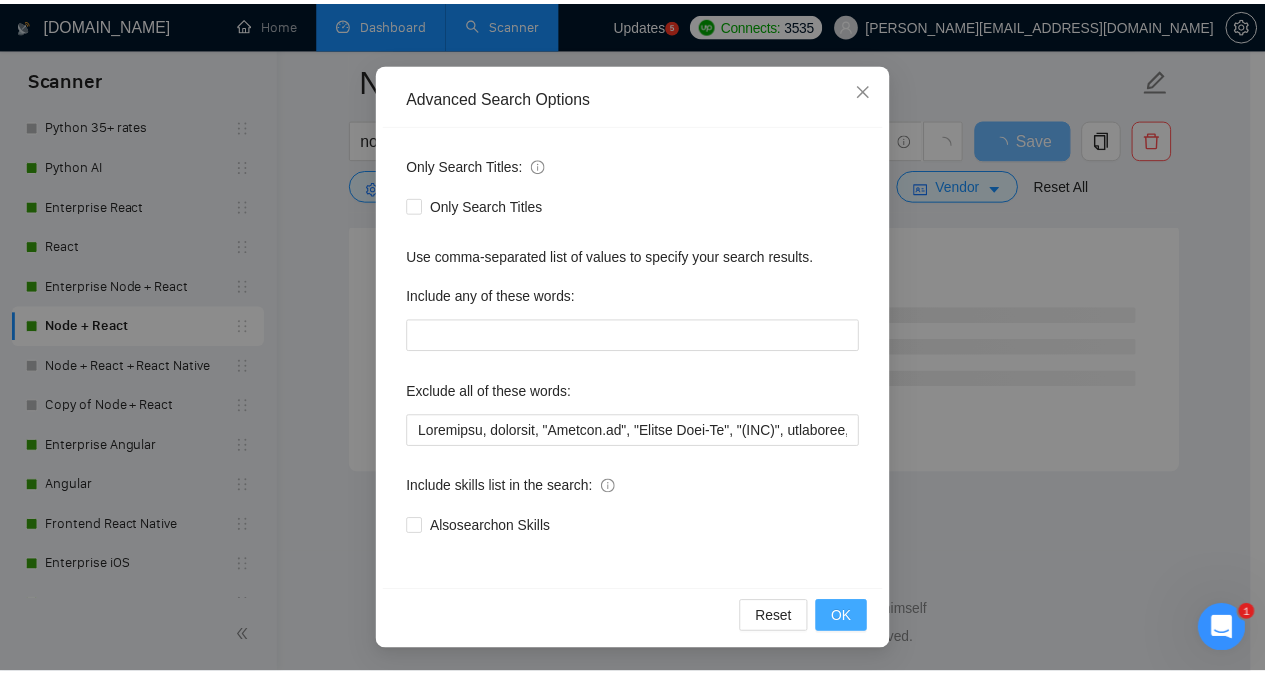 scroll, scrollTop: 57, scrollLeft: 0, axis: vertical 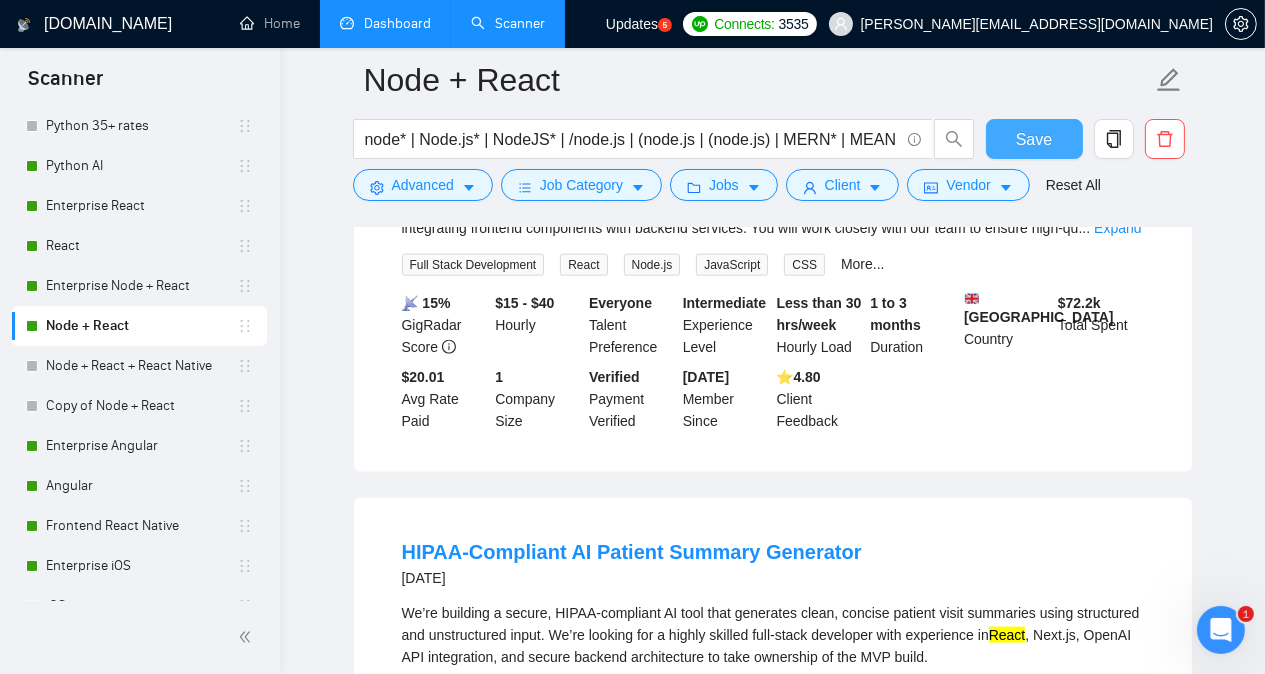 click on "Save" at bounding box center (1034, 139) 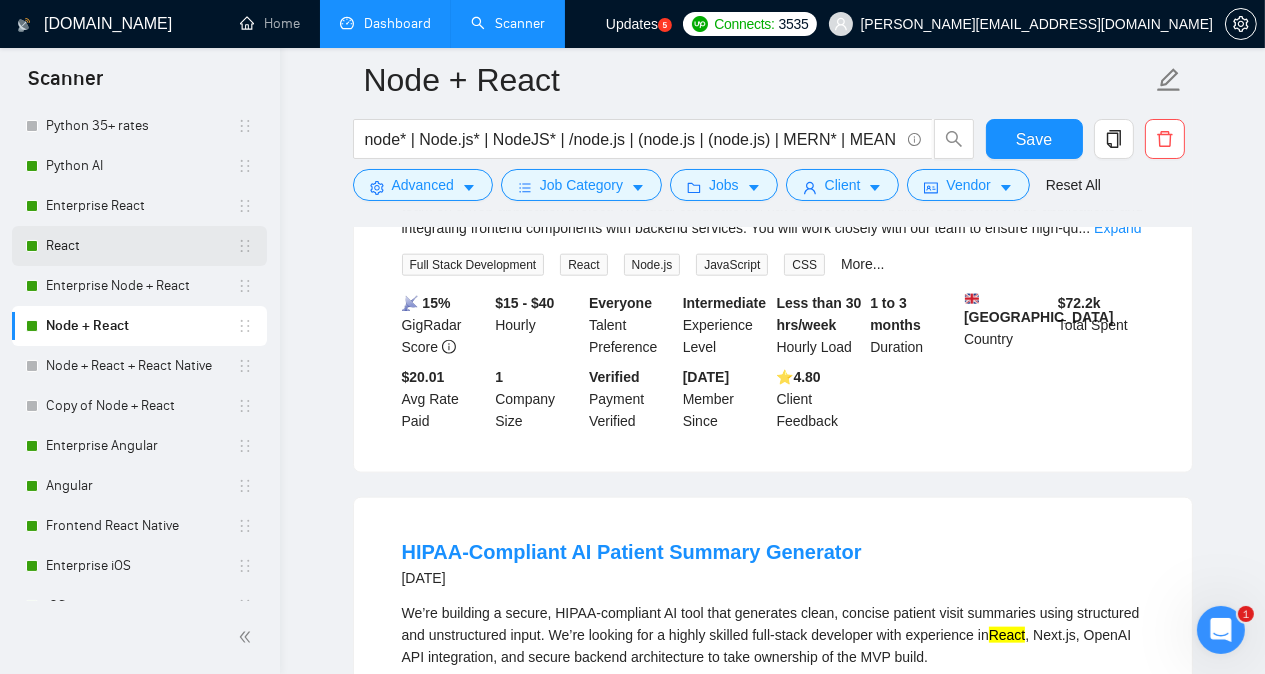 click on "React" at bounding box center (141, 246) 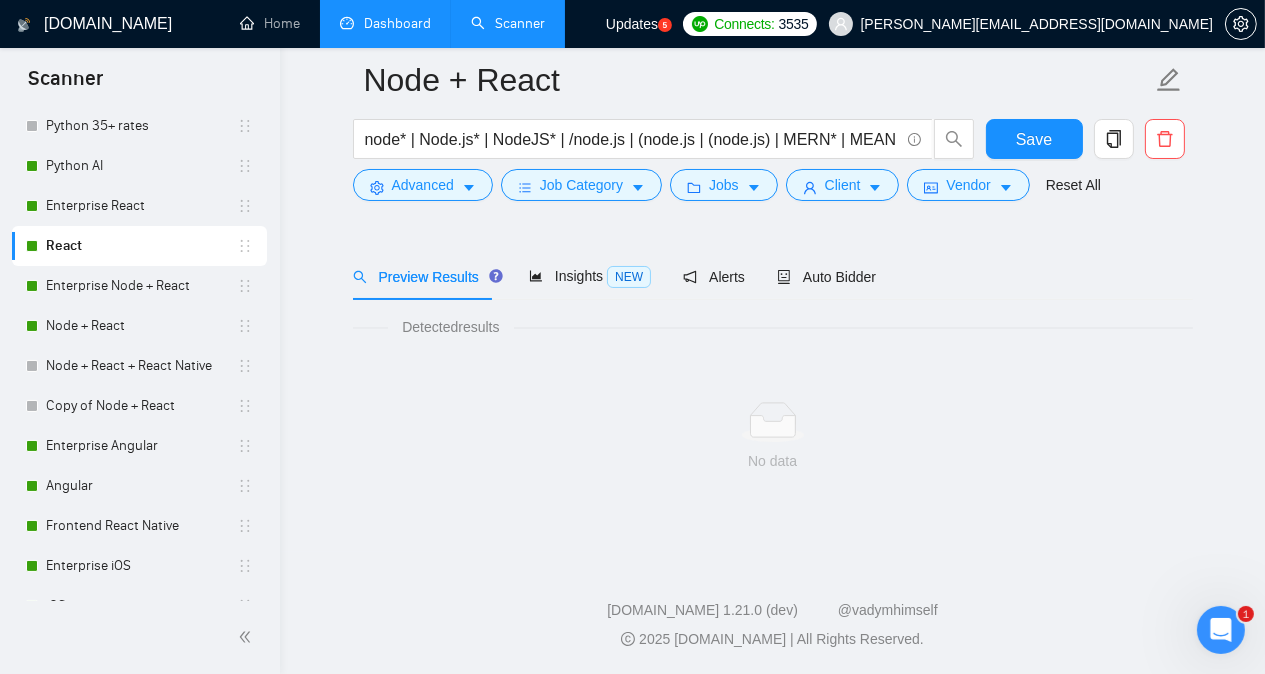 scroll, scrollTop: 55, scrollLeft: 0, axis: vertical 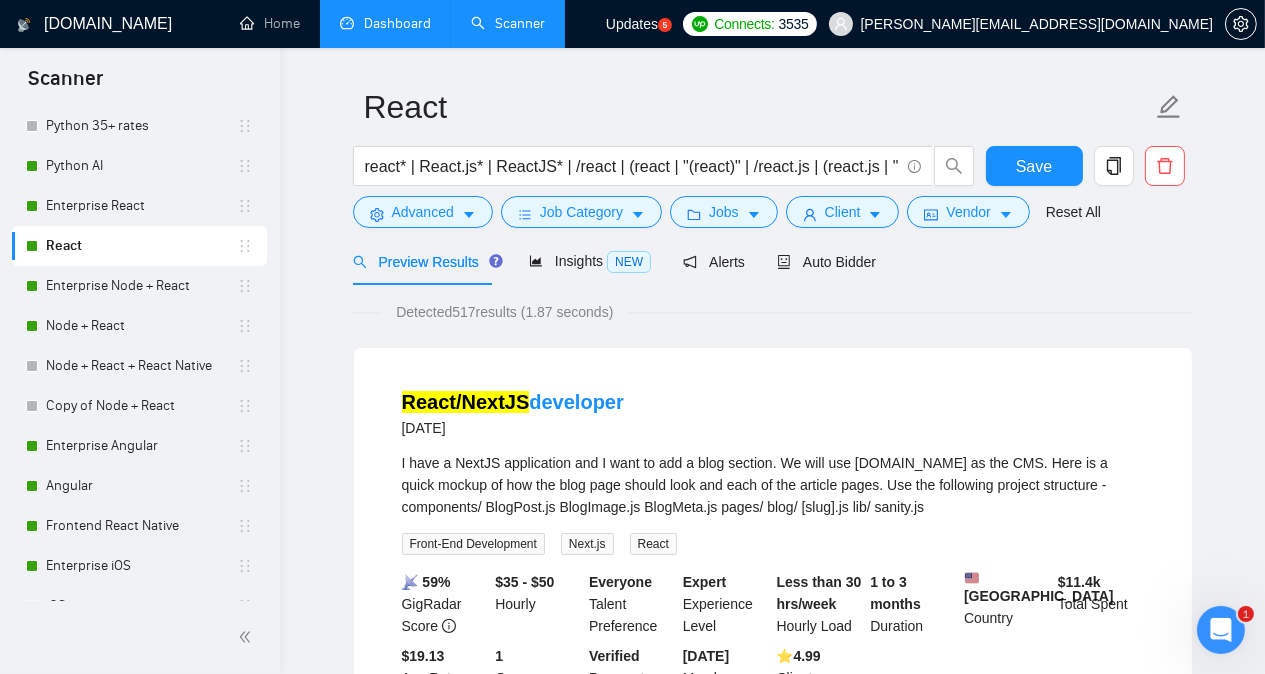 click on "Detected   517  results   (1.87 seconds)" at bounding box center (773, 312) 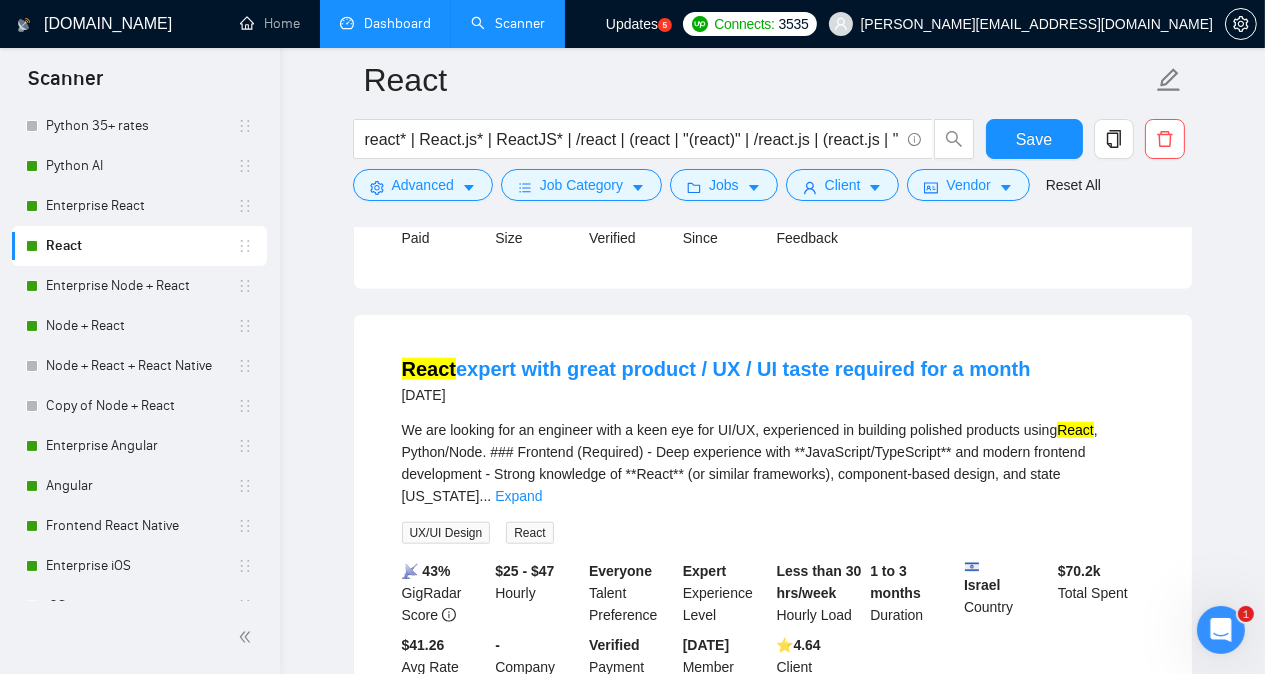 scroll, scrollTop: 2495, scrollLeft: 0, axis: vertical 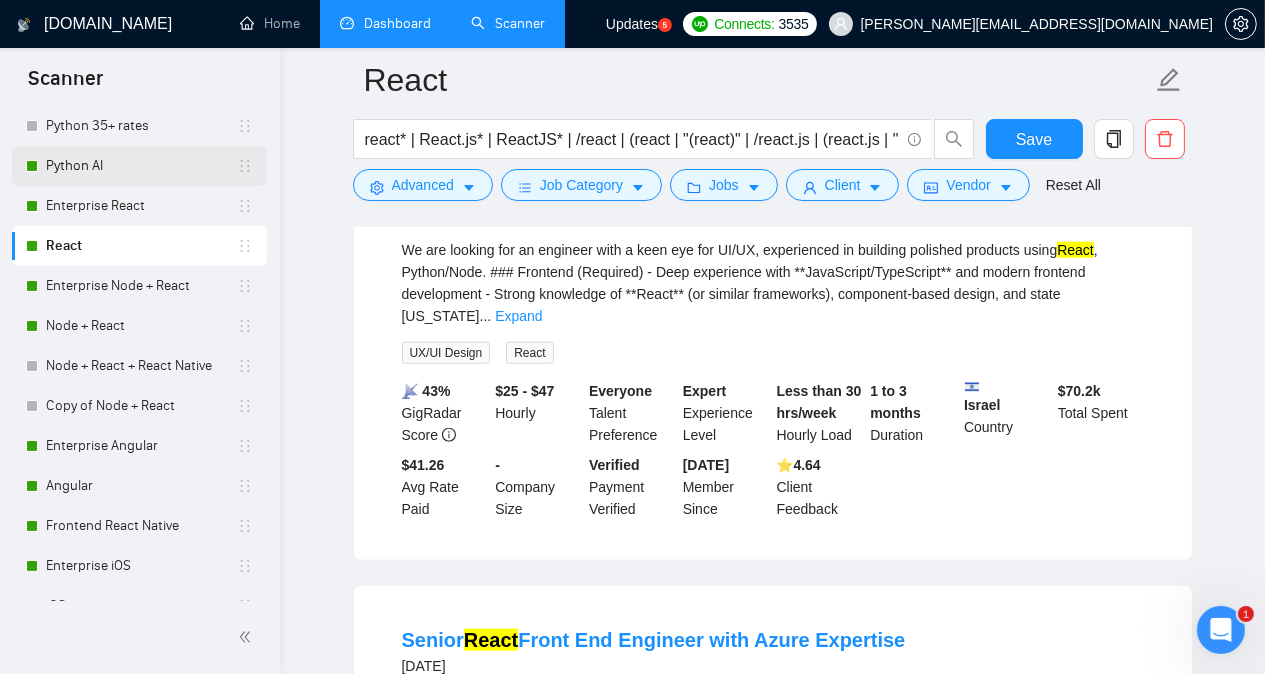 click on "Python AI" at bounding box center [141, 166] 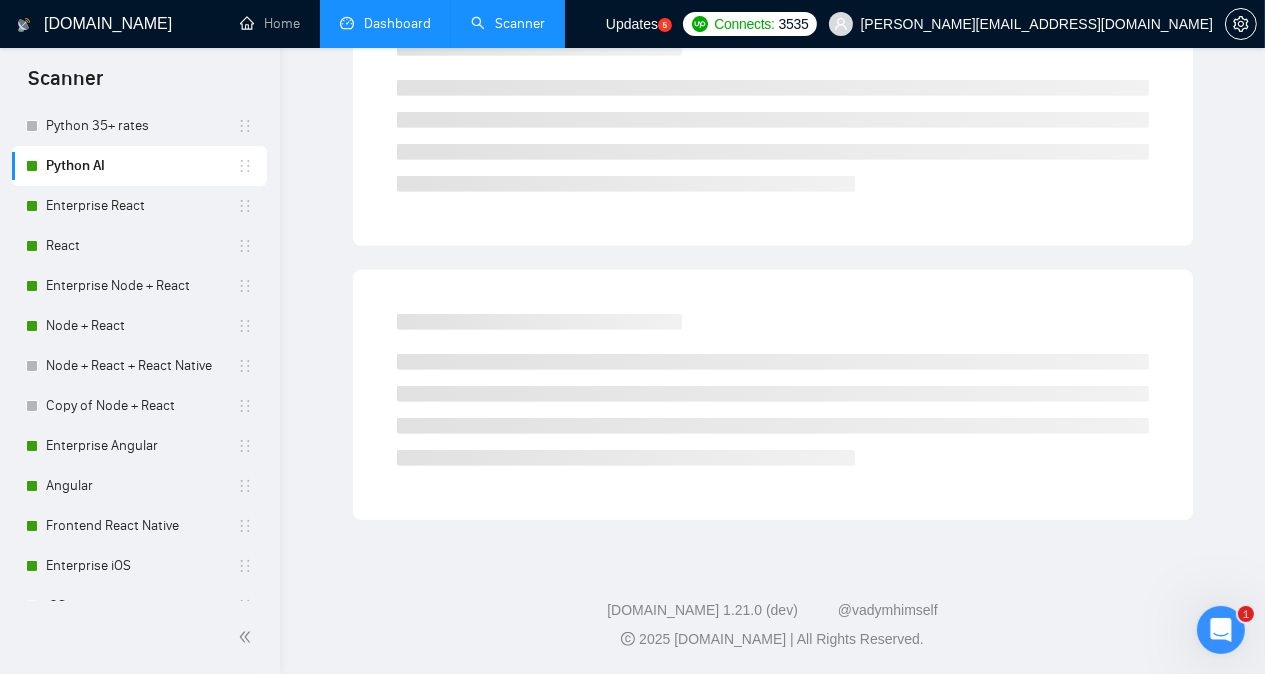 scroll, scrollTop: 55, scrollLeft: 0, axis: vertical 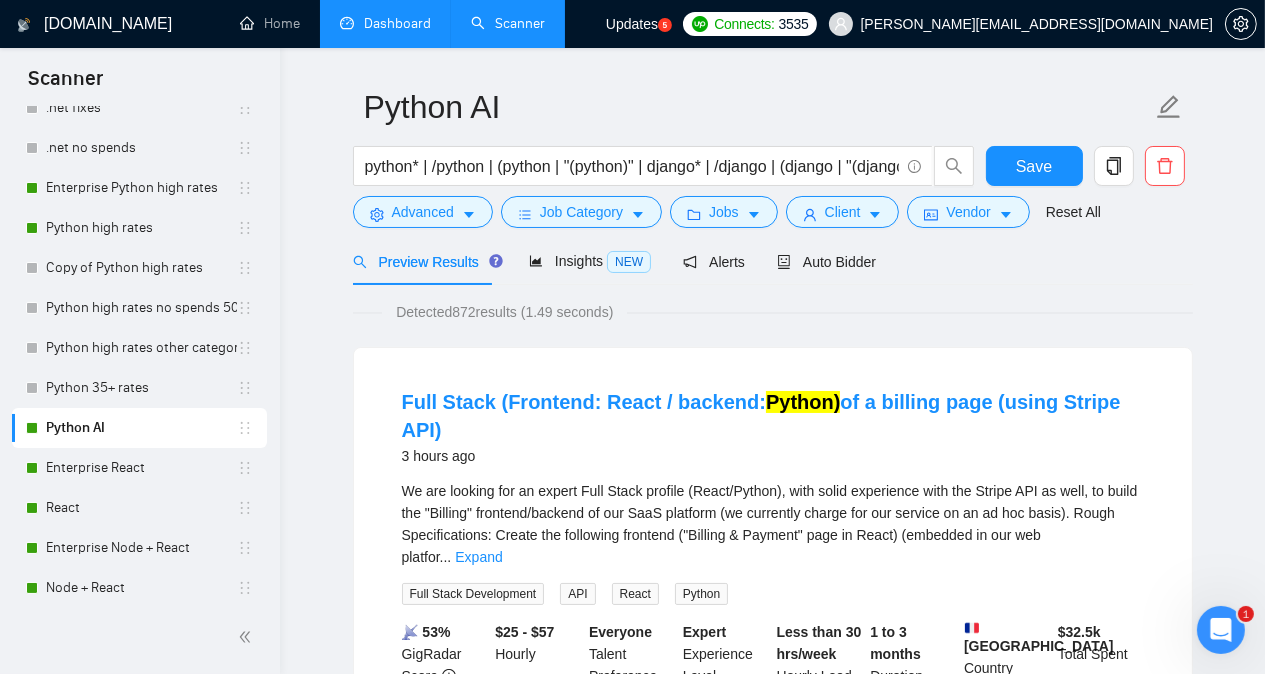 click on "Python AI python* | /python | (python | "(python)" | django* | /django | (django | "(django)" | pithon | pyhton | pyton Save Advanced   Job Category   Jobs   Client   Vendor   Reset All Preview Results Insights NEW Alerts Auto Bidder Detected   872  results   (1.49 seconds) Full Stack (Frontend: React / backend:  Python)  of a billing page (using Stripe API) 3 hours ago We are looking for an expert Full Stack profile (React/Python), with solid experience with the Stripe API as well, to build the "Billing" frontend/backend of our SaaS platform (we currently charge for our service on an ad hoc basis).
Rough Specifications:
Create the following frontend ("Billing & Payment" page in React) (embedded in our web platfor ... Expand Full Stack Development API React Python 📡   53% GigRadar Score   $25 - $57 Hourly Everyone Talent Preference Expert Experience Level Less than 30 hrs/week Hourly Load 1 to 3 months Duration   [GEOGRAPHIC_DATA] Country $ 32.5k Total Spent $28.67 Avg Rate Paid 10-99 Company Size Verified ⭐️" at bounding box center (772, 2484) 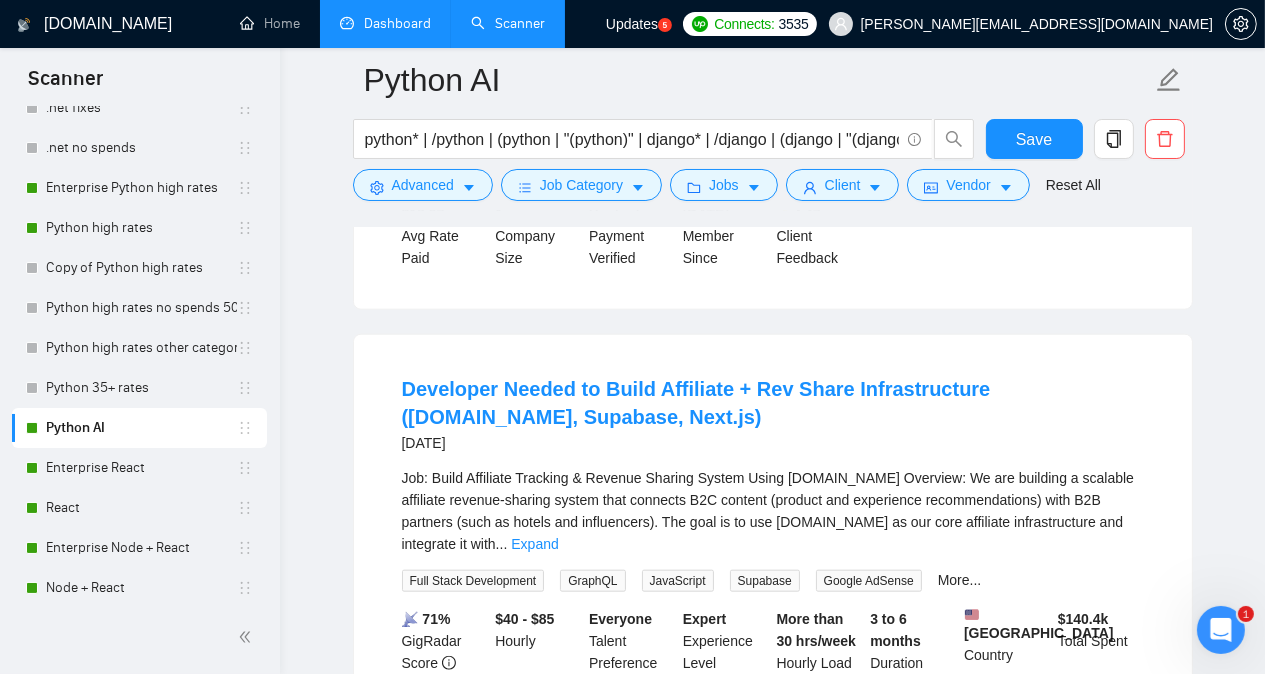 scroll, scrollTop: 2375, scrollLeft: 0, axis: vertical 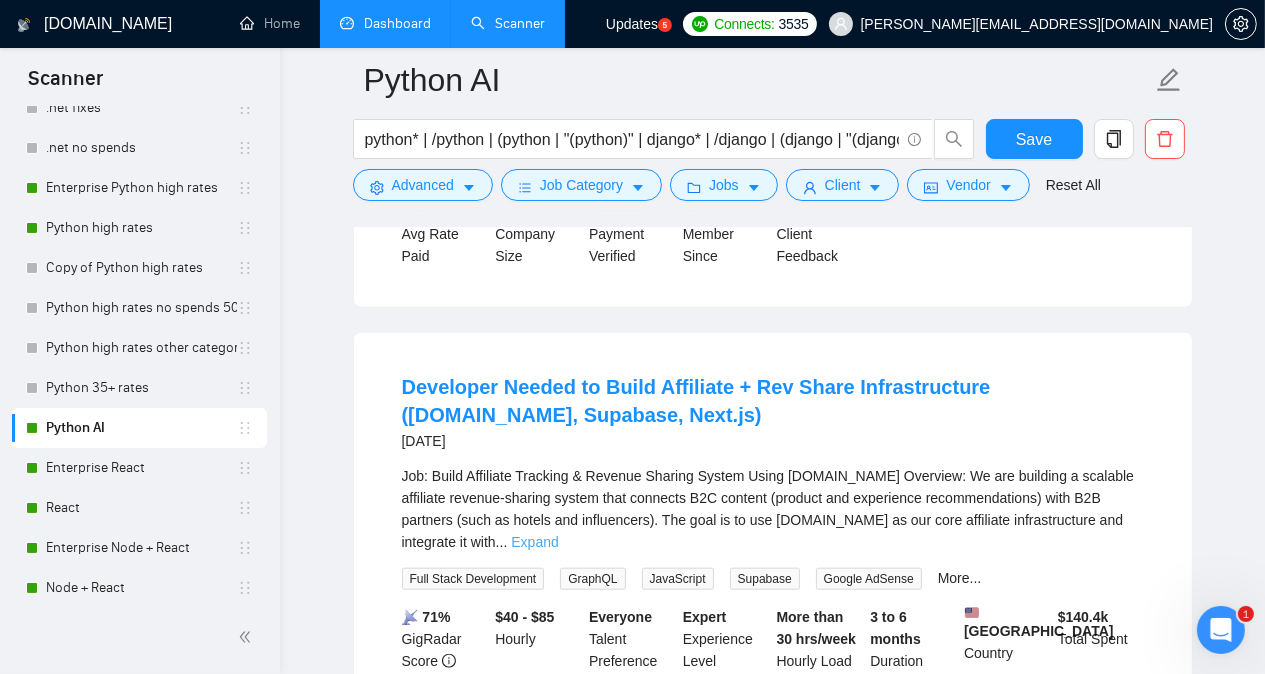 click on "Expand" at bounding box center [534, 542] 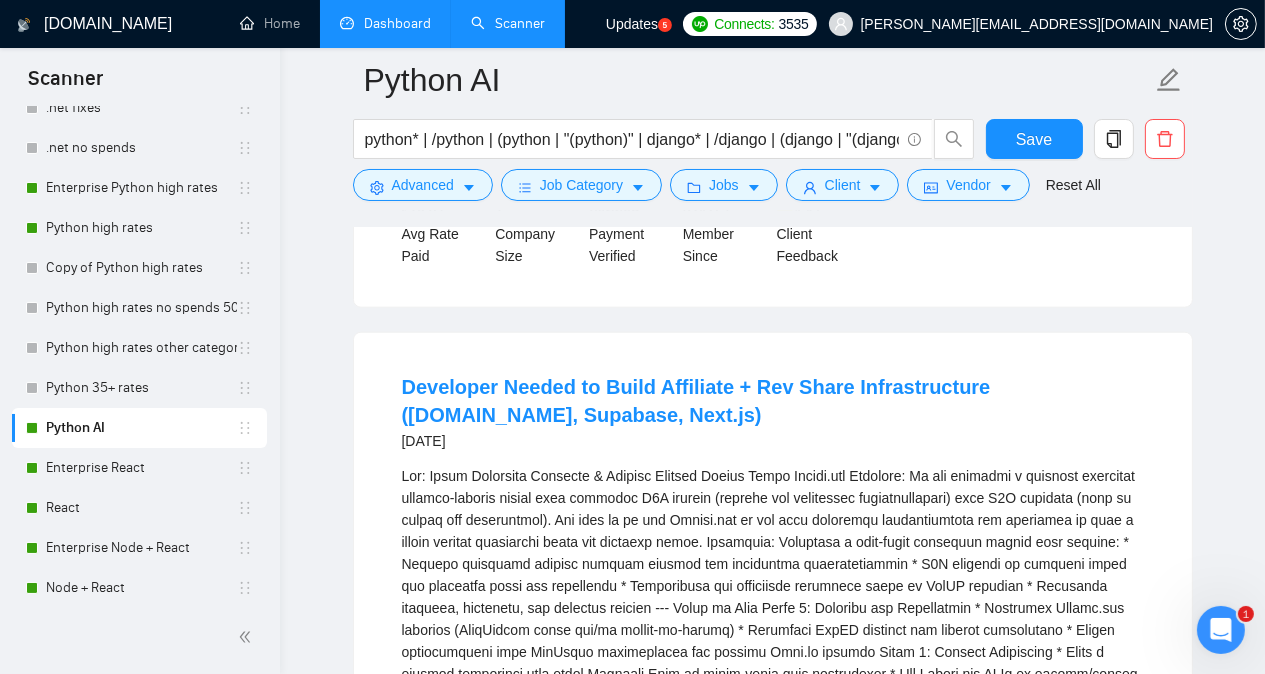 click on "Python AI python* | /python | (python | "(python)" | django* | /django | (django | "(django)" | pithon | pyhton | pyton Save Advanced   Job Category   Jobs   Client   Vendor   Reset All Preview Results Insights NEW Alerts Auto Bidder Detected   872  results   (1.49 seconds) Full Stack (Frontend: React / backend:  Python)  of a billing page (using Stripe API) 3 hours ago We are looking for an expert Full Stack profile (React/Python), with solid experience with the Stripe API as well, to build the "Billing" frontend/backend of our SaaS platform (we currently charge for our service on an ad hoc basis).
Rough Specifications:
Create the following frontend ("Billing & Payment" page in React) (embedded in our web platfor ... Expand Full Stack Development API React Python 📡   53% GigRadar Score   $25 - $57 Hourly Everyone Talent Preference Expert Experience Level Less than 30 hrs/week Hourly Load 1 to 3 months Duration   [GEOGRAPHIC_DATA] Country $ 32.5k Total Spent $28.67 Avg Rate Paid 10-99 Company Size Verified ⭐️" at bounding box center (772, 480) 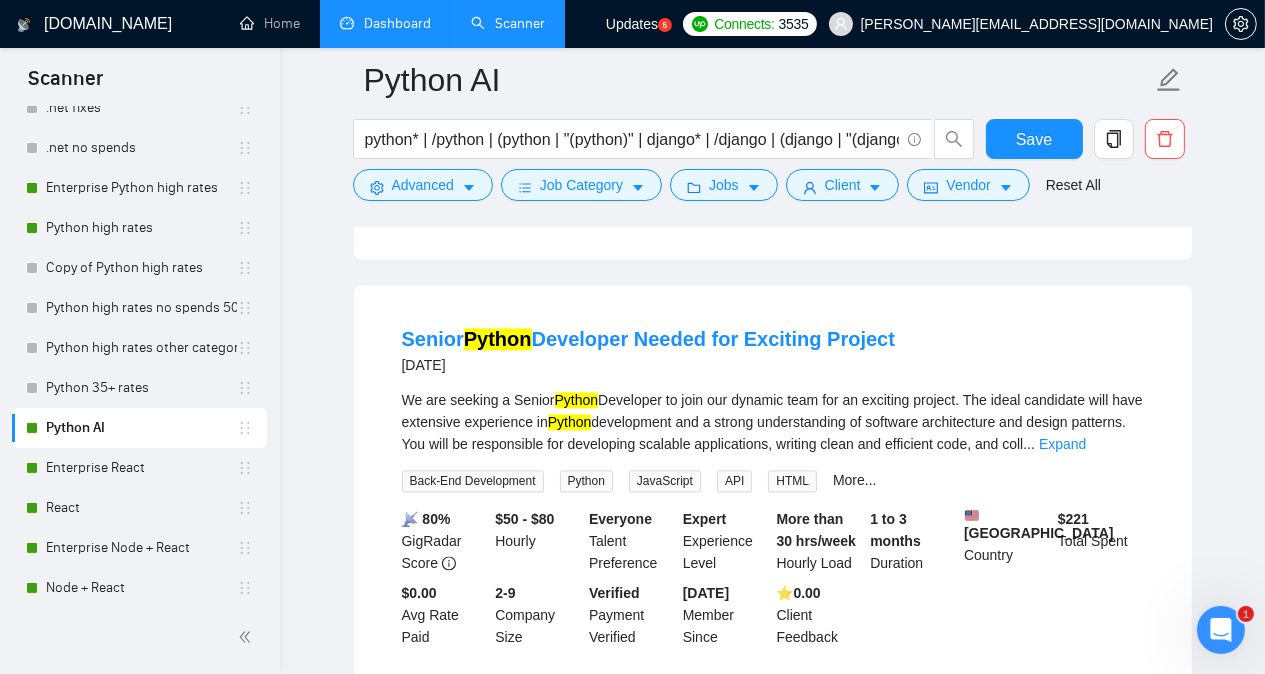 scroll, scrollTop: 4975, scrollLeft: 0, axis: vertical 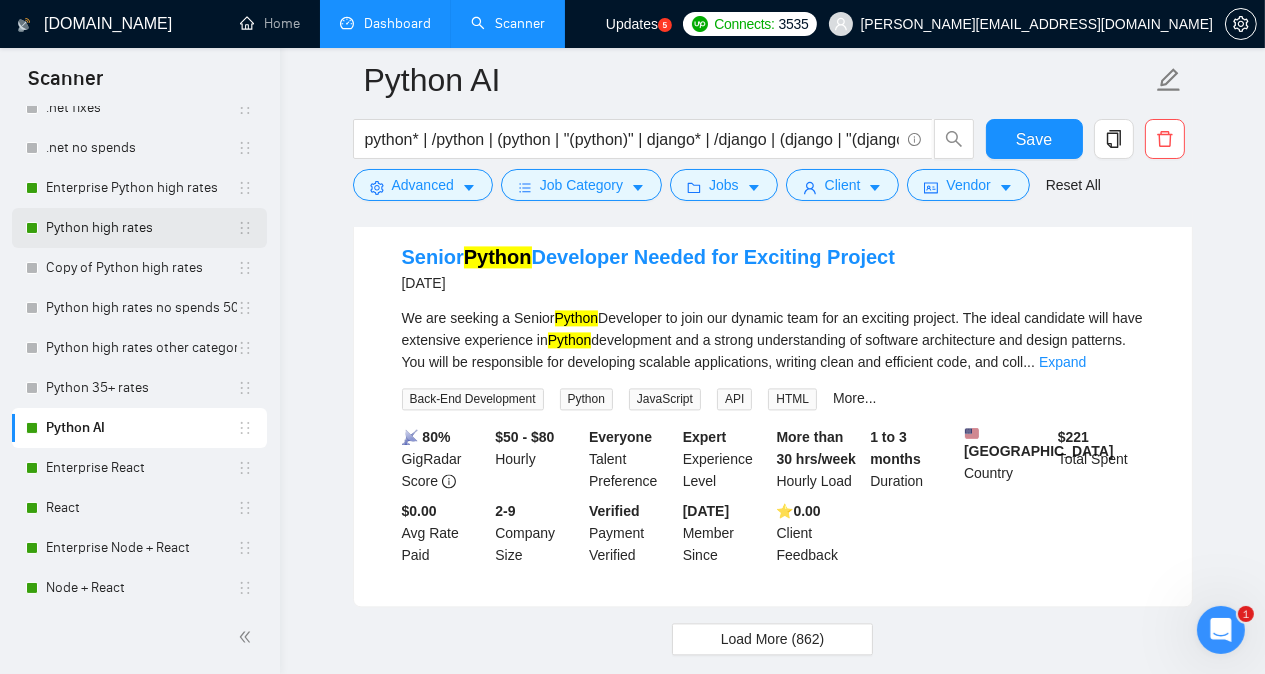 click on "Python high rates" at bounding box center [141, 228] 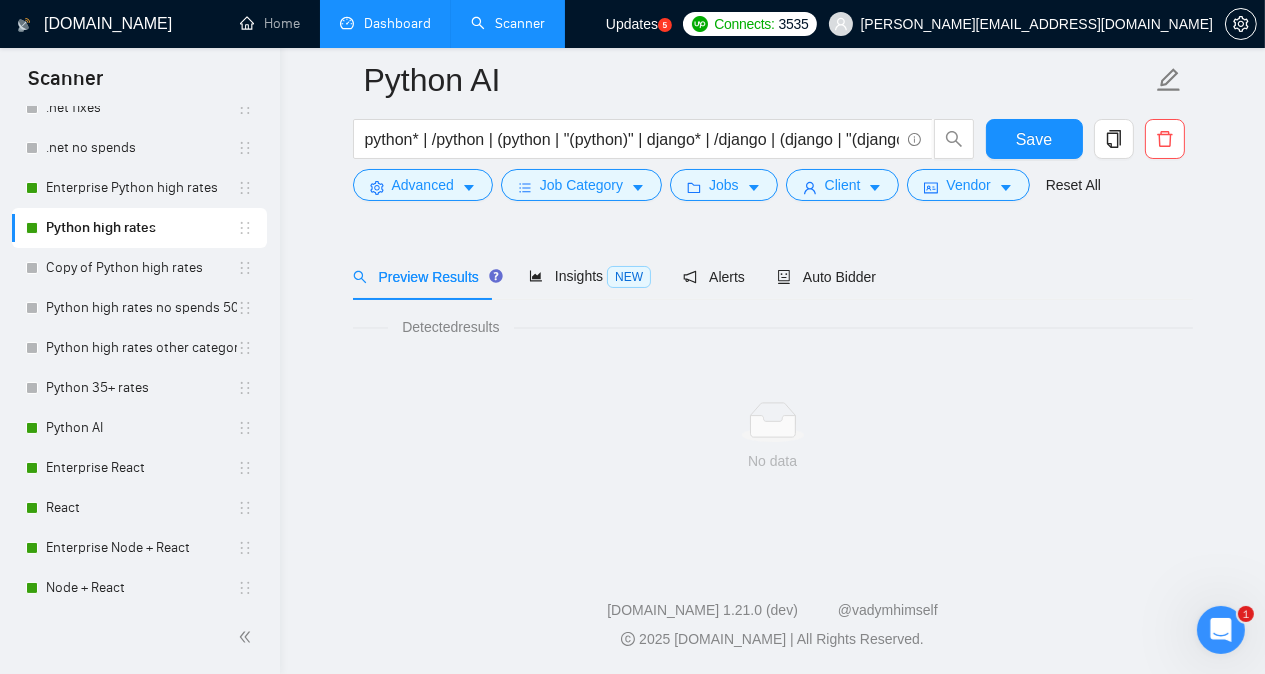 scroll, scrollTop: 55, scrollLeft: 0, axis: vertical 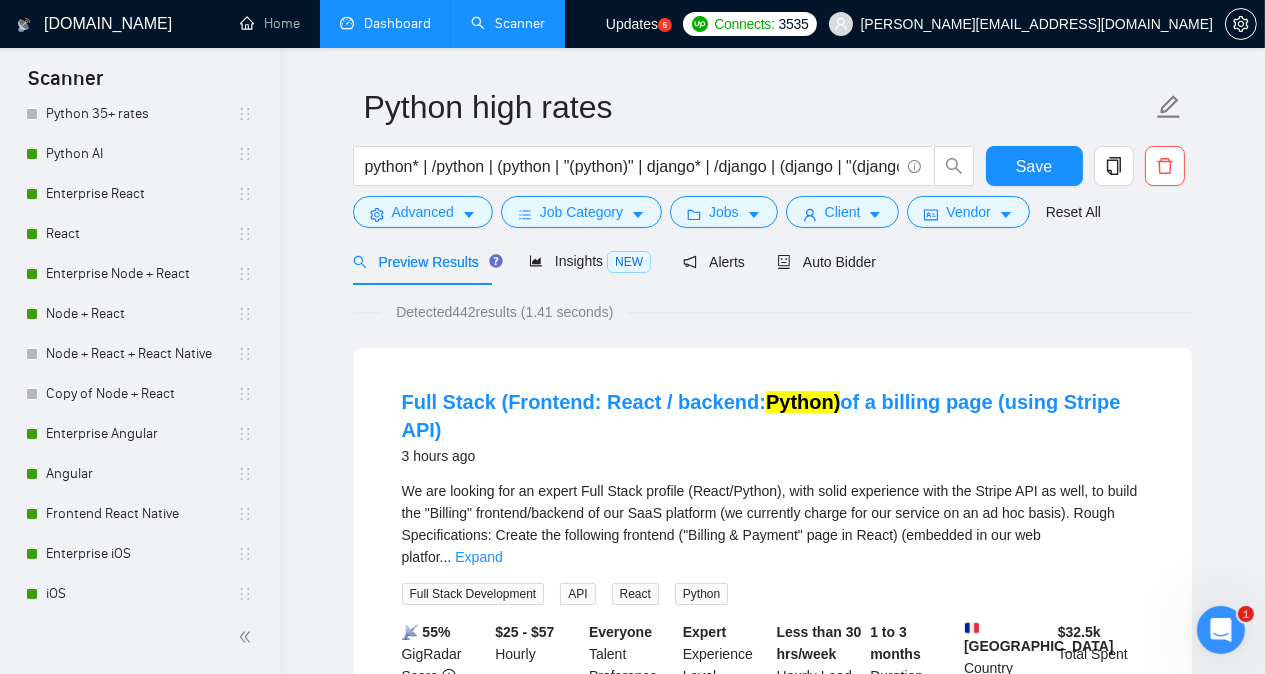 click on "Python high rates python* | /python | (python | "(python)" | django* | /django | (django | "(django)" | pithon | pyhton | pyton Save Advanced   Job Category   Jobs   Client   Vendor   Reset All Preview Results Insights NEW Alerts Auto Bidder Detected   442  results   (1.41 seconds) Full Stack (Frontend: React / backend:  Python)  of a billing page (using Stripe API) 3 hours ago We are looking for an expert Full Stack profile (React/Python), with solid experience with the Stripe API as well, to build the "Billing" frontend/backend of our SaaS platform (we currently charge for our service on an ad hoc basis).
Rough Specifications:
Create the following frontend ("Billing & Payment" page in React) (embedded in our web platfor ... Expand Full Stack Development API React Python 📡   55% GigRadar Score   $25 - $57 Hourly Everyone Talent Preference Expert Experience Level Less than 30 hrs/week Hourly Load 1 to 3 months Duration   [GEOGRAPHIC_DATA] Country $ 32.5k Total Spent $28.67 Avg Rate Paid 10-99 Company Size Verified" at bounding box center (772, 2415) 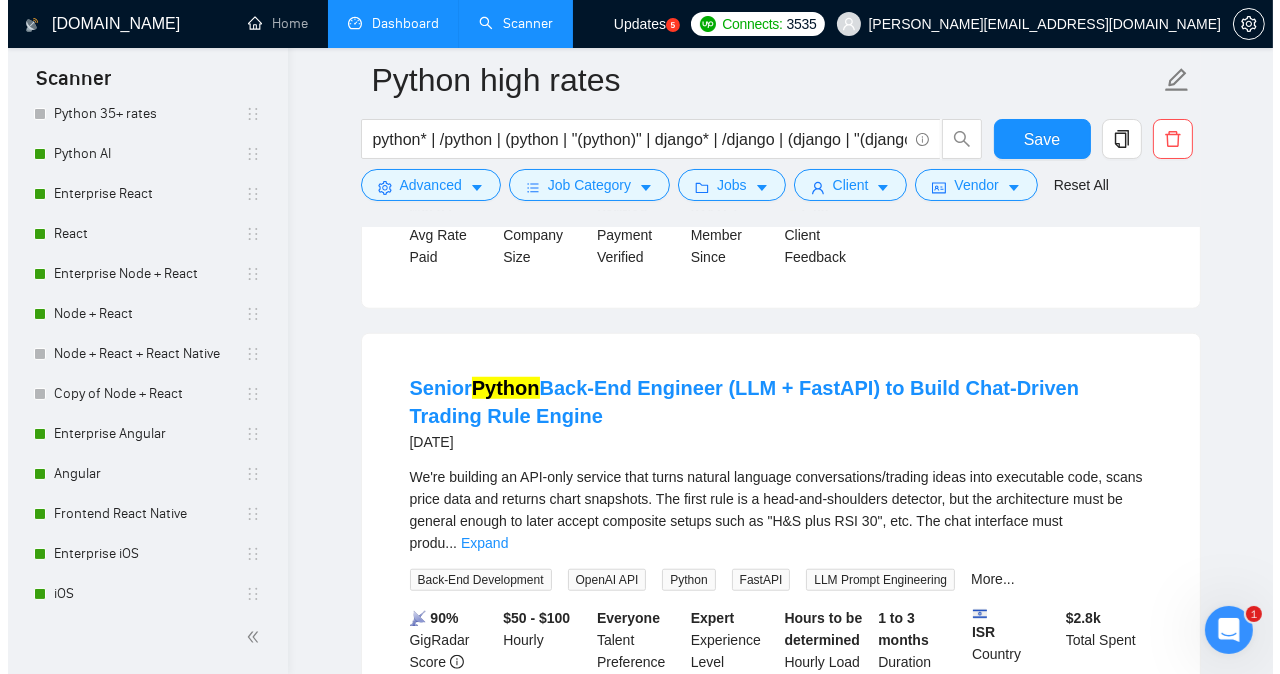 scroll, scrollTop: 1895, scrollLeft: 0, axis: vertical 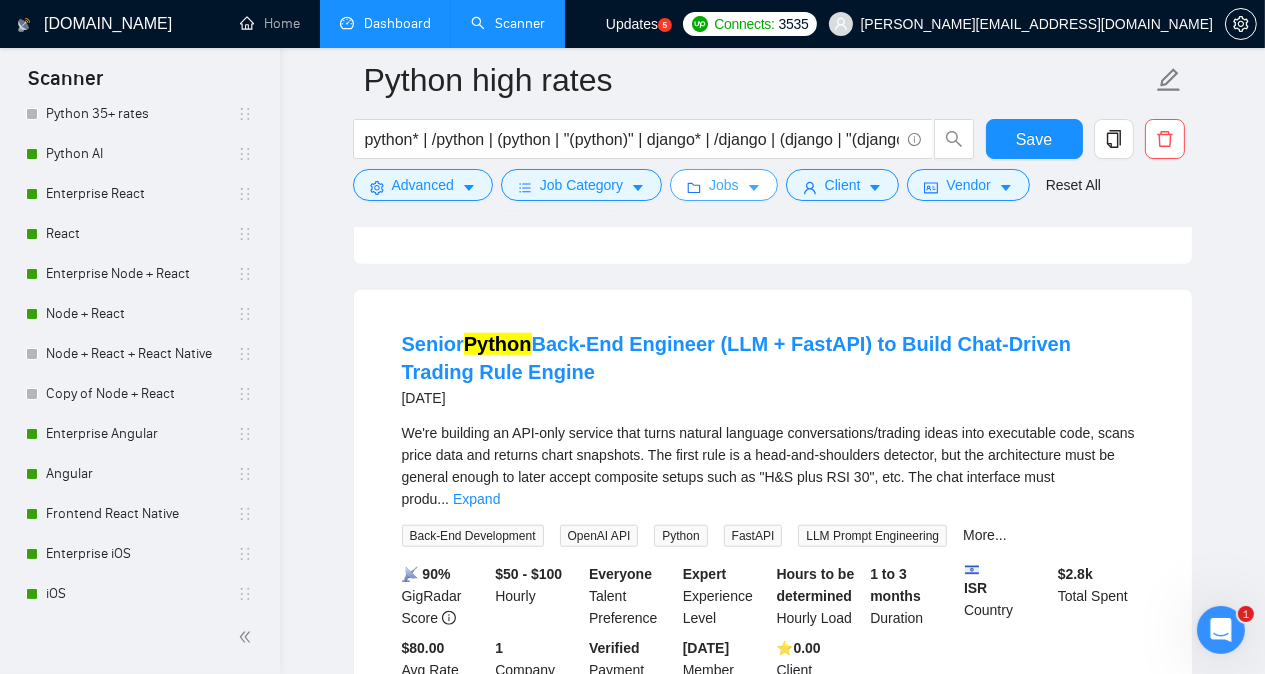 click on "Jobs" at bounding box center (724, 185) 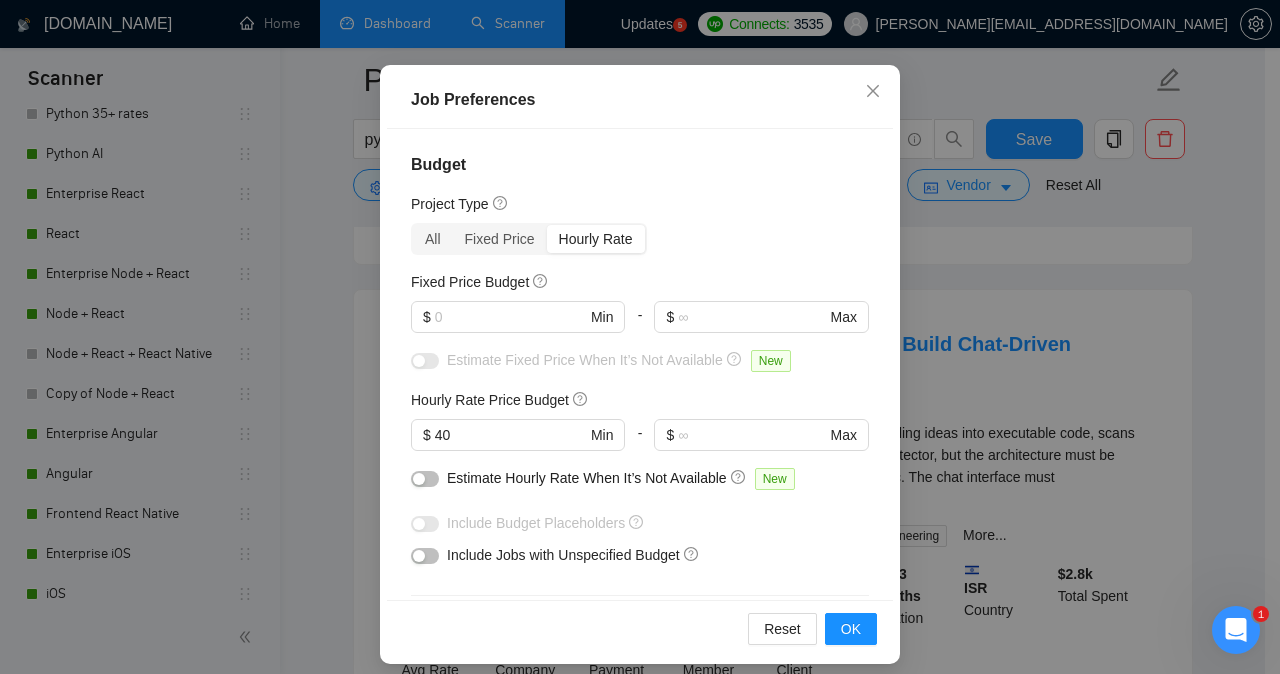 scroll, scrollTop: 145, scrollLeft: 0, axis: vertical 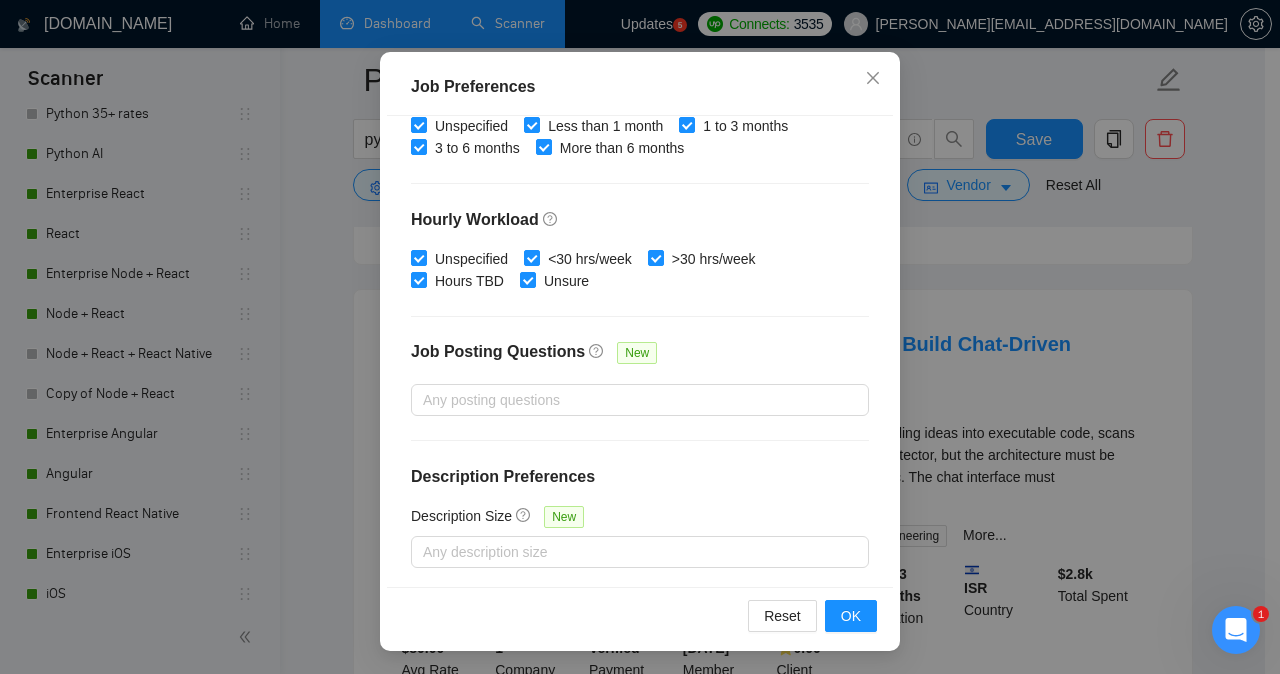click on "Job Preferences Budget Project Type All Fixed Price Hourly Rate   Fixed Price Budget $ Min - $ Max Estimate Fixed Price When It’s Not Available New   Hourly Rate Price Budget $ 40 Min - $ Max Estimate Hourly Rate When It’s Not Available New Include Budget Placeholders Include Jobs with Unspecified Budget   Connects Price New Min - Max Project Duration   Unspecified Less than 1 month 1 to 3 months 3 to 6 months More than 6 months Hourly Workload   Unspecified <30 hrs/week >30 hrs/week Hours TBD Unsure Job Posting Questions New   Any posting questions Description Preferences Description Size New   Any description size Reset OK" at bounding box center [640, 337] 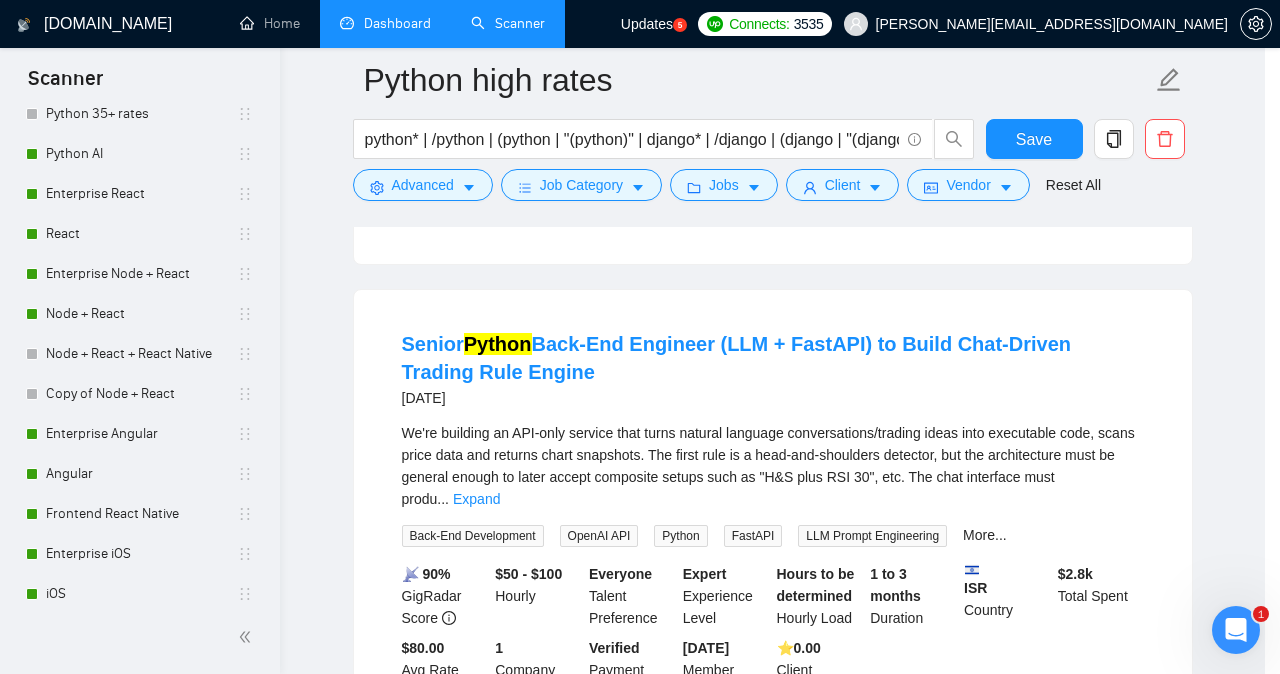scroll, scrollTop: 69, scrollLeft: 0, axis: vertical 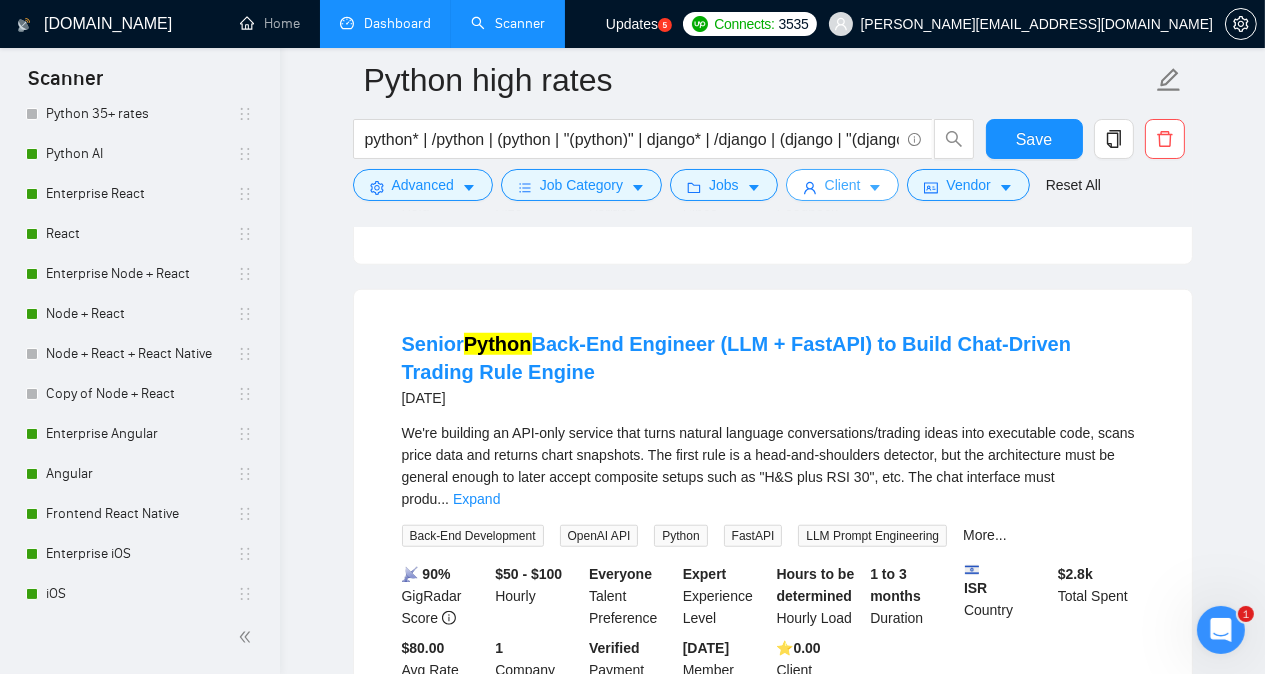 click 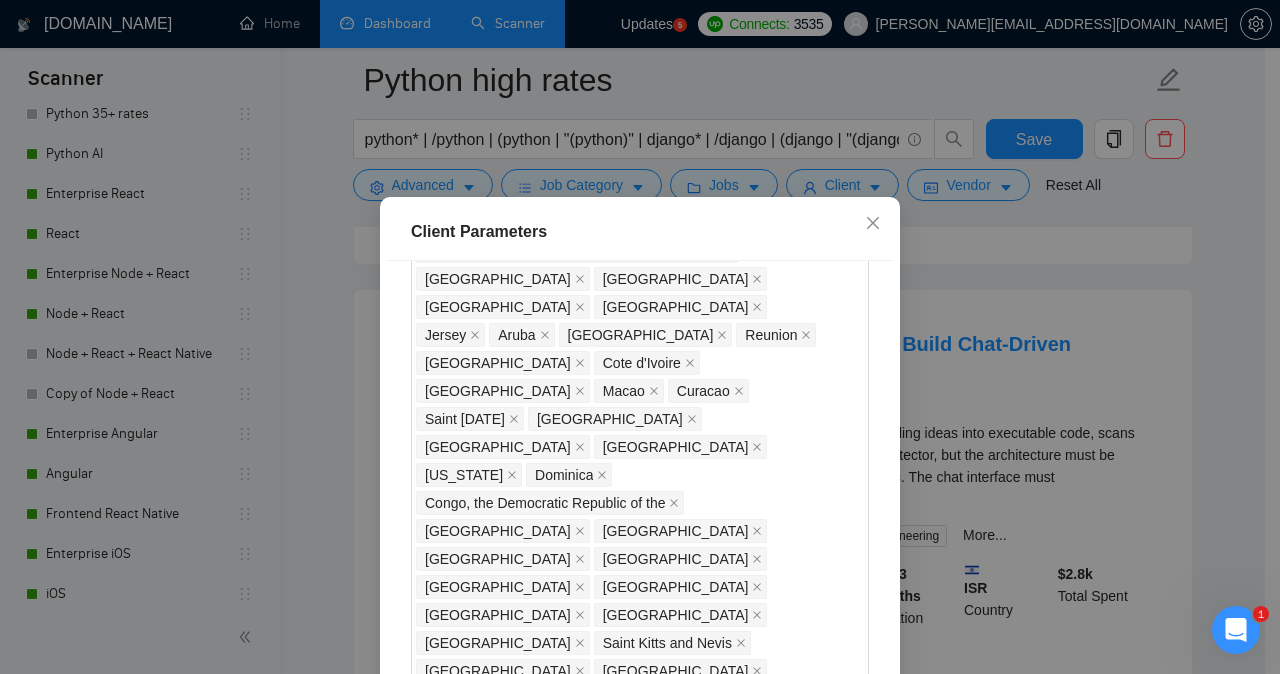 scroll, scrollTop: 1307, scrollLeft: 0, axis: vertical 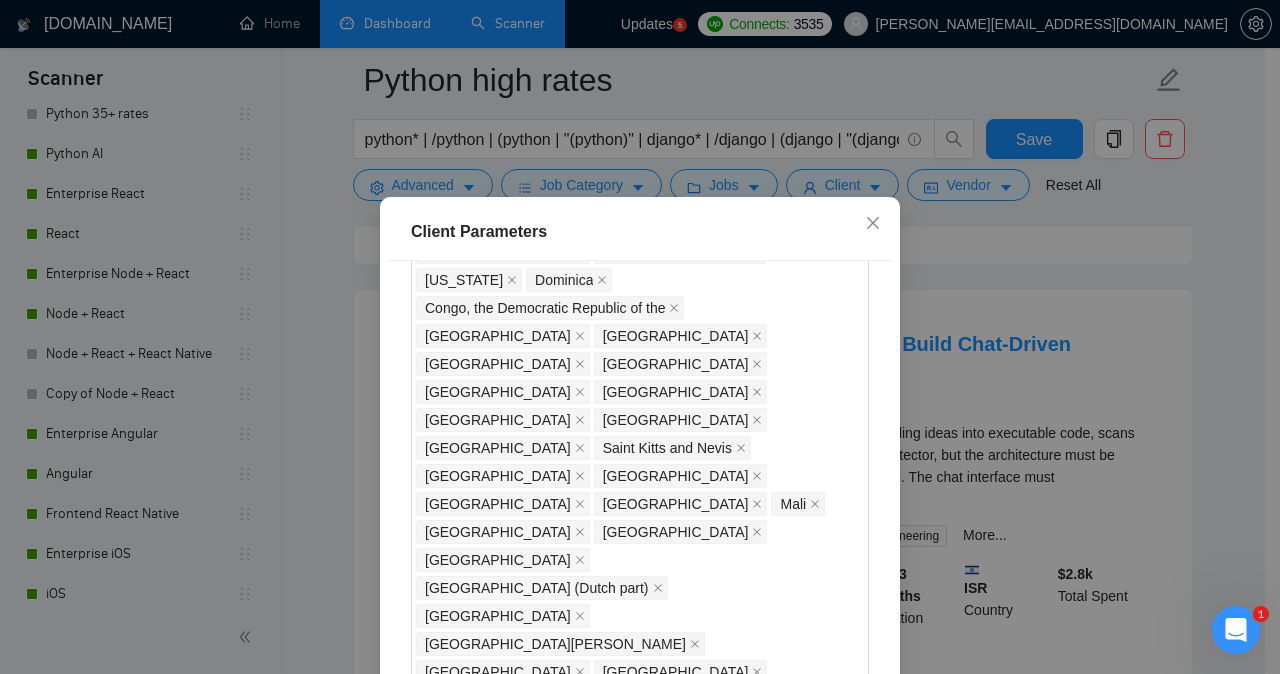 click on "Client Parameters Client Location Include Client Countries   Select Exclude Client Countries [GEOGRAPHIC_DATA] [GEOGRAPHIC_DATA] [GEOGRAPHIC_DATA] [GEOGRAPHIC_DATA] [GEOGRAPHIC_DATA] [GEOGRAPHIC_DATA] [GEOGRAPHIC_DATA] [GEOGRAPHIC_DATA] [GEOGRAPHIC_DATA] [GEOGRAPHIC_DATA] [GEOGRAPHIC_DATA] [GEOGRAPHIC_DATA] [GEOGRAPHIC_DATA] [GEOGRAPHIC_DATA] [GEOGRAPHIC_DATA] [GEOGRAPHIC_DATA] [GEOGRAPHIC_DATA] [GEOGRAPHIC_DATA] [GEOGRAPHIC_DATA] [GEOGRAPHIC_DATA] [GEOGRAPHIC_DATA] [GEOGRAPHIC_DATA] [GEOGRAPHIC_DATA] [GEOGRAPHIC_DATA] [GEOGRAPHIC_DATA] [GEOGRAPHIC_DATA] [GEOGRAPHIC_DATA] [GEOGRAPHIC_DATA] [GEOGRAPHIC_DATA] [GEOGRAPHIC_DATA] [GEOGRAPHIC_DATA] [GEOGRAPHIC_DATA] [GEOGRAPHIC_DATA] [GEOGRAPHIC_DATA] [GEOGRAPHIC_DATA] [GEOGRAPHIC_DATA] [GEOGRAPHIC_DATA] [GEOGRAPHIC_DATA] [GEOGRAPHIC_DATA] [GEOGRAPHIC_DATA] [US_STATE] [GEOGRAPHIC_DATA] [GEOGRAPHIC_DATA] [GEOGRAPHIC_DATA] [GEOGRAPHIC_DATA] [GEOGRAPHIC_DATA] [GEOGRAPHIC_DATA] [GEOGRAPHIC_DATA] [GEOGRAPHIC_DATA] [GEOGRAPHIC_DATA] [GEOGRAPHIC_DATA] [GEOGRAPHIC_DATA] [GEOGRAPHIC_DATA] [GEOGRAPHIC_DATA] [GEOGRAPHIC_DATA] [GEOGRAPHIC_DATA] [GEOGRAPHIC_DATA] [GEOGRAPHIC_DATA] [GEOGRAPHIC_DATA] [GEOGRAPHIC_DATA] [GEOGRAPHIC_DATA] [GEOGRAPHIC_DATA] [GEOGRAPHIC_DATA] [GEOGRAPHIC_DATA] [GEOGRAPHIC_DATA] [GEOGRAPHIC_DATA] [GEOGRAPHIC_DATA] [GEOGRAPHIC_DATA] [GEOGRAPHIC_DATA] [GEOGRAPHIC_DATA] [GEOGRAPHIC_DATA] [GEOGRAPHIC_DATA] [GEOGRAPHIC_DATA] [GEOGRAPHIC_DATA] [GEOGRAPHIC_DATA] [GEOGRAPHIC_DATA] [GEOGRAPHIC_DATA] [GEOGRAPHIC_DATA] [GEOGRAPHIC_DATA] [GEOGRAPHIC_DATA] [GEOGRAPHIC_DATA] [GEOGRAPHIC_DATA] [GEOGRAPHIC_DATA] [GEOGRAPHIC_DATA] [GEOGRAPHIC_DATA] [GEOGRAPHIC_DATA] [GEOGRAPHIC_DATA] [GEOGRAPHIC_DATA] [GEOGRAPHIC_DATA] [GEOGRAPHIC_DATA] [GEOGRAPHIC_DATA] [GEOGRAPHIC_DATA] [GEOGRAPHIC_DATA] [GEOGRAPHIC_DATA] [GEOGRAPHIC_DATA][DATE] [GEOGRAPHIC_DATA] [GEOGRAPHIC_DATA] [GEOGRAPHIC_DATA] [US_STATE] [GEOGRAPHIC_DATA] [GEOGRAPHIC_DATA]" at bounding box center (640, 337) 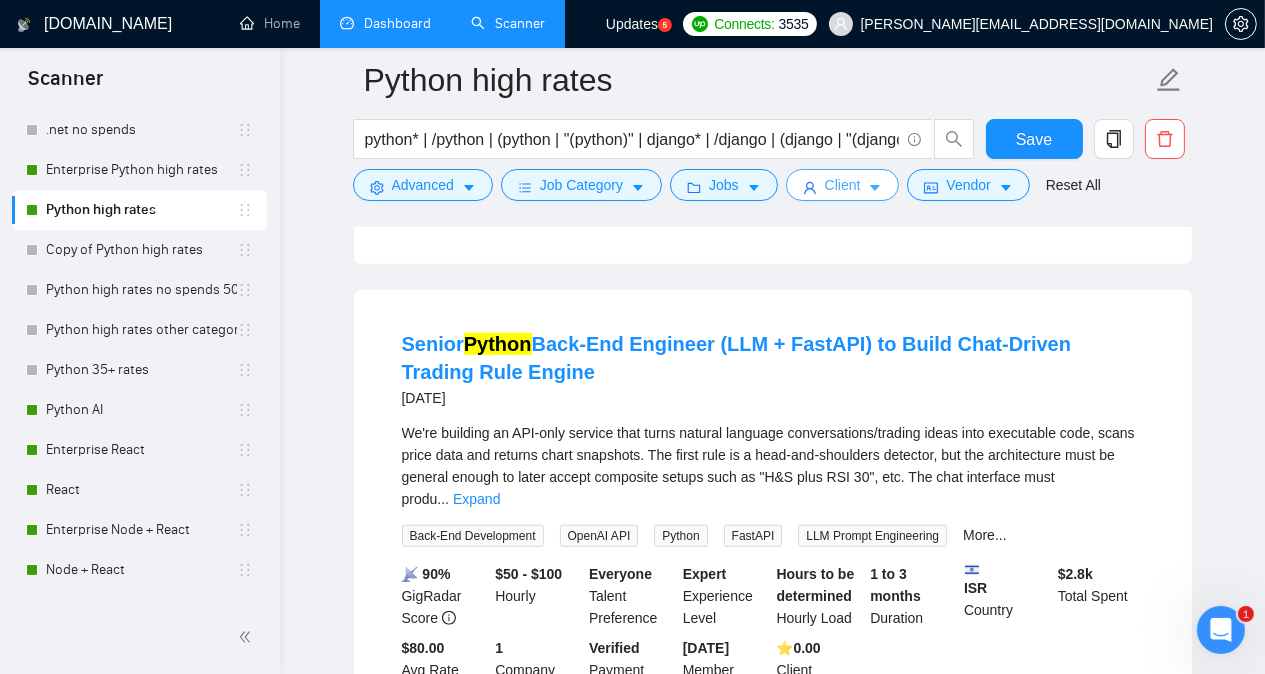scroll, scrollTop: 404, scrollLeft: 0, axis: vertical 